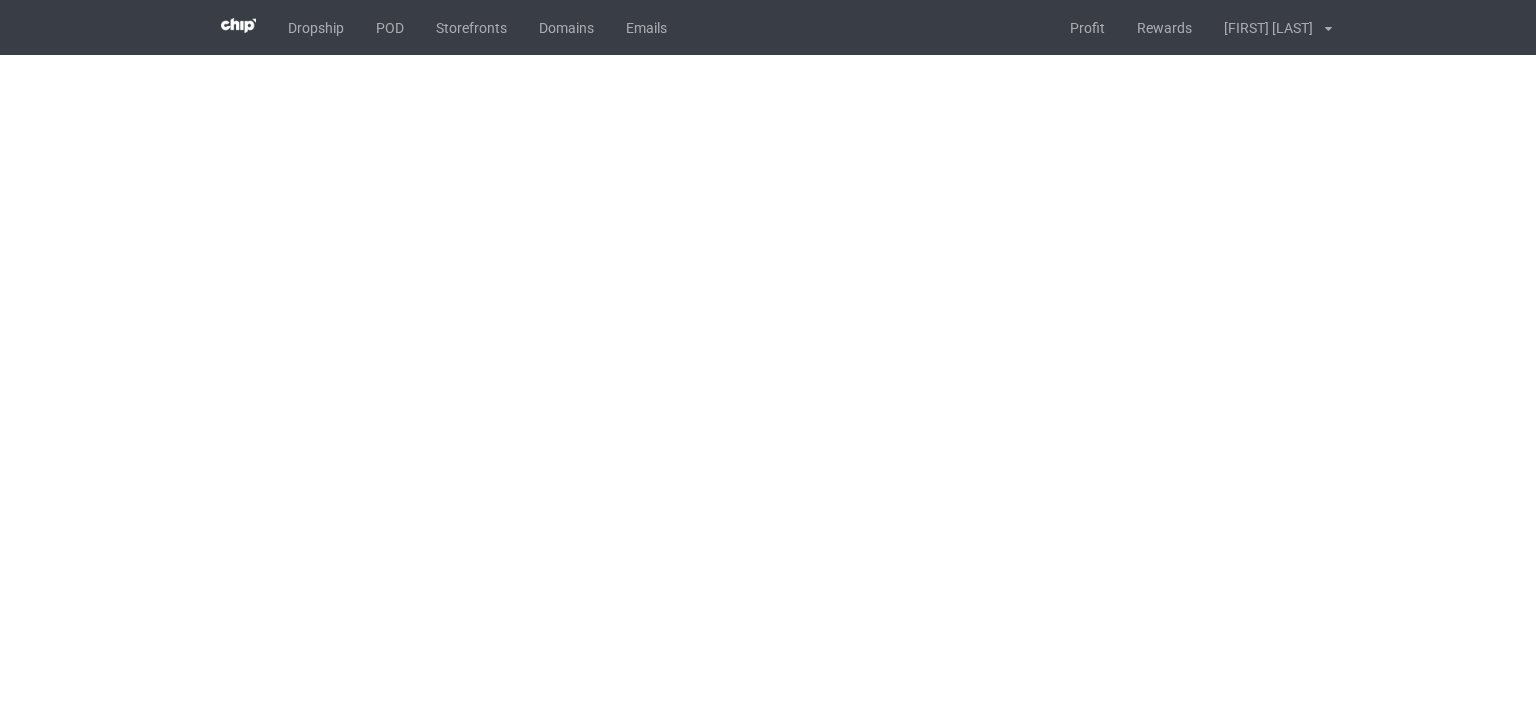 scroll, scrollTop: 0, scrollLeft: 0, axis: both 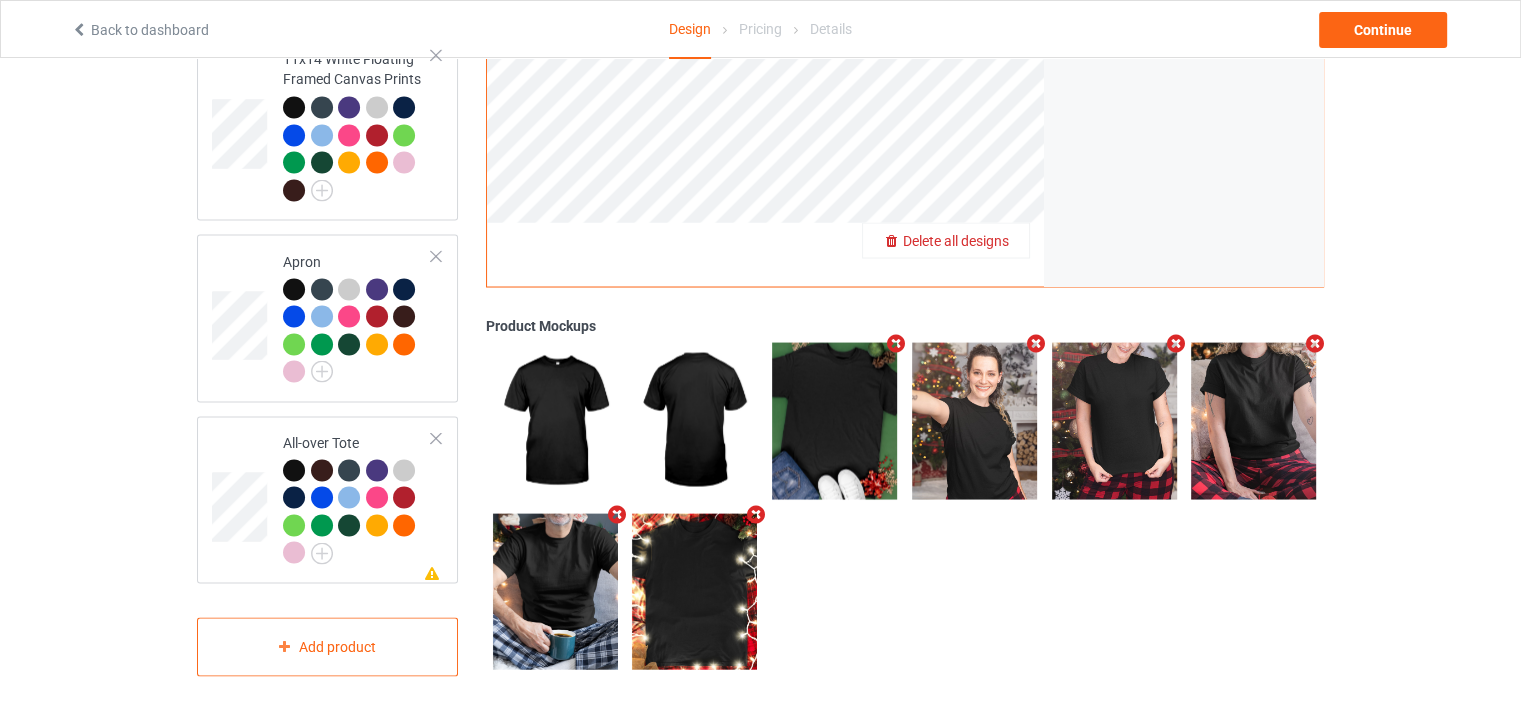 click on "Delete all designs" at bounding box center (956, 240) 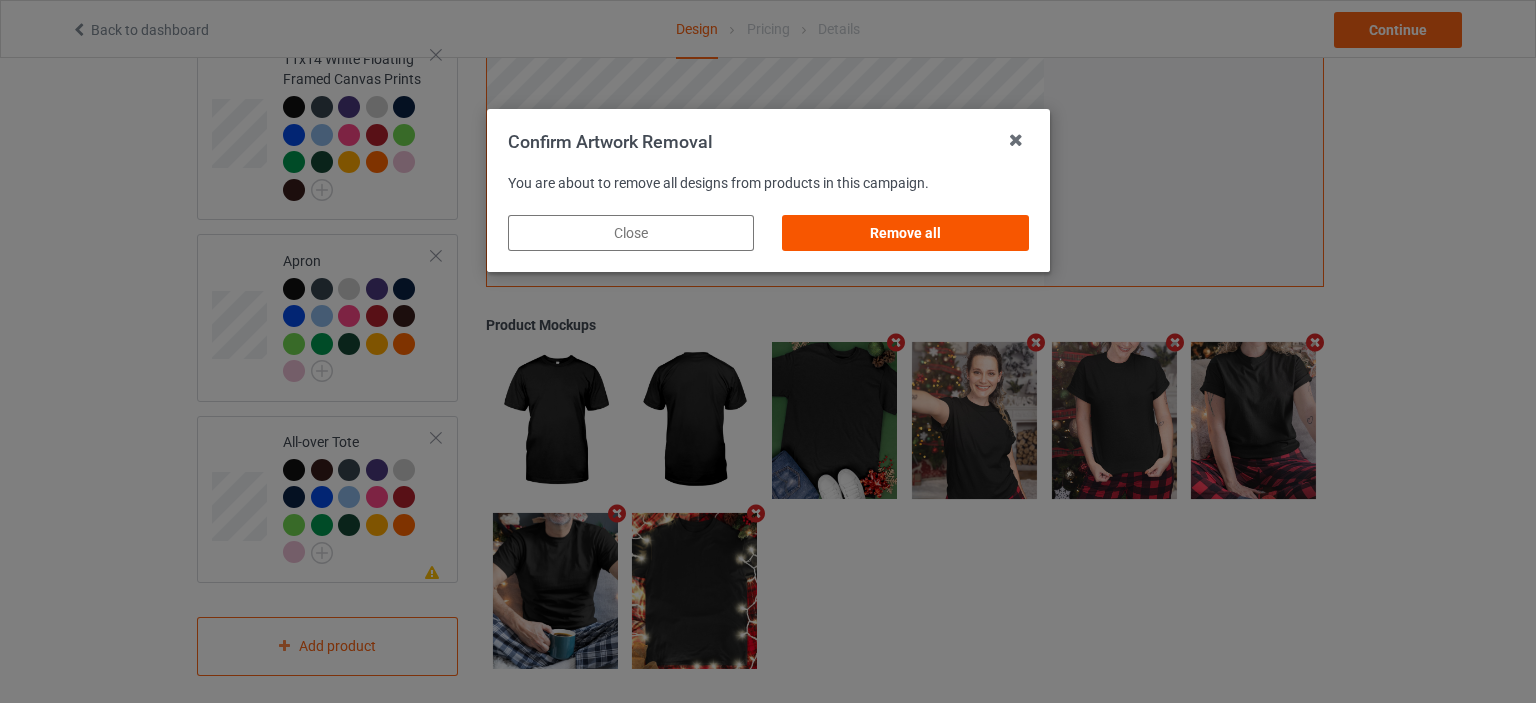 click on "Remove all" at bounding box center (905, 233) 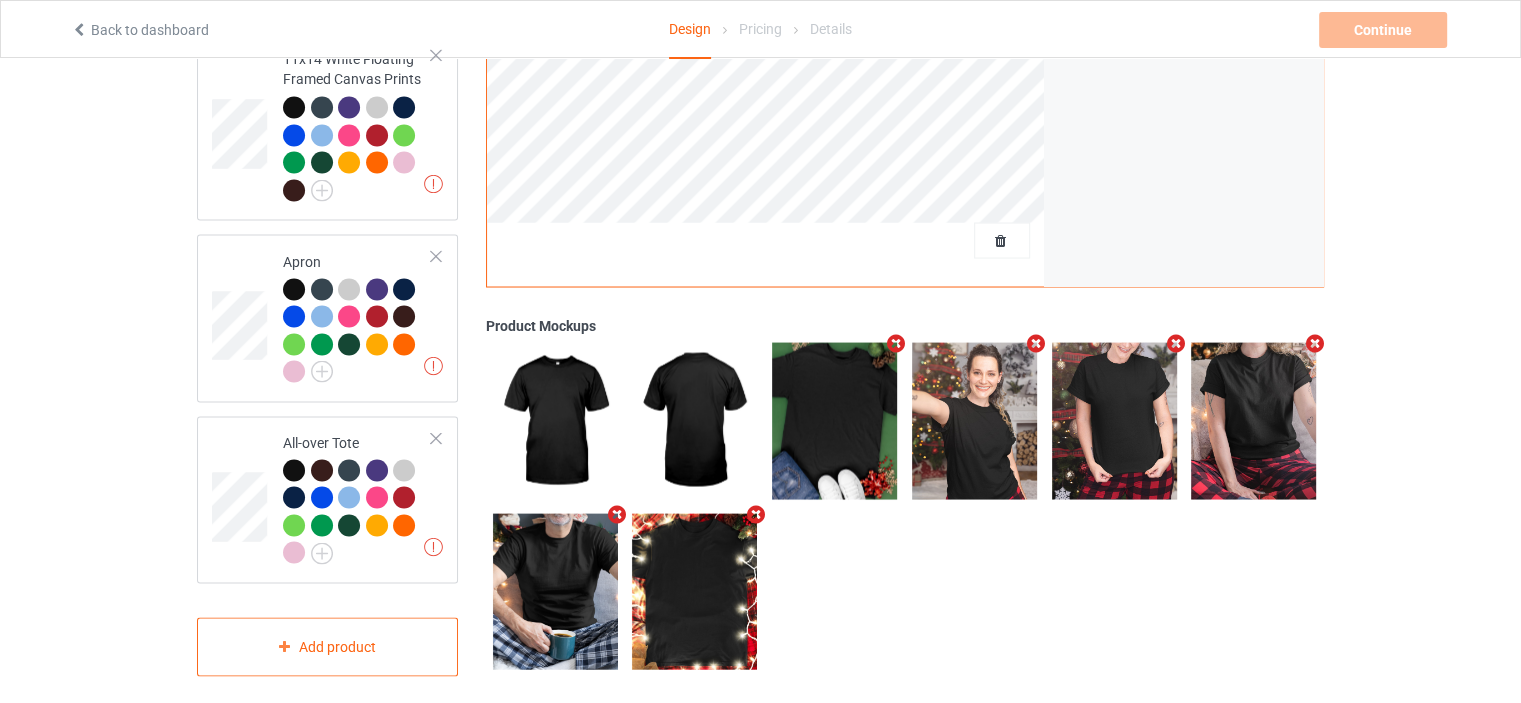 scroll, scrollTop: 471, scrollLeft: 0, axis: vertical 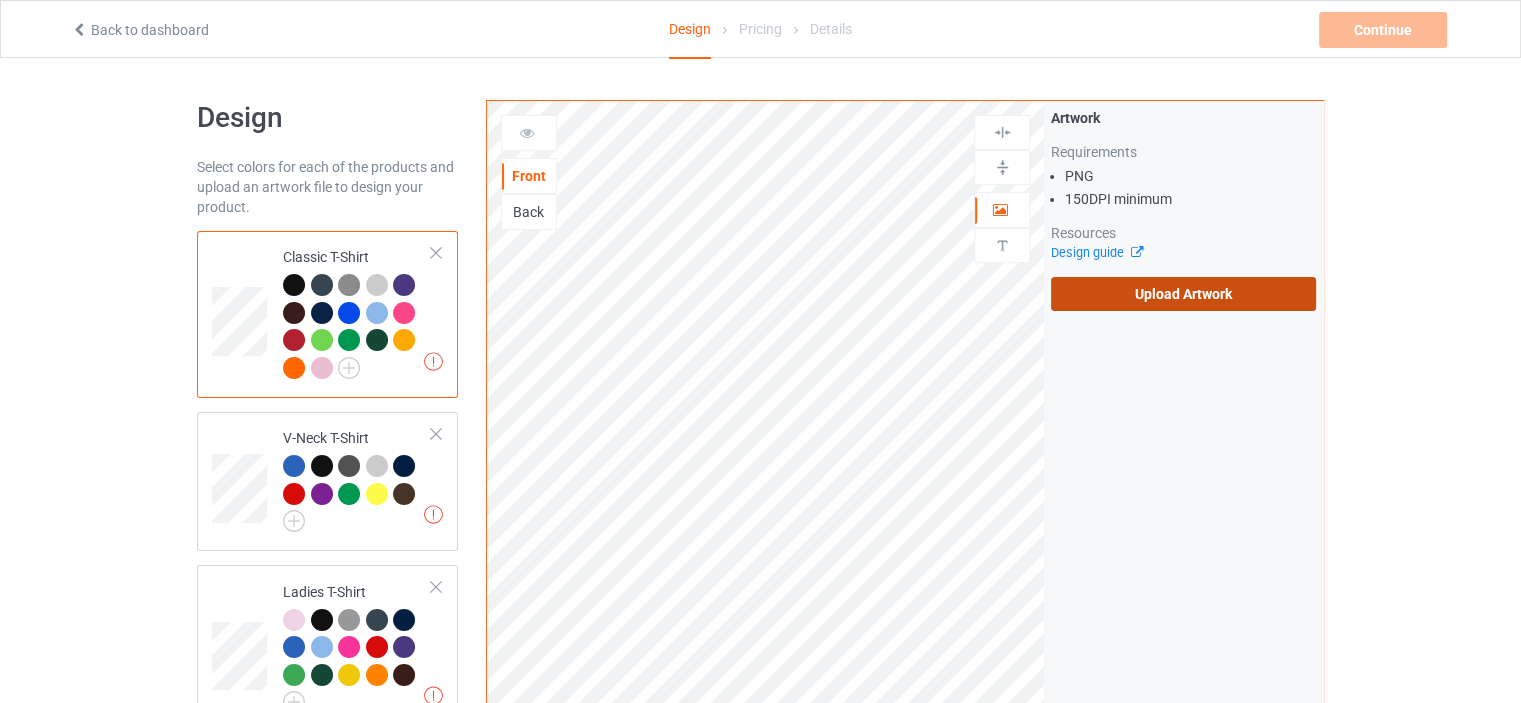 click on "Upload Artwork" at bounding box center [1183, 294] 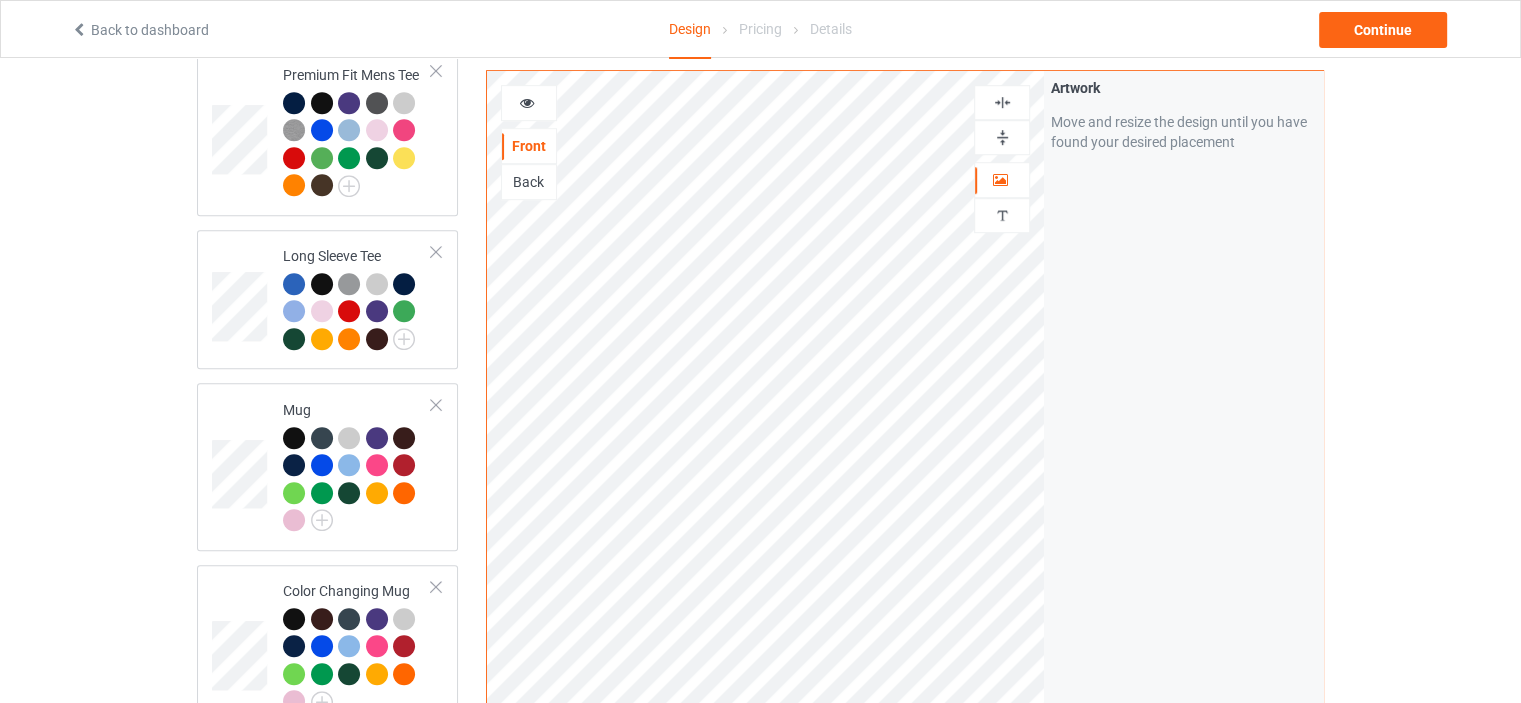 scroll, scrollTop: 1200, scrollLeft: 0, axis: vertical 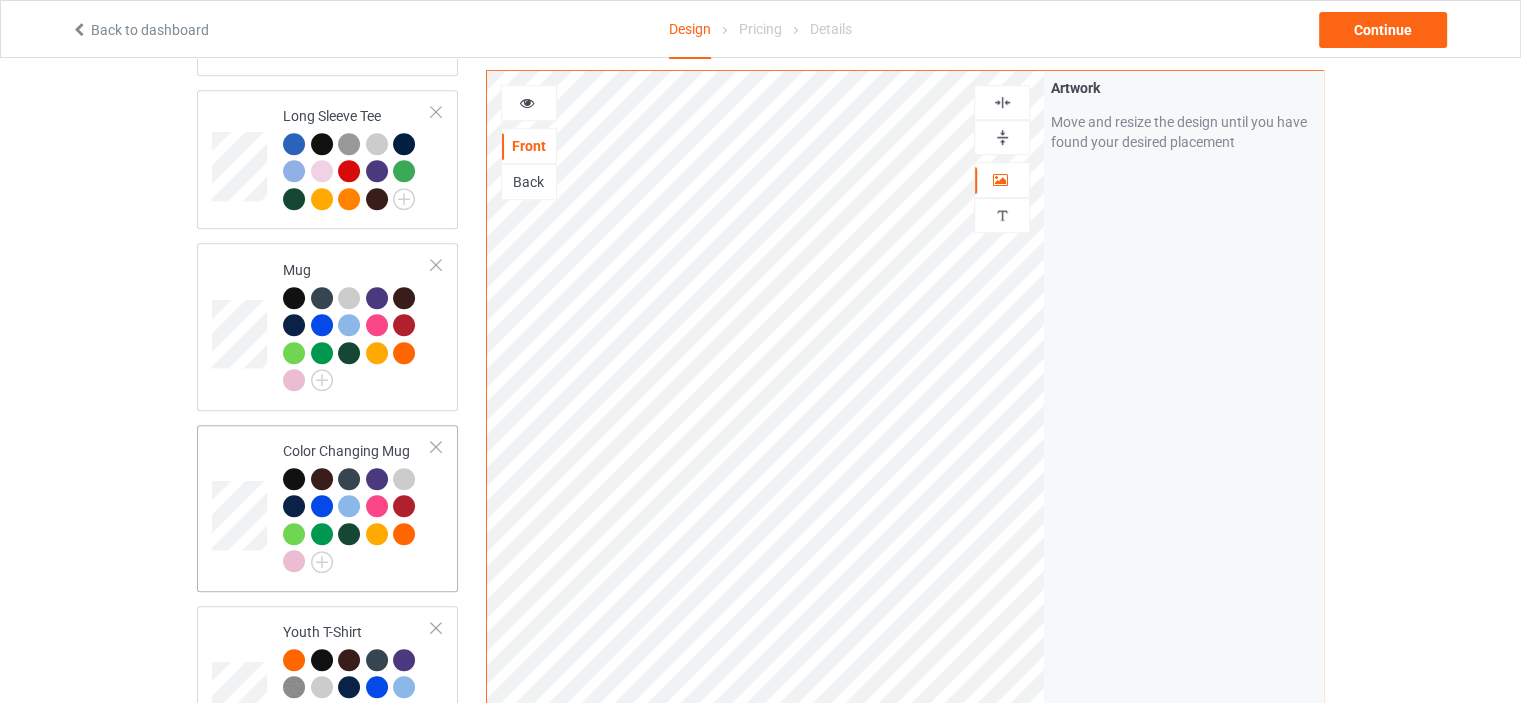 click on "Color Changing Mug" at bounding box center (357, 506) 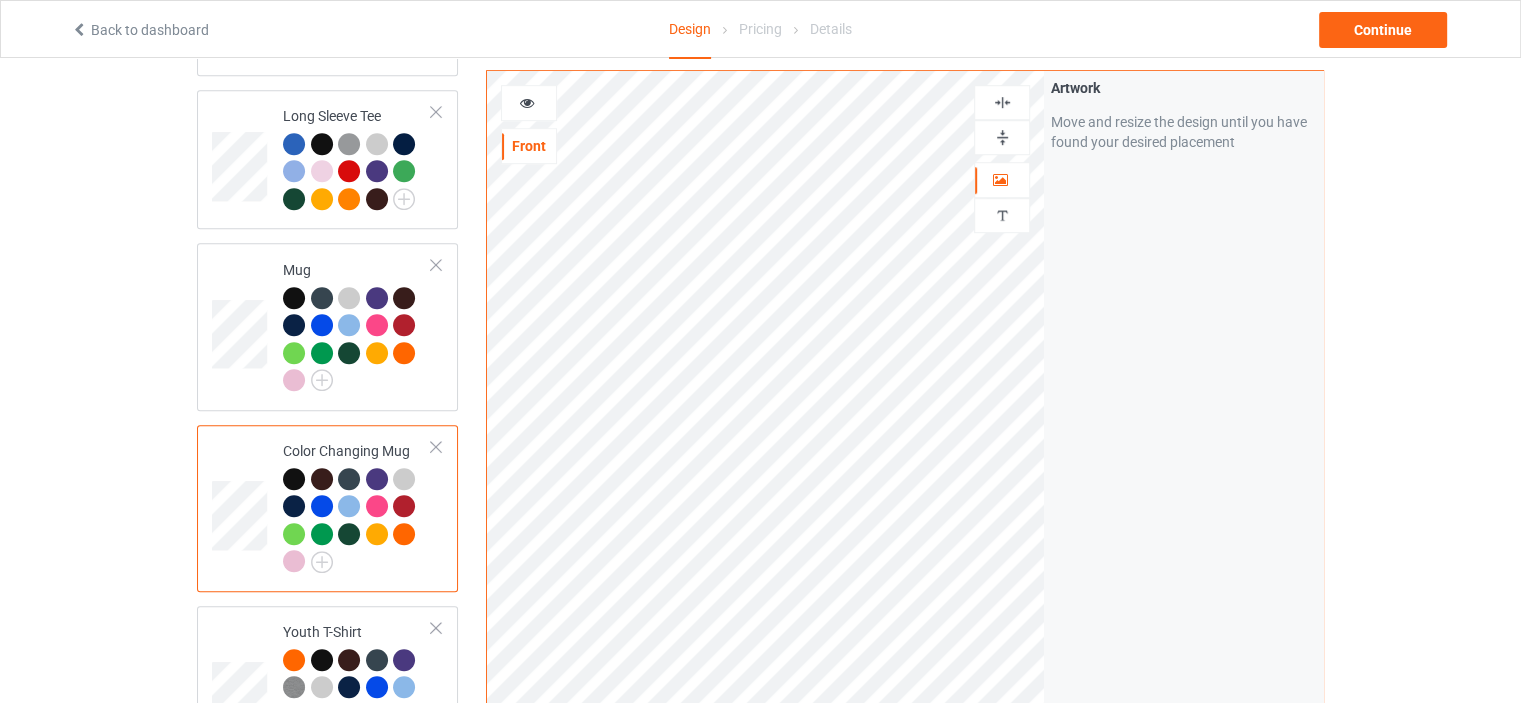 click at bounding box center (1002, 137) 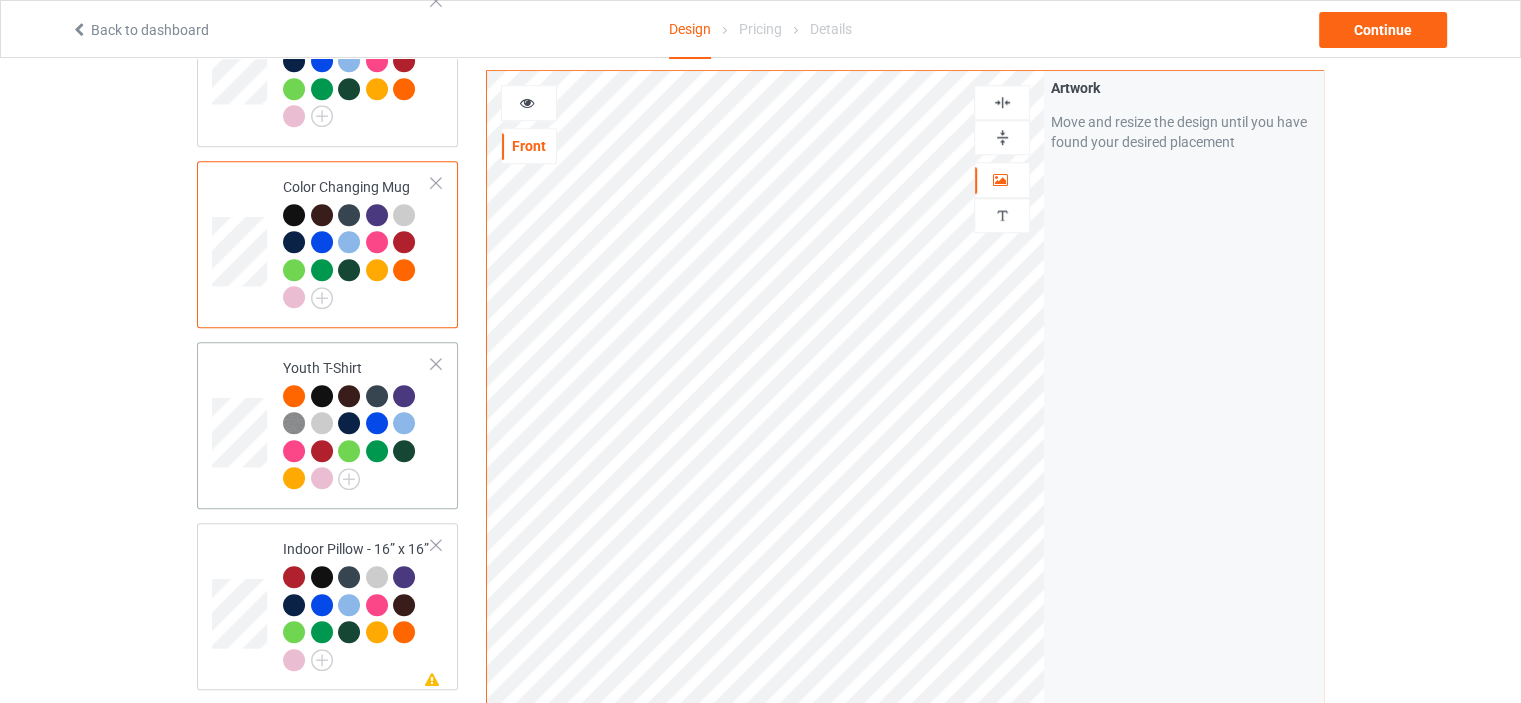 scroll, scrollTop: 1500, scrollLeft: 0, axis: vertical 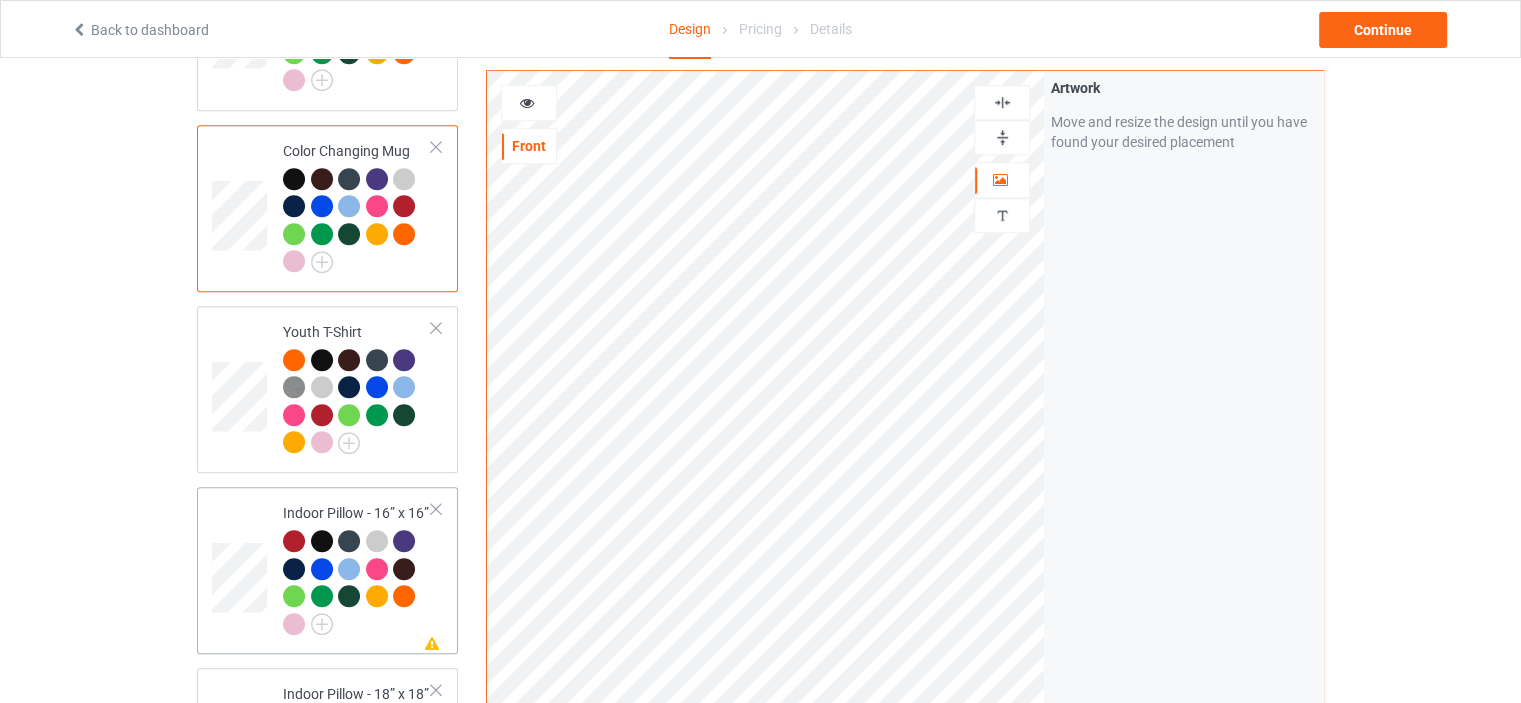 click on "Missing artwork on 1 side(s) Indoor Pillow - 16” x 16”" at bounding box center [357, 570] 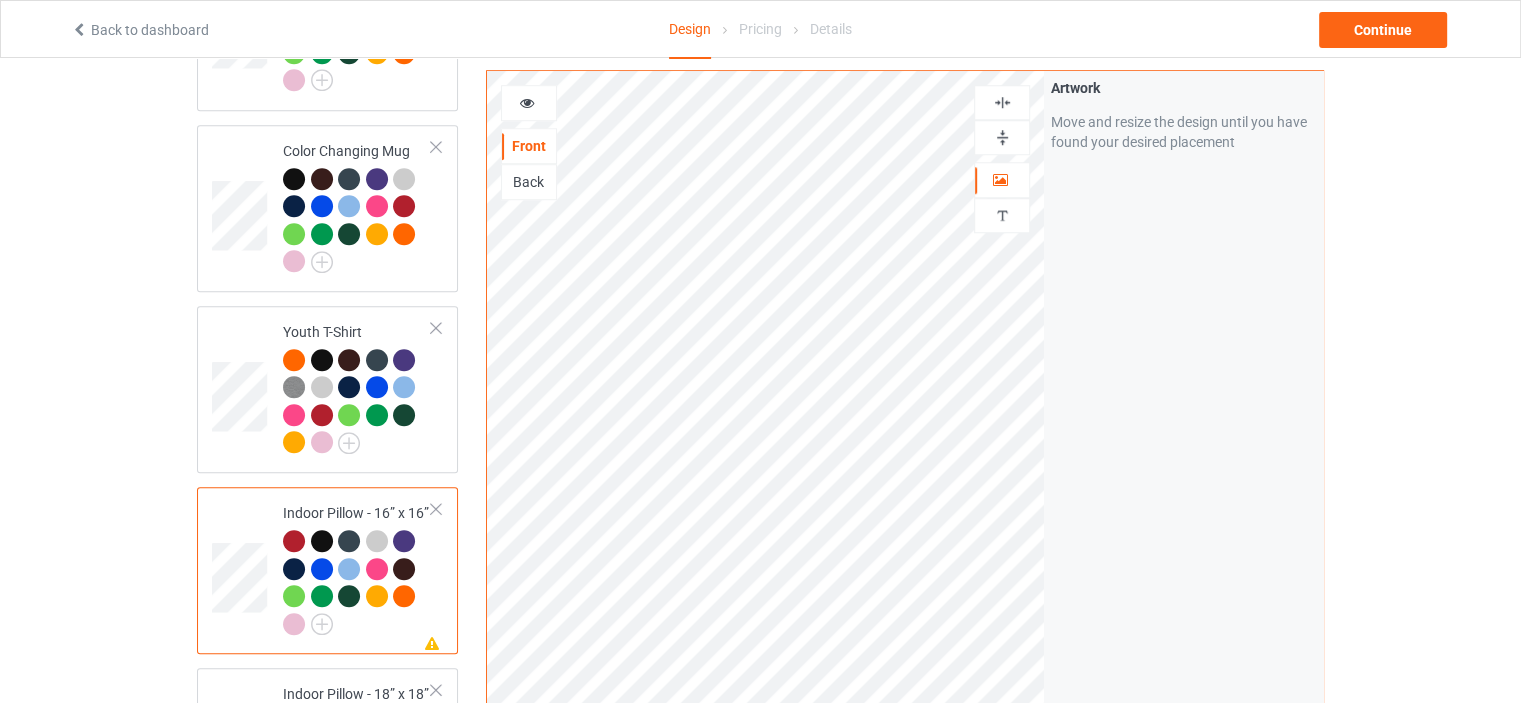 click at bounding box center [1002, 137] 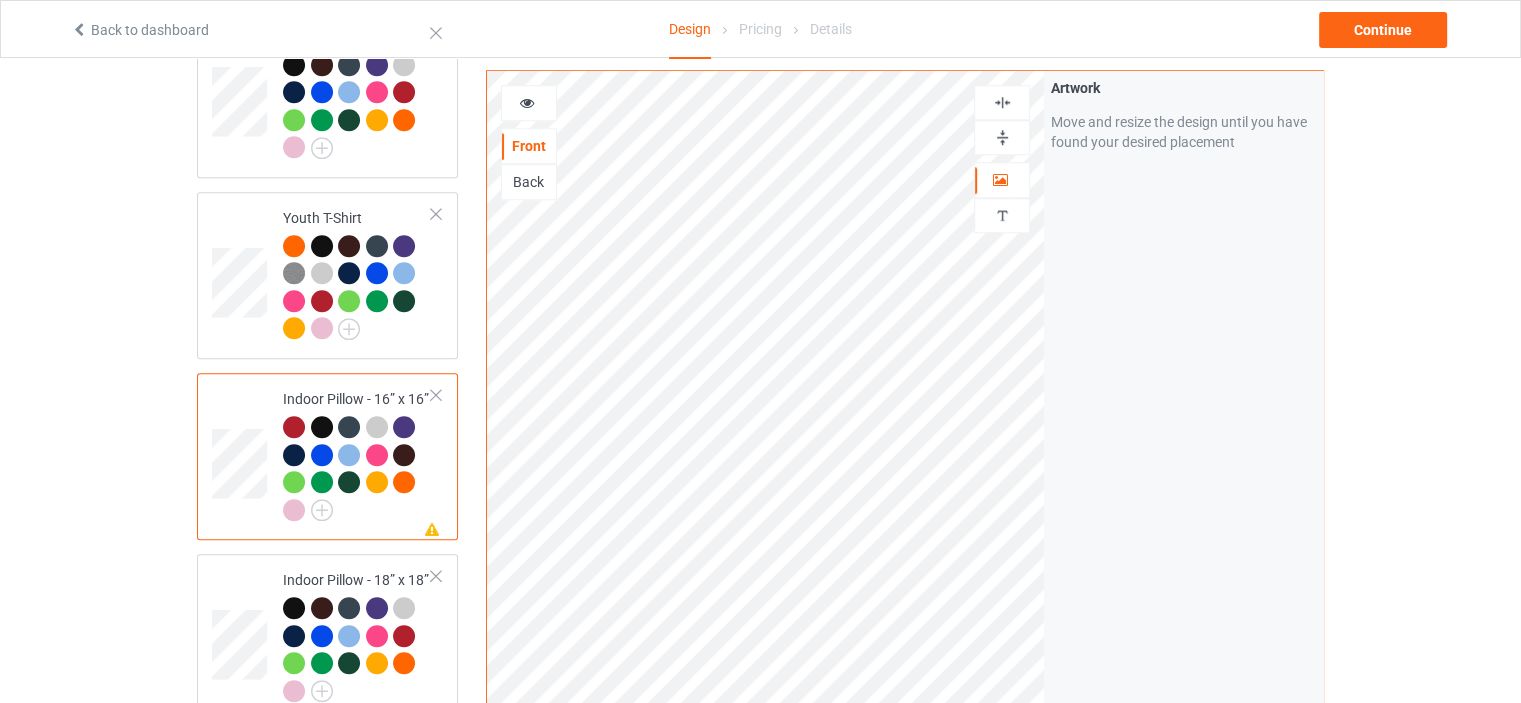 scroll, scrollTop: 1700, scrollLeft: 0, axis: vertical 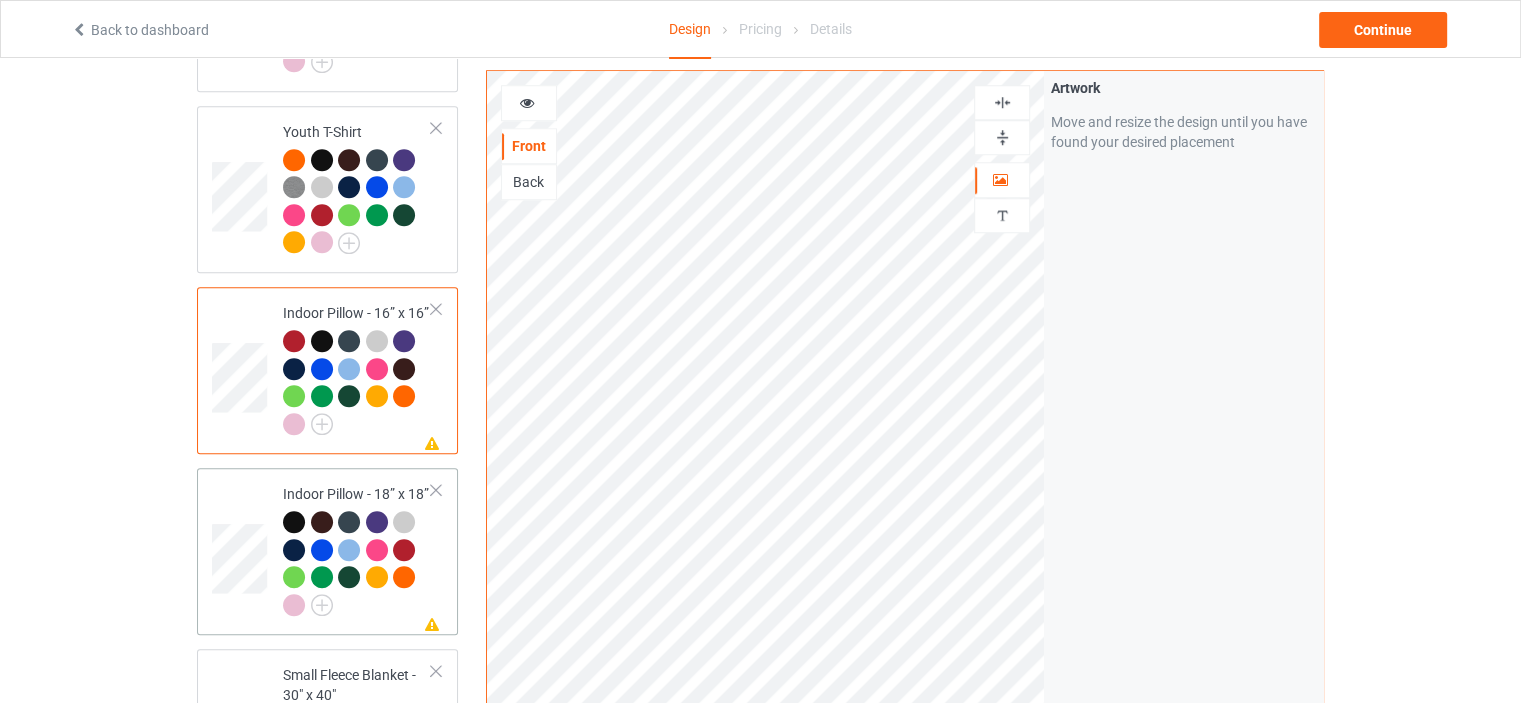 click on "Missing artwork on 1 side(s) Indoor Pillow - 18” x 18”" at bounding box center (357, 551) 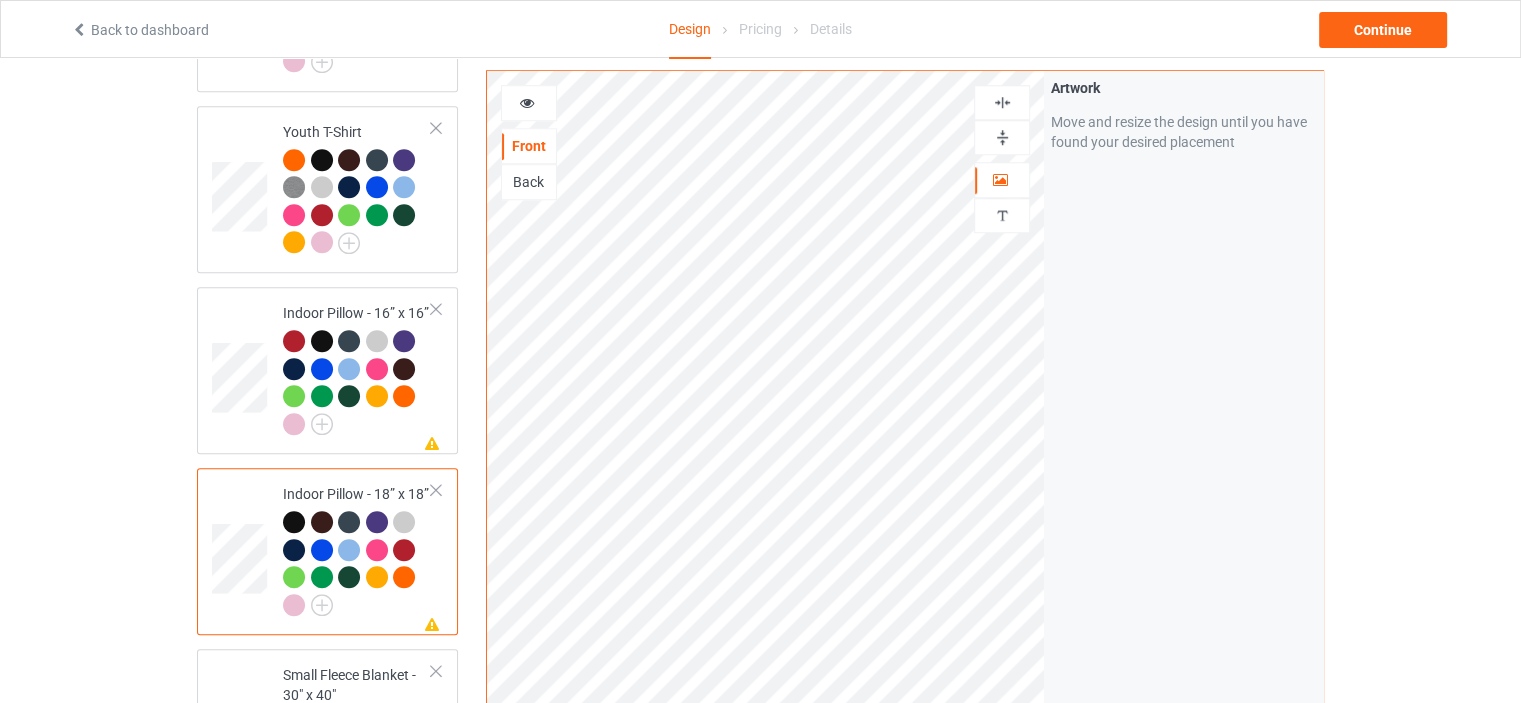 drag, startPoint x: 1004, startPoint y: 135, endPoint x: 1000, endPoint y: 96, distance: 39.20459 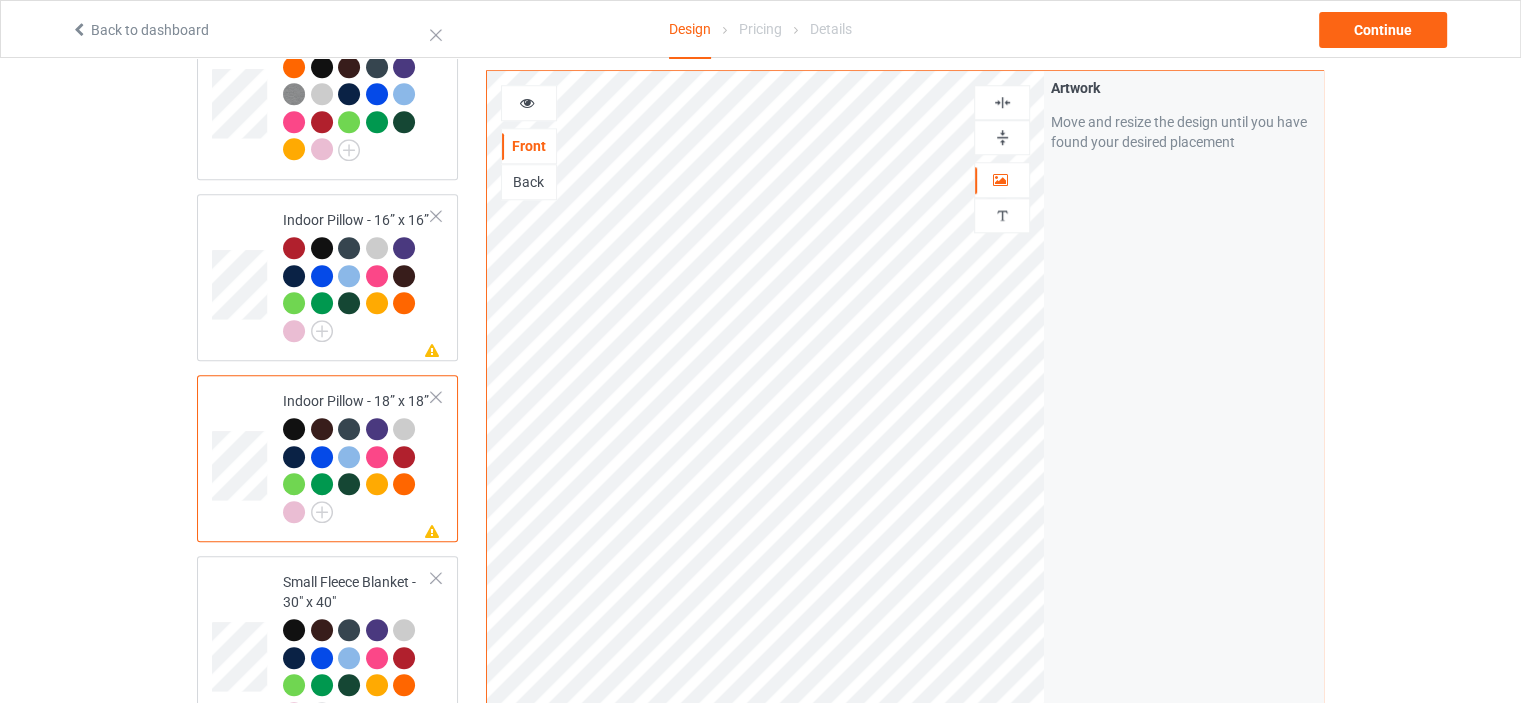 scroll, scrollTop: 2000, scrollLeft: 0, axis: vertical 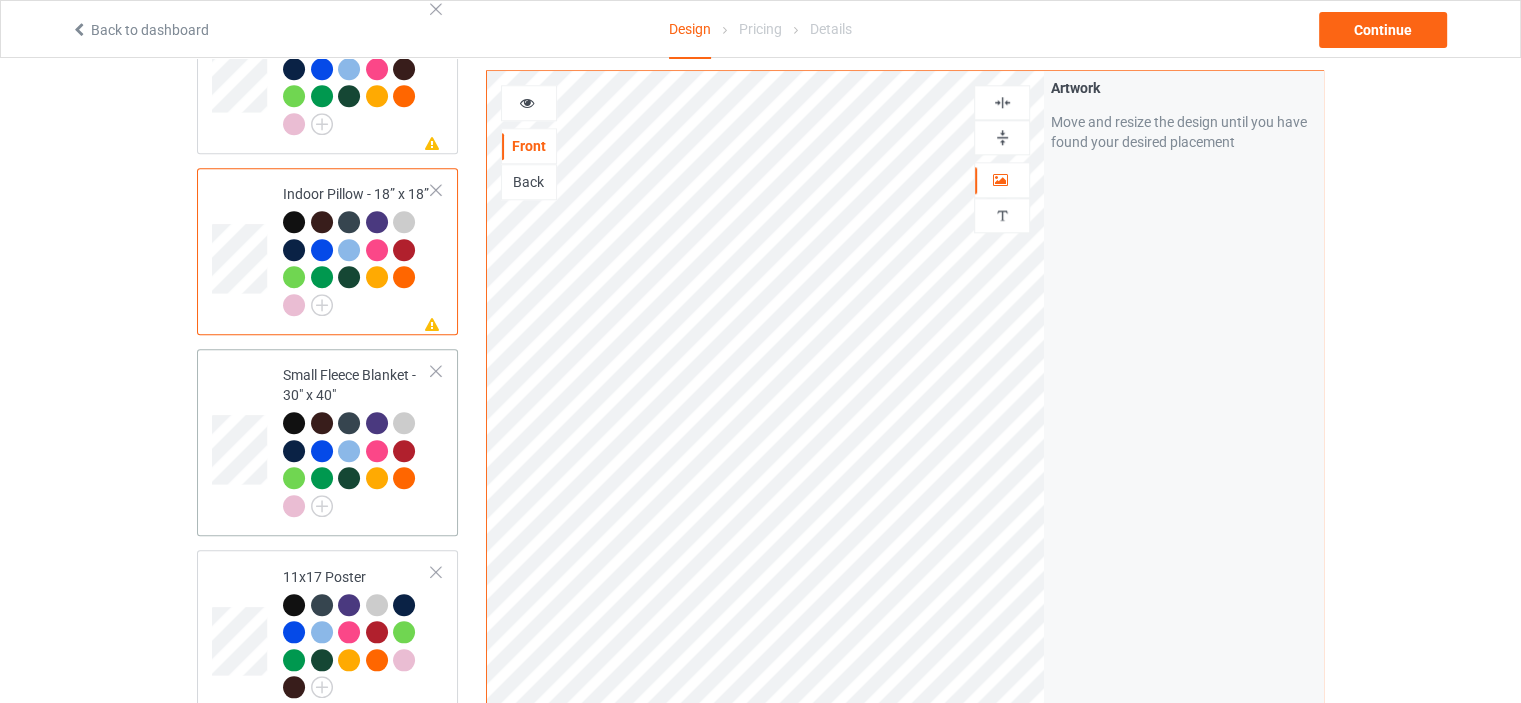 click on "Small Fleece Blanket - 30" x 40"" at bounding box center [357, 440] 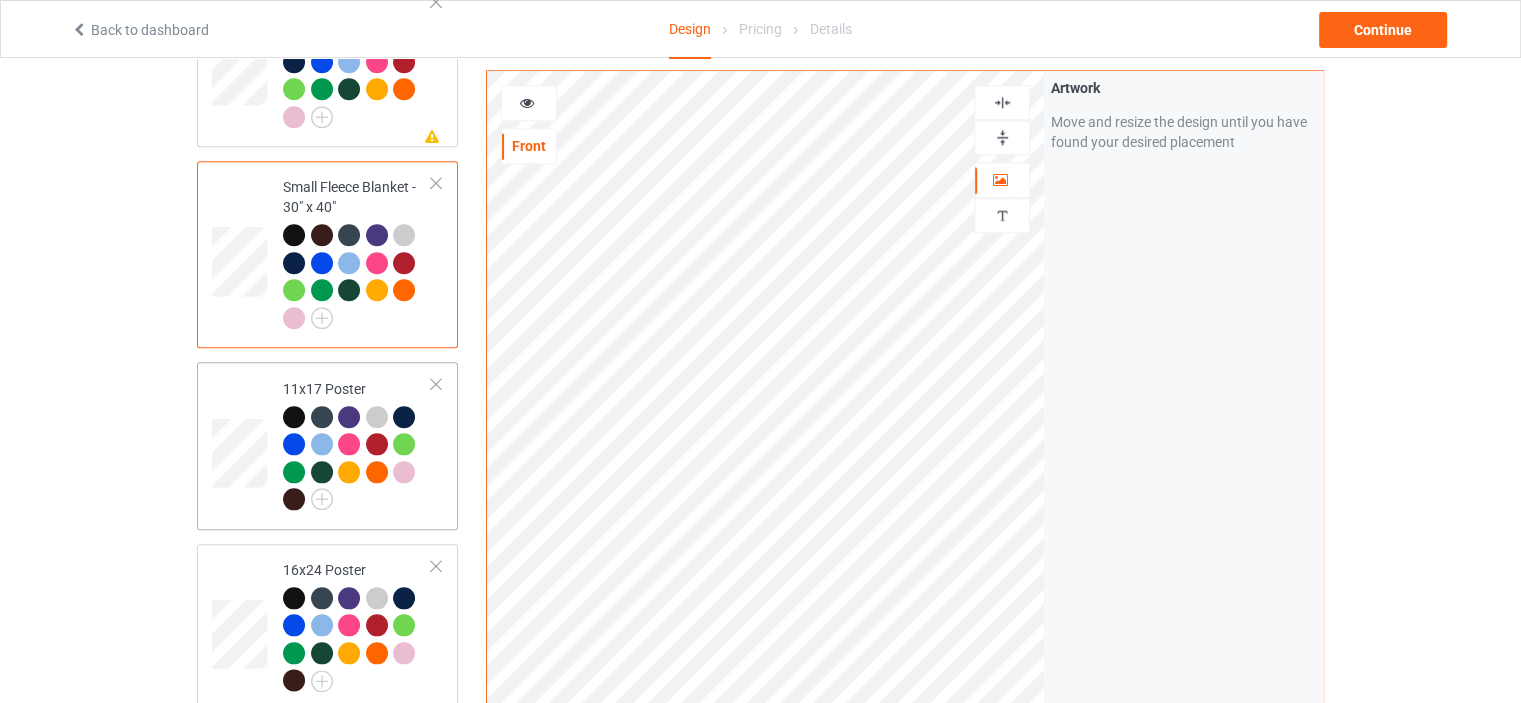 scroll, scrollTop: 2200, scrollLeft: 0, axis: vertical 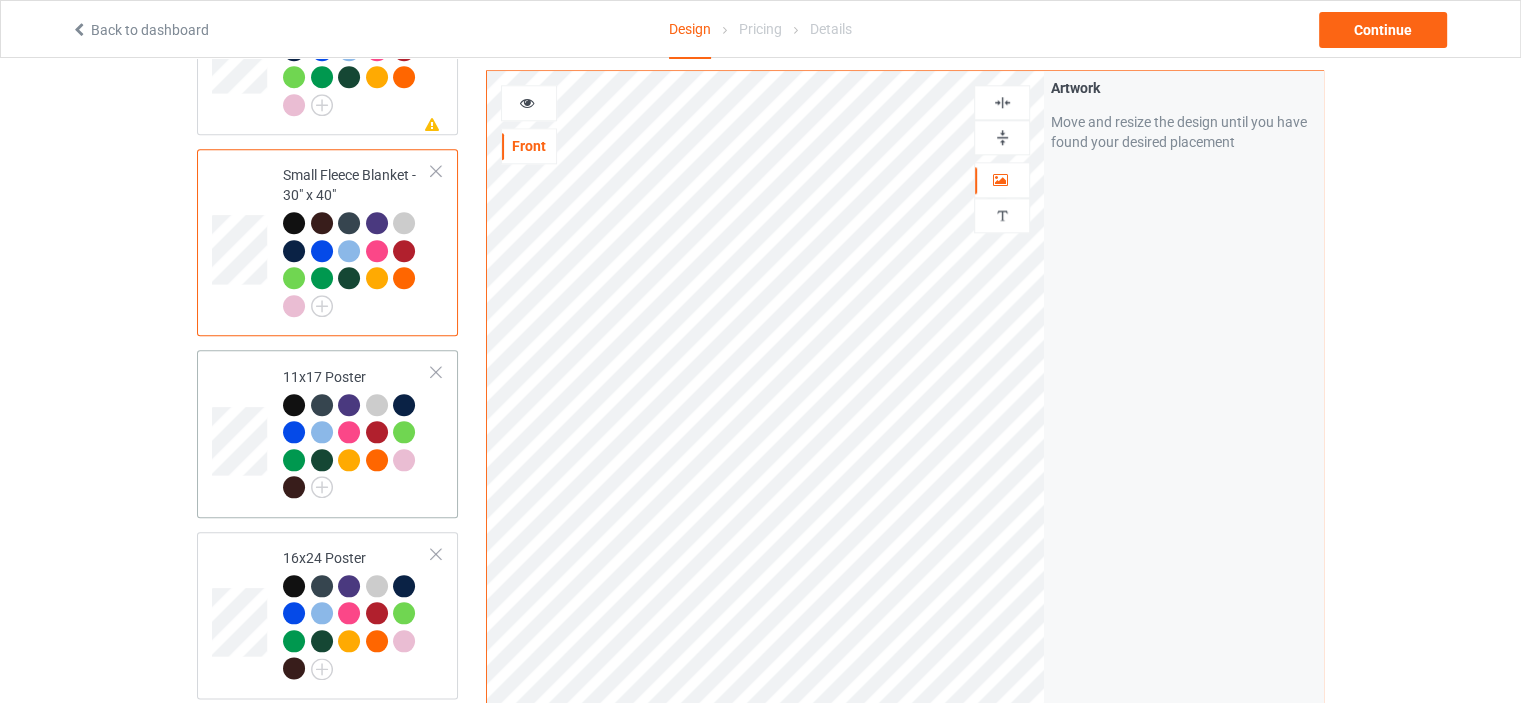 click on "11x17 Poster" at bounding box center [357, 433] 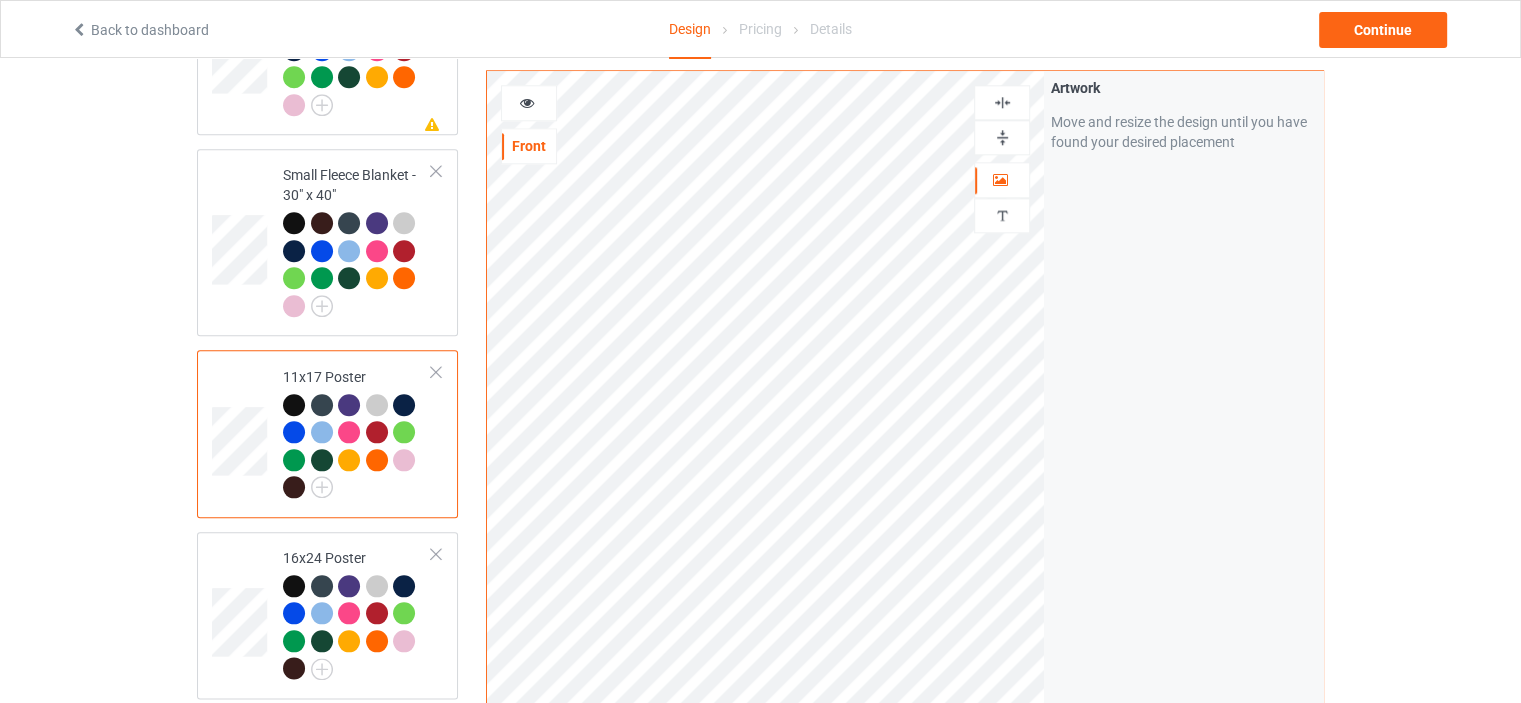 click at bounding box center (1002, 137) 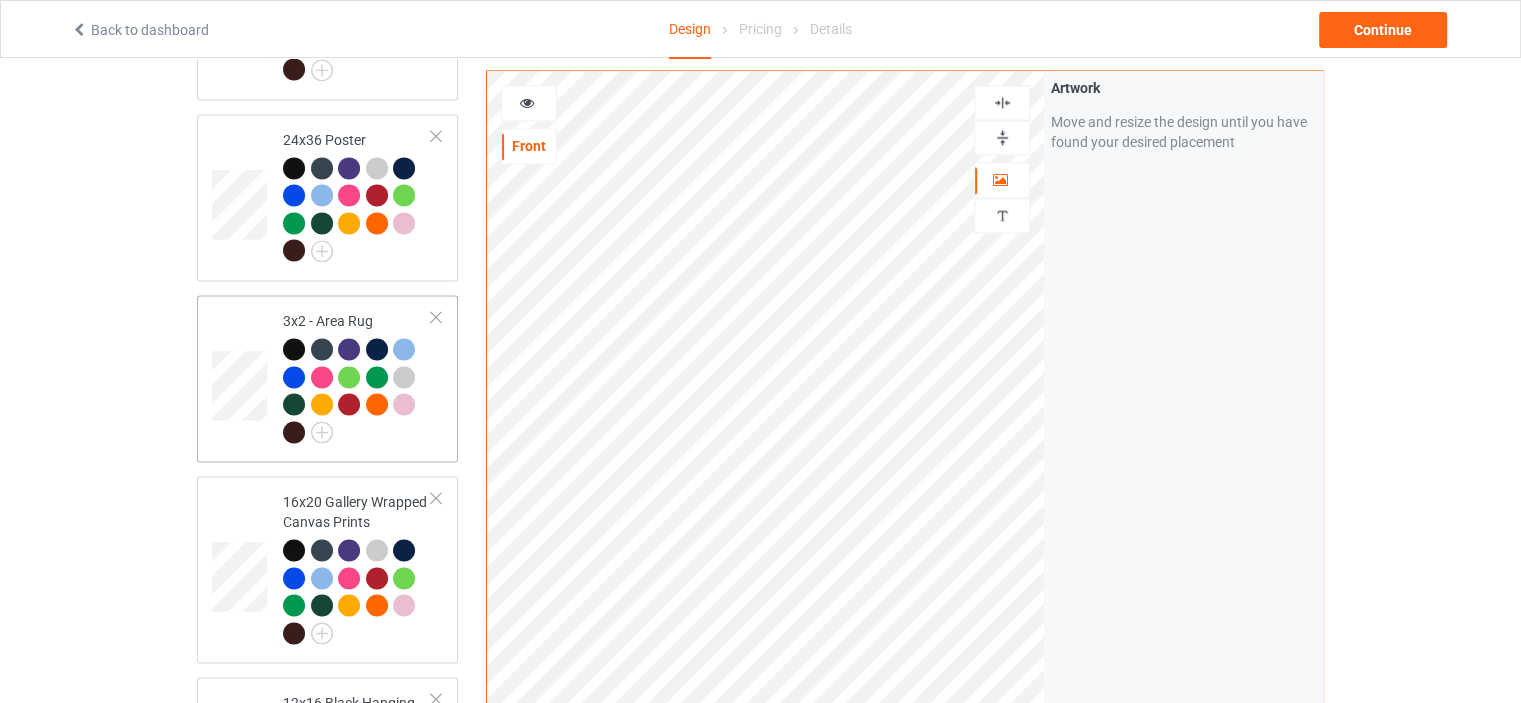 scroll, scrollTop: 2800, scrollLeft: 0, axis: vertical 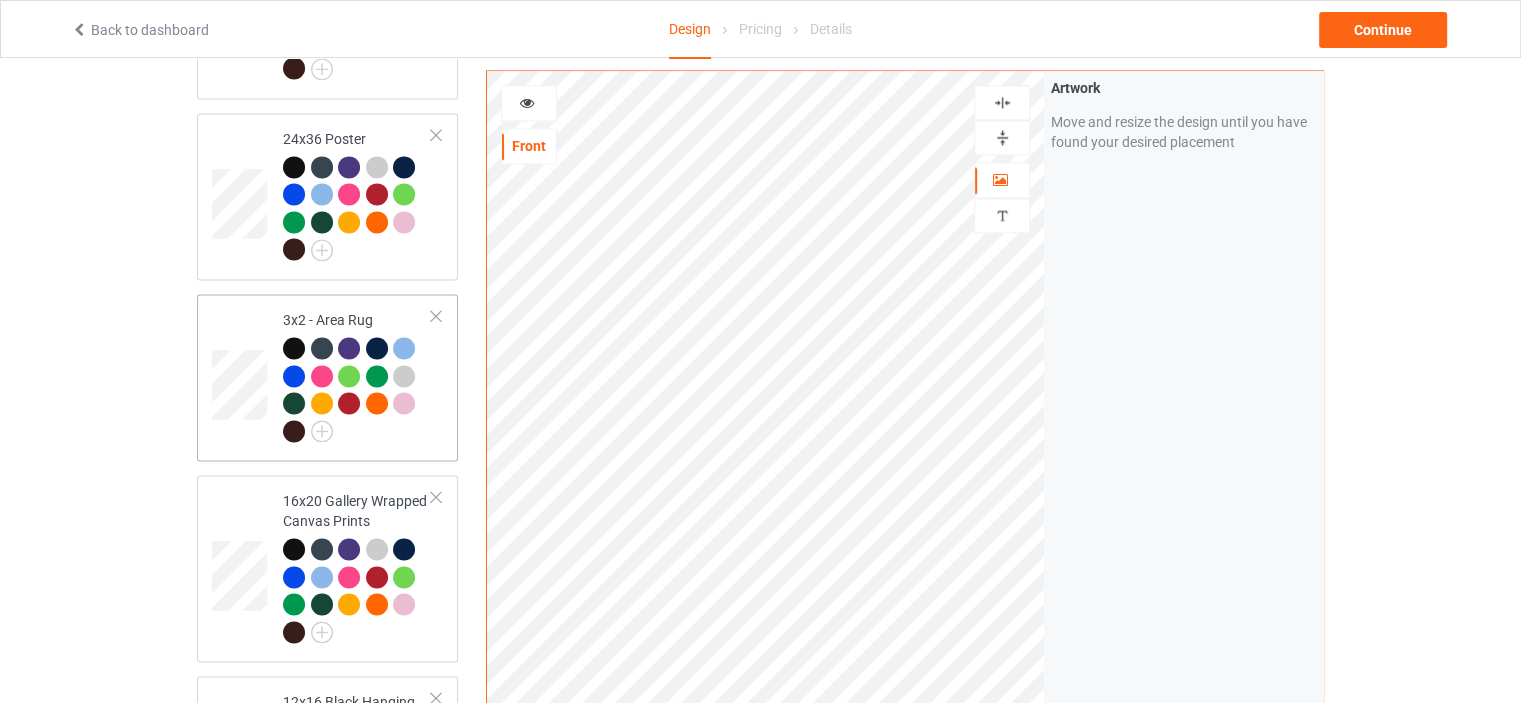click on "3x2 - Area Rug" at bounding box center (357, 377) 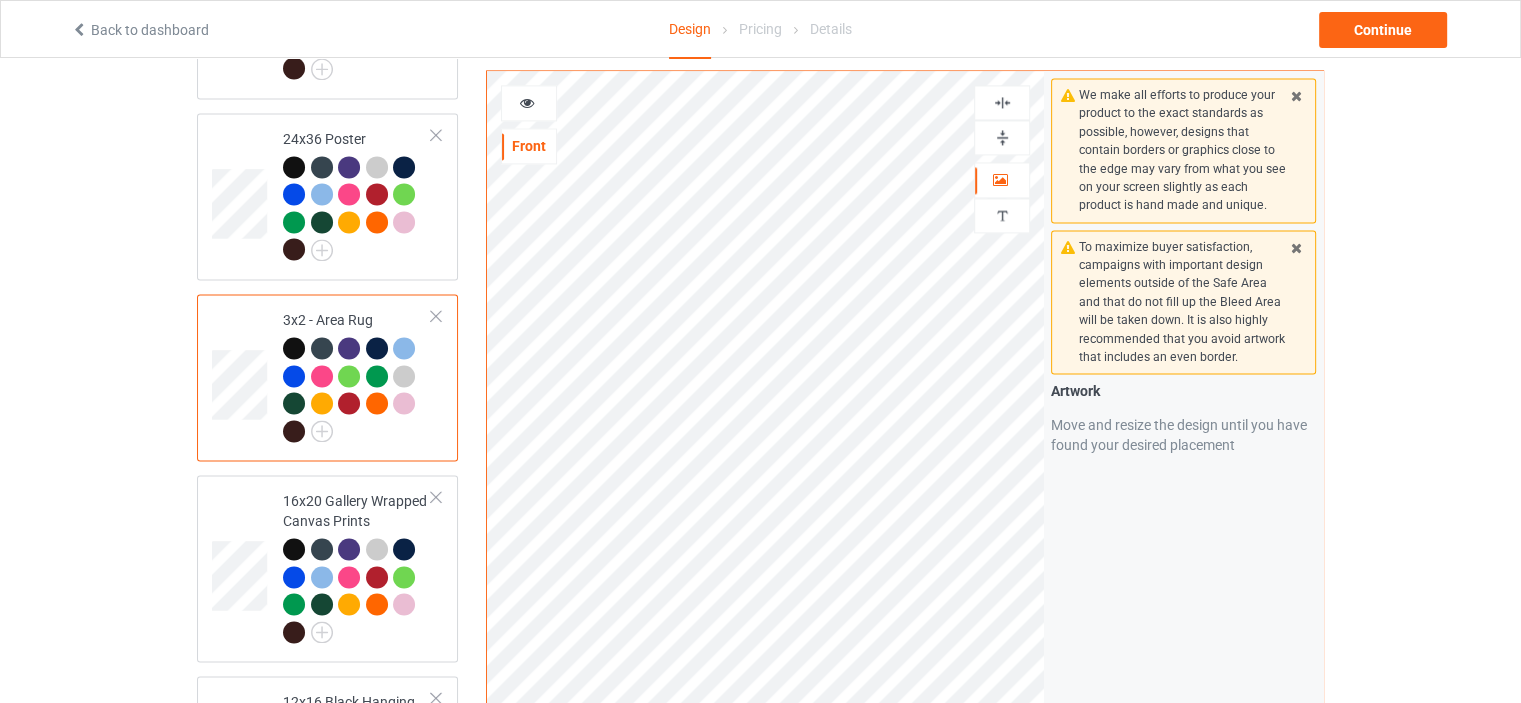 click at bounding box center [1002, 137] 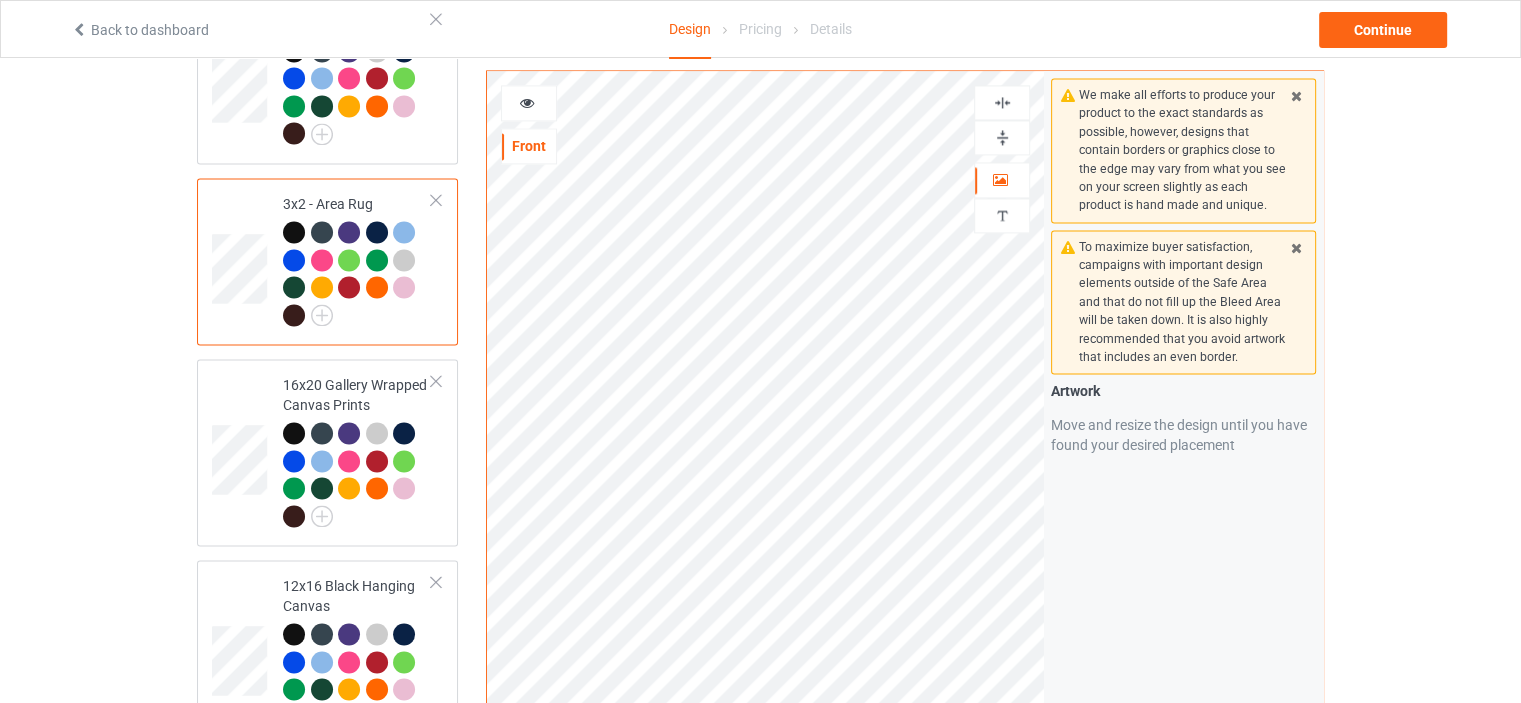 scroll, scrollTop: 3000, scrollLeft: 0, axis: vertical 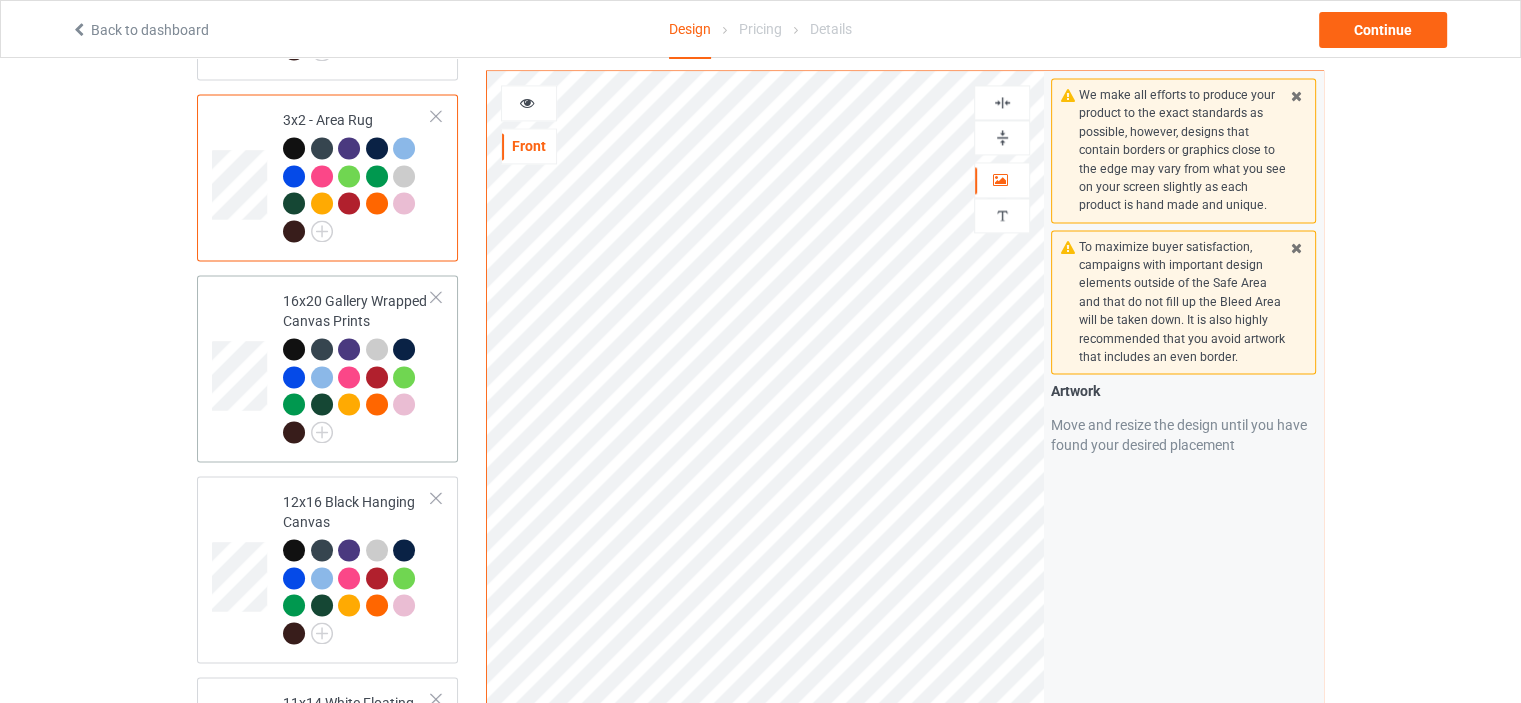 click on "16x20 Gallery Wrapped Canvas Prints" at bounding box center (357, 366) 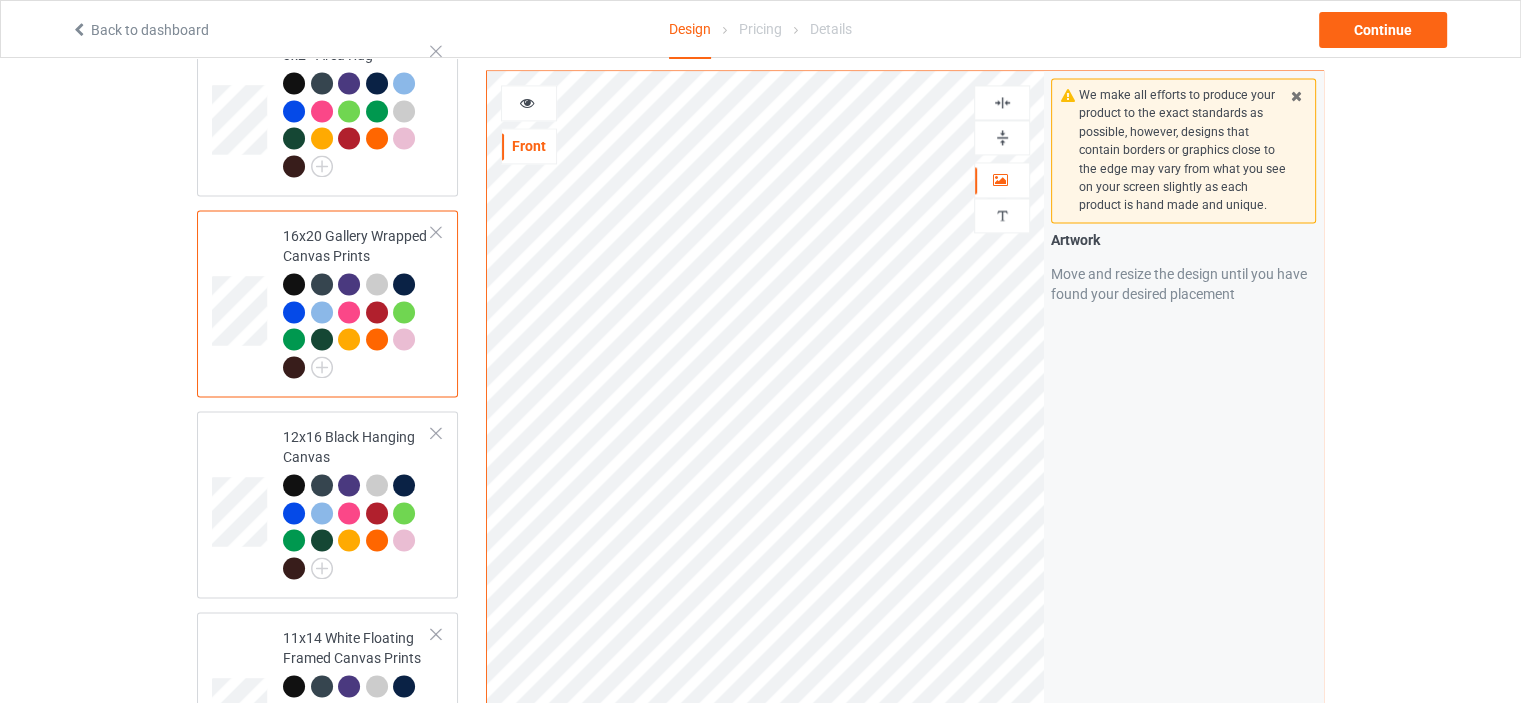 scroll, scrollTop: 3100, scrollLeft: 0, axis: vertical 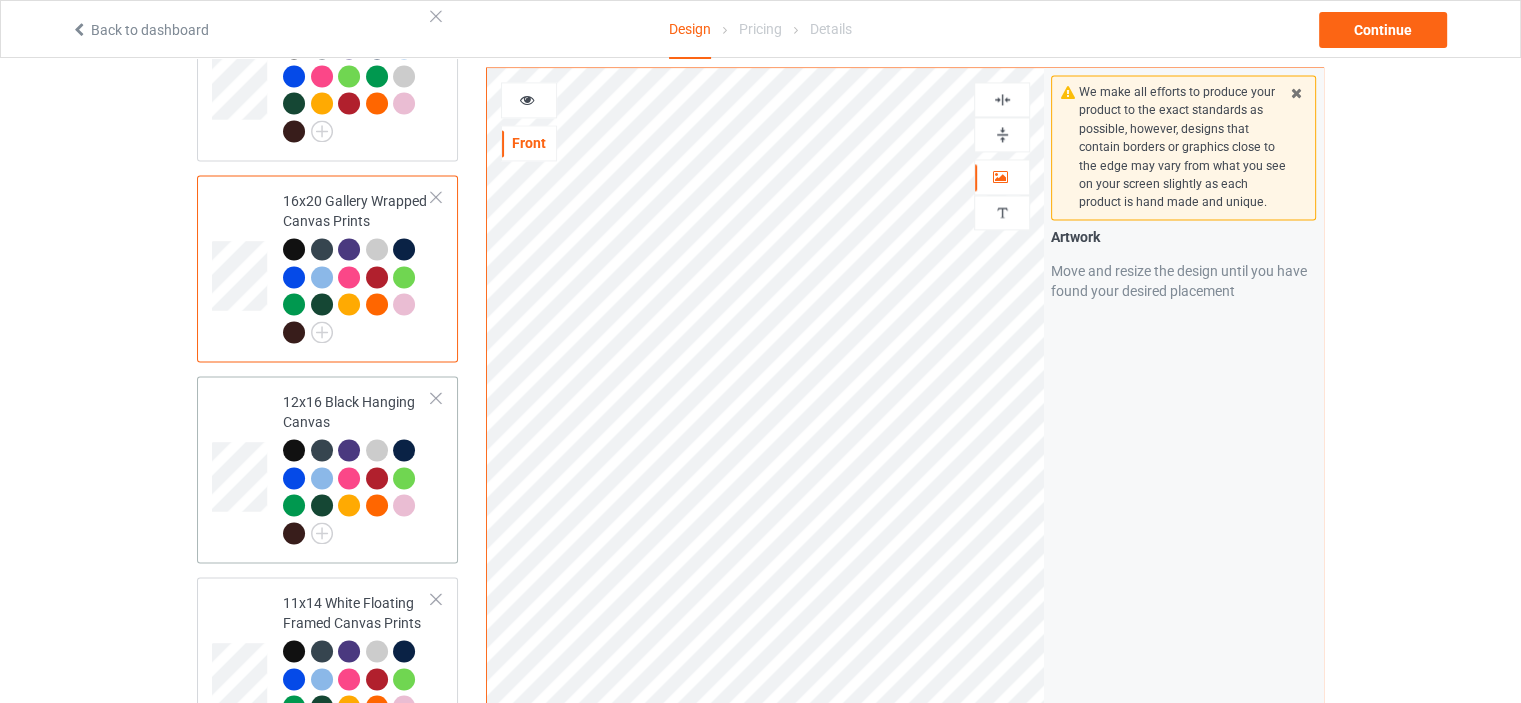 click on "12x16 Black Hanging Canvas" at bounding box center [357, 467] 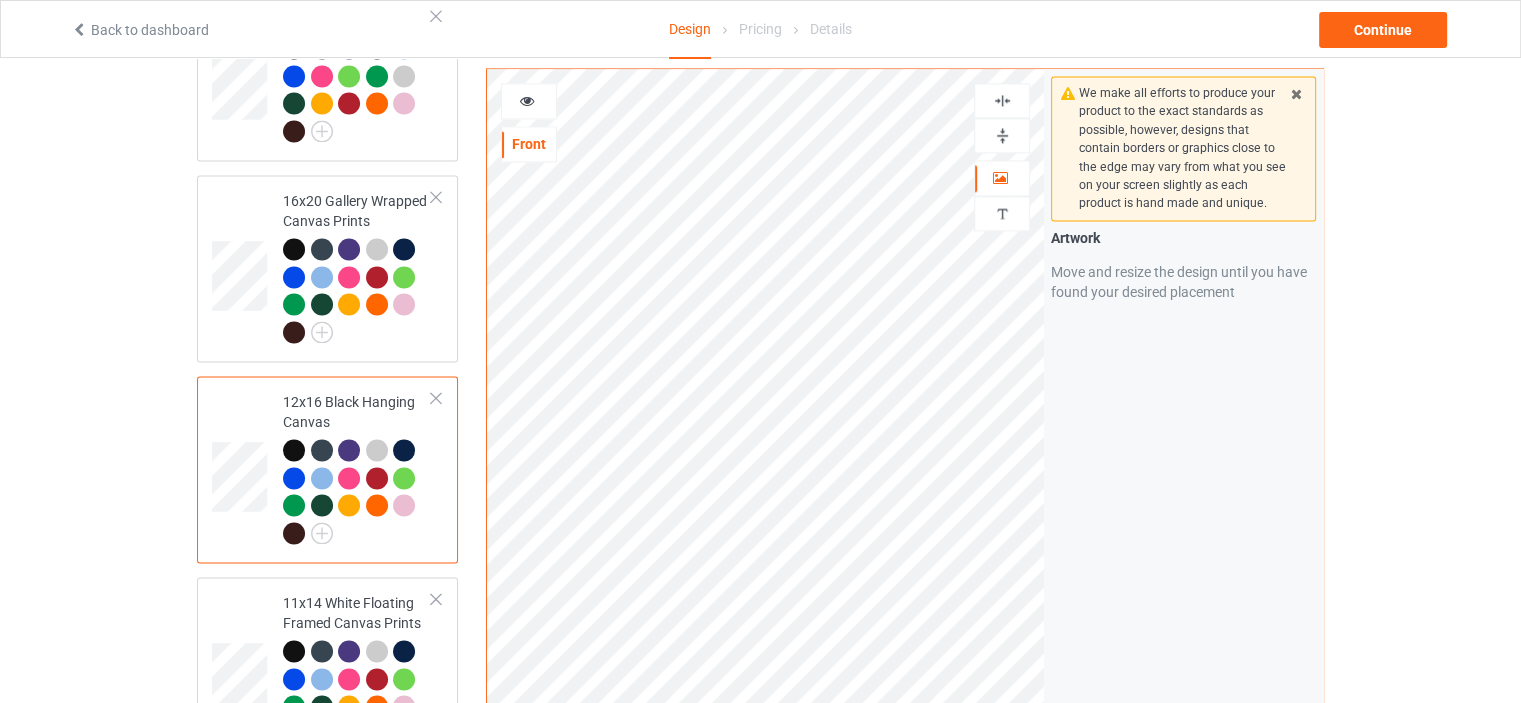 click at bounding box center [1002, 135] 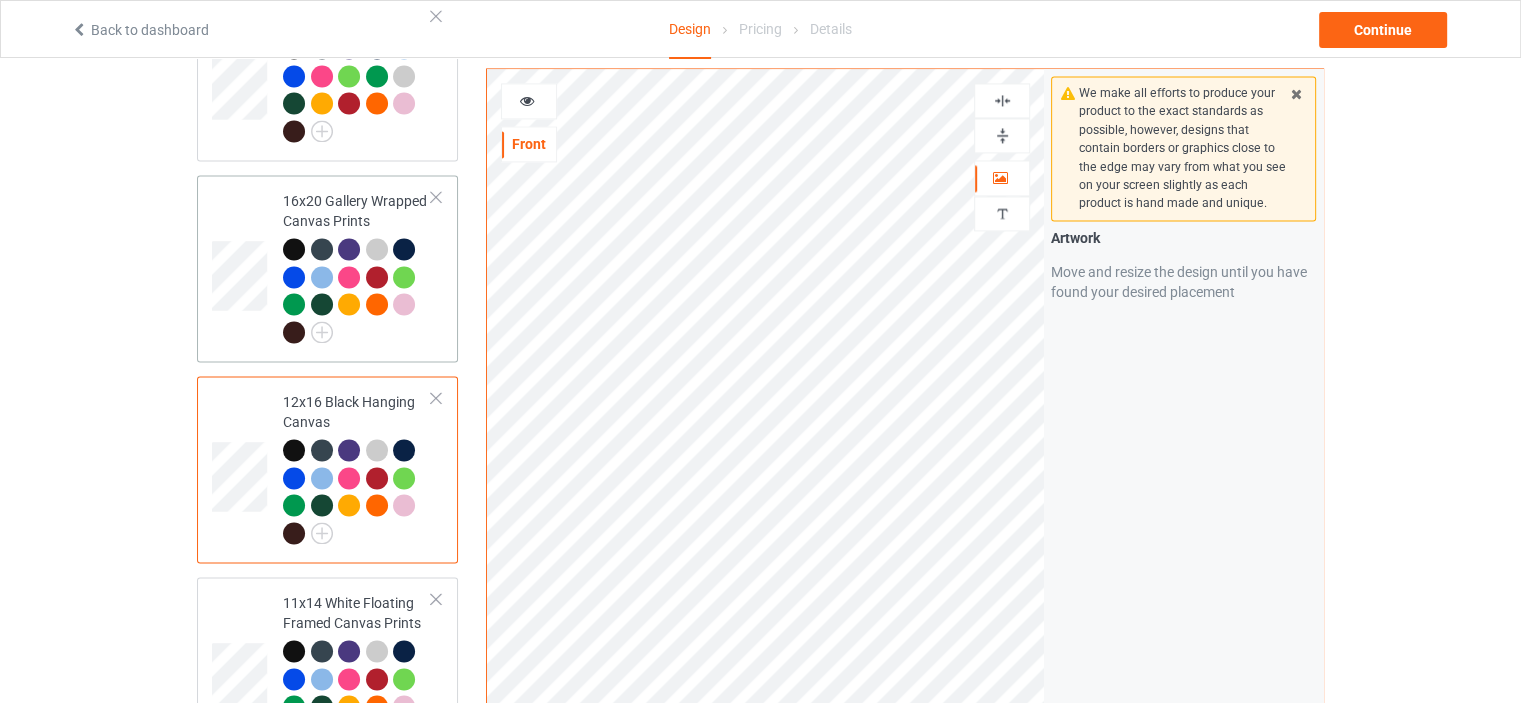 scroll, scrollTop: 3200, scrollLeft: 0, axis: vertical 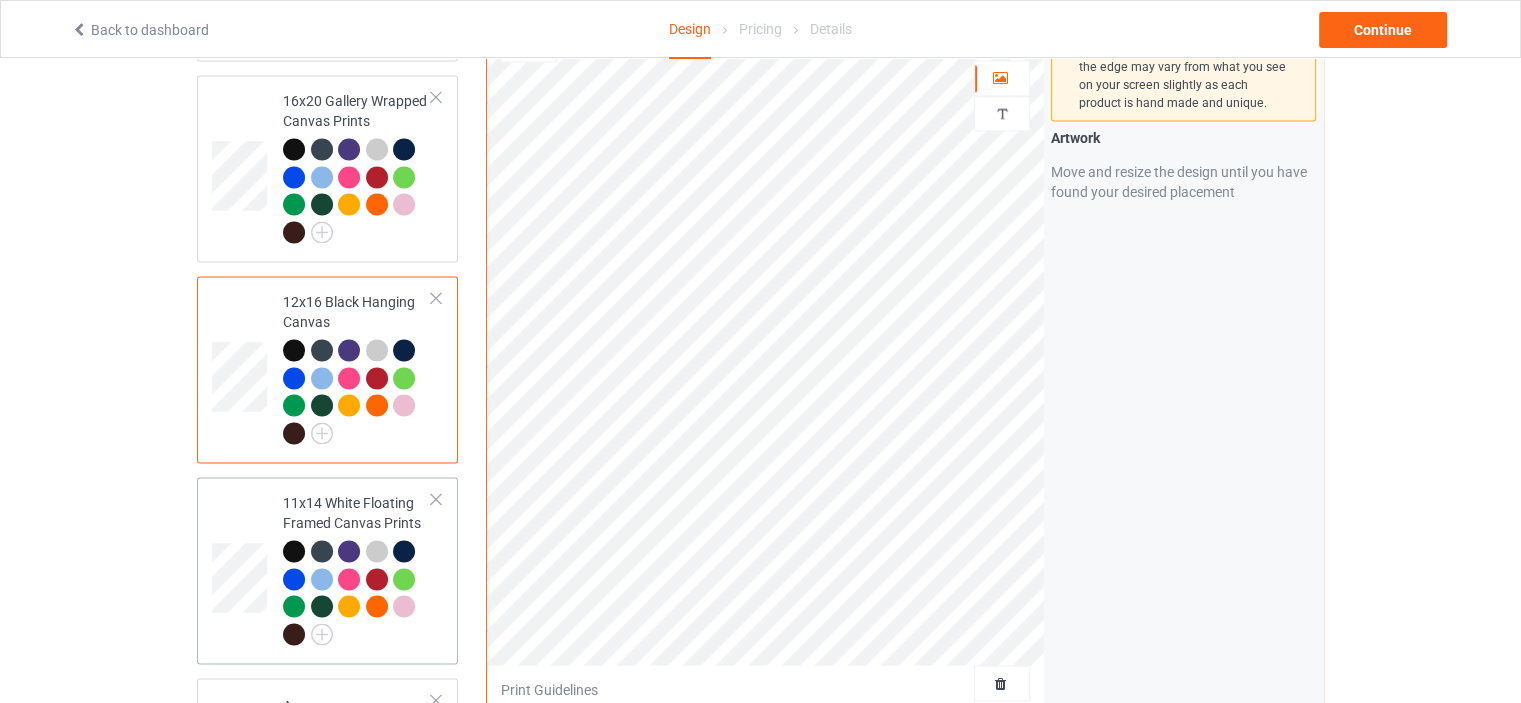 click on "11x14 White Floating Framed Canvas Prints" at bounding box center (357, 568) 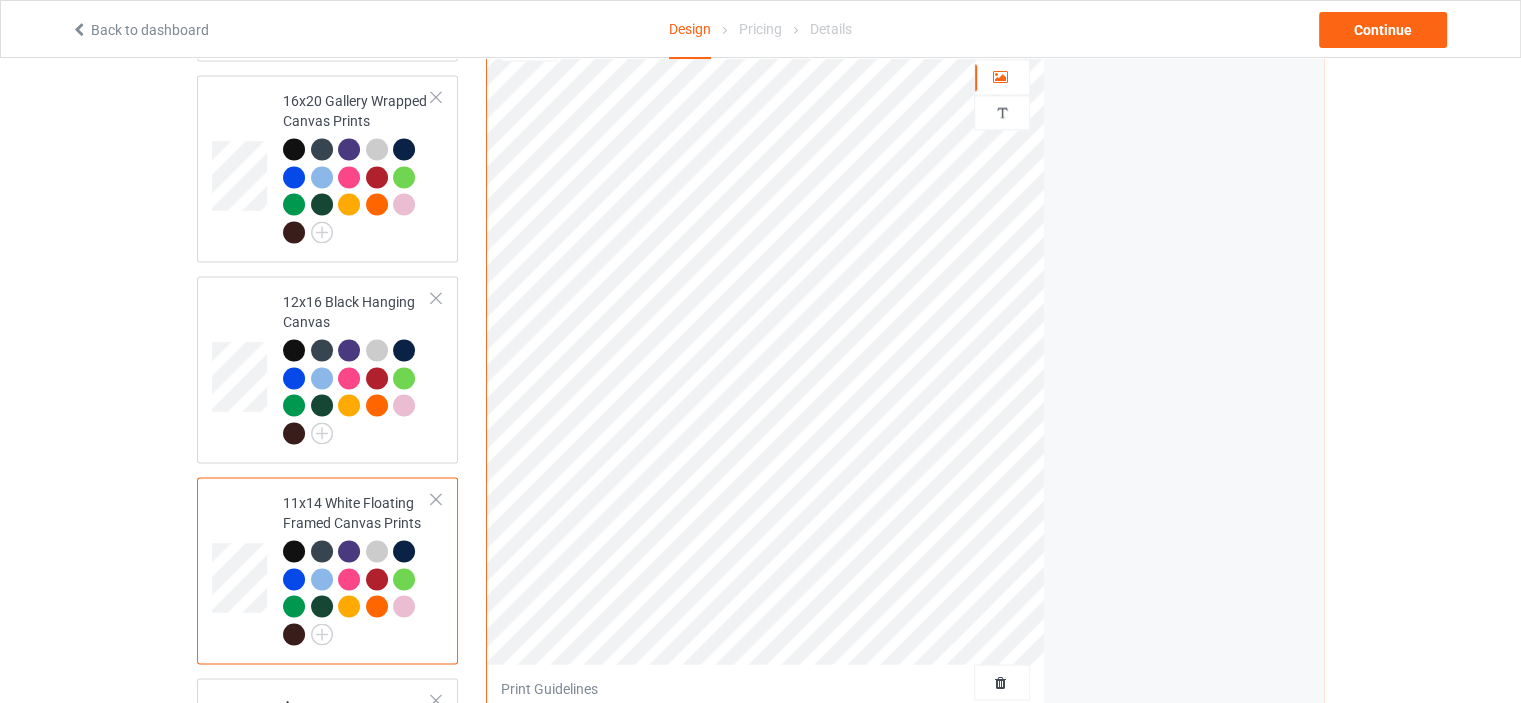 scroll, scrollTop: 3100, scrollLeft: 0, axis: vertical 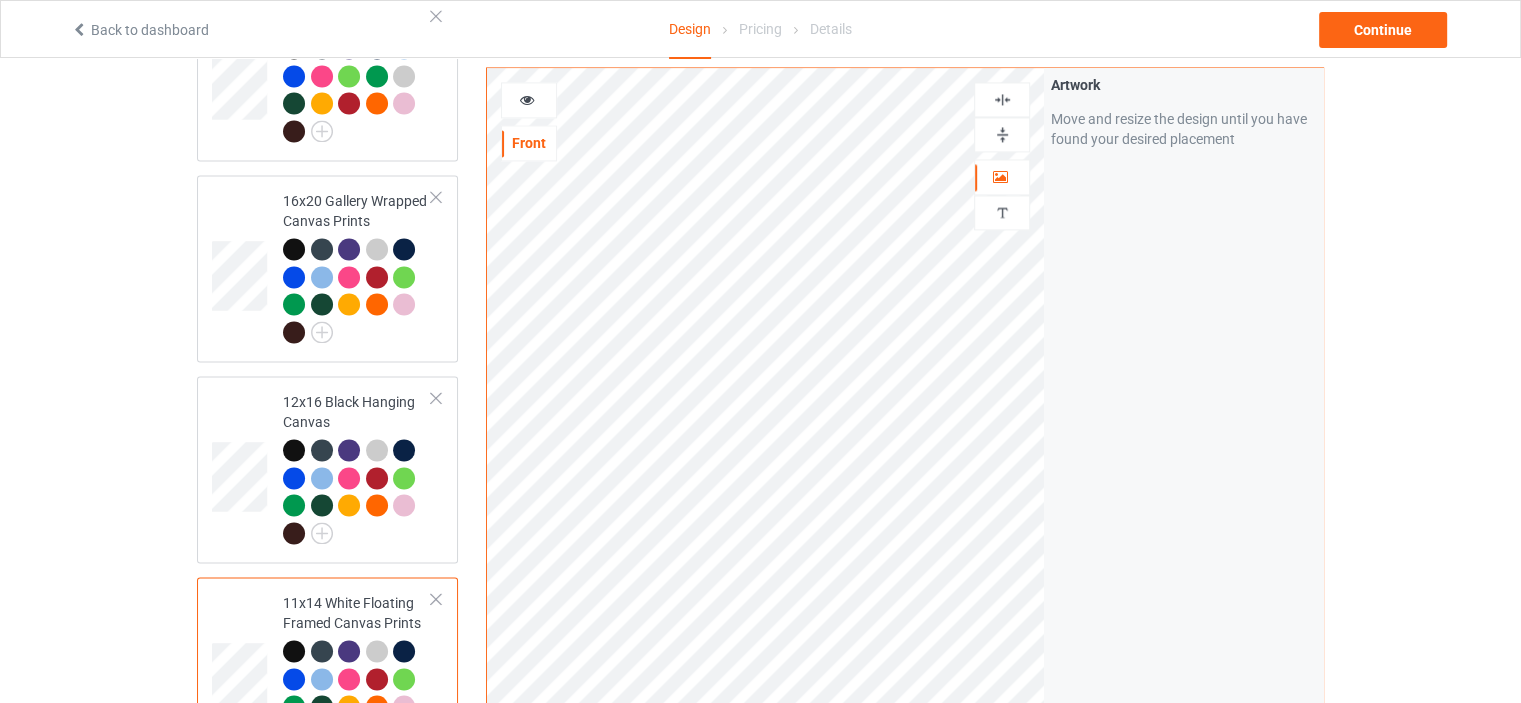click at bounding box center [1002, 134] 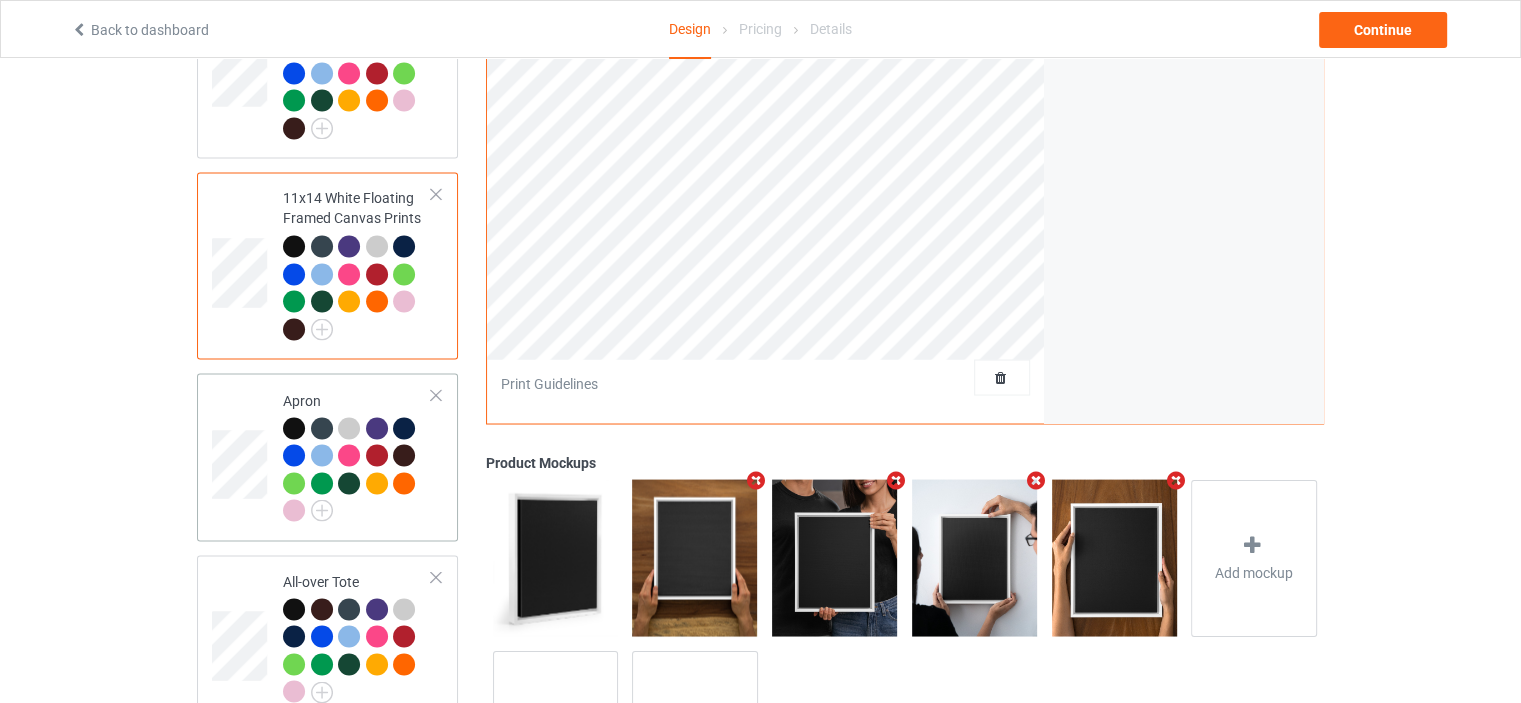 scroll, scrollTop: 3600, scrollLeft: 0, axis: vertical 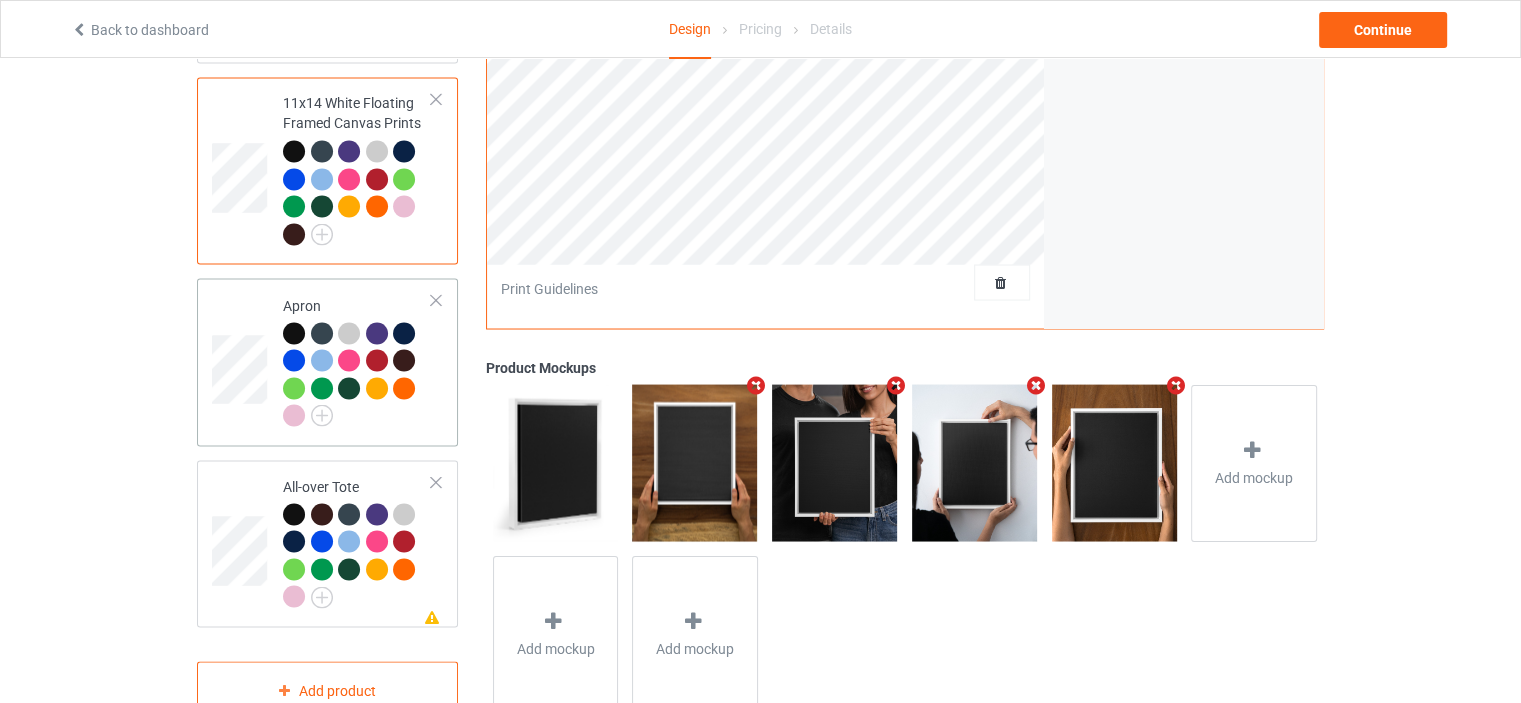click on "Apron" at bounding box center (357, 360) 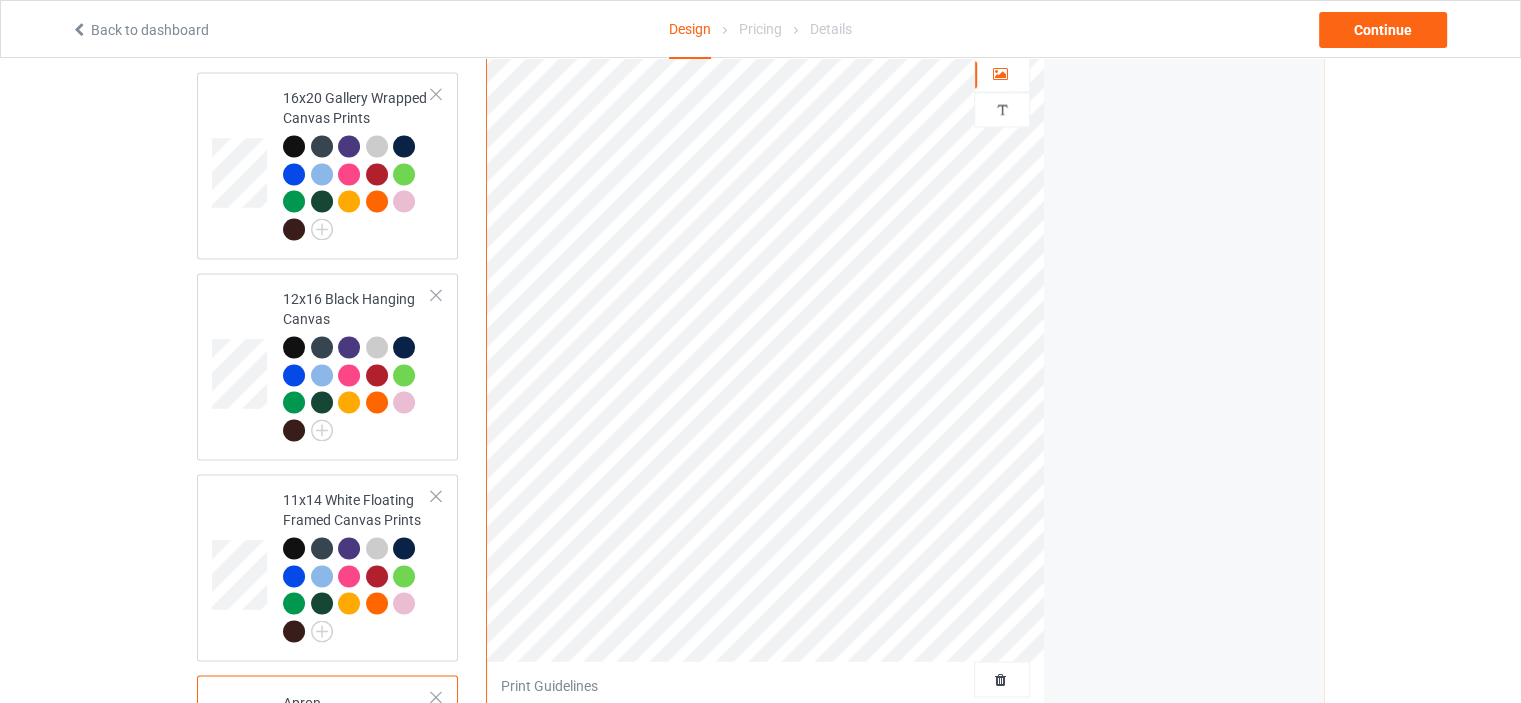 scroll, scrollTop: 3100, scrollLeft: 0, axis: vertical 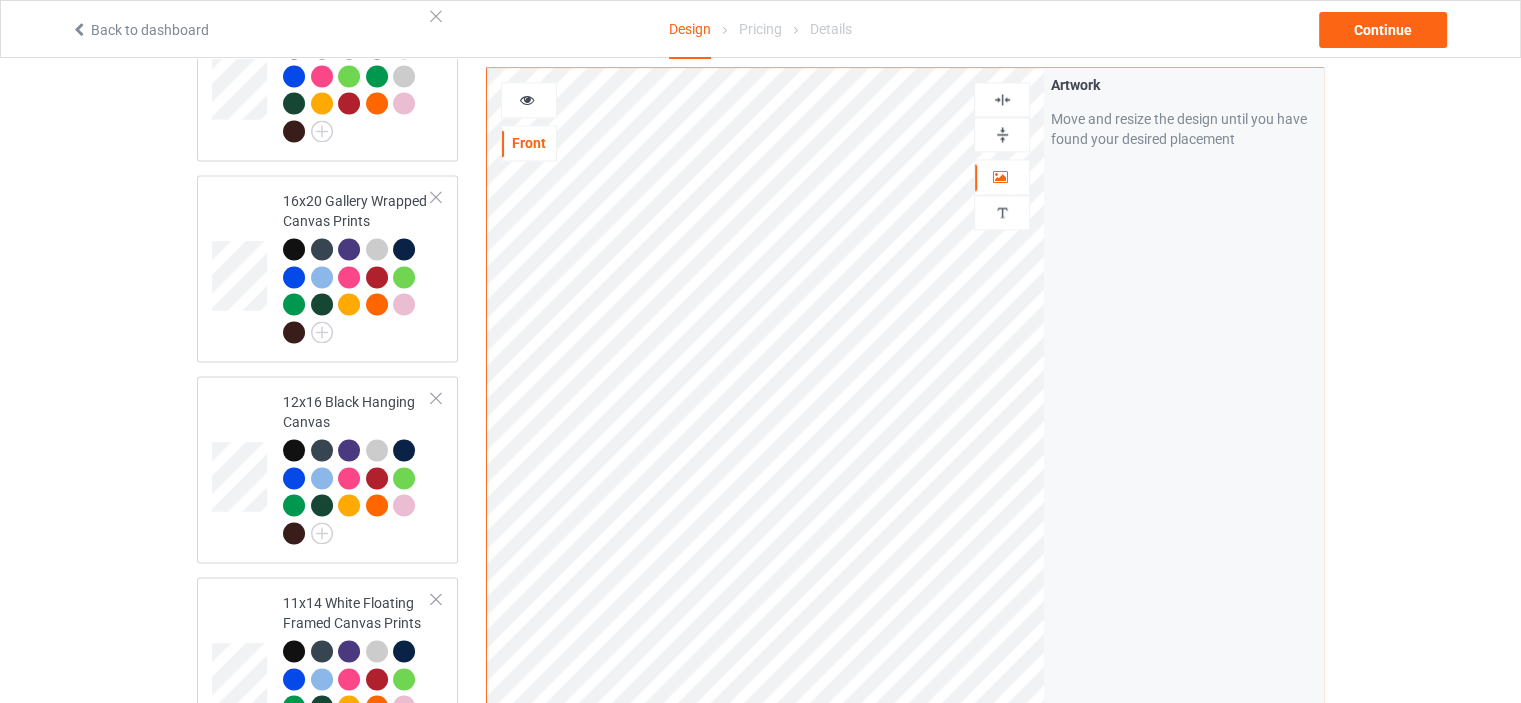 click at bounding box center [1002, 99] 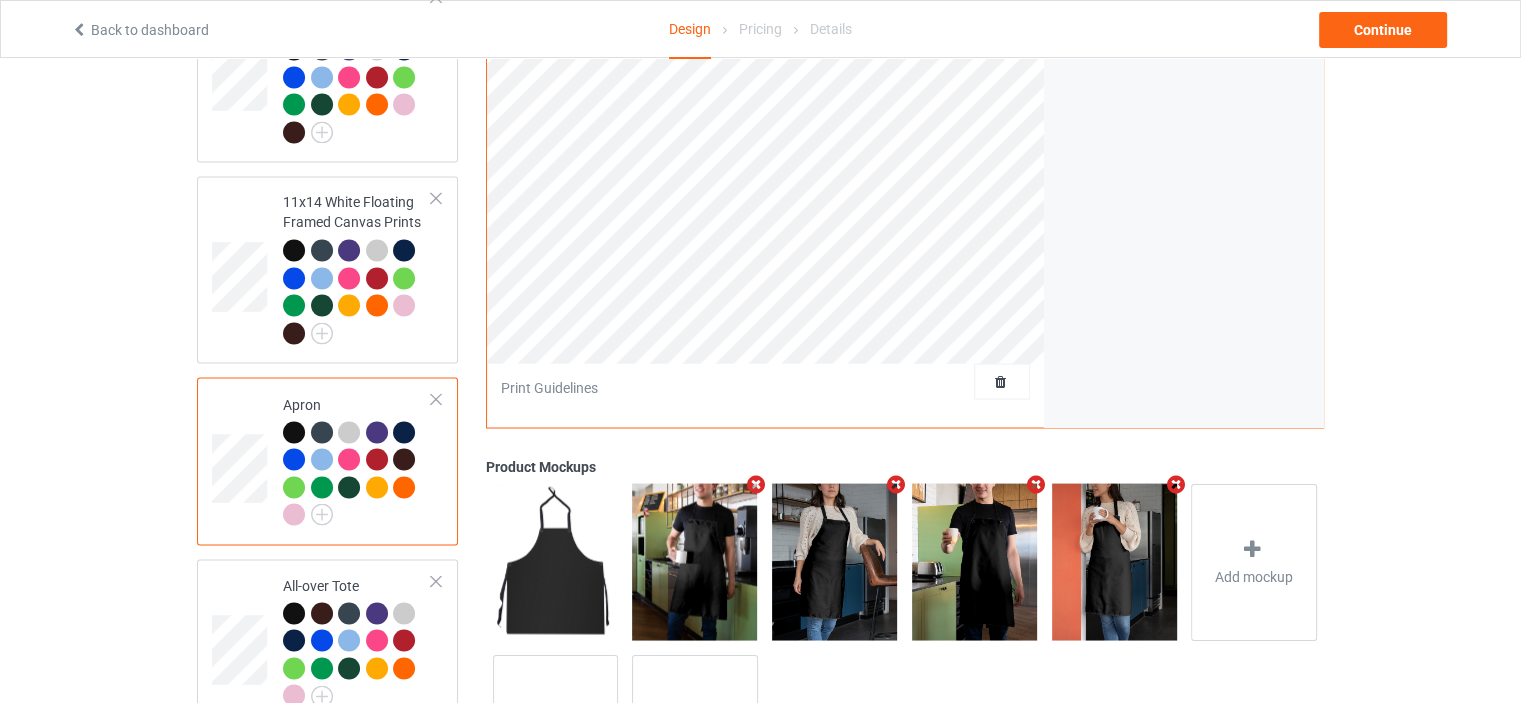 scroll, scrollTop: 3644, scrollLeft: 0, axis: vertical 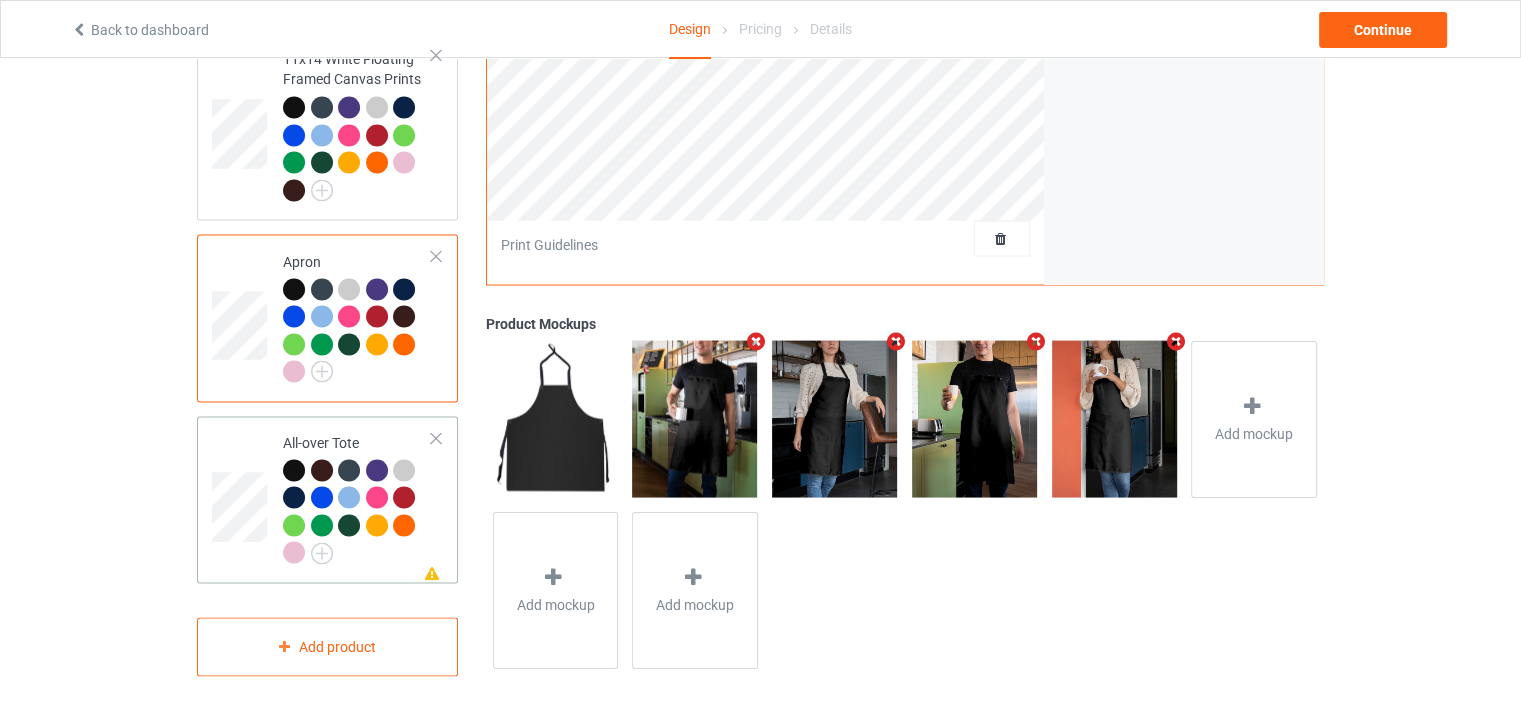 click on "Missing artwork on 1 side(s) All-over Tote" at bounding box center (357, 499) 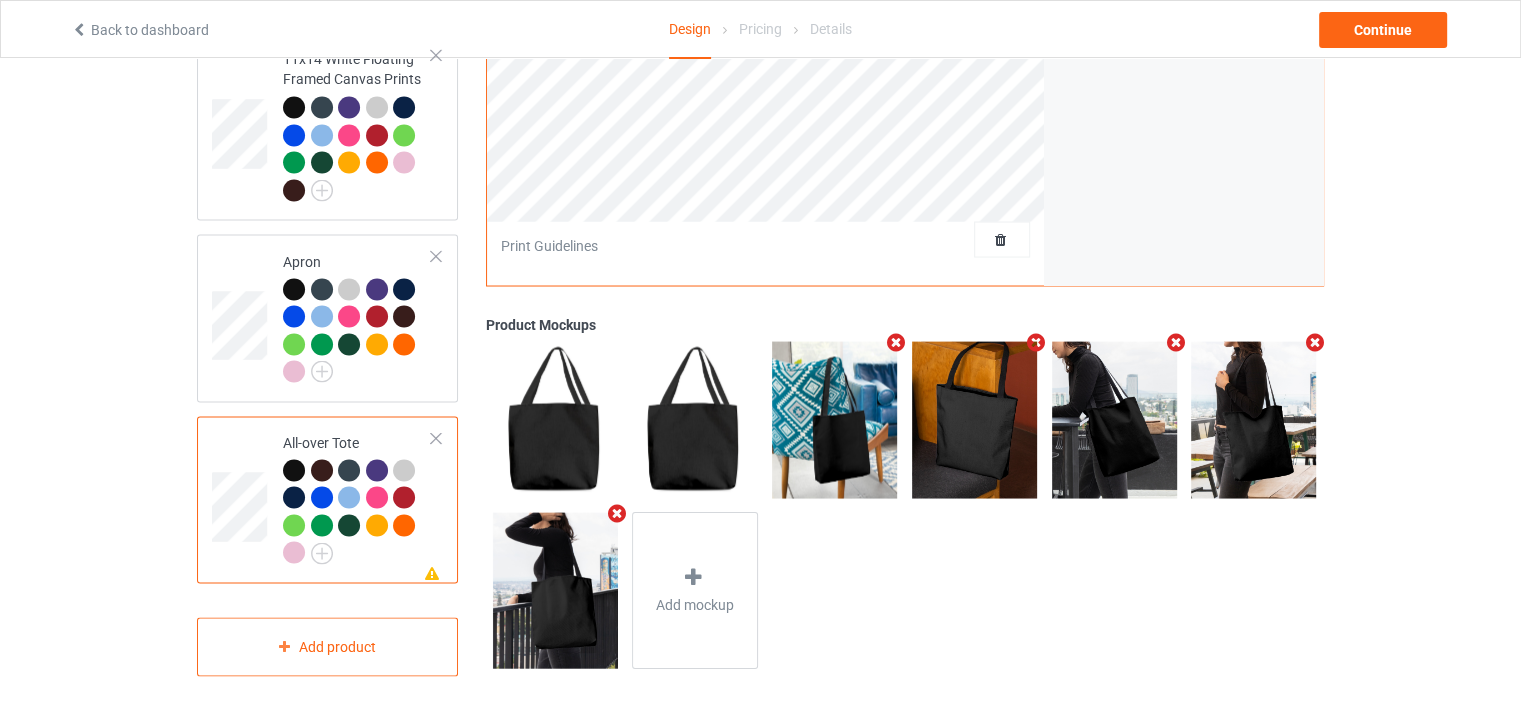 scroll, scrollTop: 3044, scrollLeft: 0, axis: vertical 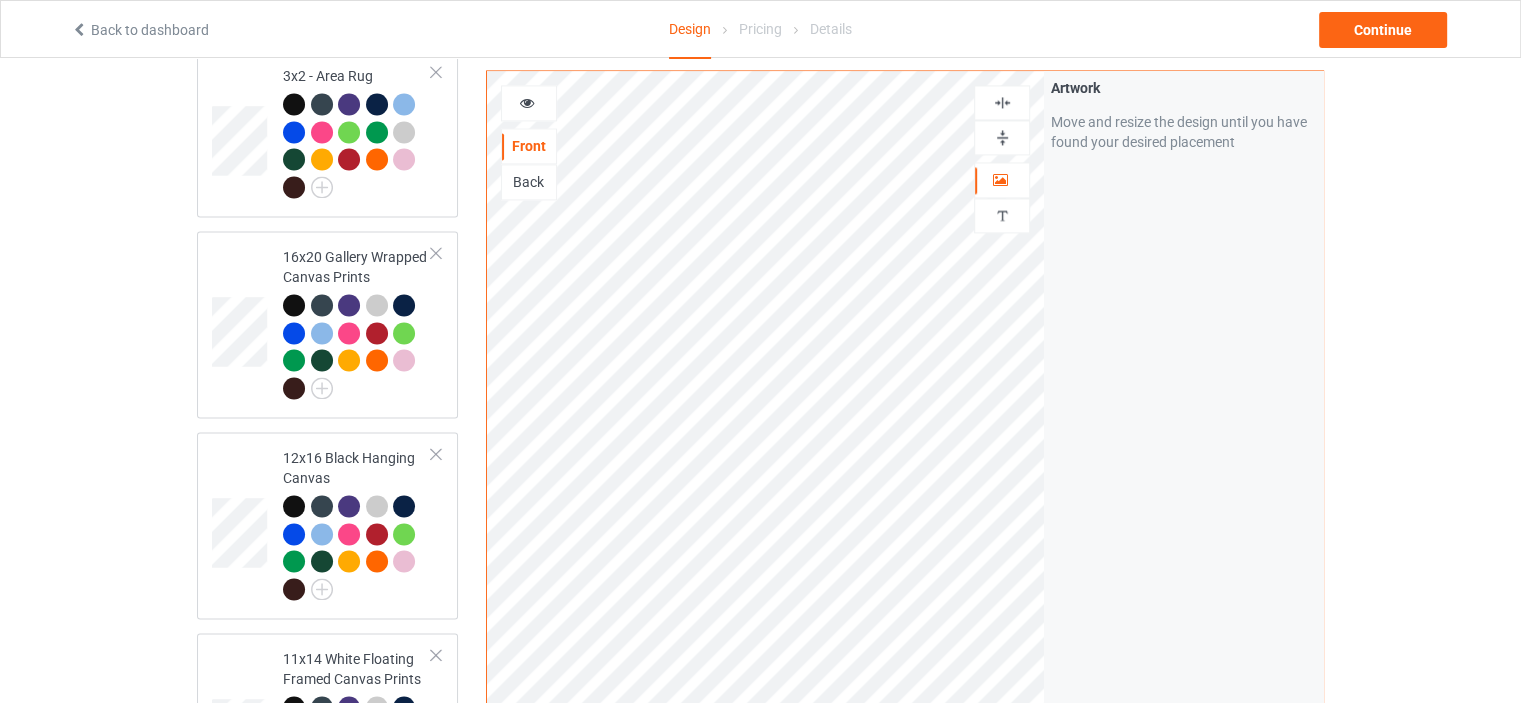 click at bounding box center (1002, 102) 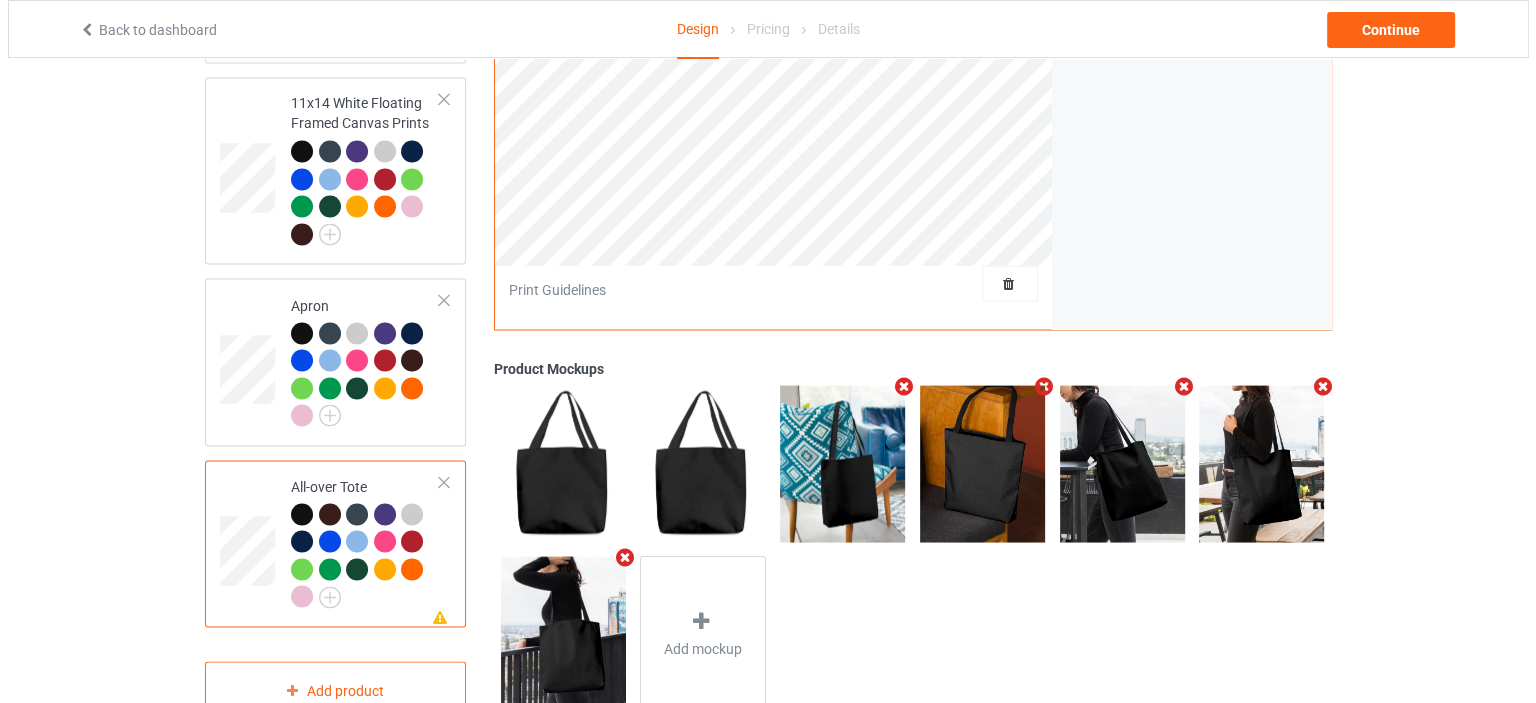 scroll, scrollTop: 3644, scrollLeft: 0, axis: vertical 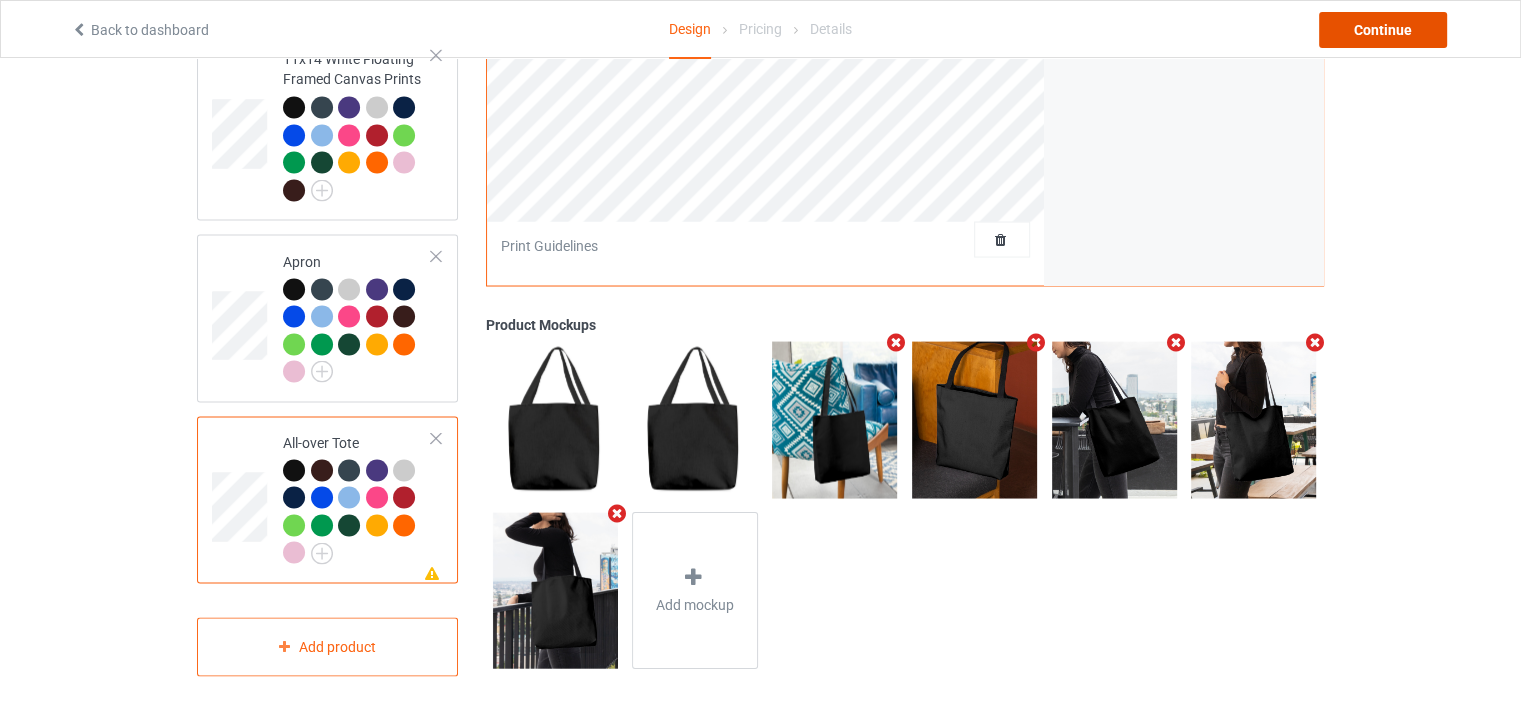 click on "Continue" at bounding box center [1383, 30] 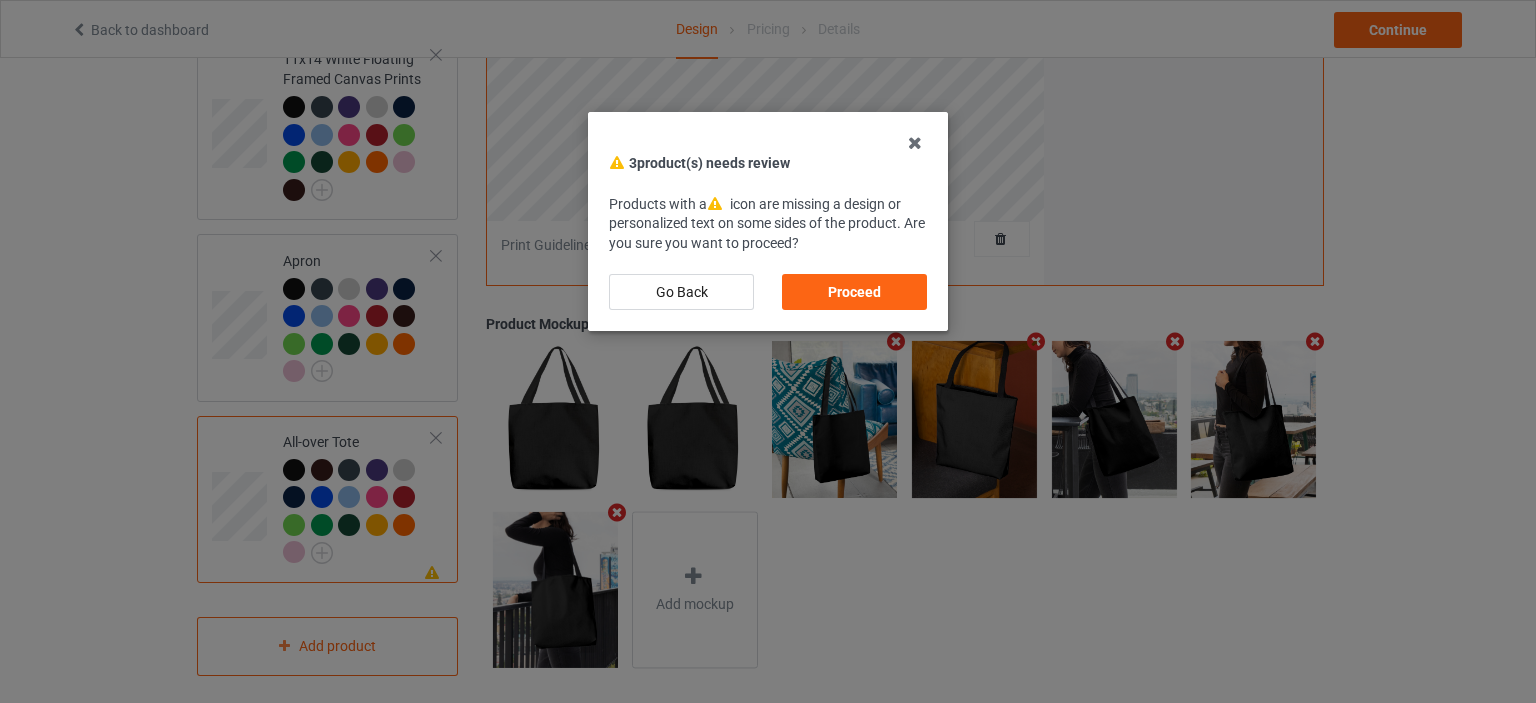 click on "Proceed" at bounding box center [854, 292] 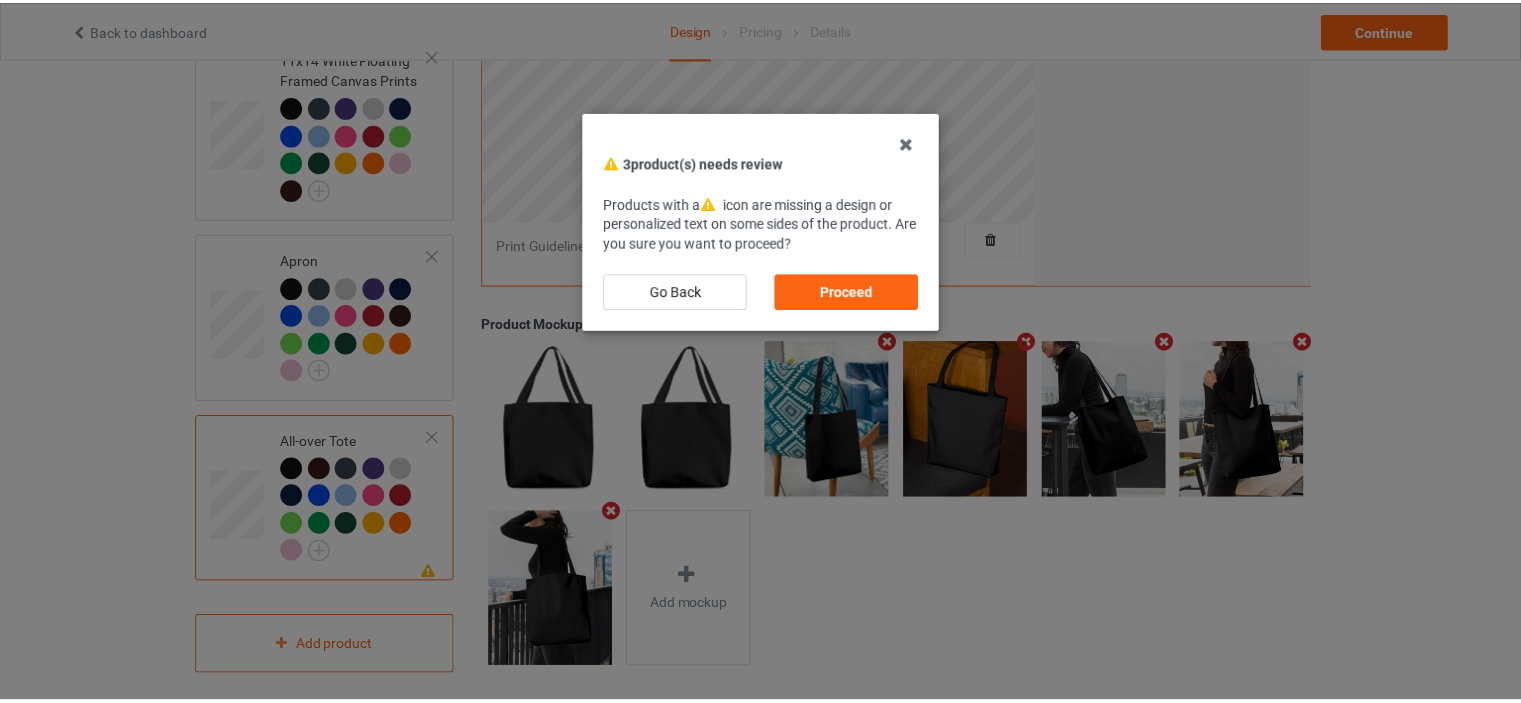 scroll, scrollTop: 0, scrollLeft: 0, axis: both 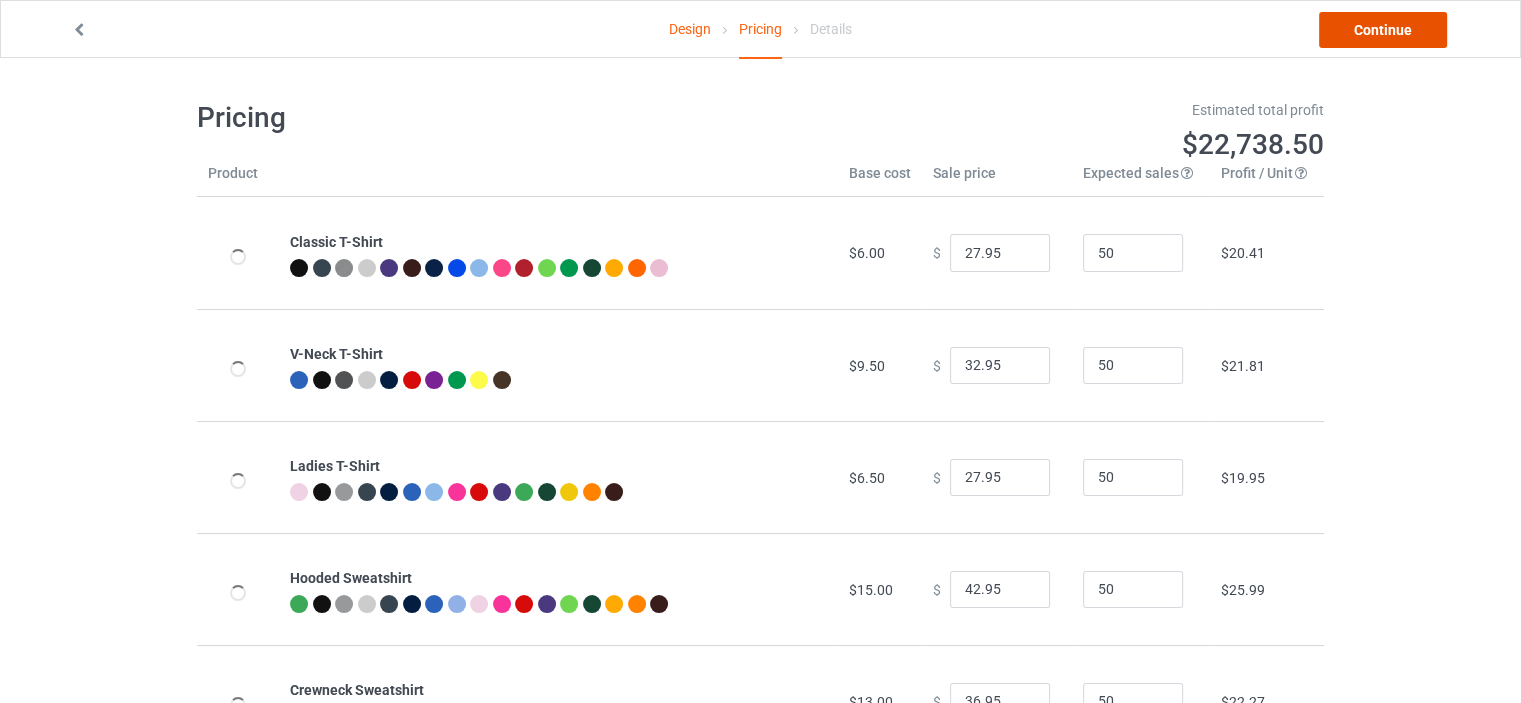 click on "Continue" at bounding box center [1383, 30] 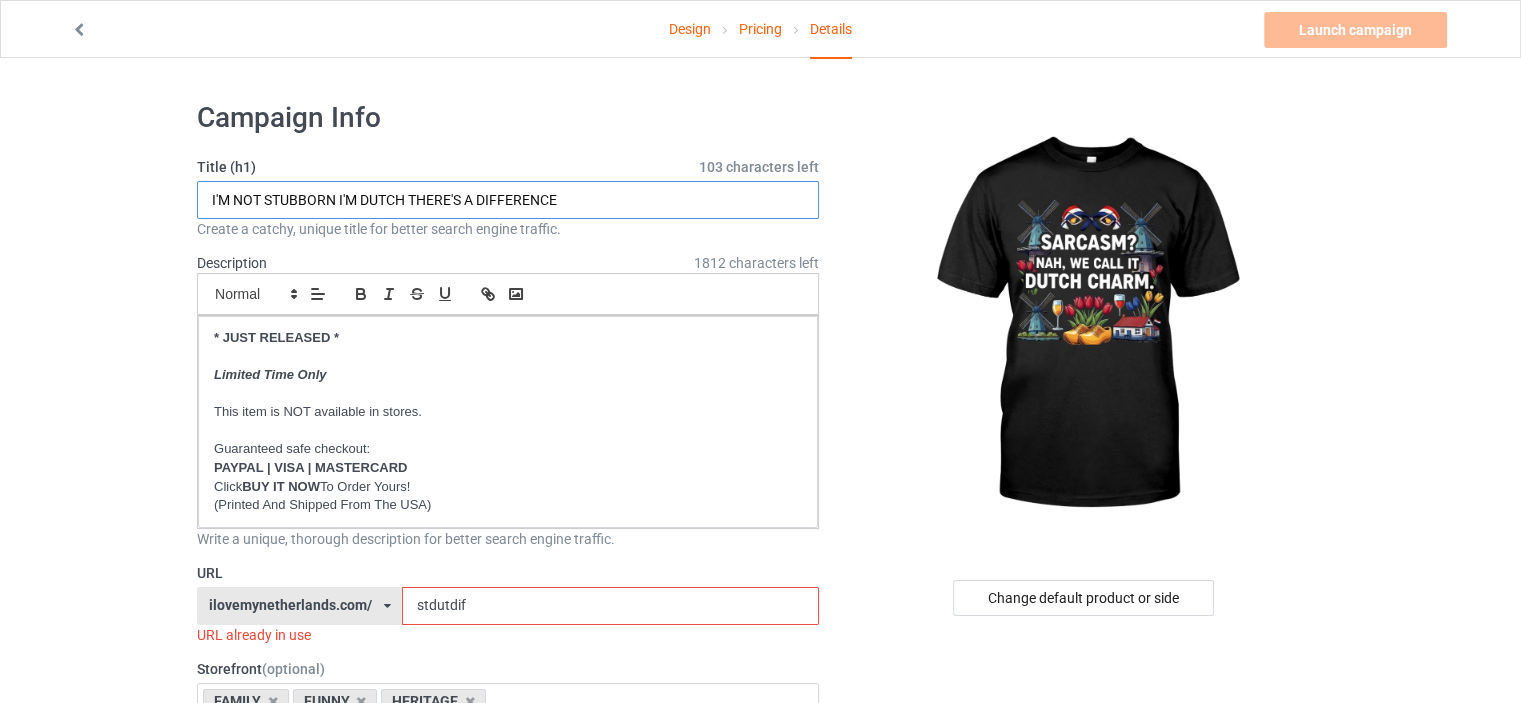 drag, startPoint x: 668, startPoint y: 205, endPoint x: 10, endPoint y: 191, distance: 658.1489 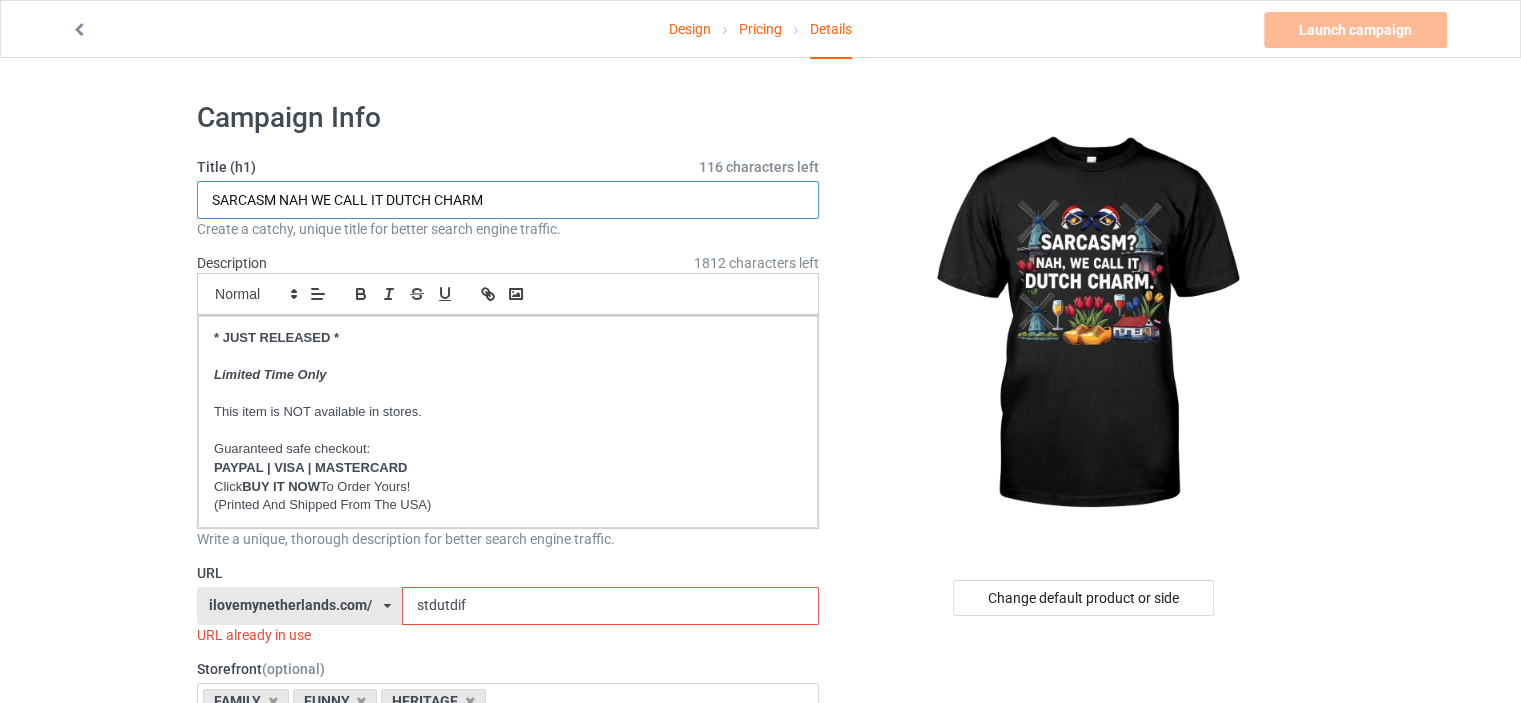 type on "SARCASM NAH WE CALL IT DUTCH CHARM" 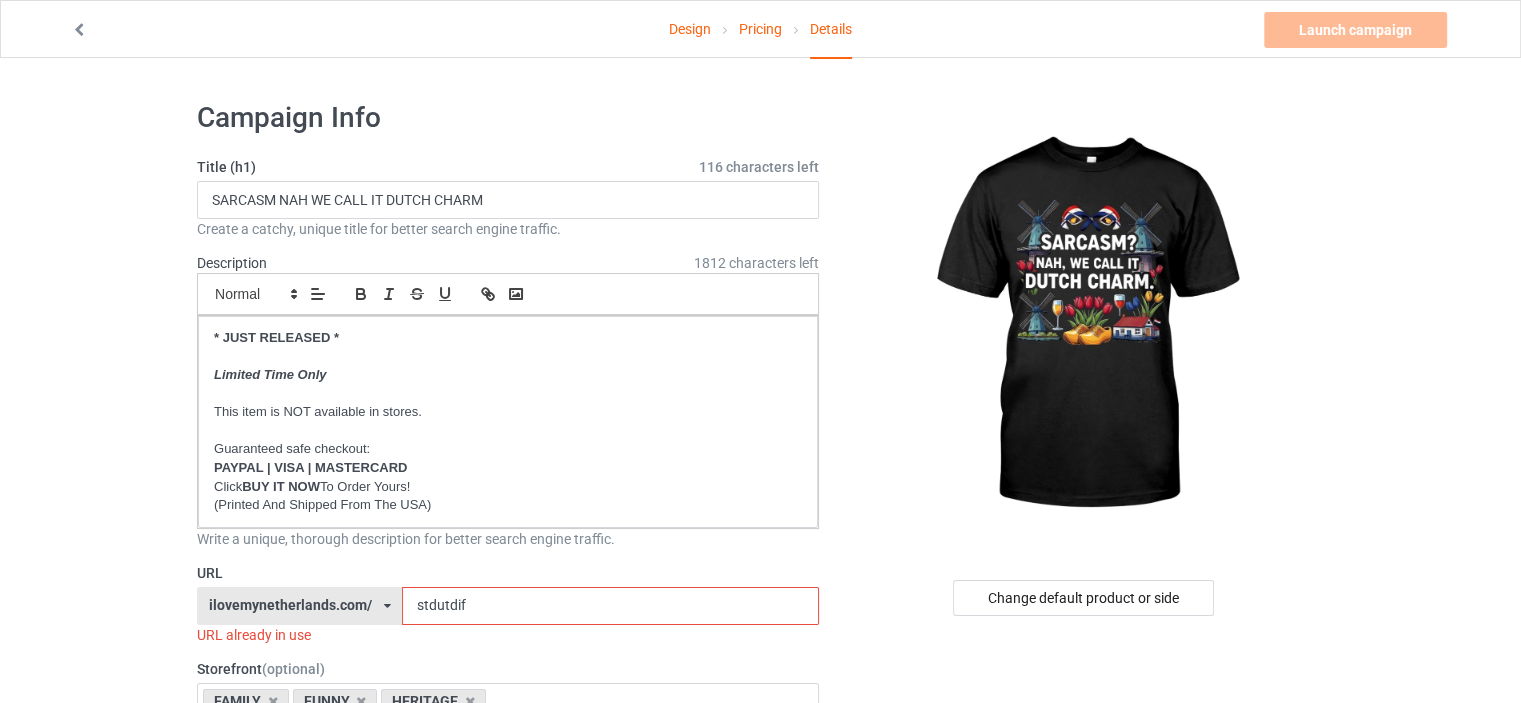 click on "Design Pricing Details Launch campaign Invalid campaign URL Campaign Info Title (h1) 116   characters left SARCASM NAH WE CALL IT DUTCH CHARM Create a catchy, unique title for better search engine traffic. Description 1812   characters left       Small Normal Large Big Huge                                                                                     * JUST RELEASED * Limited Time Only This item is NOT available in stores. Guaranteed safe checkout: PAYPAL | VISA | MASTERCARD Click  BUY IT NOW  To Order Yours! (Printed And Shipped From The USA) Write a unique, thorough description for better search engine traffic. URL ilovemynetherlands.com/ britishlook.net/ danishlegends.com/ familyworldgifts.com/ finnishlegends.com/ funnyteeworld.com/ ilovemyaustralia.com/ ilovemycanada.net/ ilovemydenmark.com/ ilovemyfinland.com/ ilovemyfrance.com/ ilovemygermany.com/ ilovemygnomes.com/ ilovemyireland.com/ ilovemyitaly.com/ ilovemynetherlands.com/ ilovemynorway.com/ ilovemypoland.com/ ilovemyredhair.net/ stdutdif 3" at bounding box center (760, 1168) 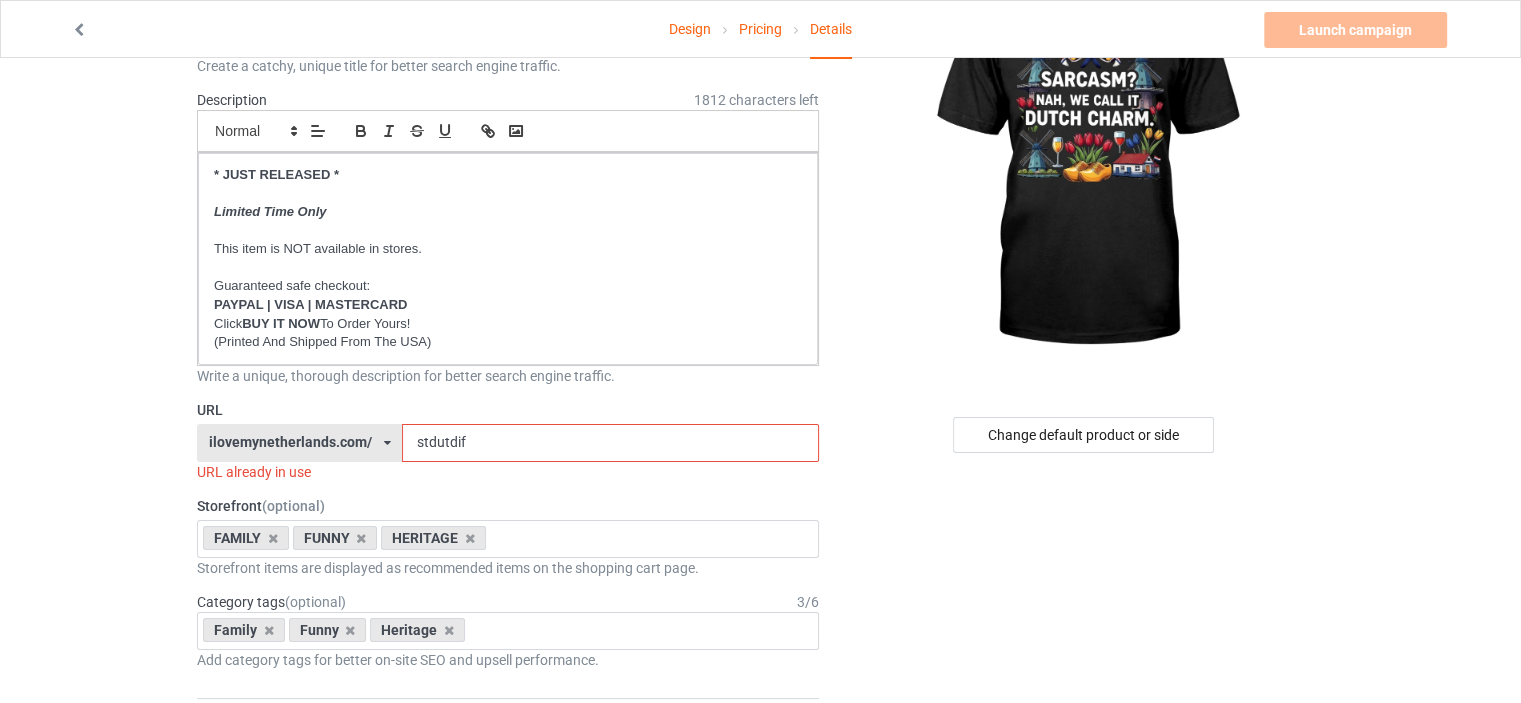 scroll, scrollTop: 100, scrollLeft: 0, axis: vertical 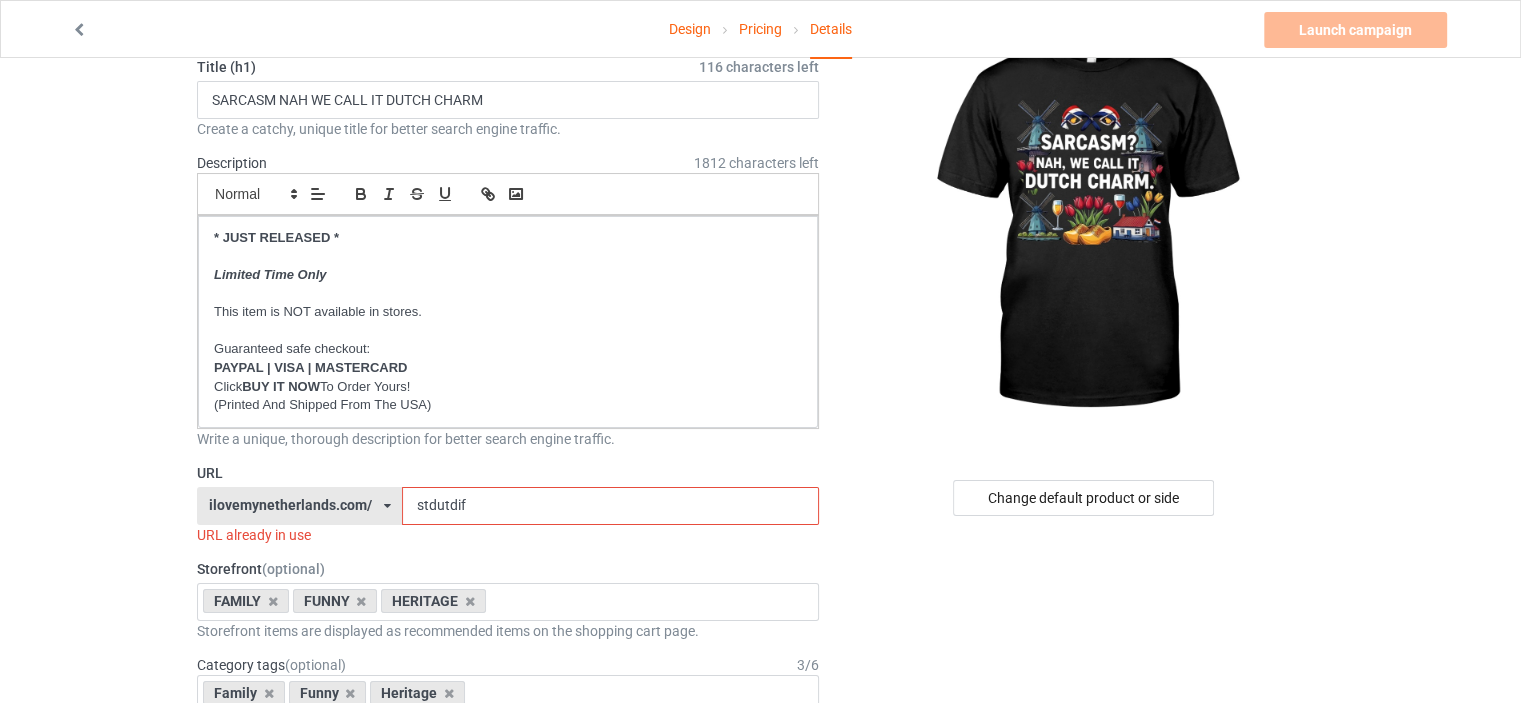drag, startPoint x: 535, startPoint y: 501, endPoint x: 38, endPoint y: 403, distance: 506.56982 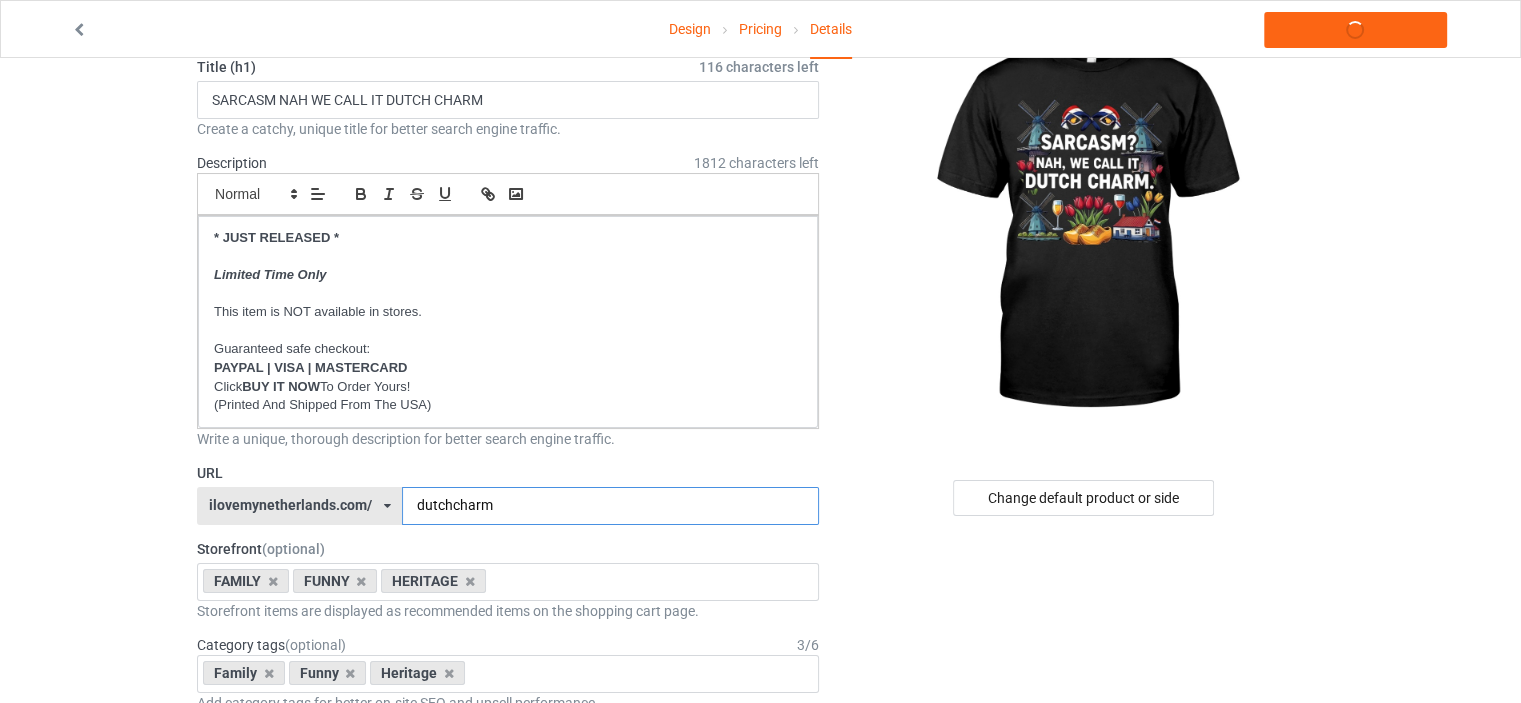 type on "dutchcharm" 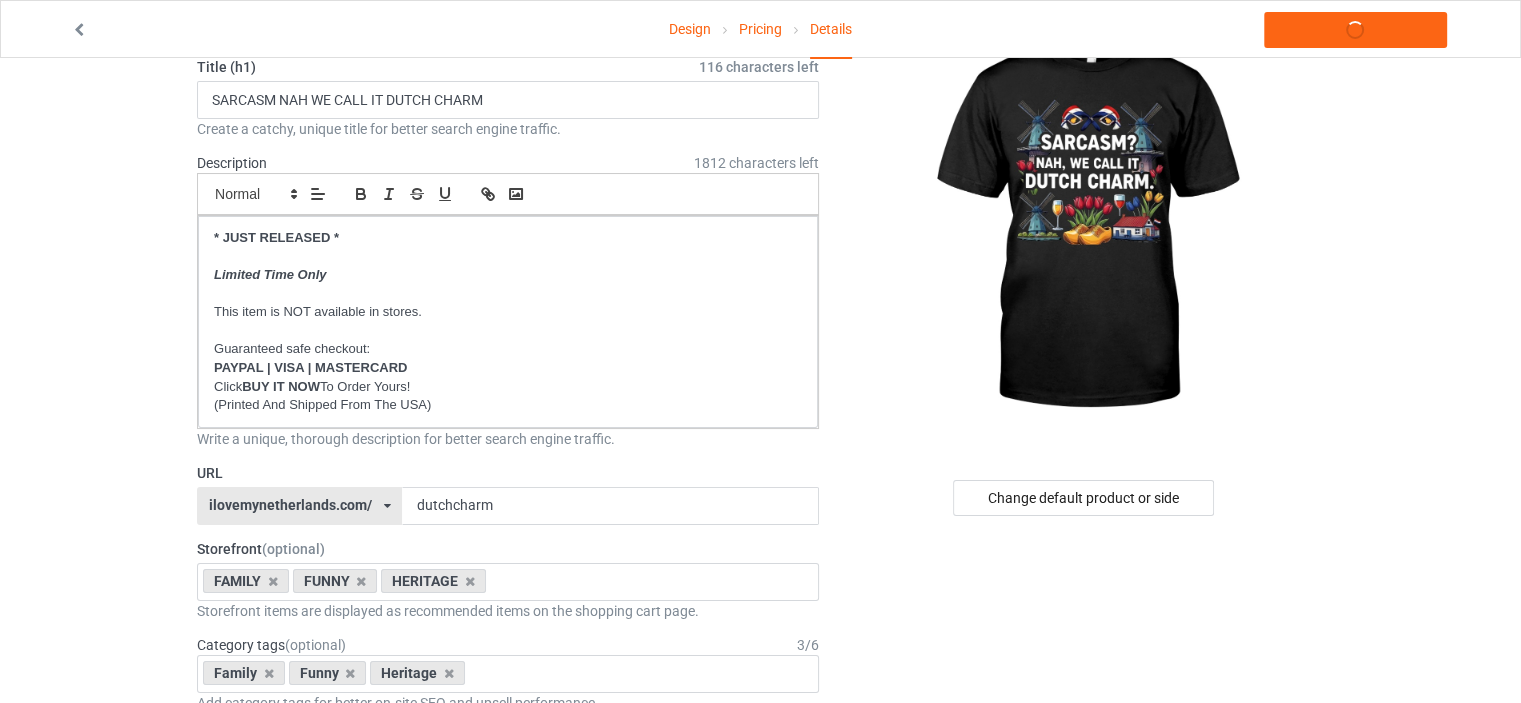 drag, startPoint x: 38, startPoint y: 377, endPoint x: 16, endPoint y: 363, distance: 26.076809 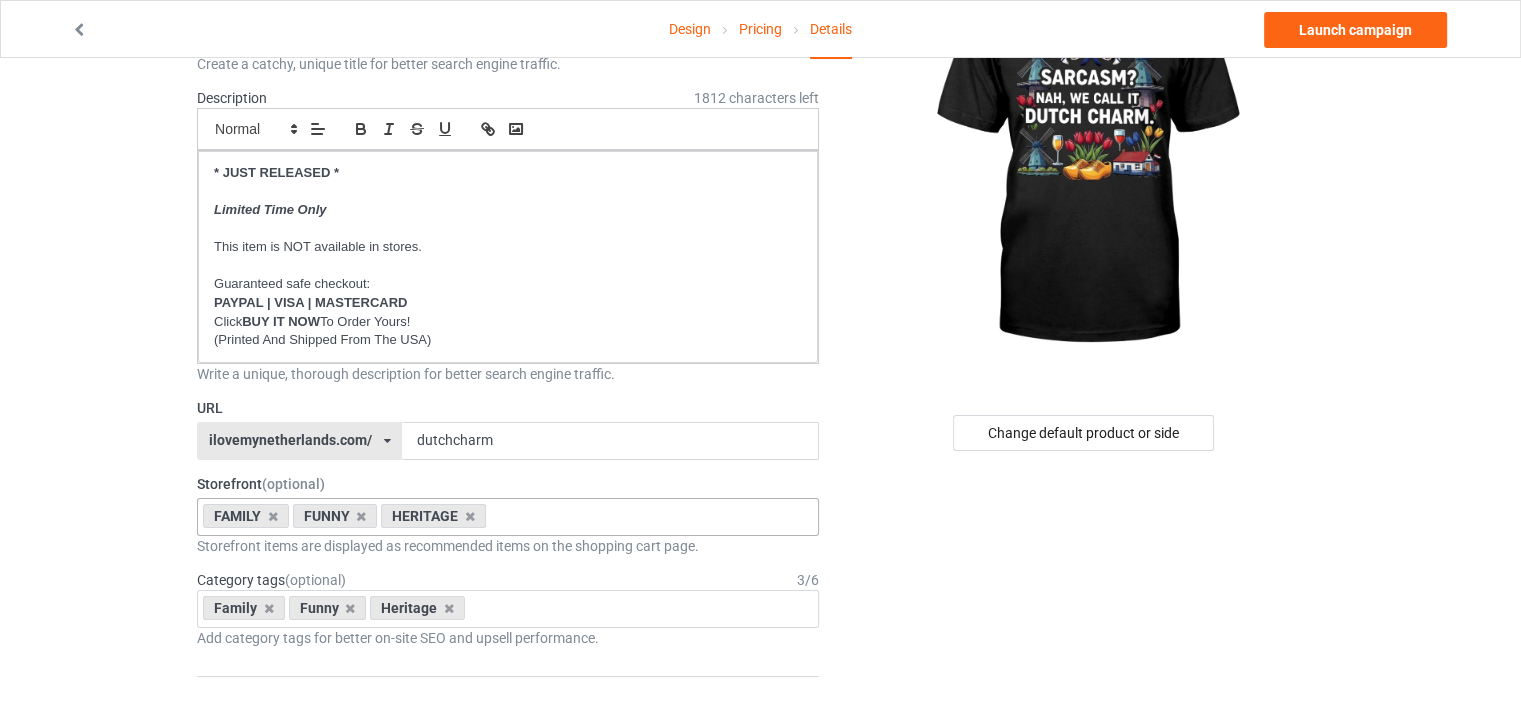 scroll, scrollTop: 200, scrollLeft: 0, axis: vertical 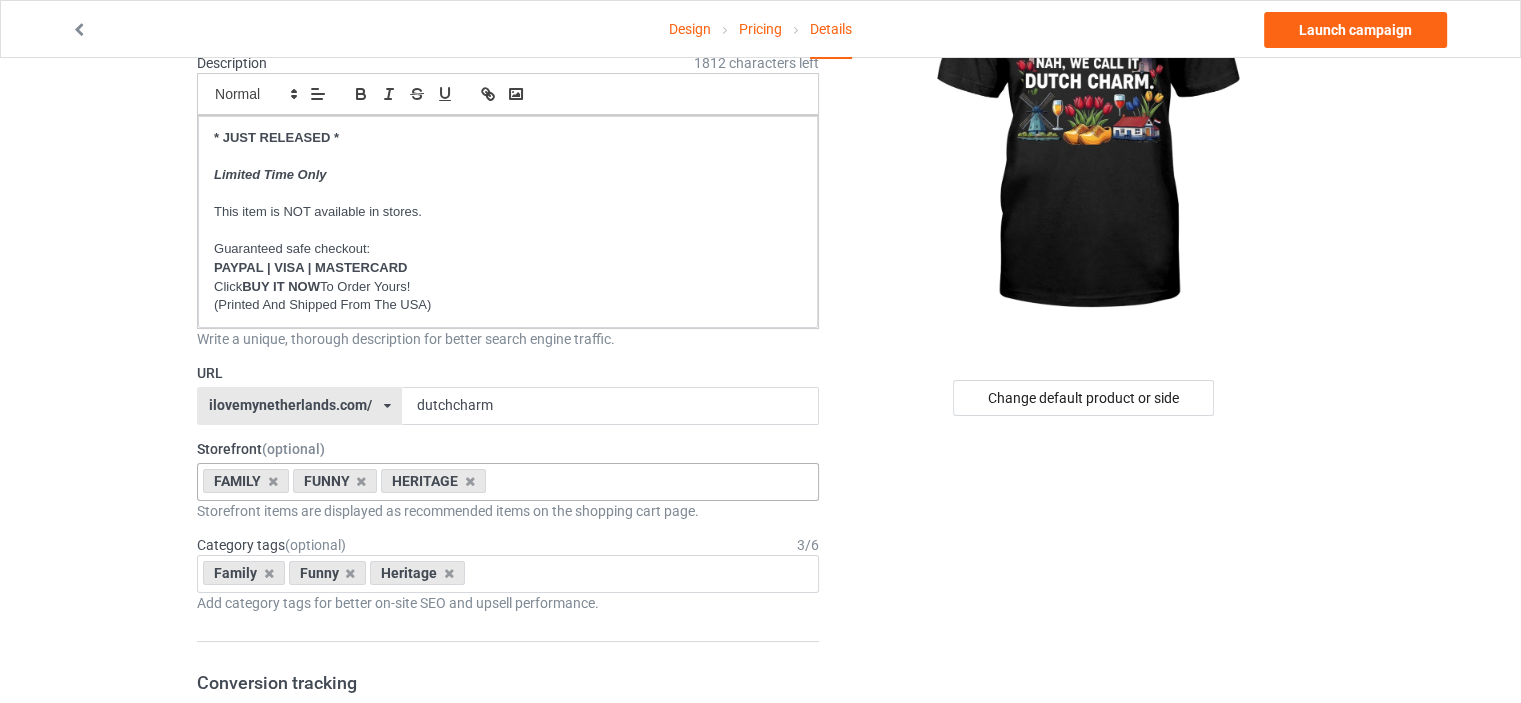 click on "FAMILY" at bounding box center [246, 481] 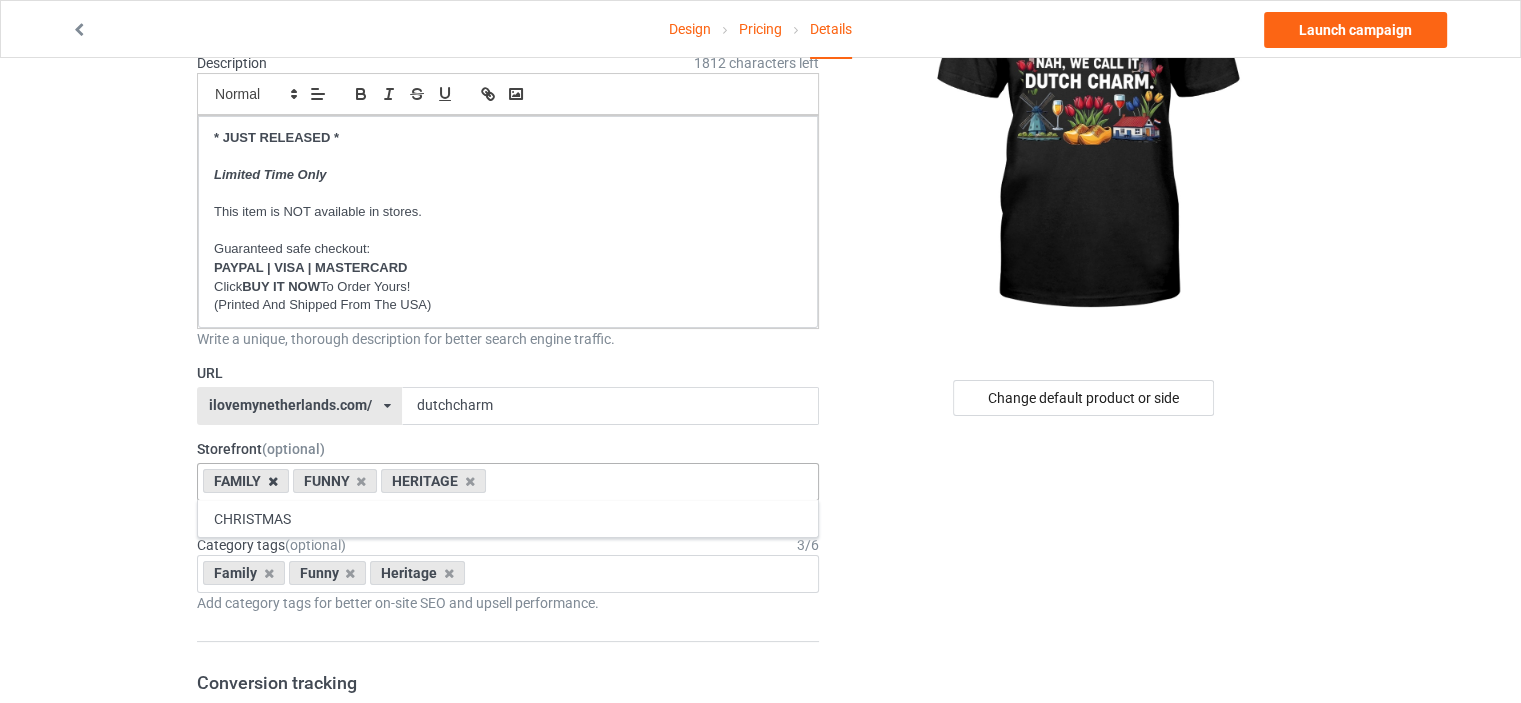 click at bounding box center [273, 481] 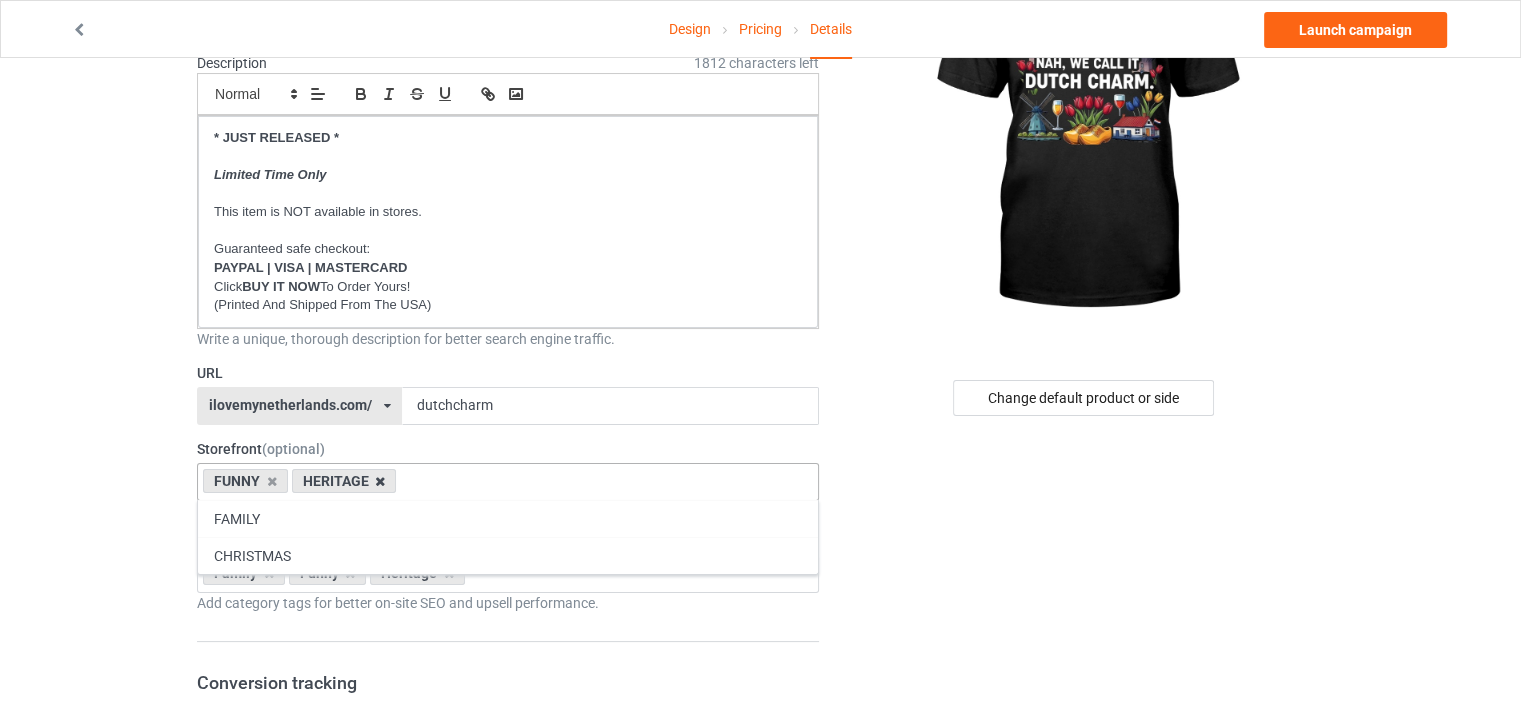 click at bounding box center (380, 481) 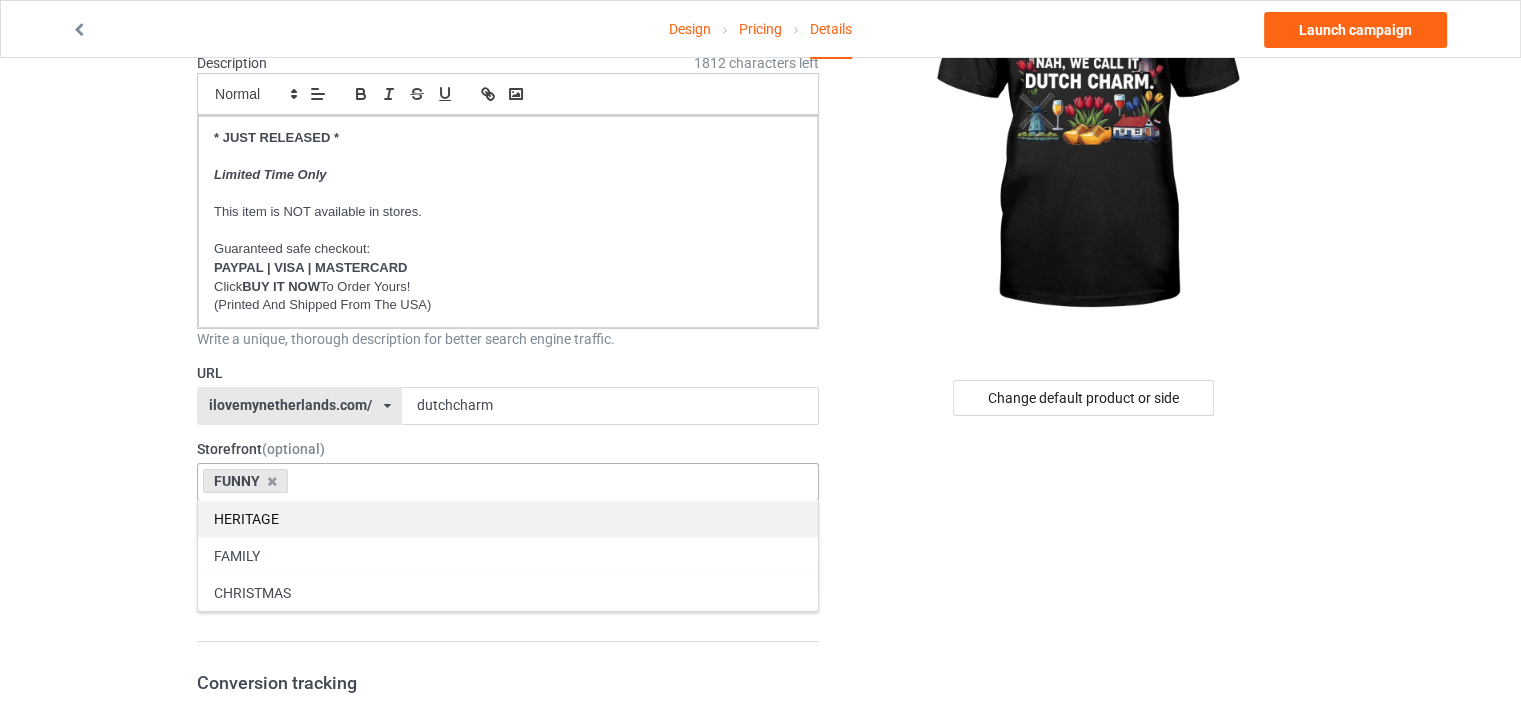 click on "FAMILY" at bounding box center (508, 555) 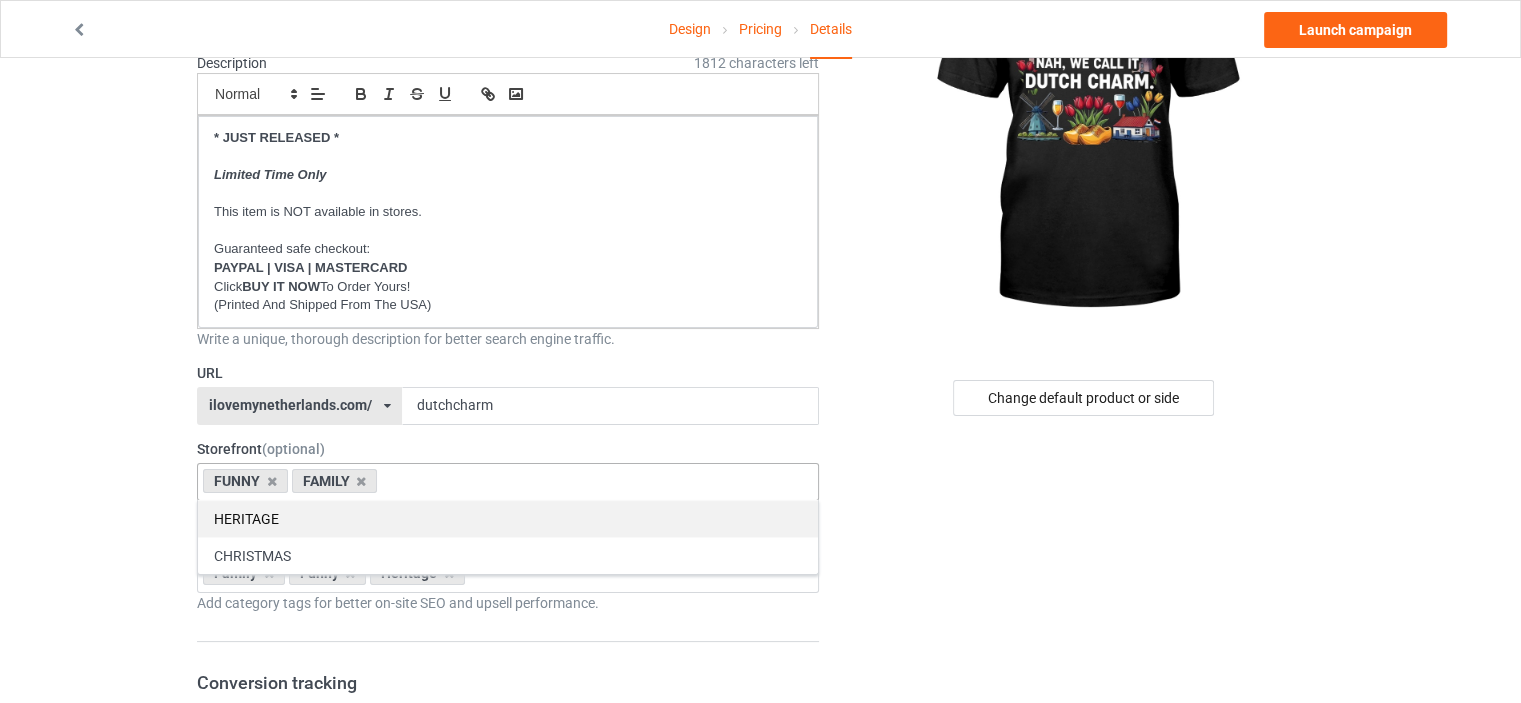 click on "HERITAGE" at bounding box center [508, 518] 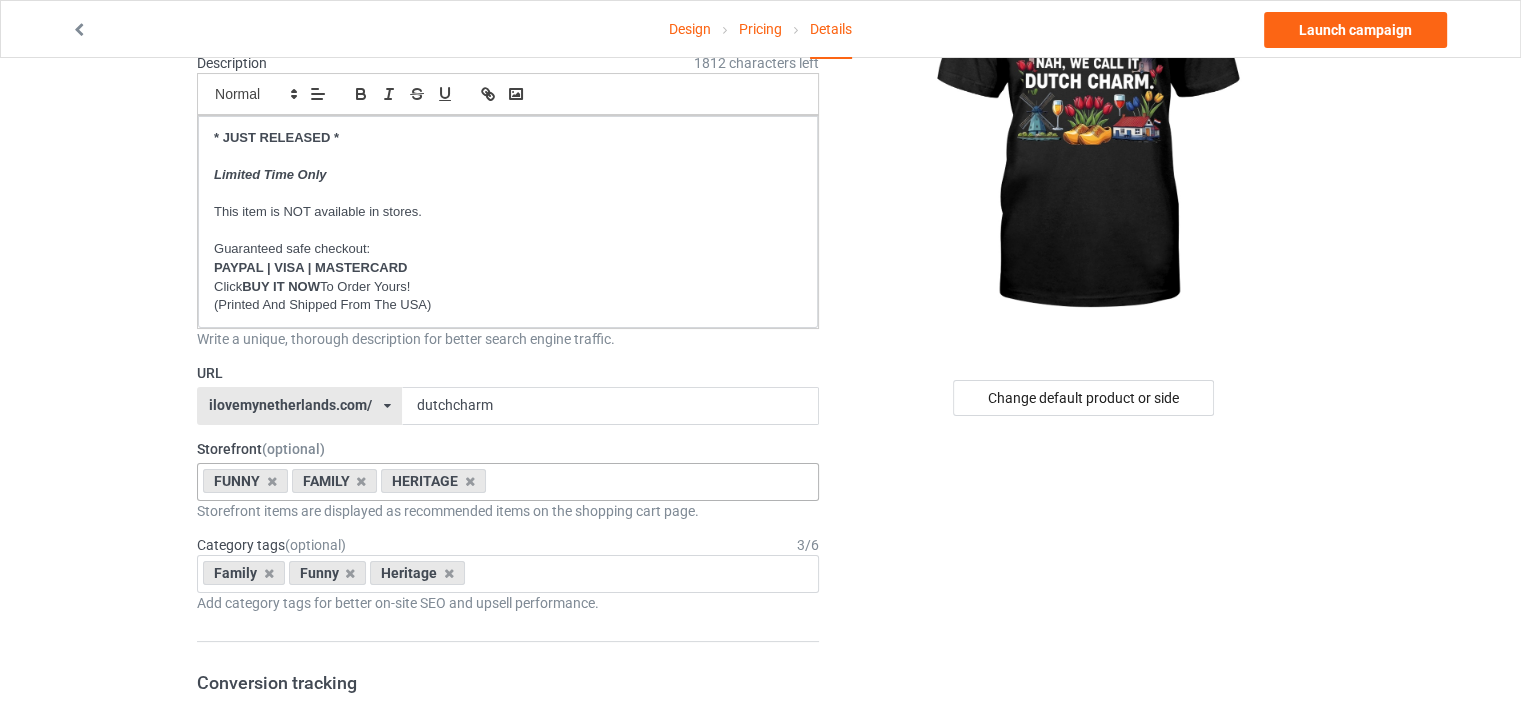 click on "Design Pricing Details Launch campaign Campaign Info Title (h1) 116   characters left SARCASM NAH WE CALL IT DUTCH CHARM Create a catchy, unique title for better search engine traffic. Description 1812   characters left       Small Normal Large Big Huge                                                                                     * JUST RELEASED * Limited Time Only This item is NOT available in stores. Guaranteed safe checkout: PAYPAL | VISA | MASTERCARD Click  BUY IT NOW  To Order Yours! (Printed And Shipped From The USA) Write a unique, thorough description for better search engine traffic. URL ilovemynetherlands.com/ britishlook.net/ danishlegends.com/ familyworldgifts.com/ finnishlegends.com/ funnyteeworld.com/ ilovemyaustralia.com/ ilovemycanada.net/ ilovemydenmark.com/ ilovemyfinland.com/ ilovemyfrance.com/ ilovemygermany.com/ ilovemygnomes.com/ ilovemyireland.com/ ilovemyitaly.com/ ilovemynetherlands.com/ ilovemynorway.com/ ilovemypoland.com/ ilovemyredhair.net/ ilovemyscotland.com/ dutchcharm" at bounding box center (760, 958) 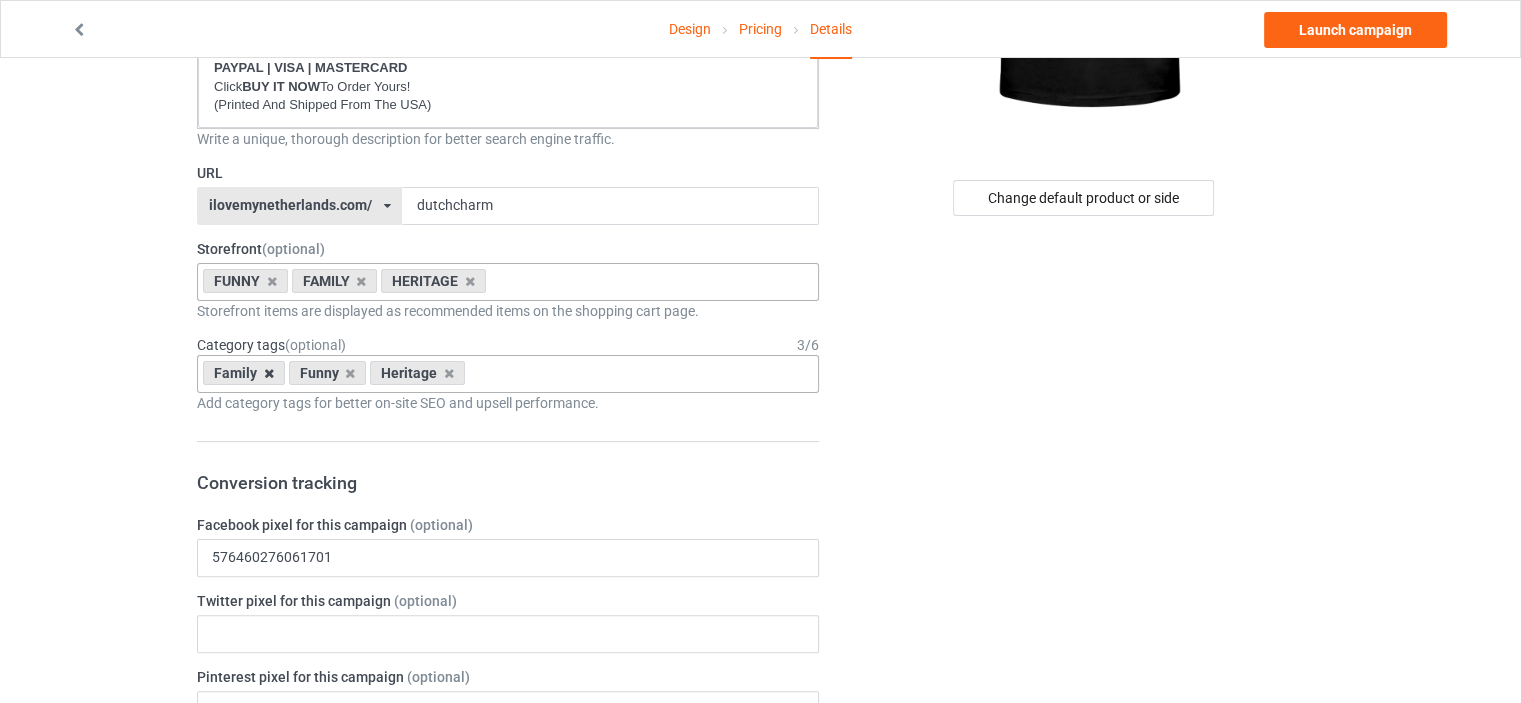 click at bounding box center [269, 373] 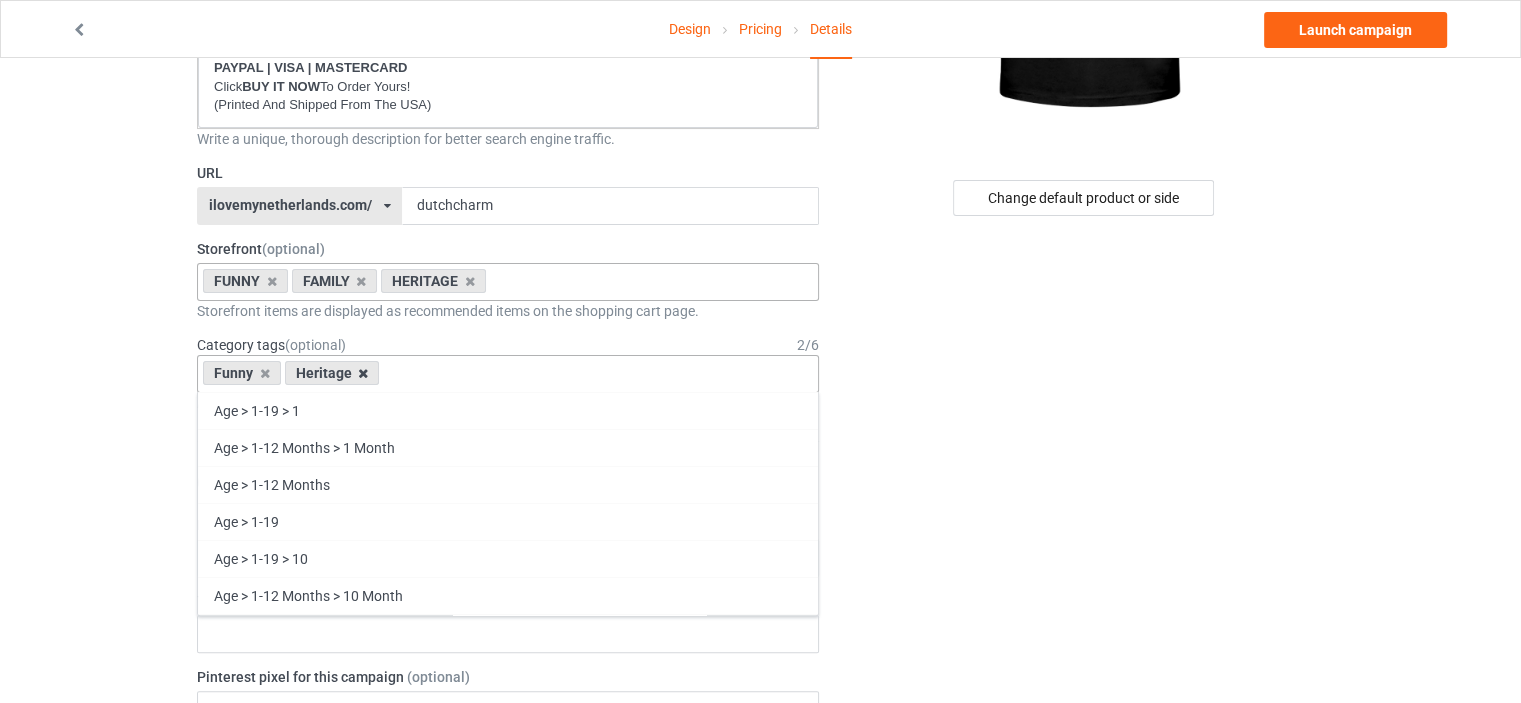 click at bounding box center (363, 373) 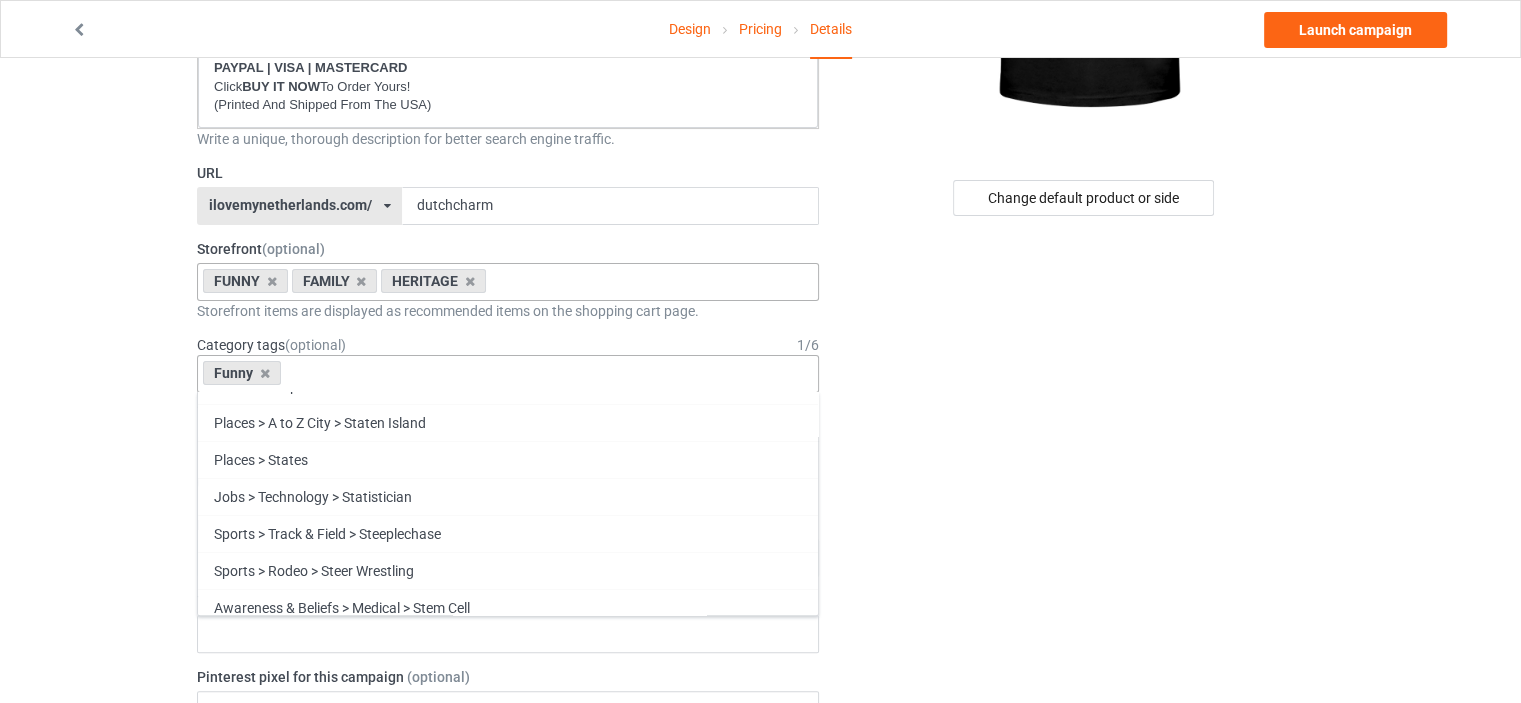 scroll, scrollTop: 85630, scrollLeft: 0, axis: vertical 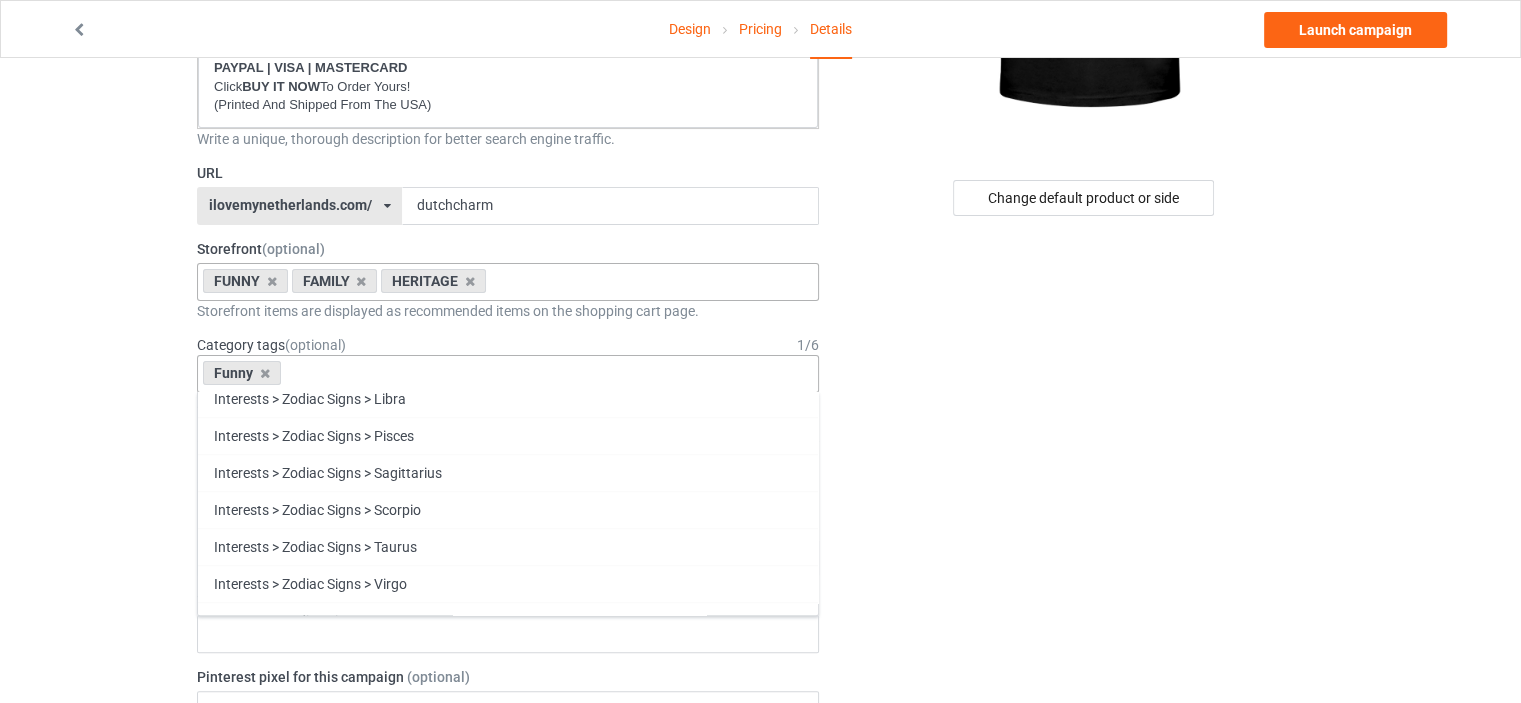 click on "Family" at bounding box center (508, 990) 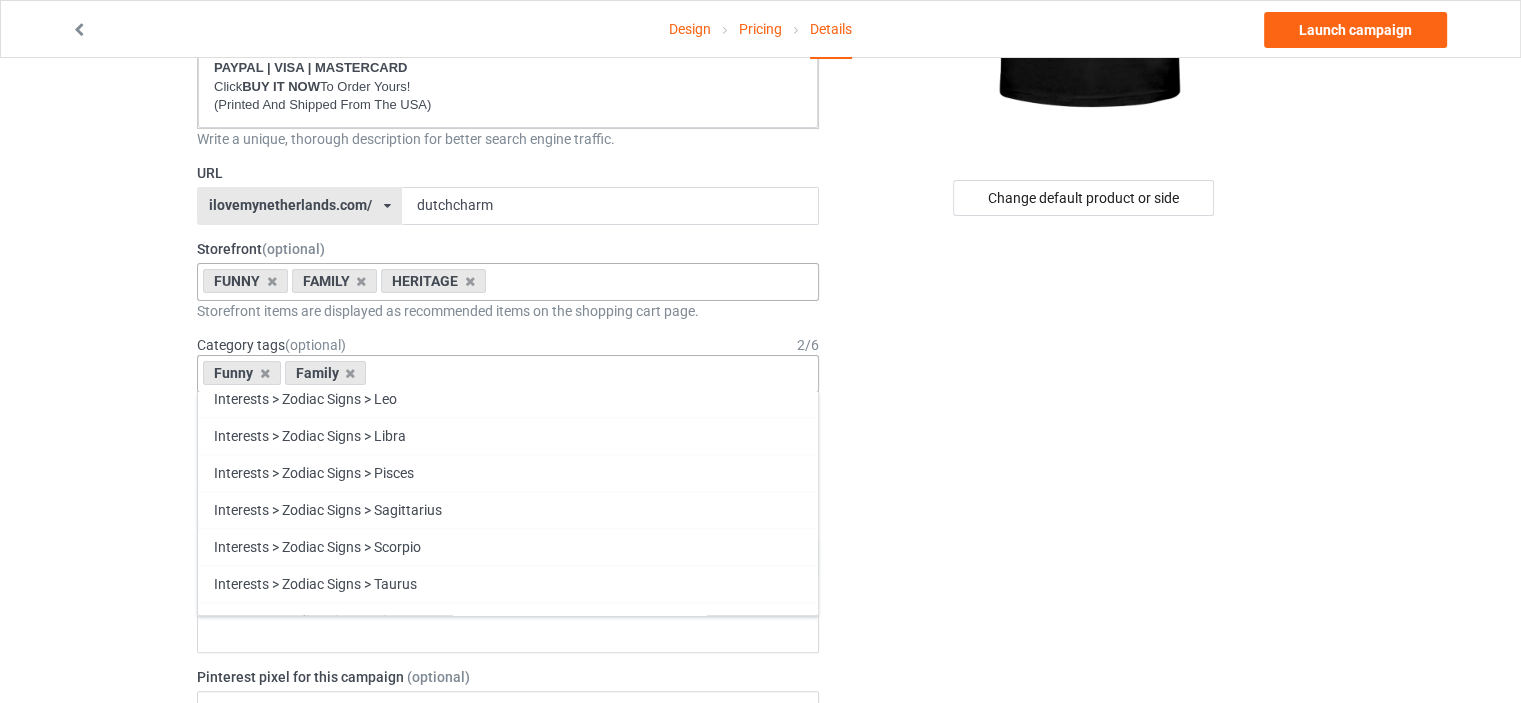 click on "Heritage" at bounding box center [508, 1027] 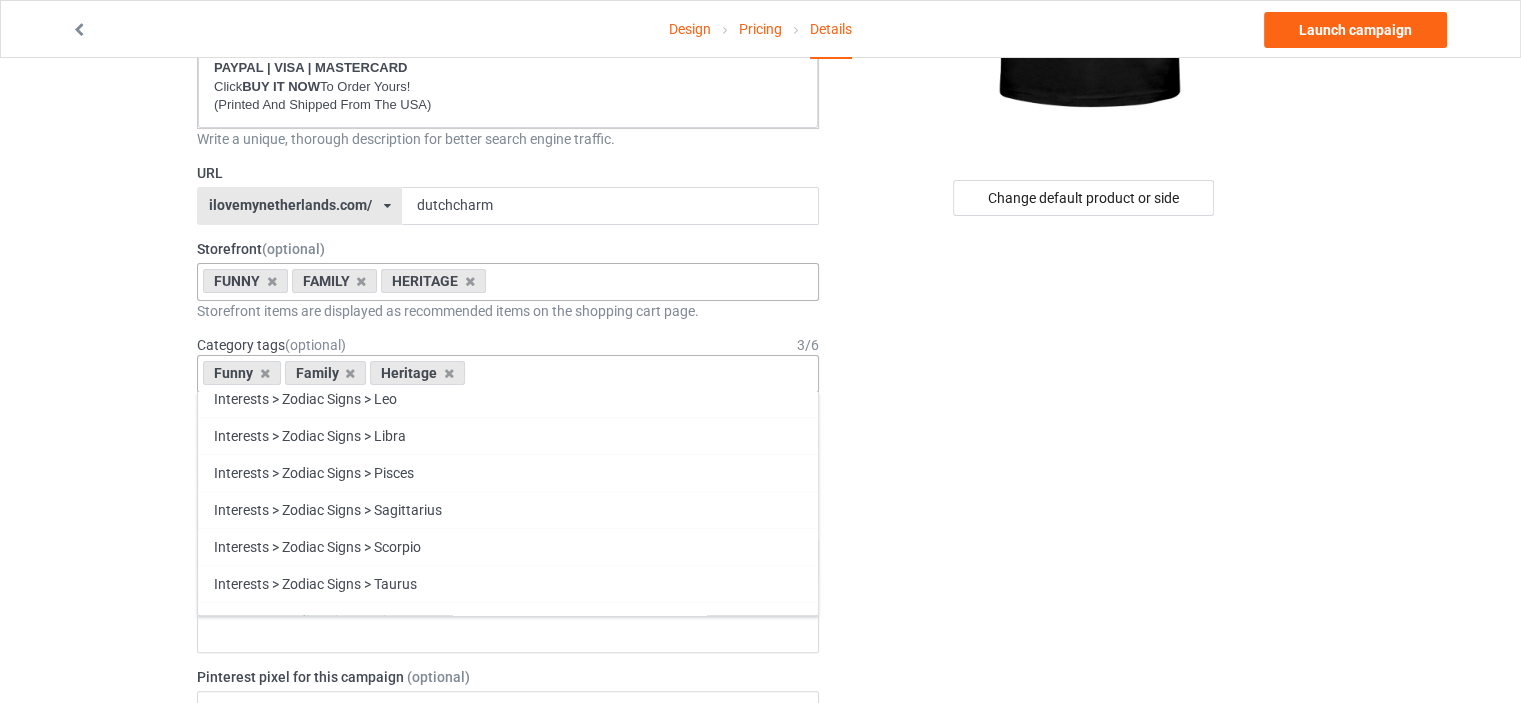 scroll, scrollTop: 85556, scrollLeft: 0, axis: vertical 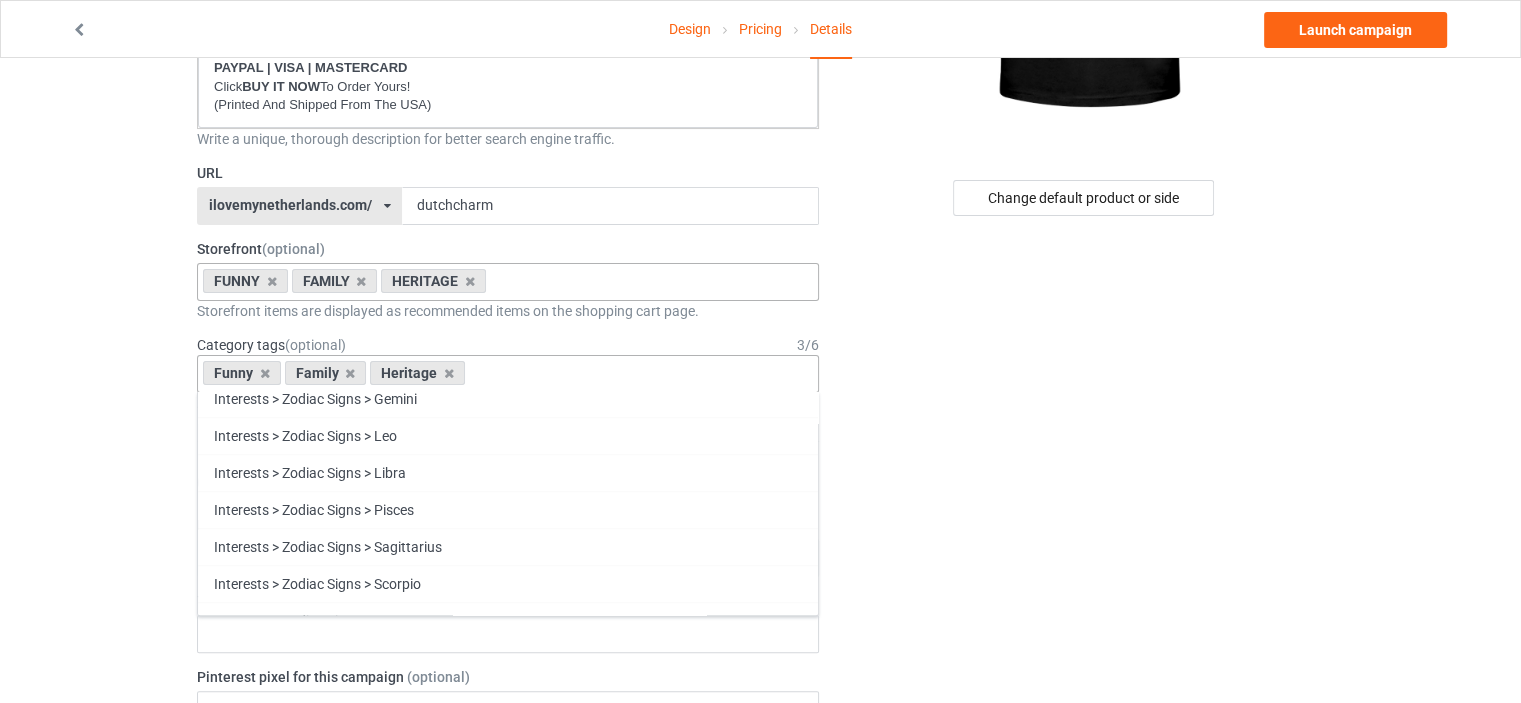 click on "Change default product or side" at bounding box center (1085, 758) 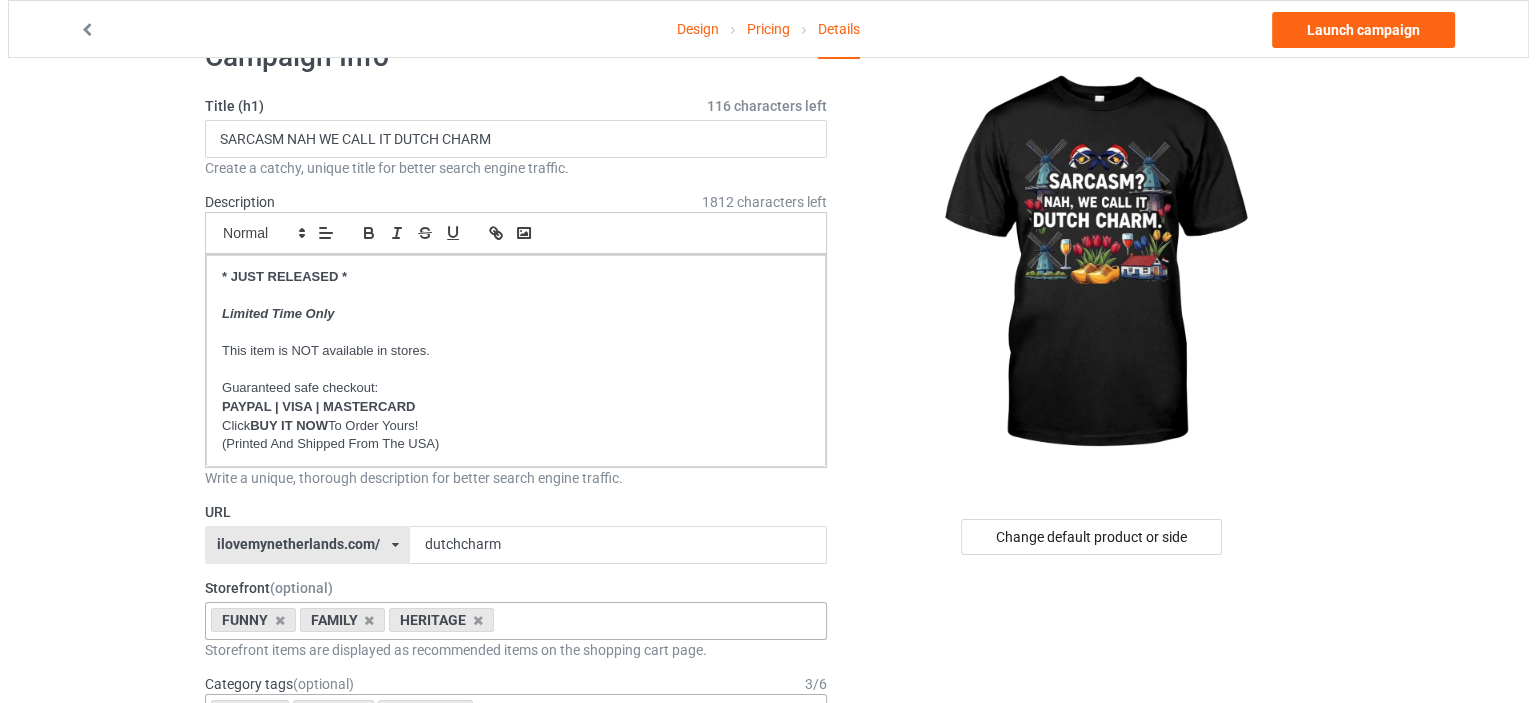 scroll, scrollTop: 0, scrollLeft: 0, axis: both 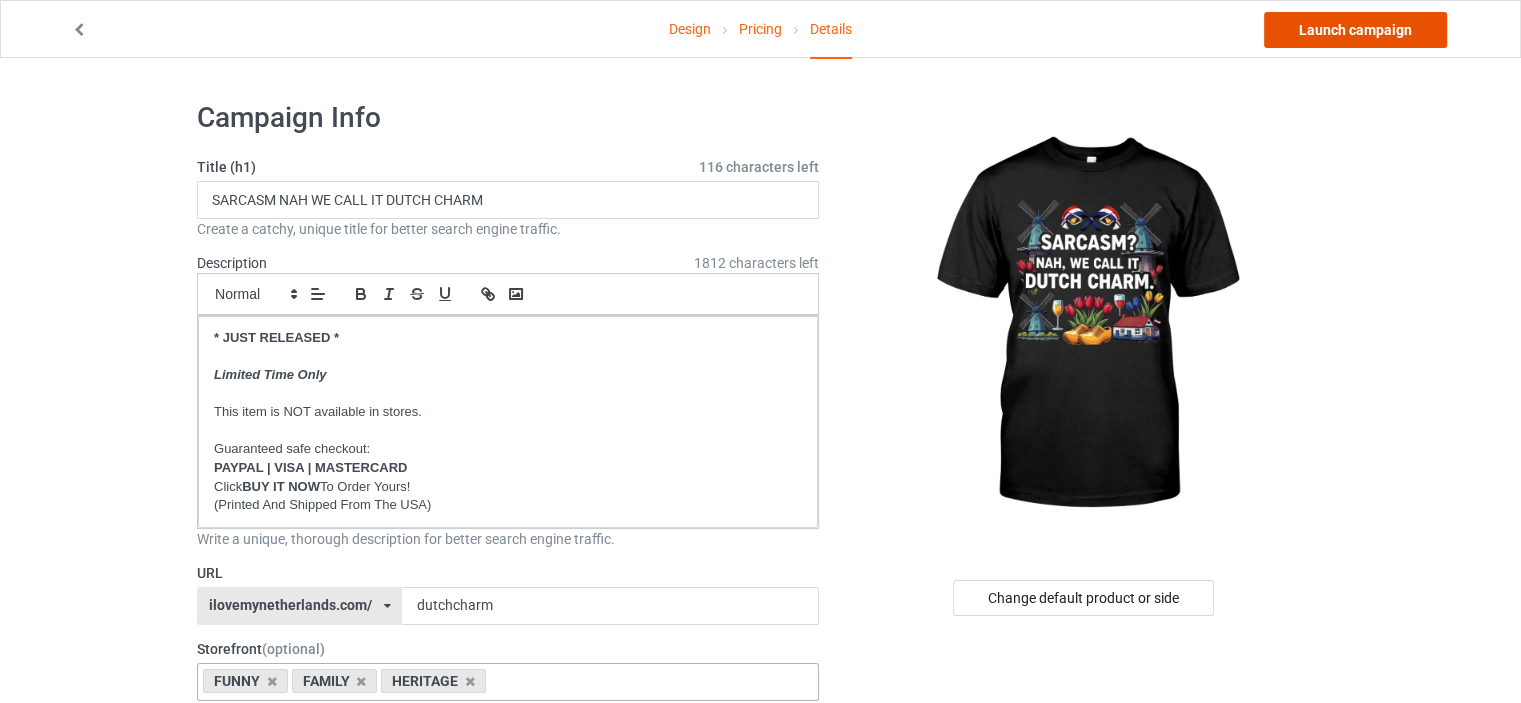 click on "Launch campaign" at bounding box center [1355, 30] 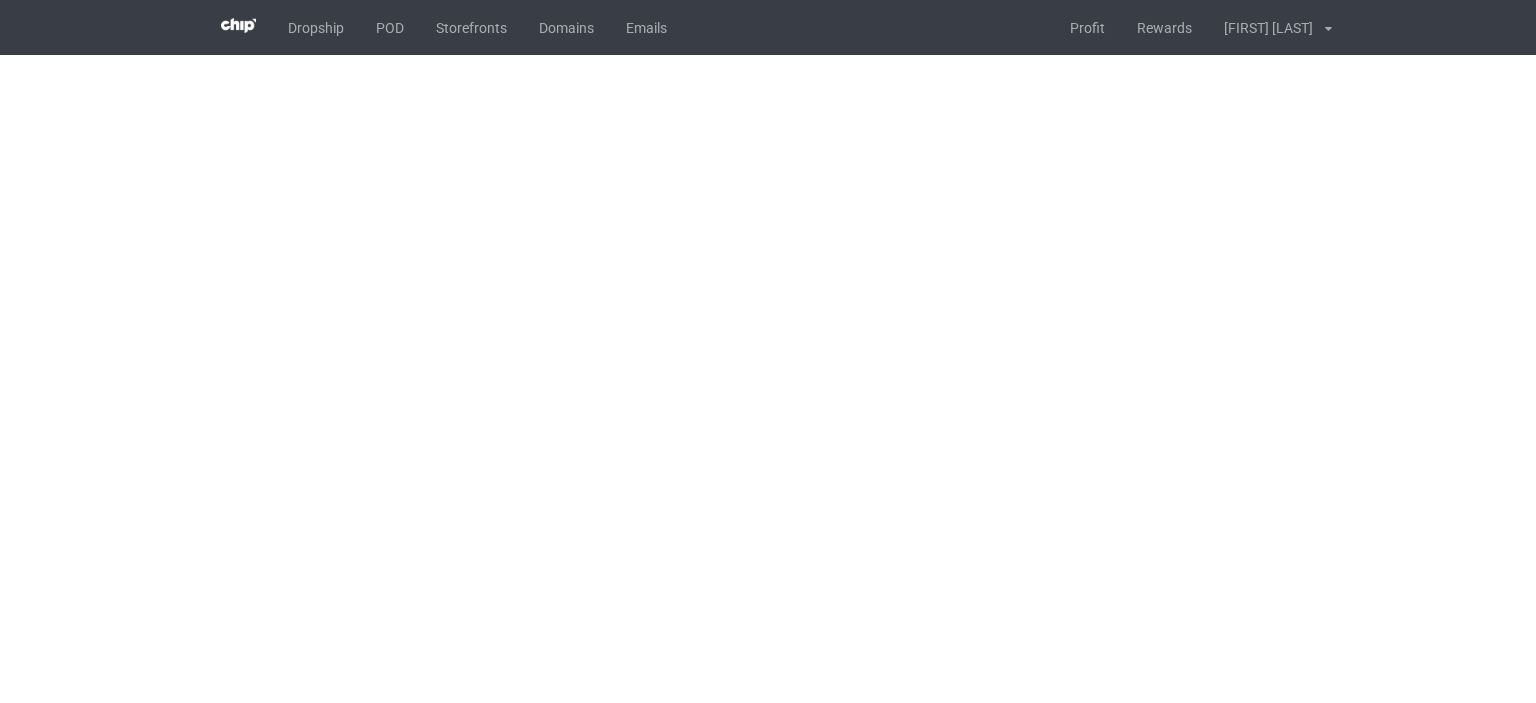 scroll, scrollTop: 0, scrollLeft: 0, axis: both 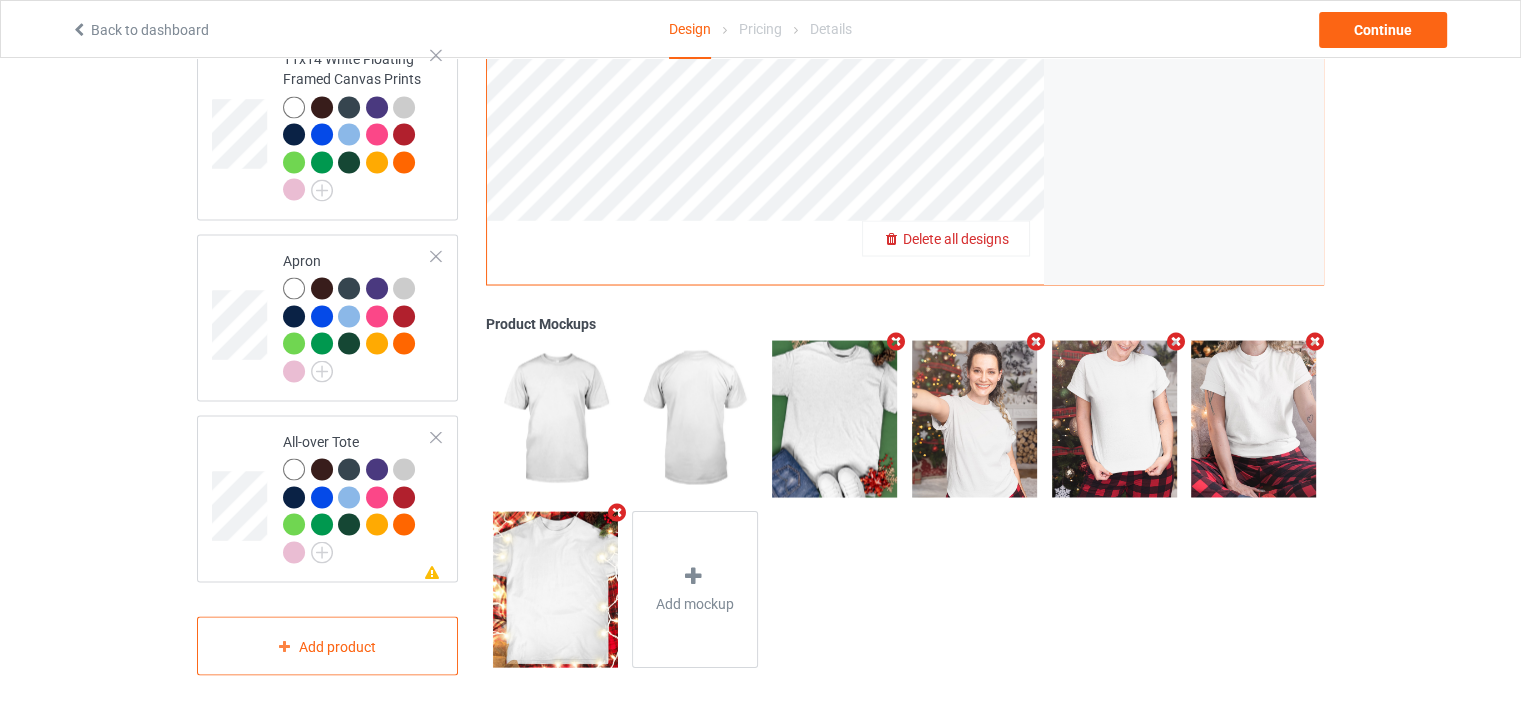 click on "Delete all designs" at bounding box center (956, 239) 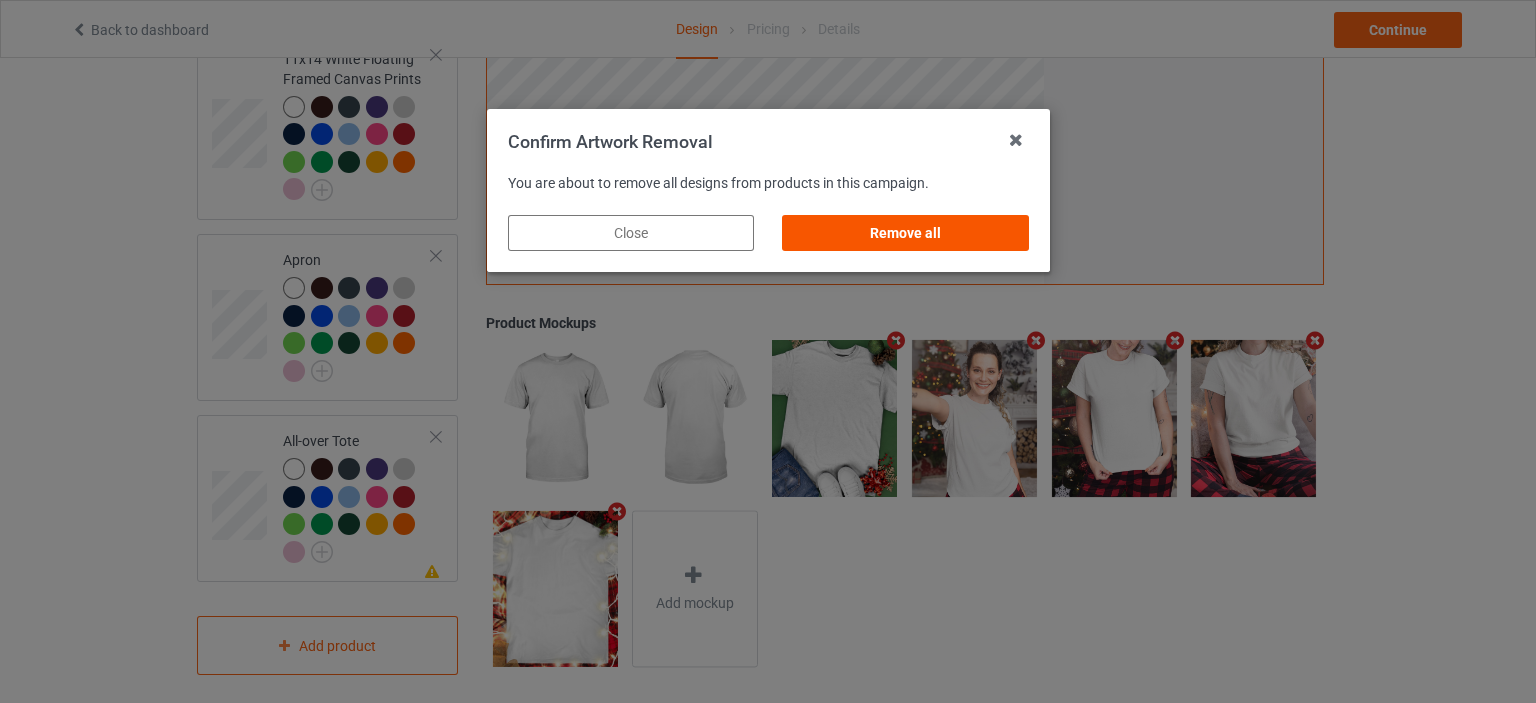 click on "Remove all" at bounding box center [905, 233] 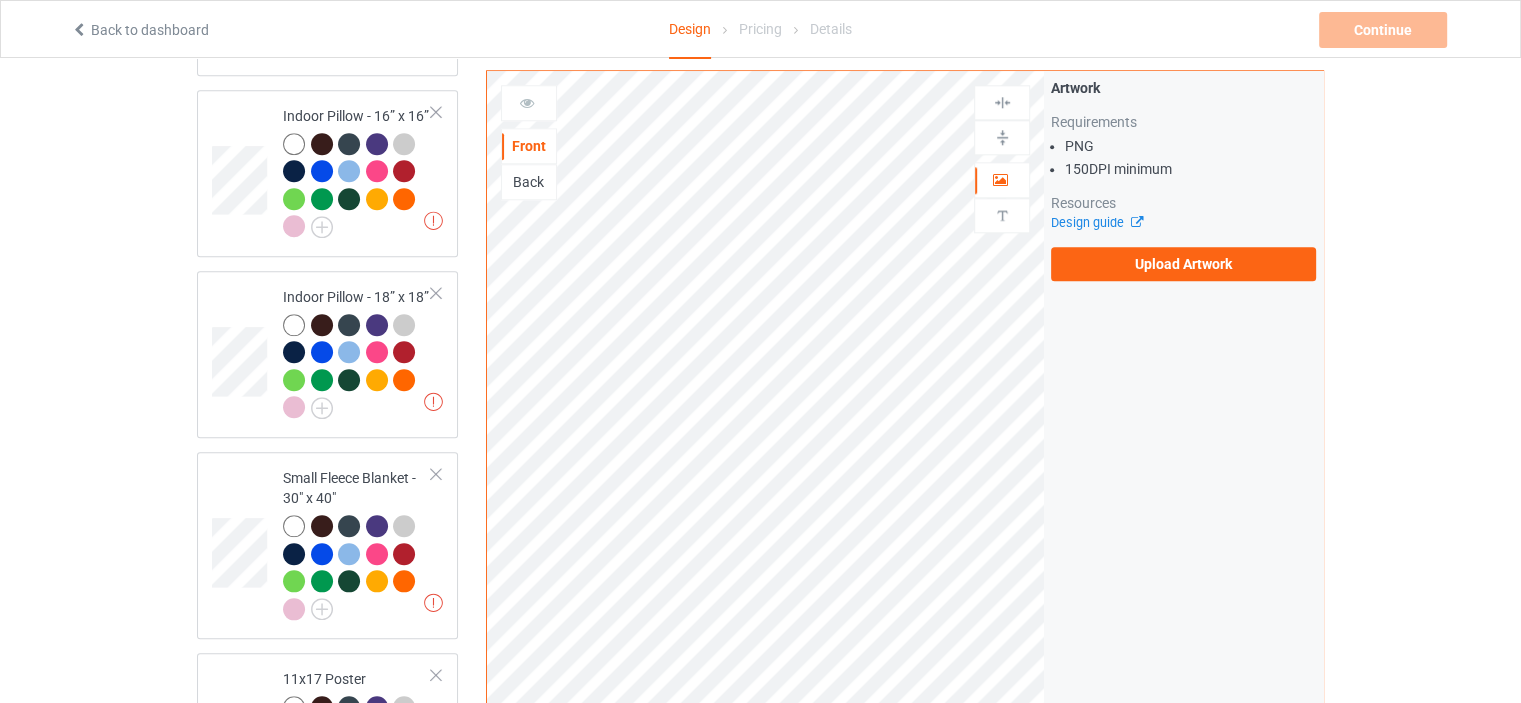 scroll, scrollTop: 0, scrollLeft: 0, axis: both 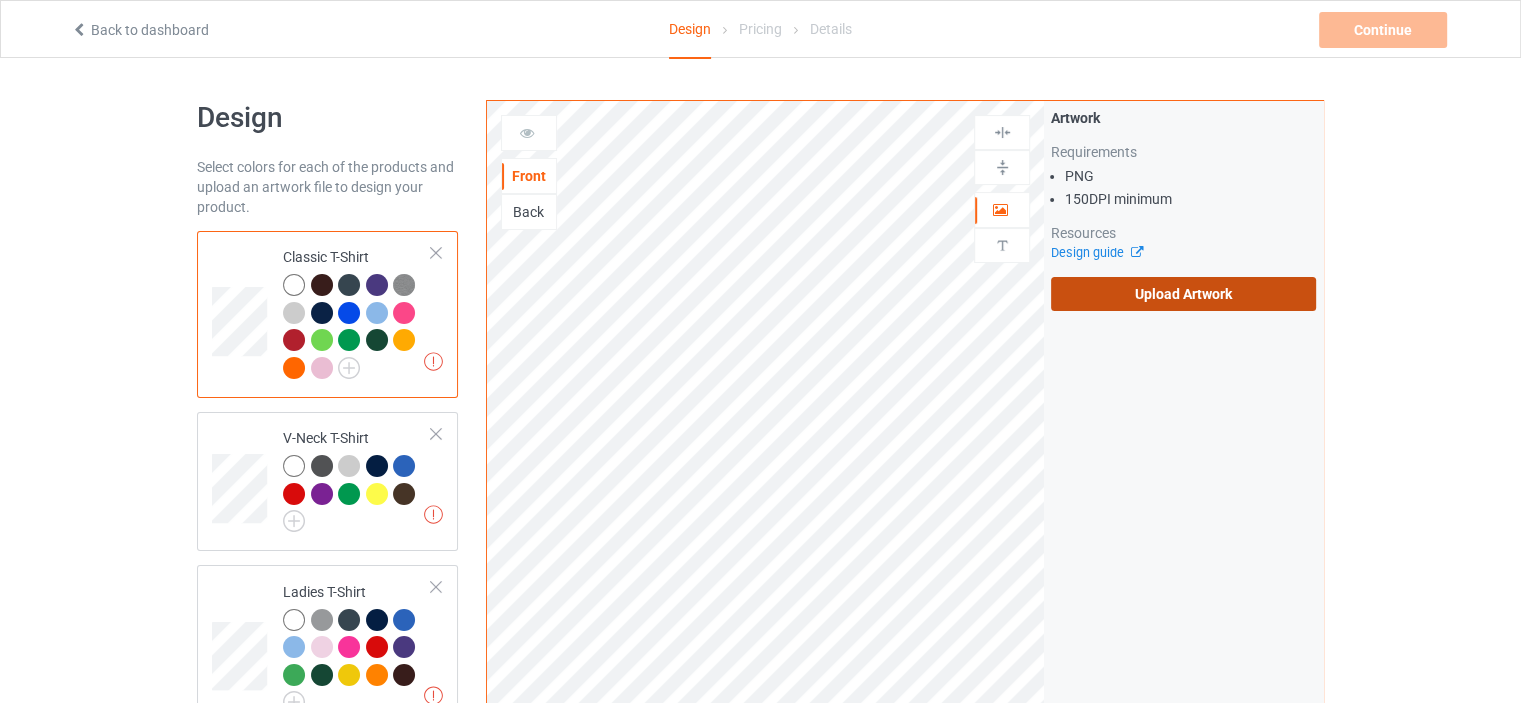 click on "Upload Artwork" at bounding box center (1183, 294) 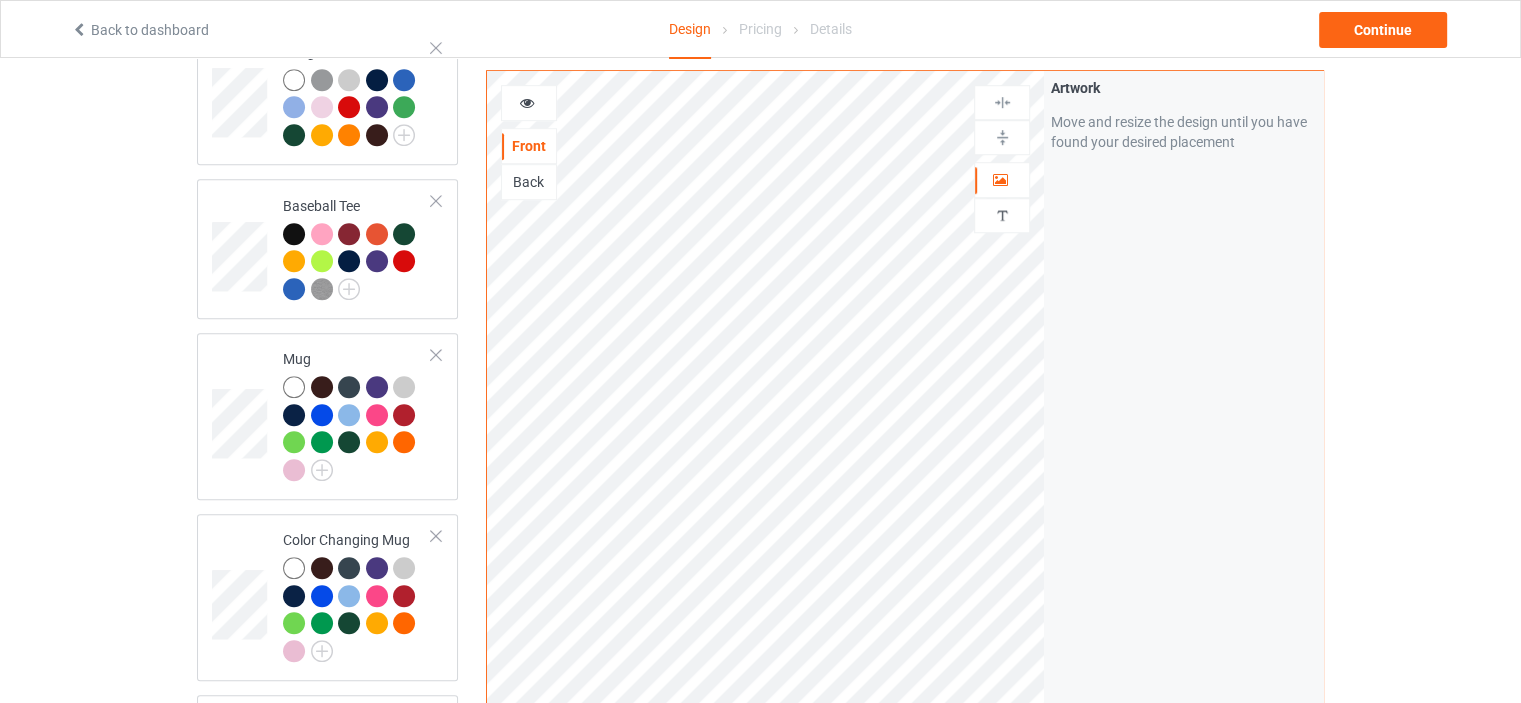 scroll, scrollTop: 1300, scrollLeft: 0, axis: vertical 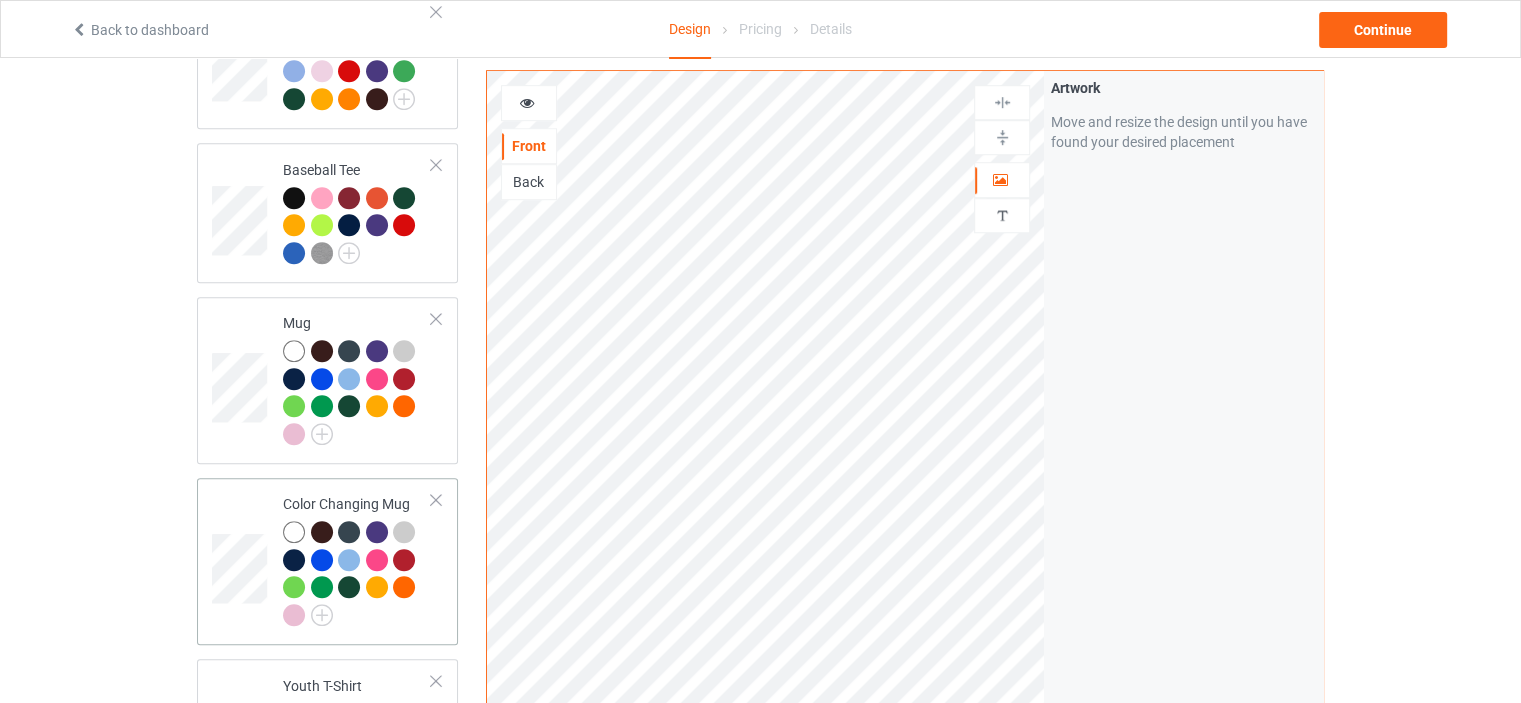 click on "Color Changing Mug" at bounding box center (357, 559) 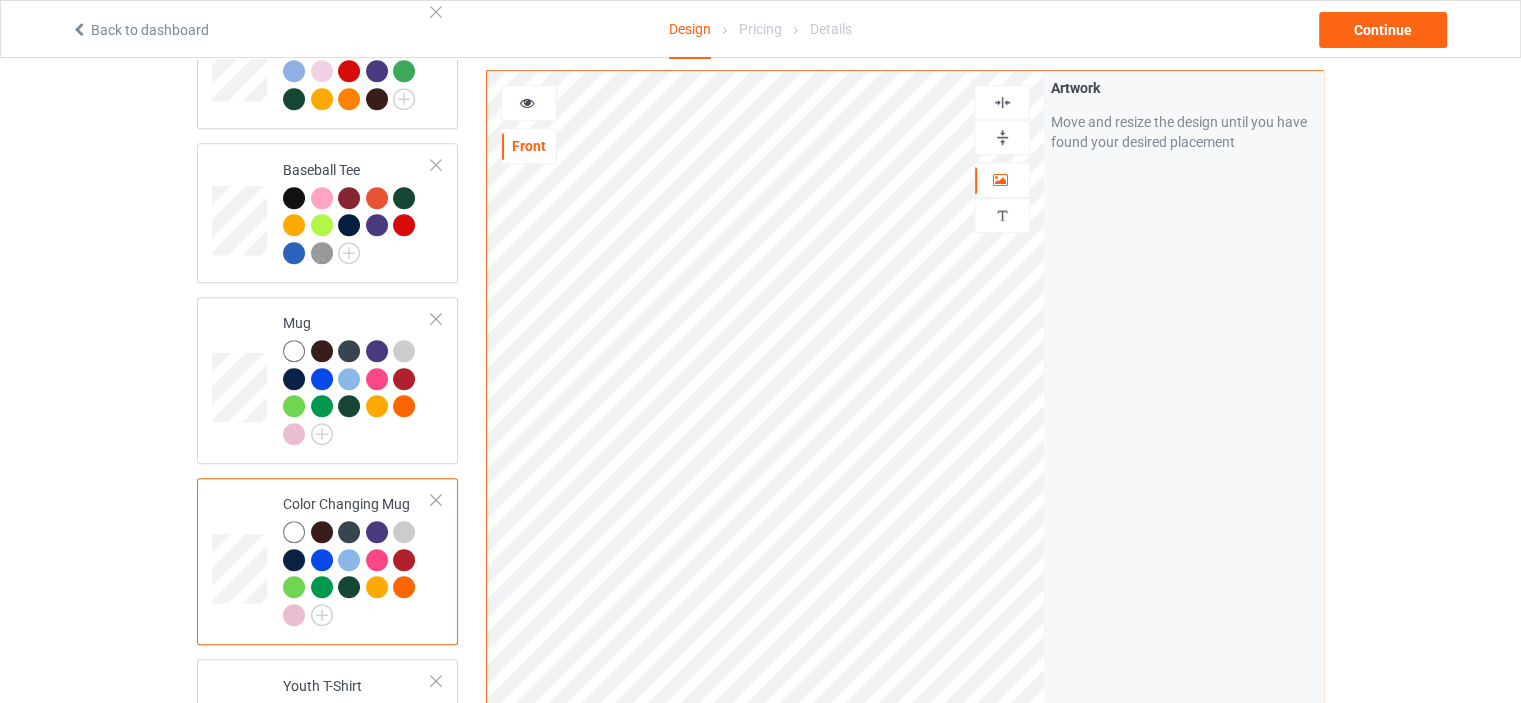 click at bounding box center [1002, 137] 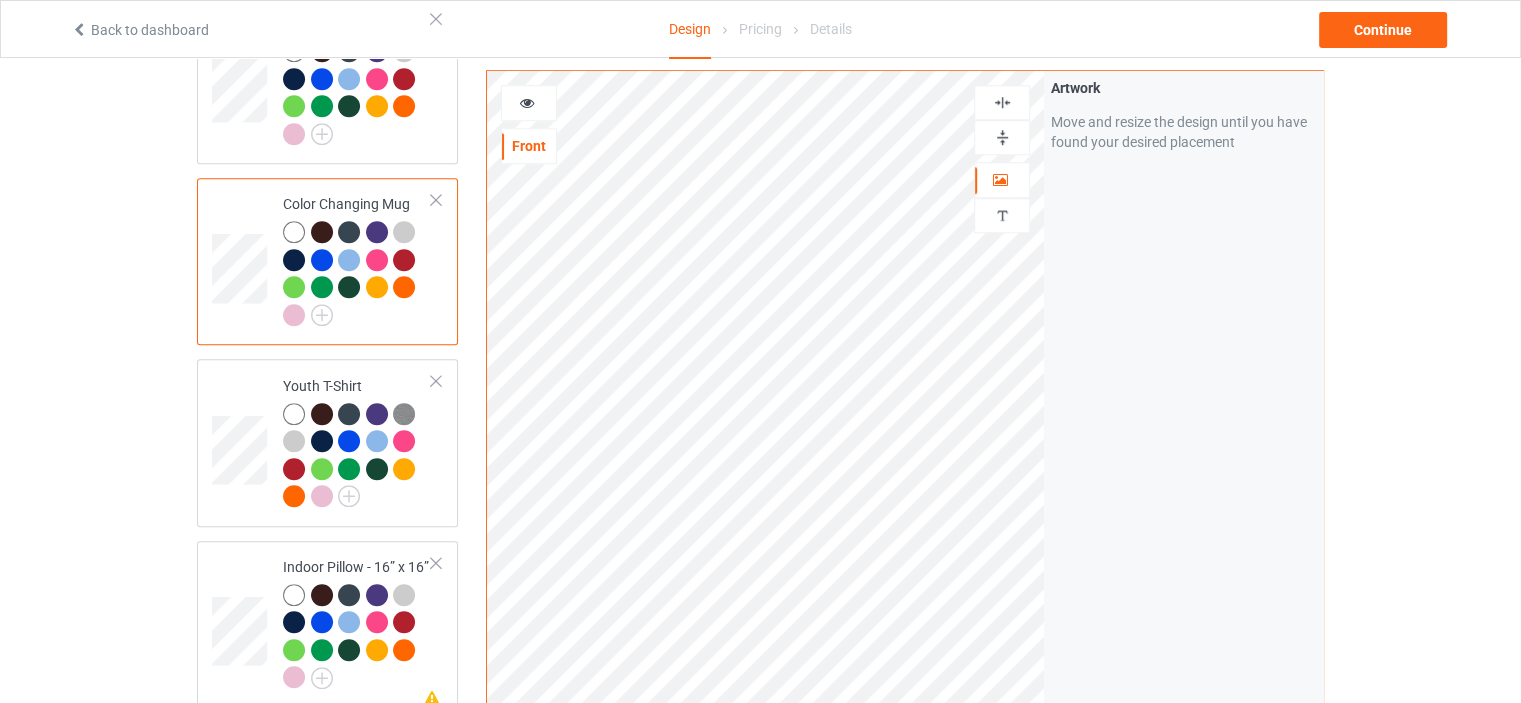 scroll, scrollTop: 1800, scrollLeft: 0, axis: vertical 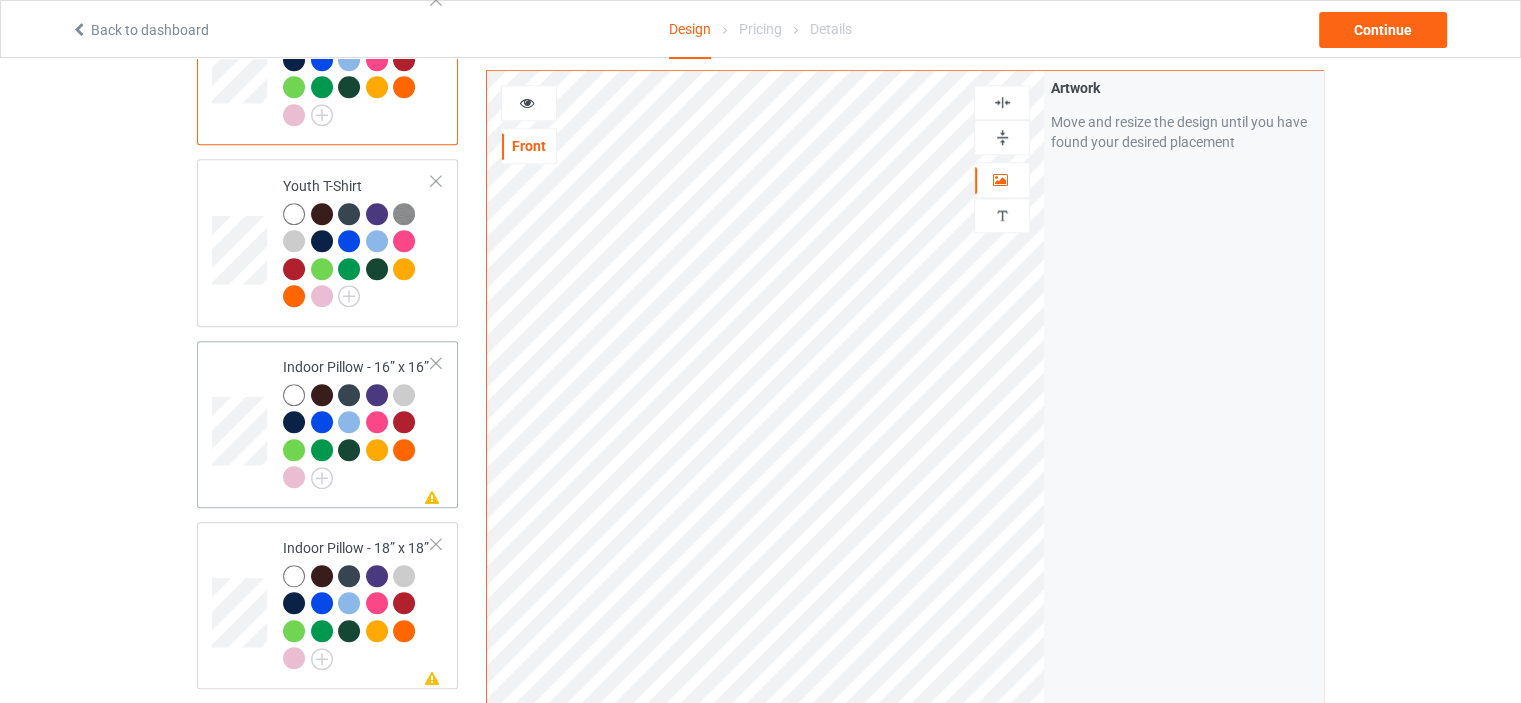 click on "Missing artwork on 1 side(s) Indoor Pillow - 16” x 16”" at bounding box center (357, 424) 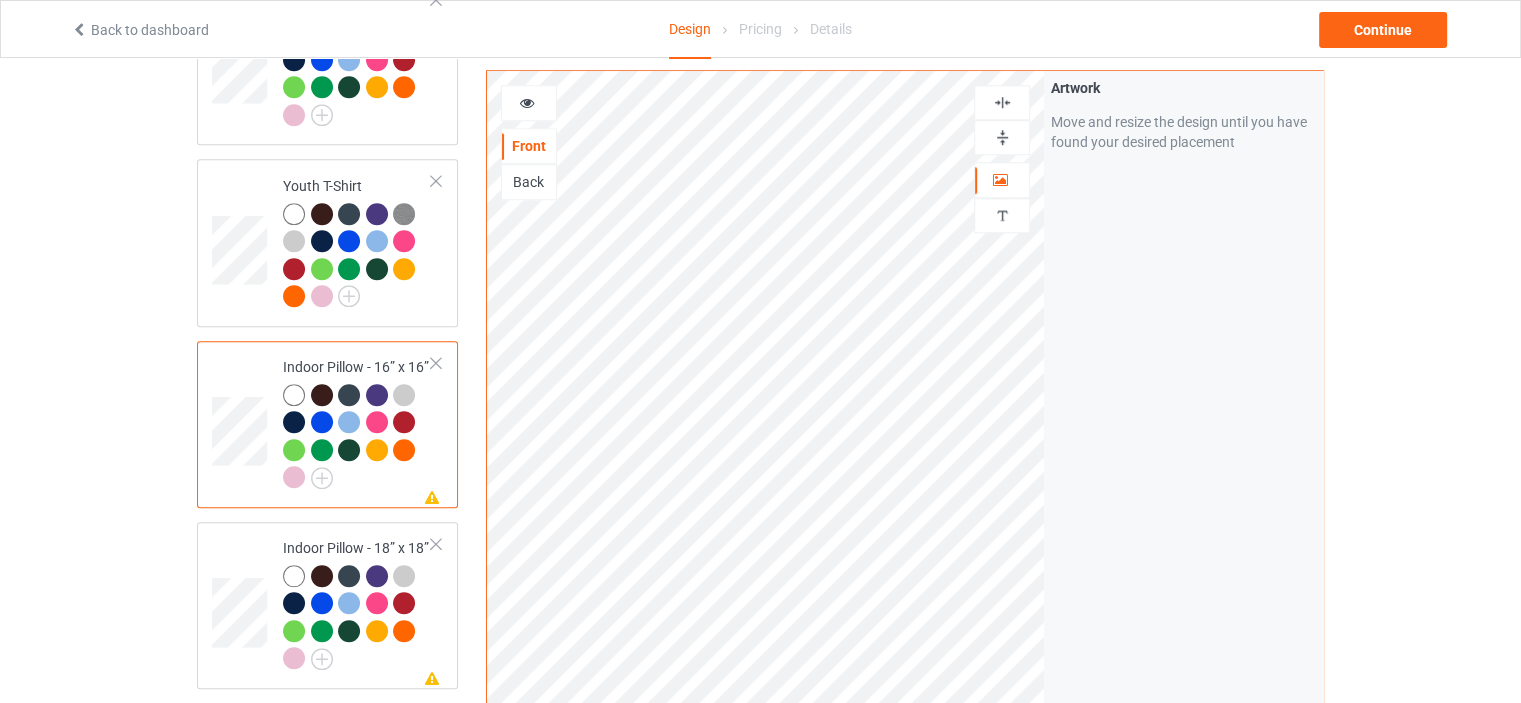 click at bounding box center (1002, 137) 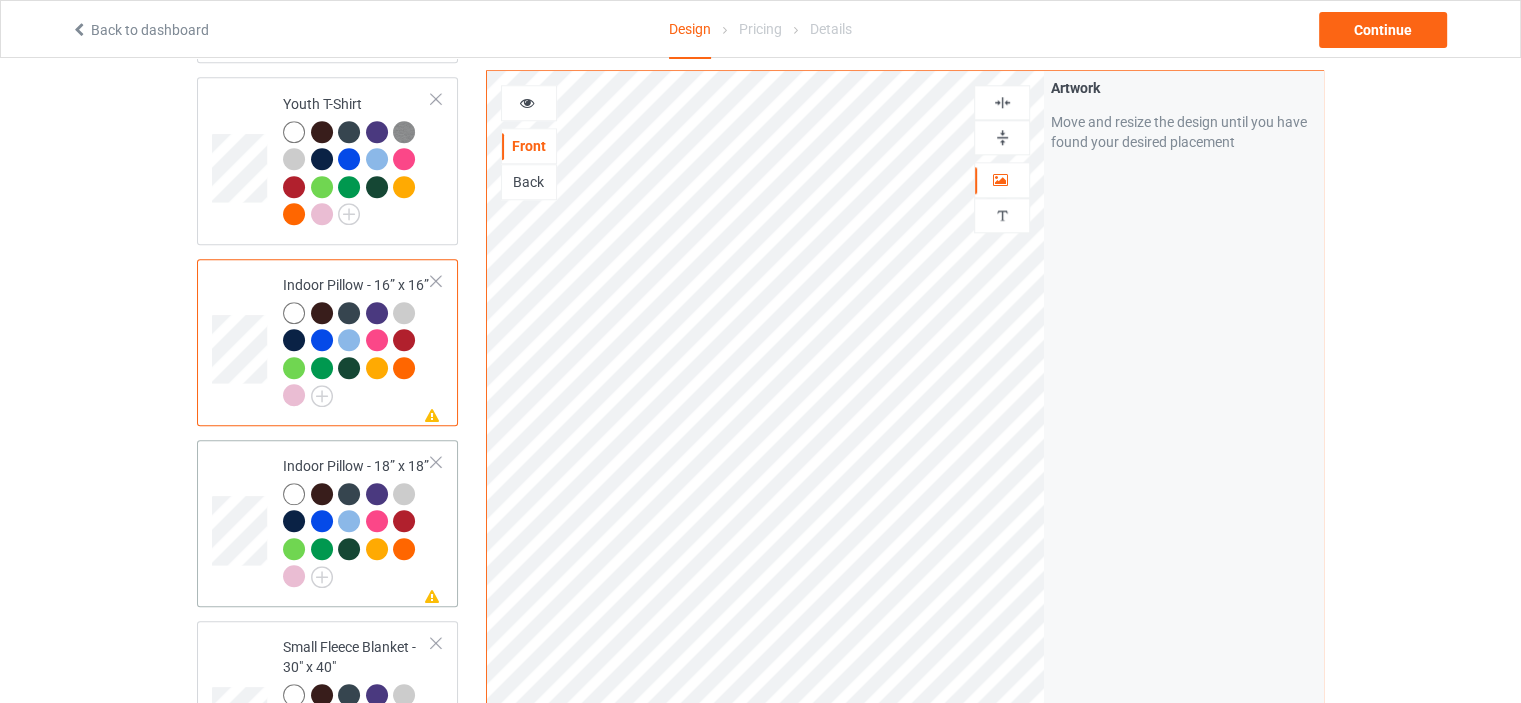 scroll, scrollTop: 2000, scrollLeft: 0, axis: vertical 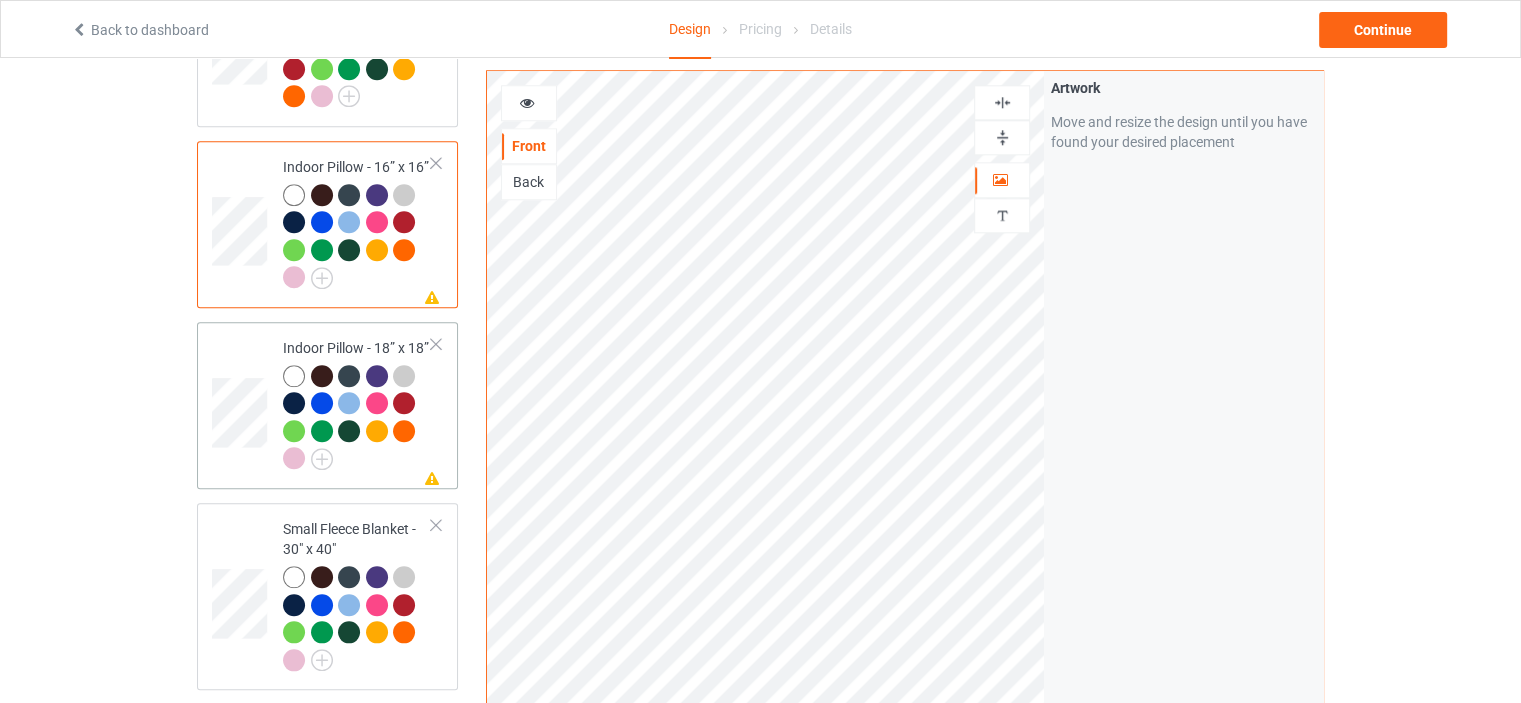 click on "Indoor Pillow - 18” x 18”" at bounding box center (357, 403) 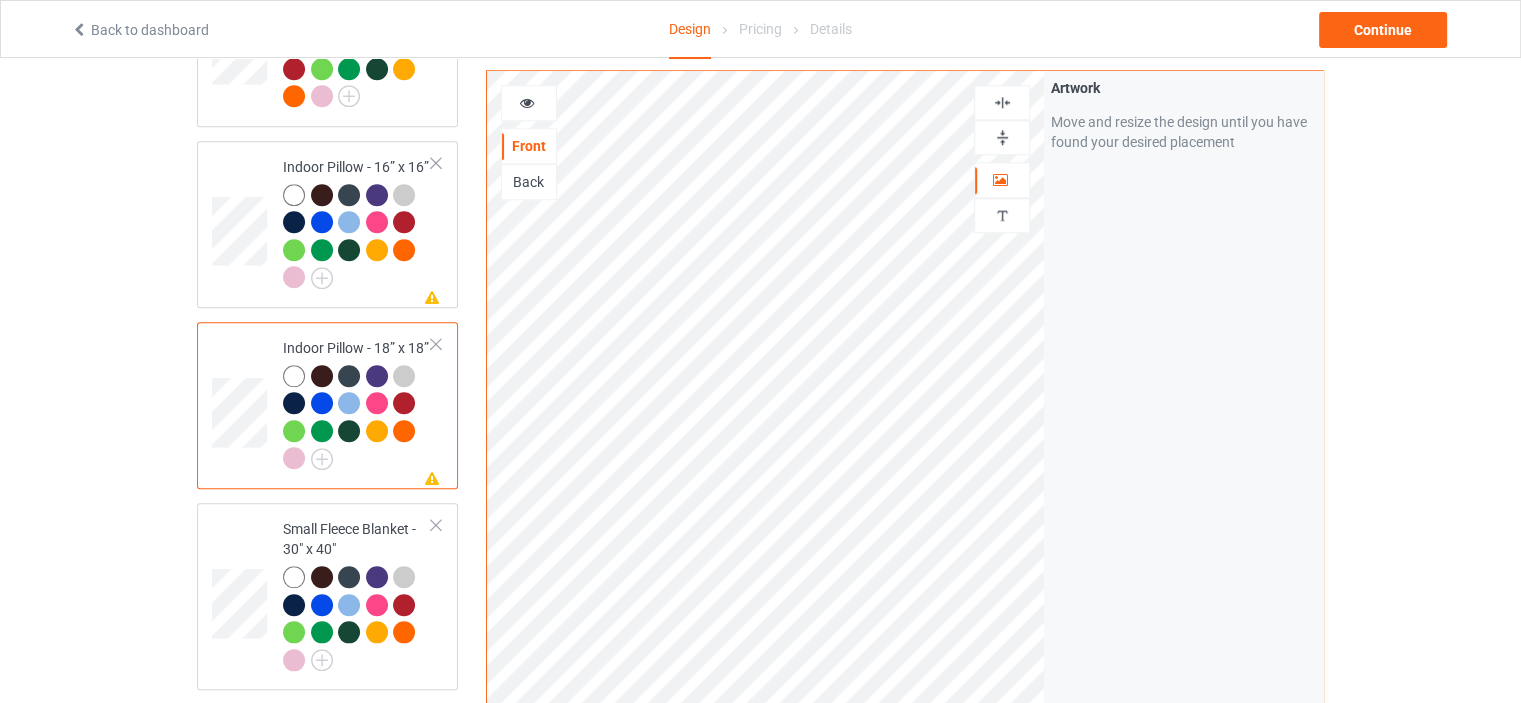 click at bounding box center (1002, 137) 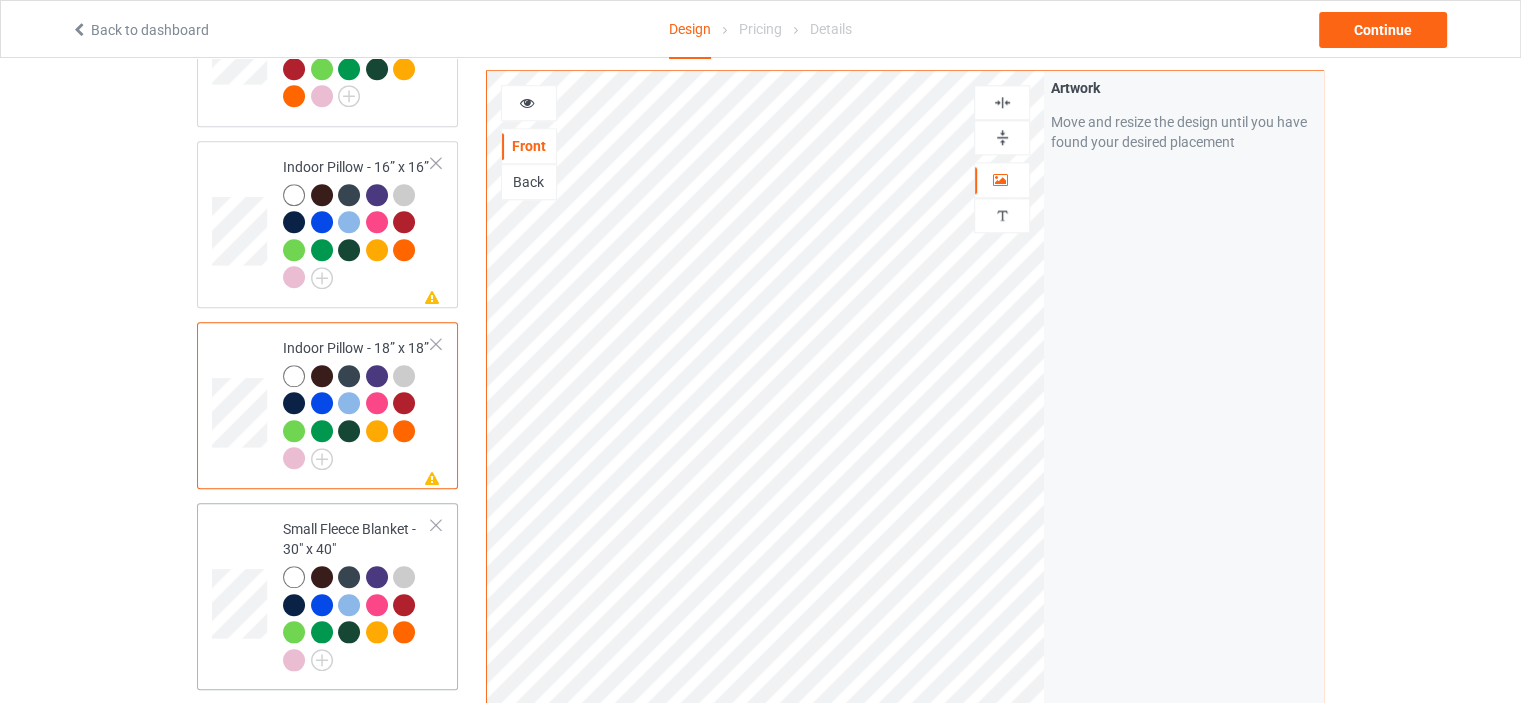 click on "Small Fleece Blanket - 30" x 40"" at bounding box center [357, 594] 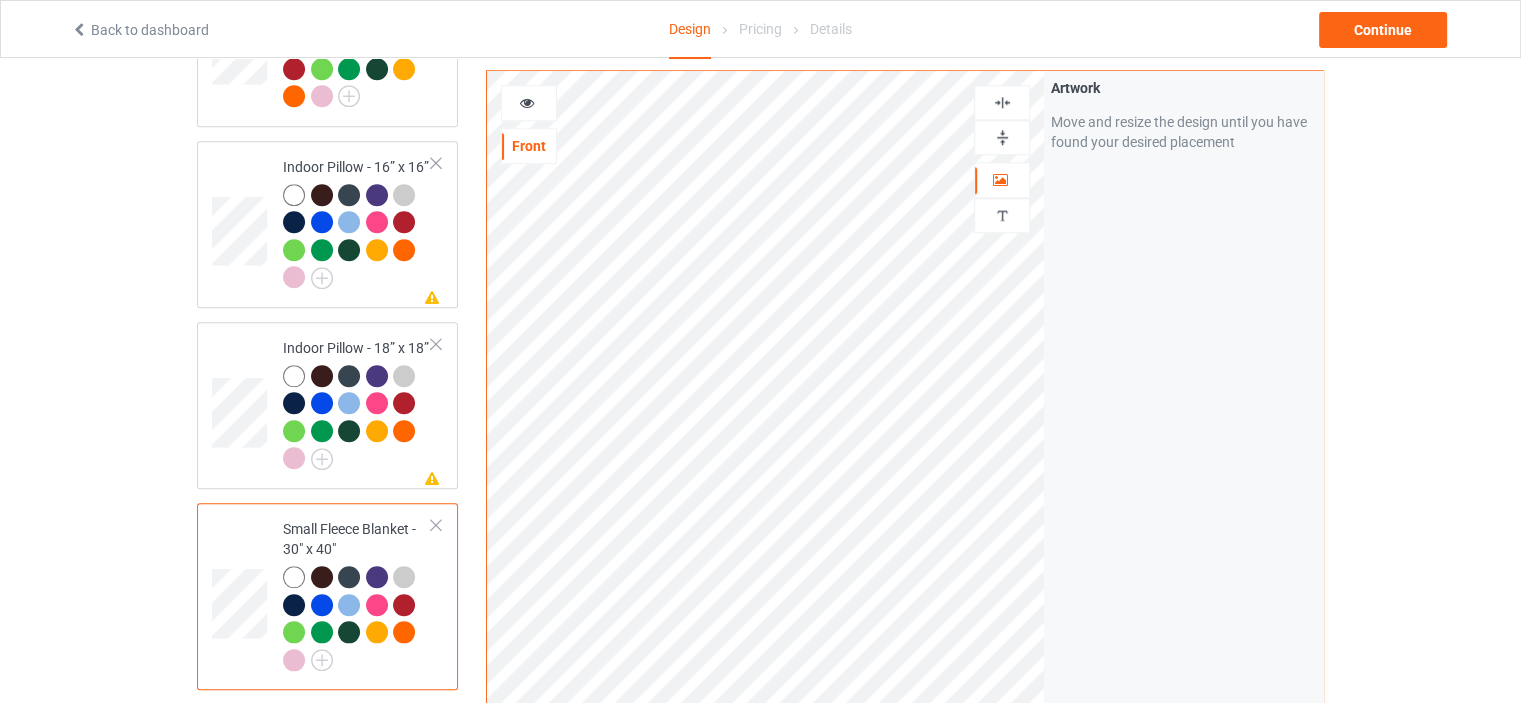 click at bounding box center (1002, 137) 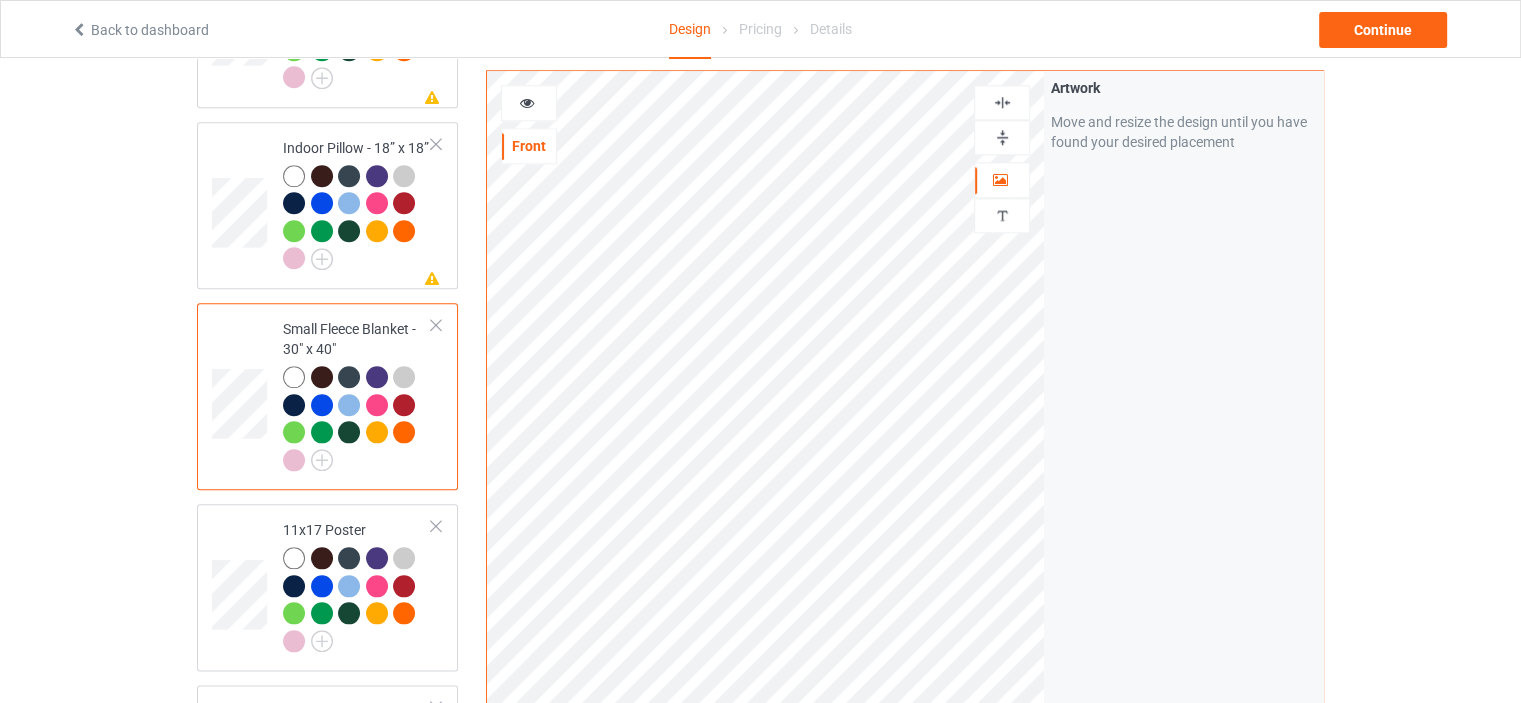 scroll, scrollTop: 2300, scrollLeft: 0, axis: vertical 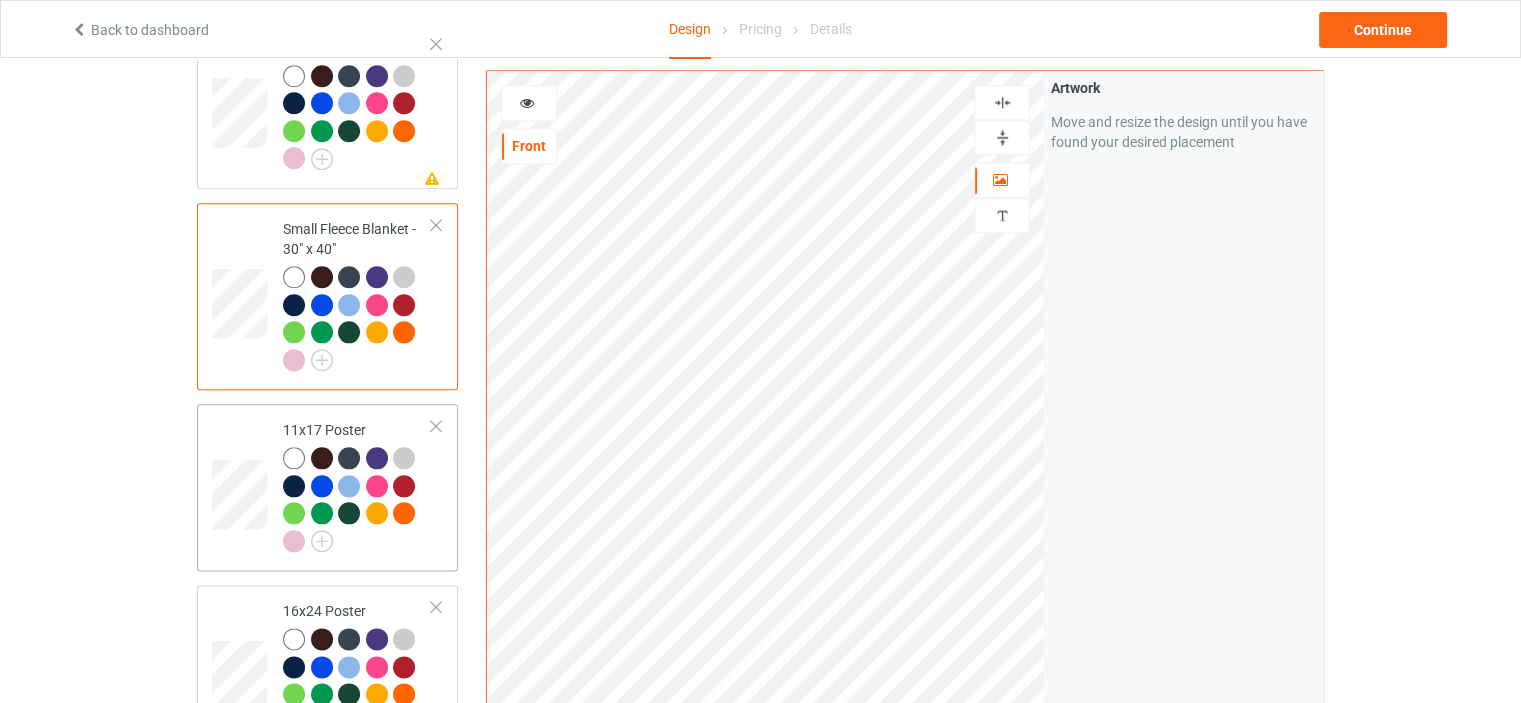 click on "11x17 Poster" at bounding box center (357, 485) 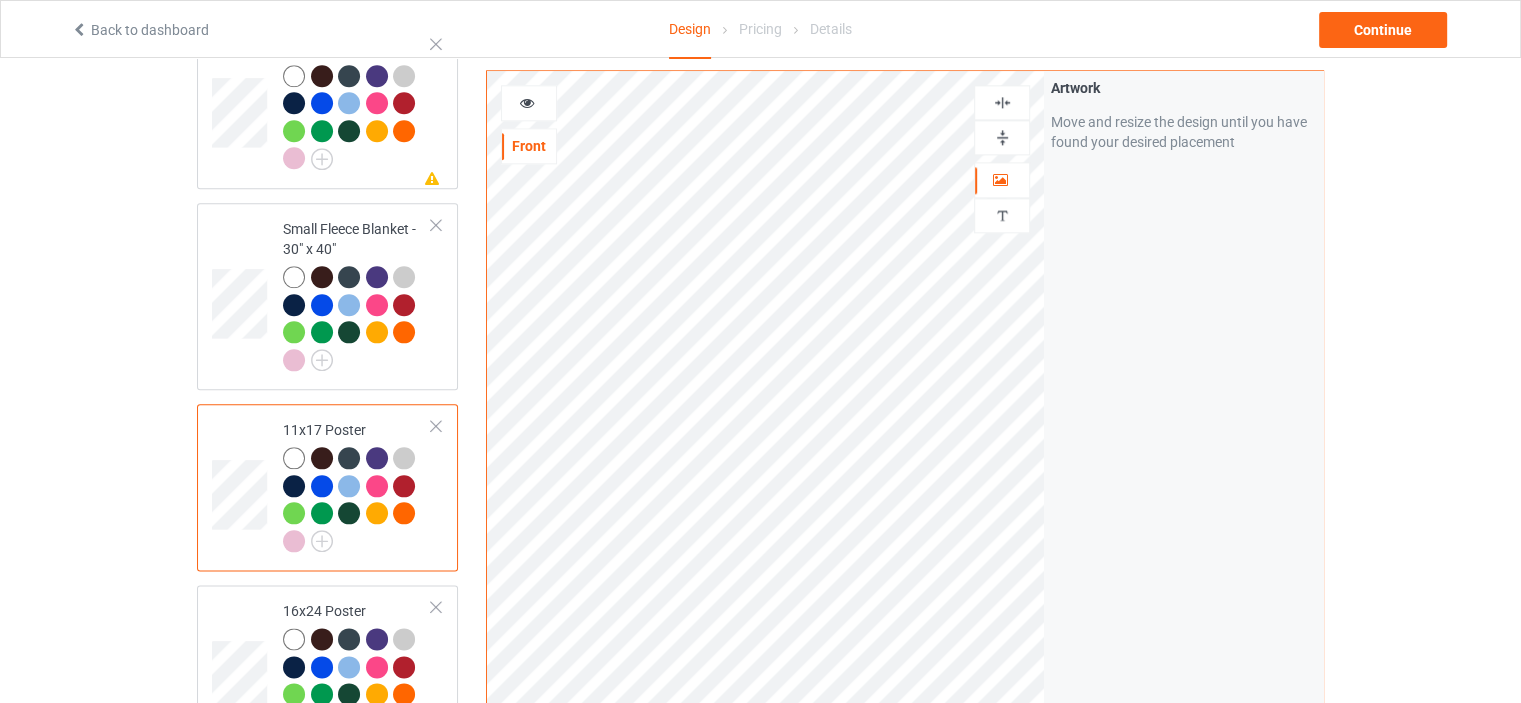 drag, startPoint x: 1003, startPoint y: 135, endPoint x: 1012, endPoint y: 109, distance: 27.513634 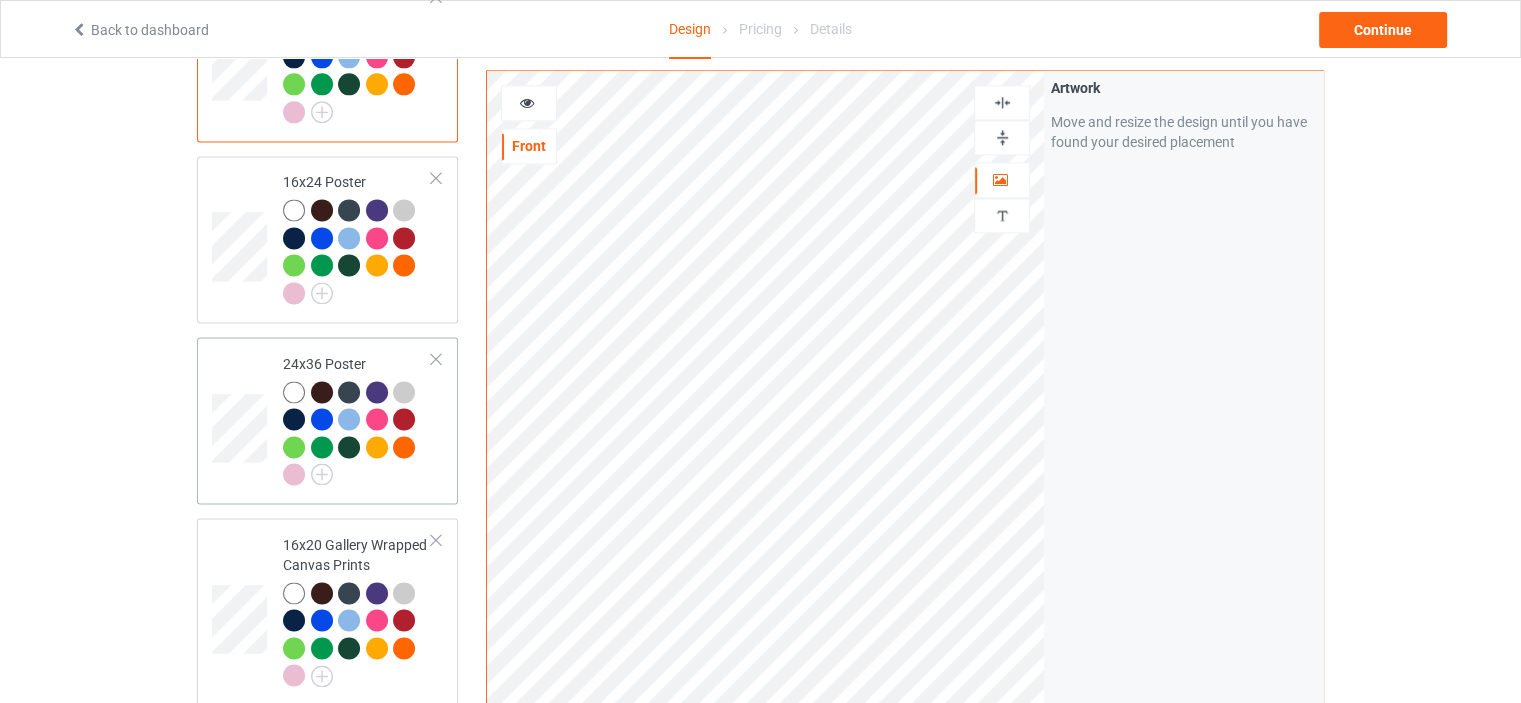scroll, scrollTop: 2800, scrollLeft: 0, axis: vertical 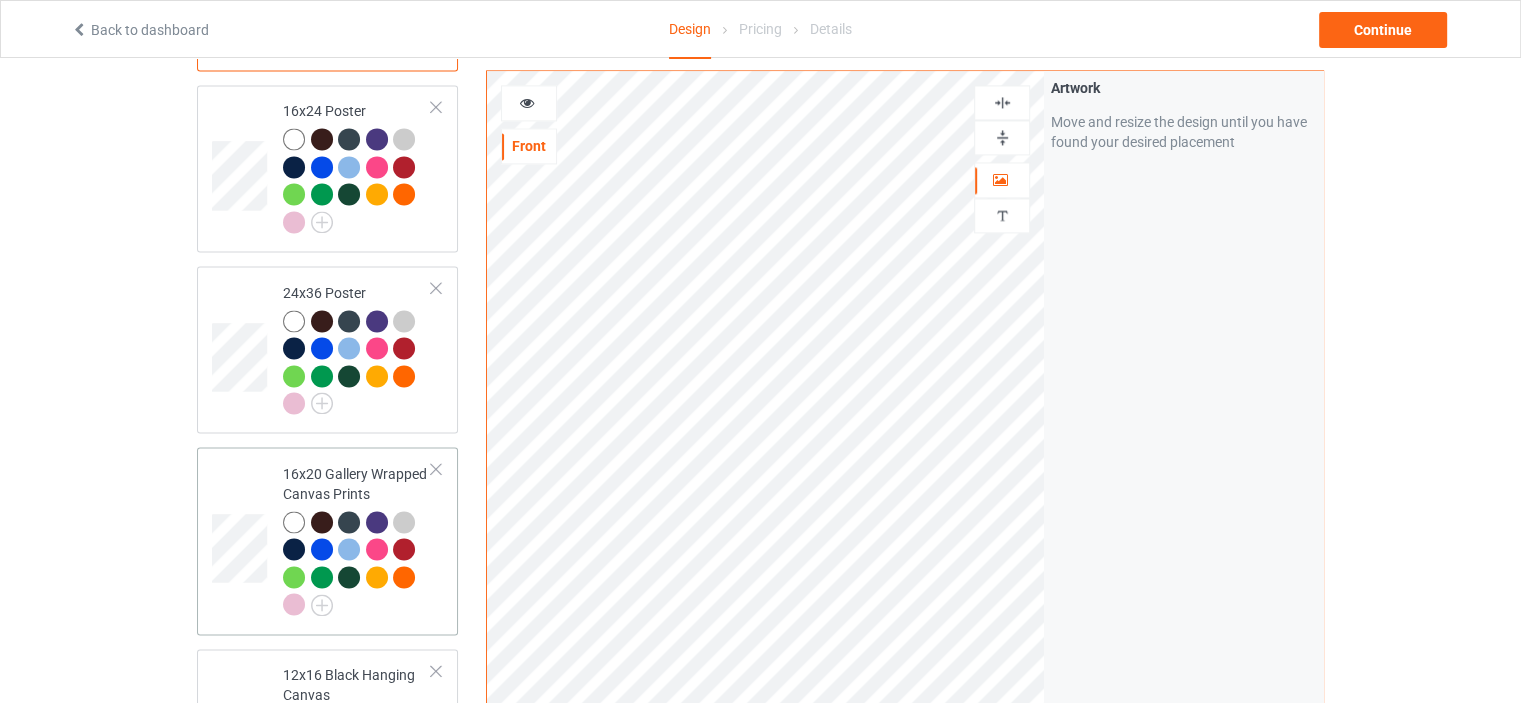 click on "16x20 Gallery Wrapped Canvas Prints" at bounding box center [357, 539] 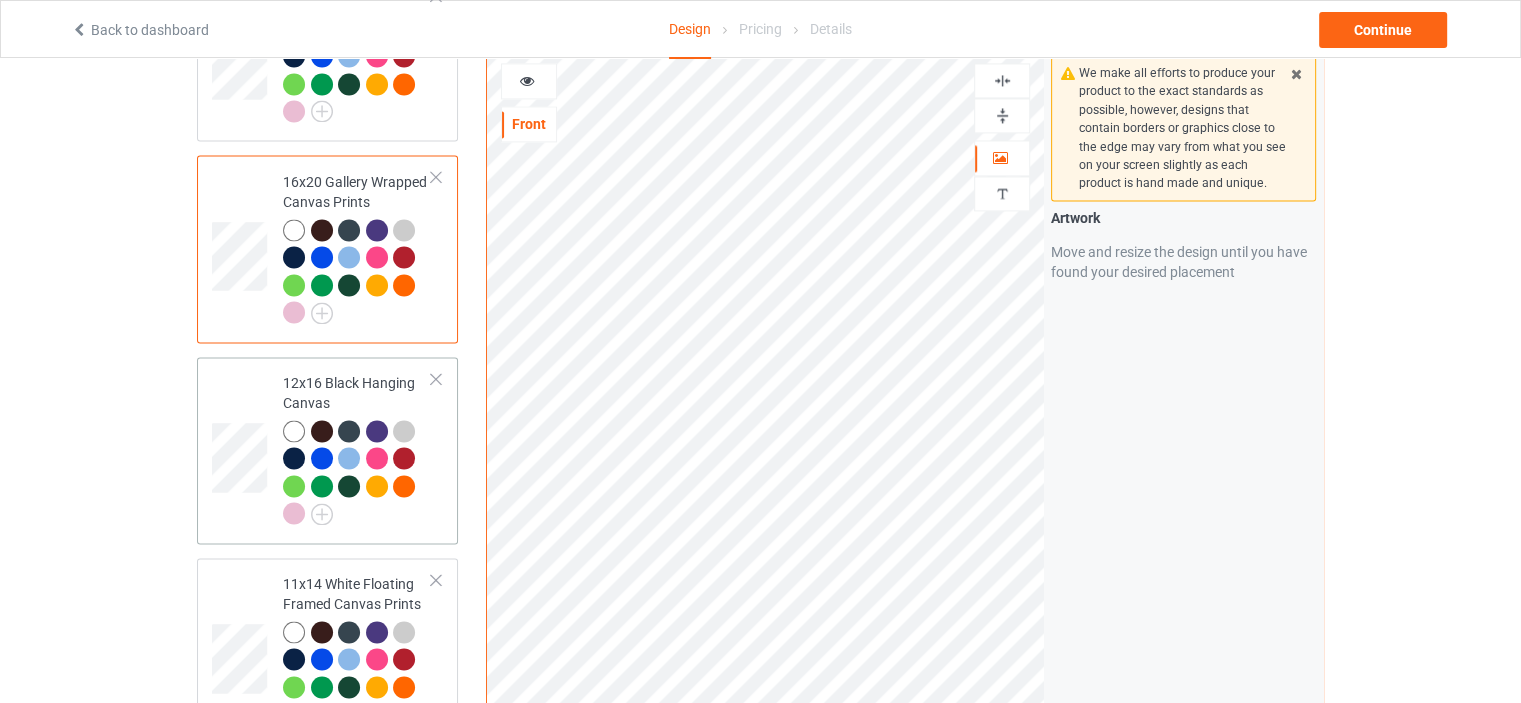 scroll, scrollTop: 3100, scrollLeft: 0, axis: vertical 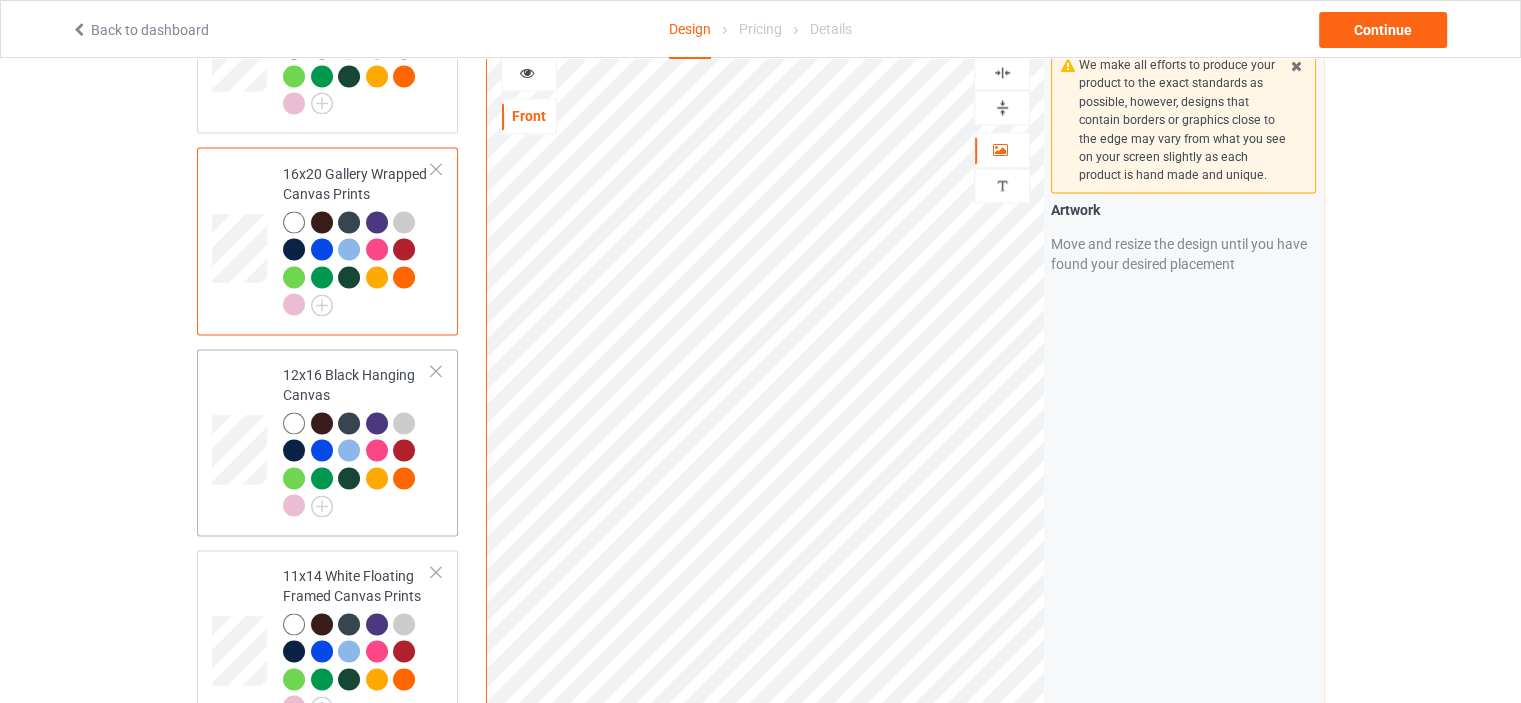 click on "12x16 Black Hanging Canvas" at bounding box center [357, 440] 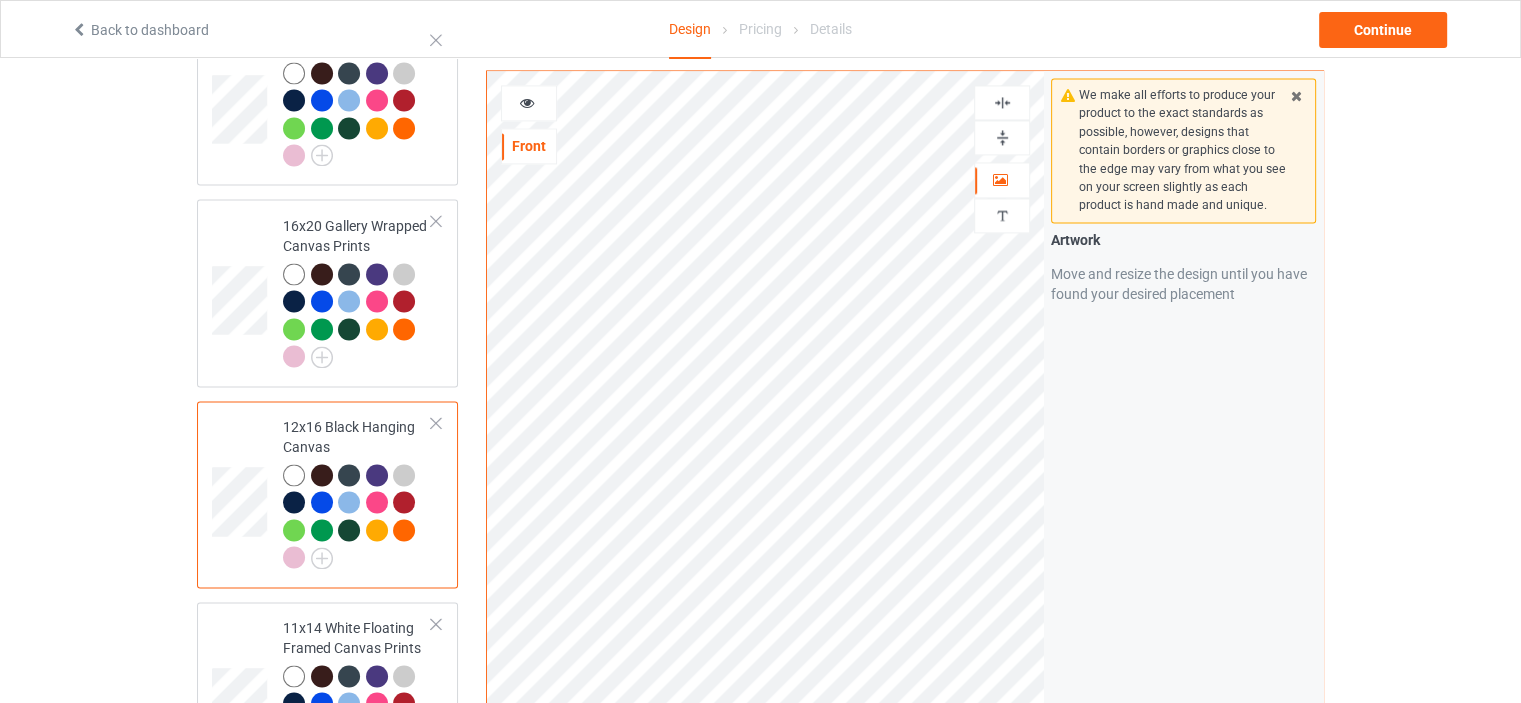scroll, scrollTop: 3000, scrollLeft: 0, axis: vertical 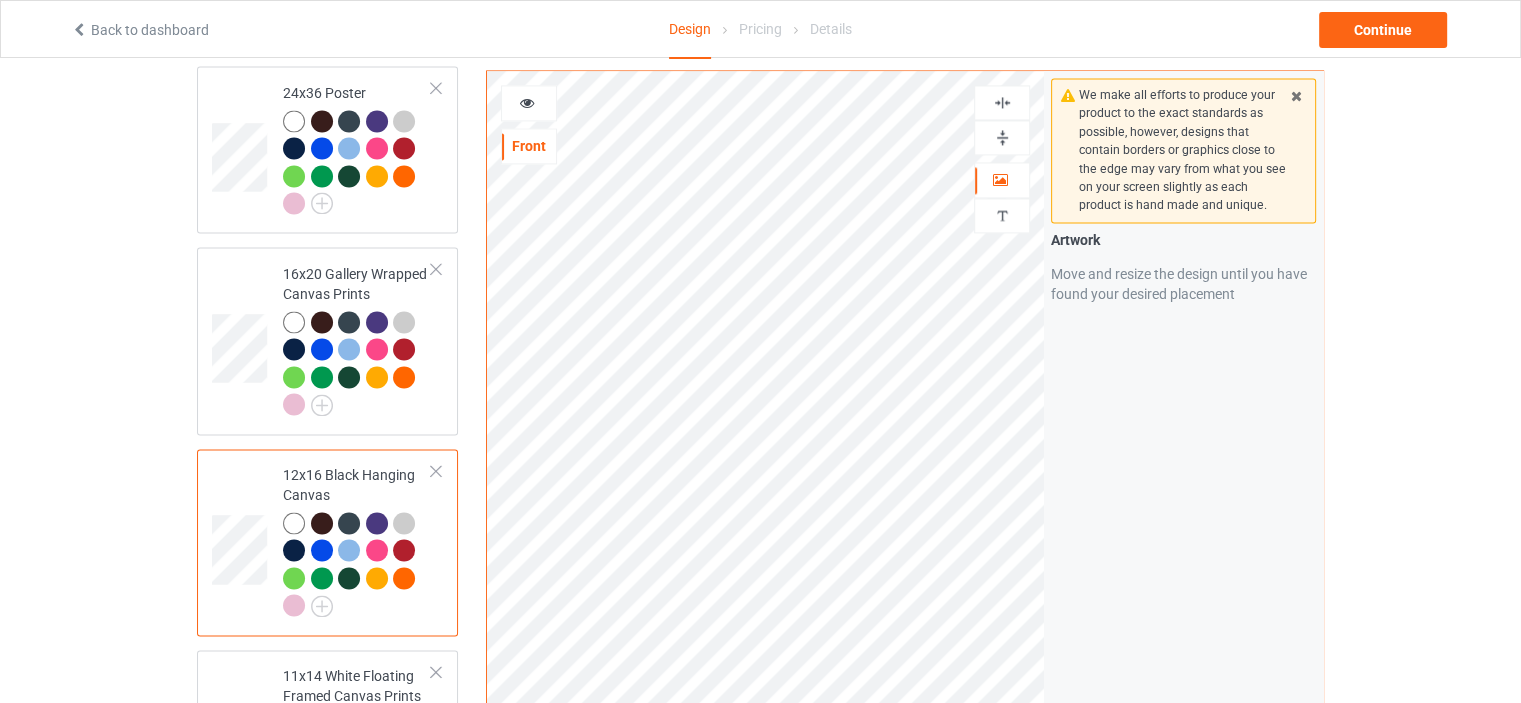 click at bounding box center [1002, 137] 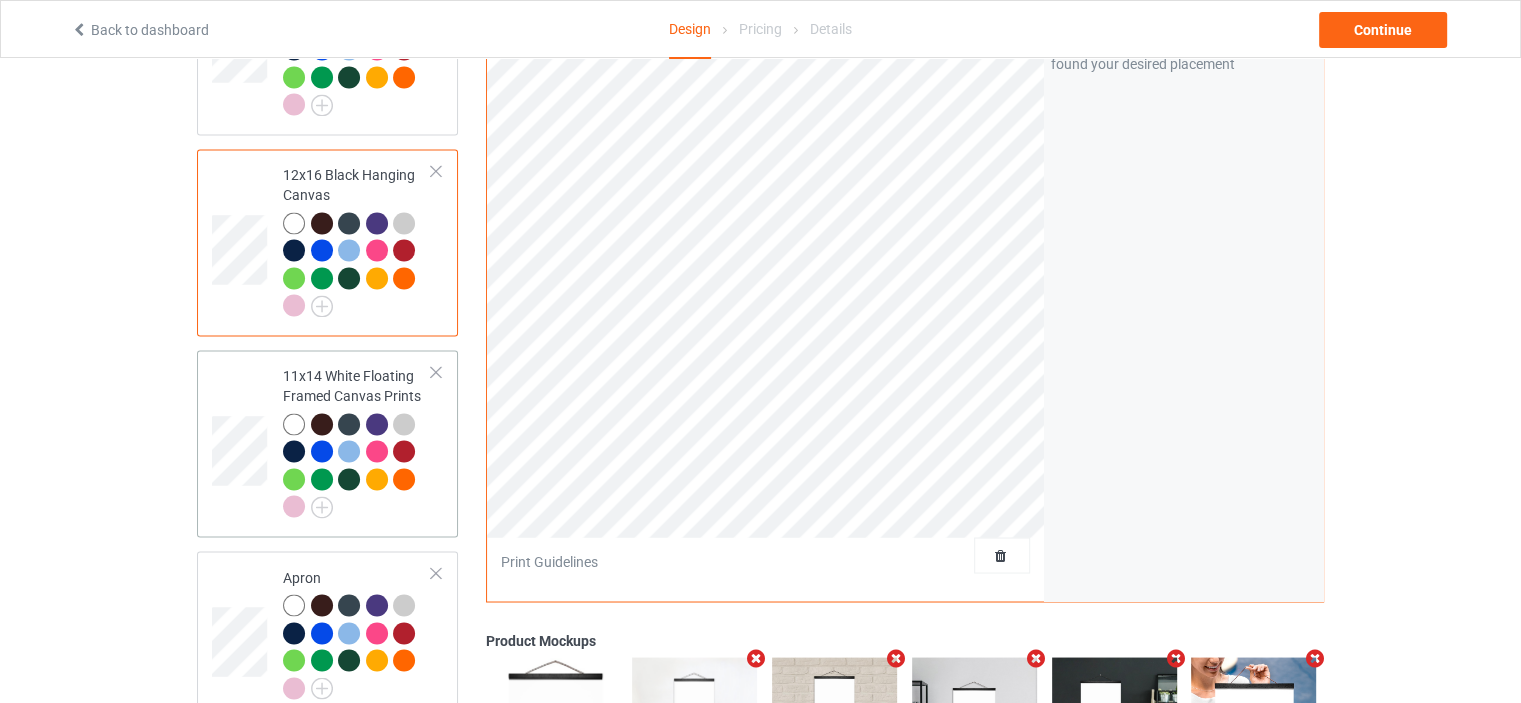 click on "11x14 White Floating Framed Canvas Prints" at bounding box center [357, 441] 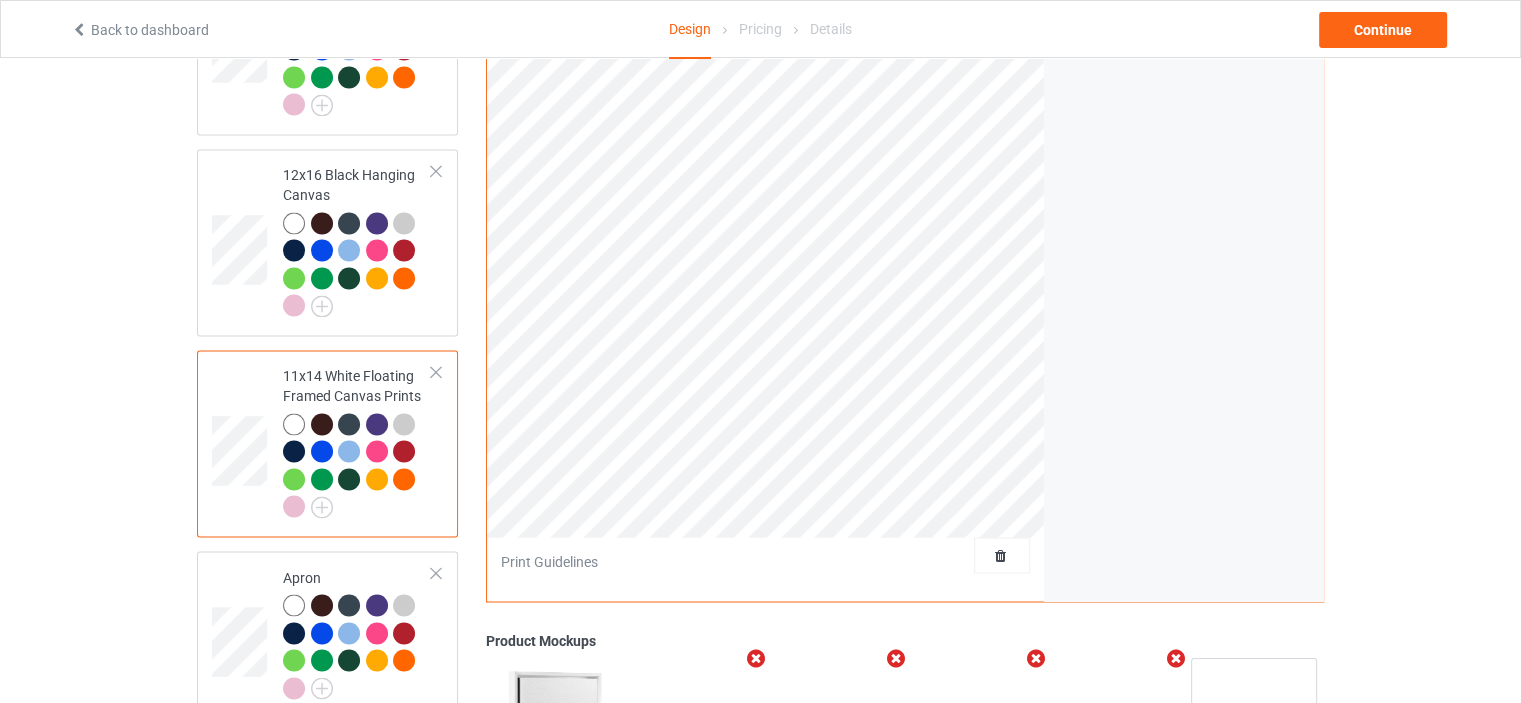scroll, scrollTop: 2900, scrollLeft: 0, axis: vertical 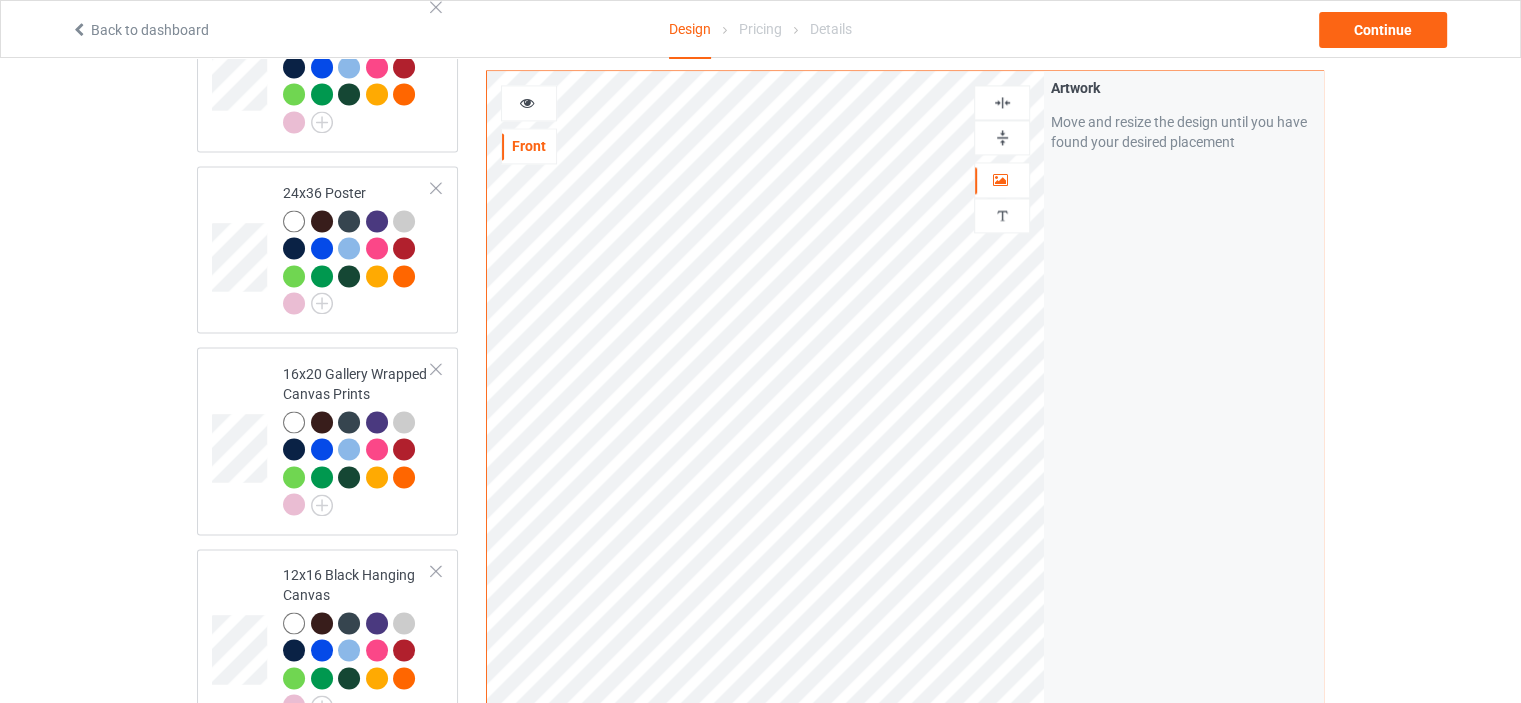 click at bounding box center [1002, 137] 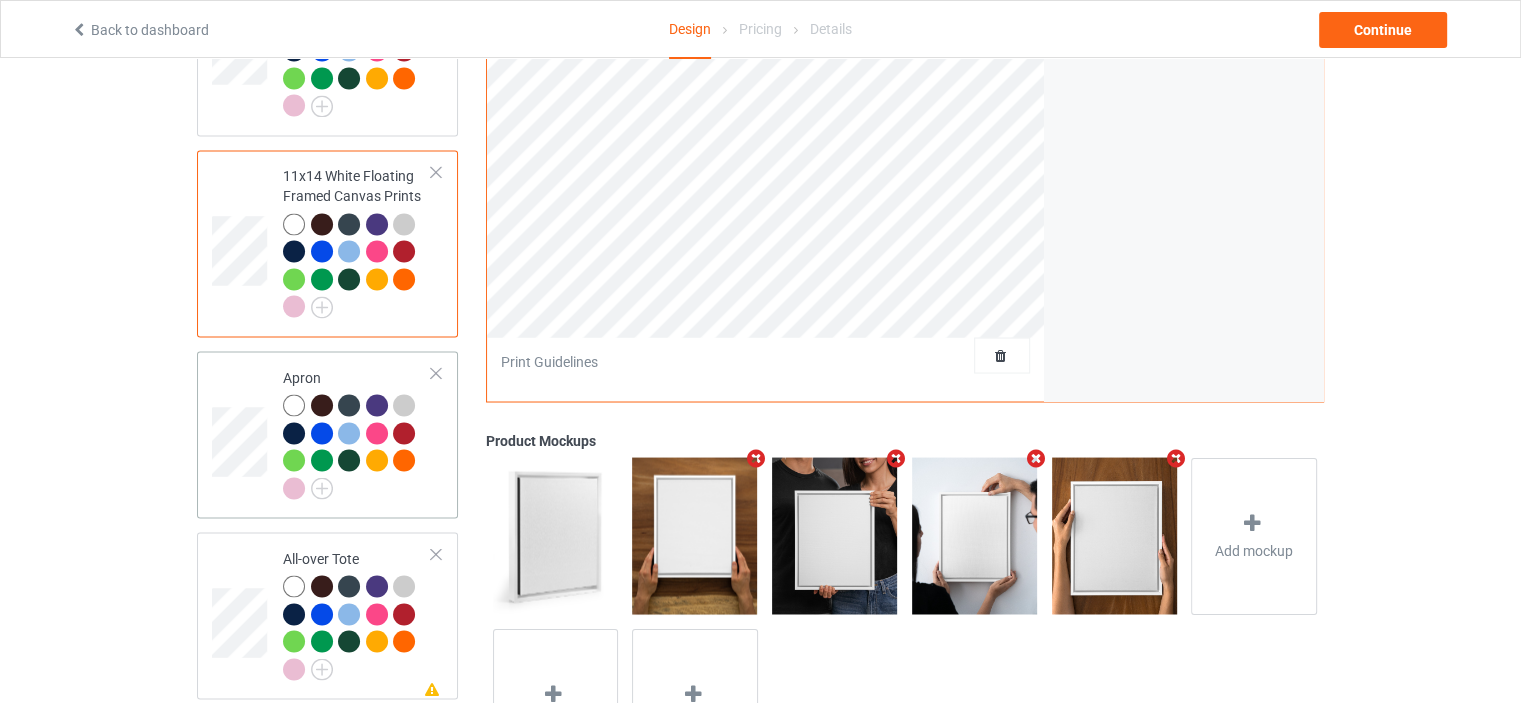 click on "Apron" at bounding box center (357, 432) 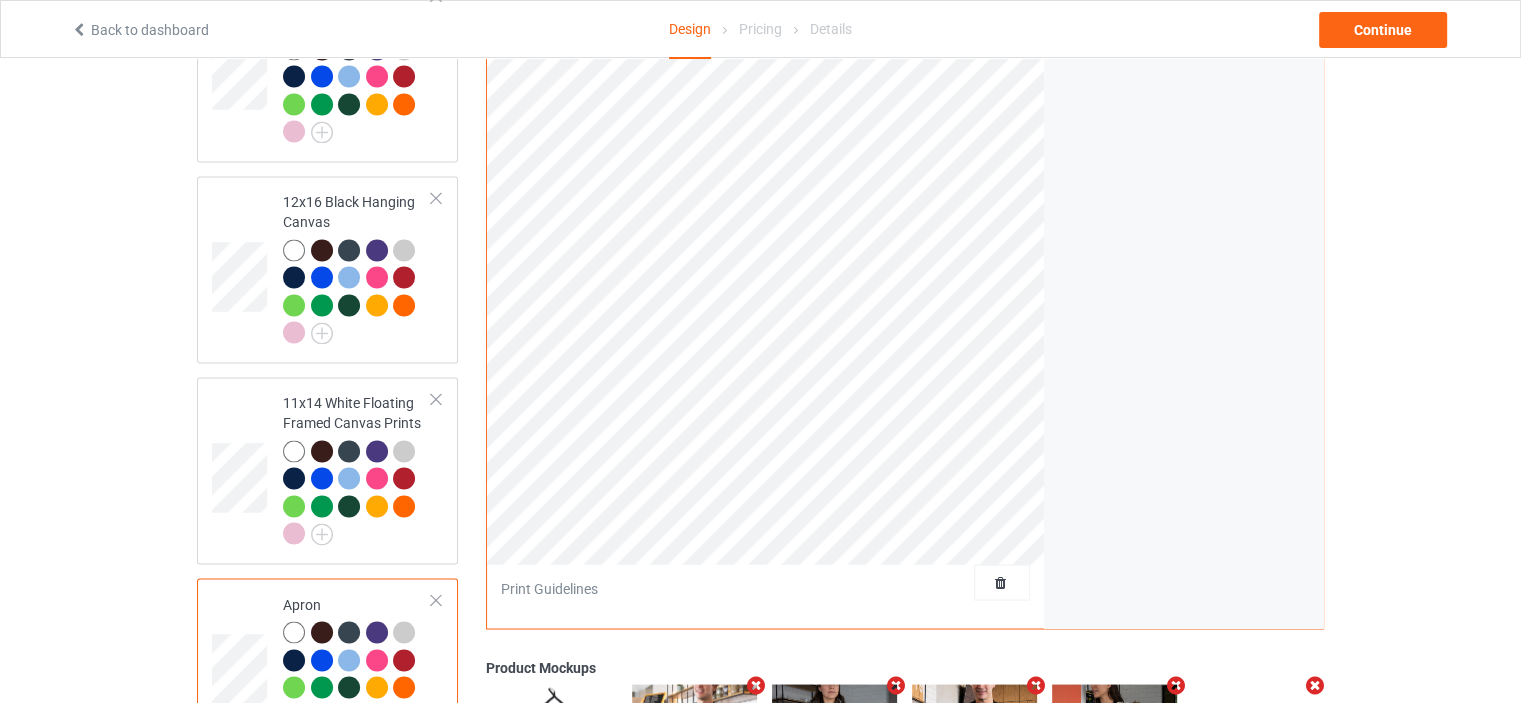 scroll, scrollTop: 3000, scrollLeft: 0, axis: vertical 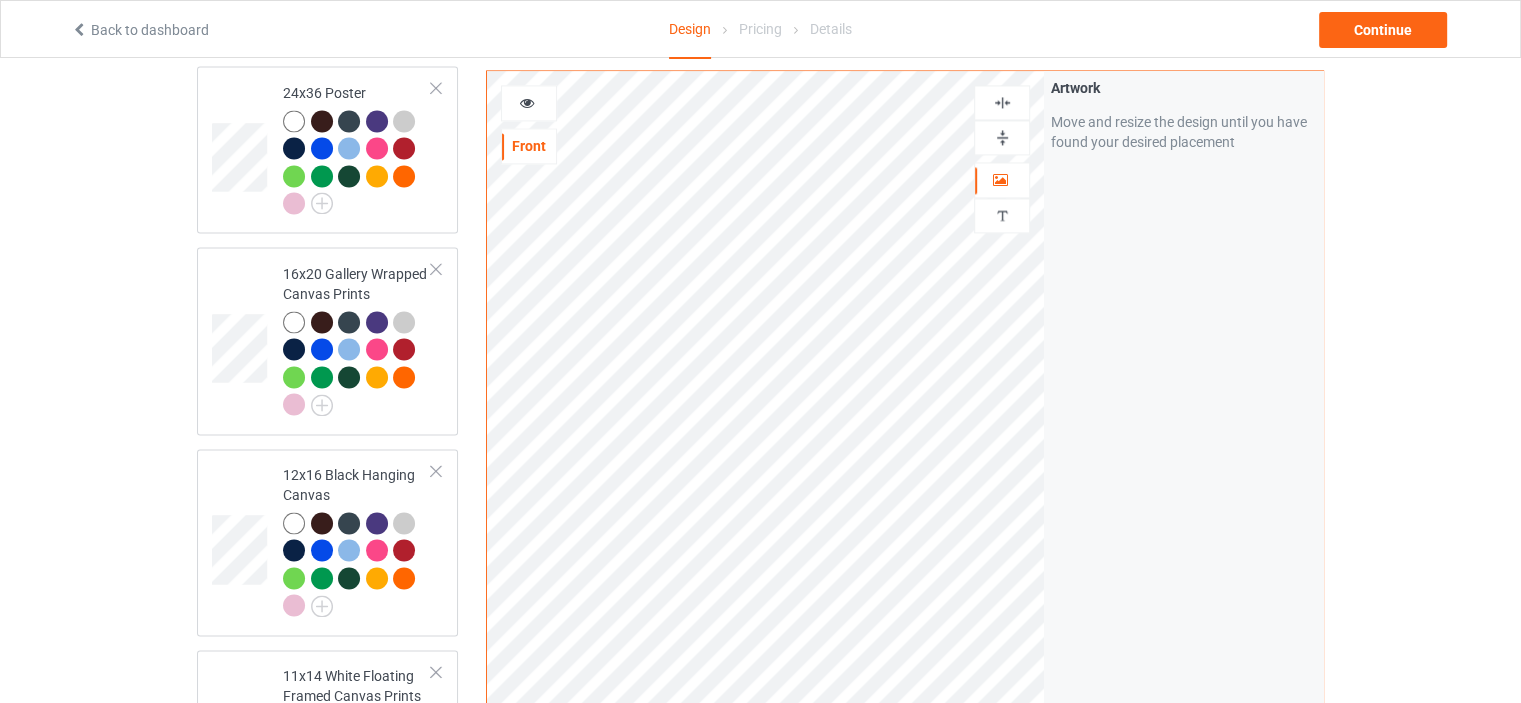 click at bounding box center [1002, 102] 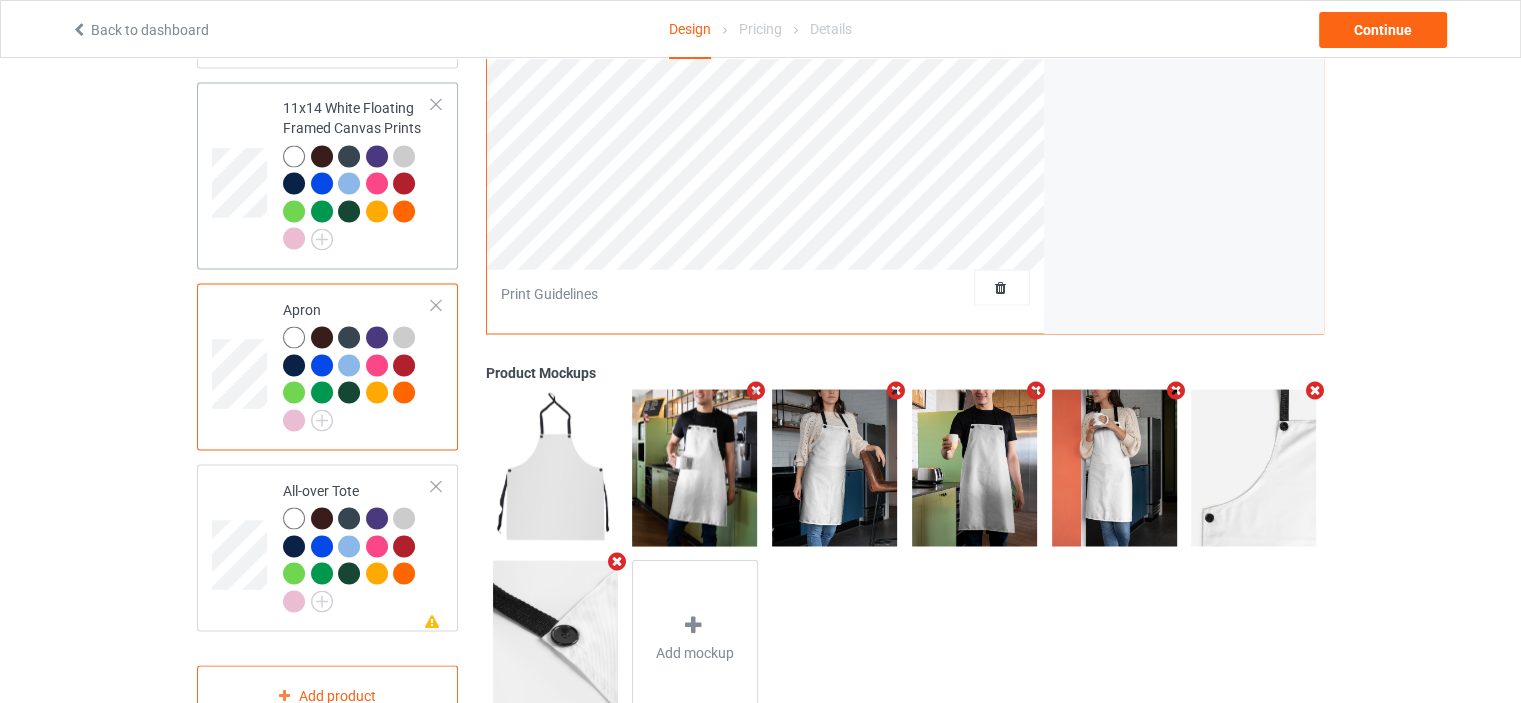 scroll, scrollTop: 3617, scrollLeft: 0, axis: vertical 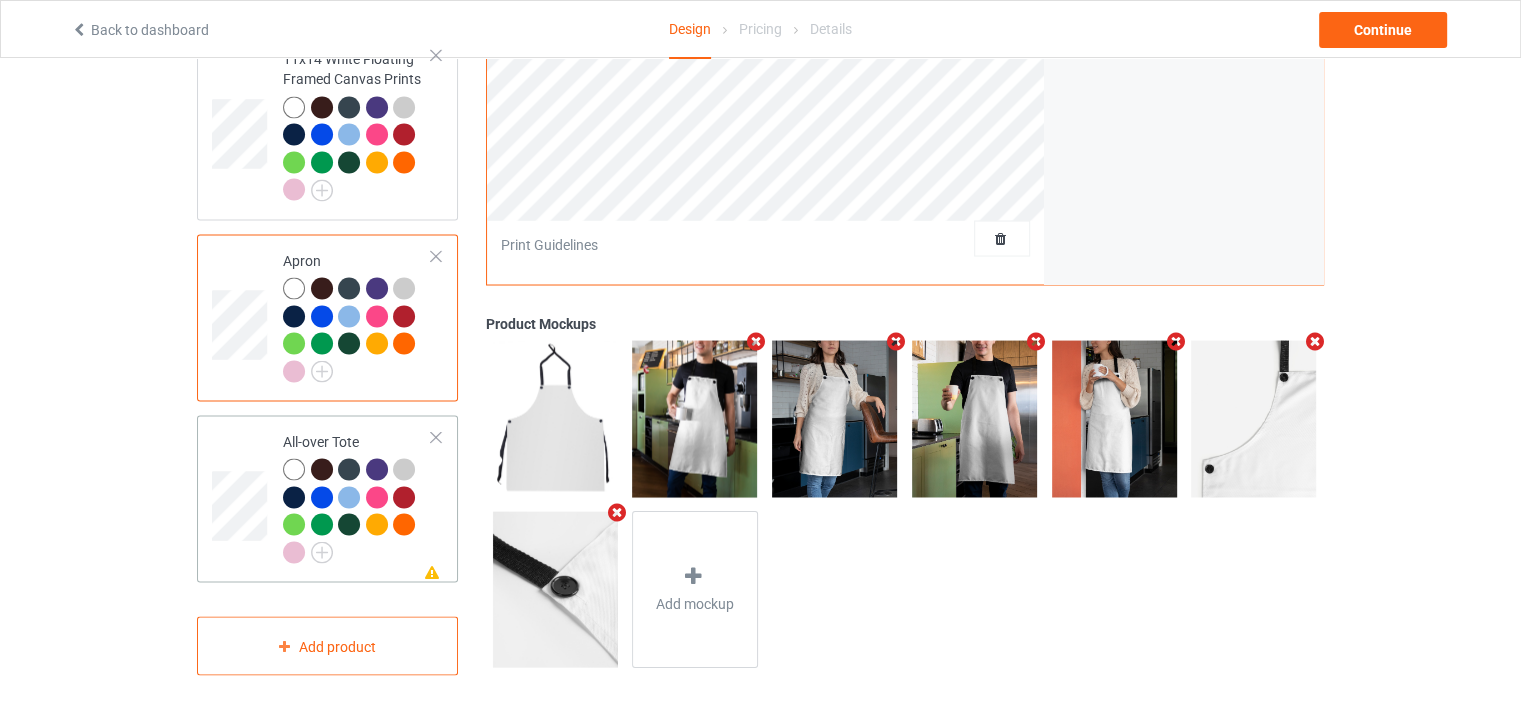 click on "Missing artwork on 1 side(s) All-over Tote" at bounding box center (357, 498) 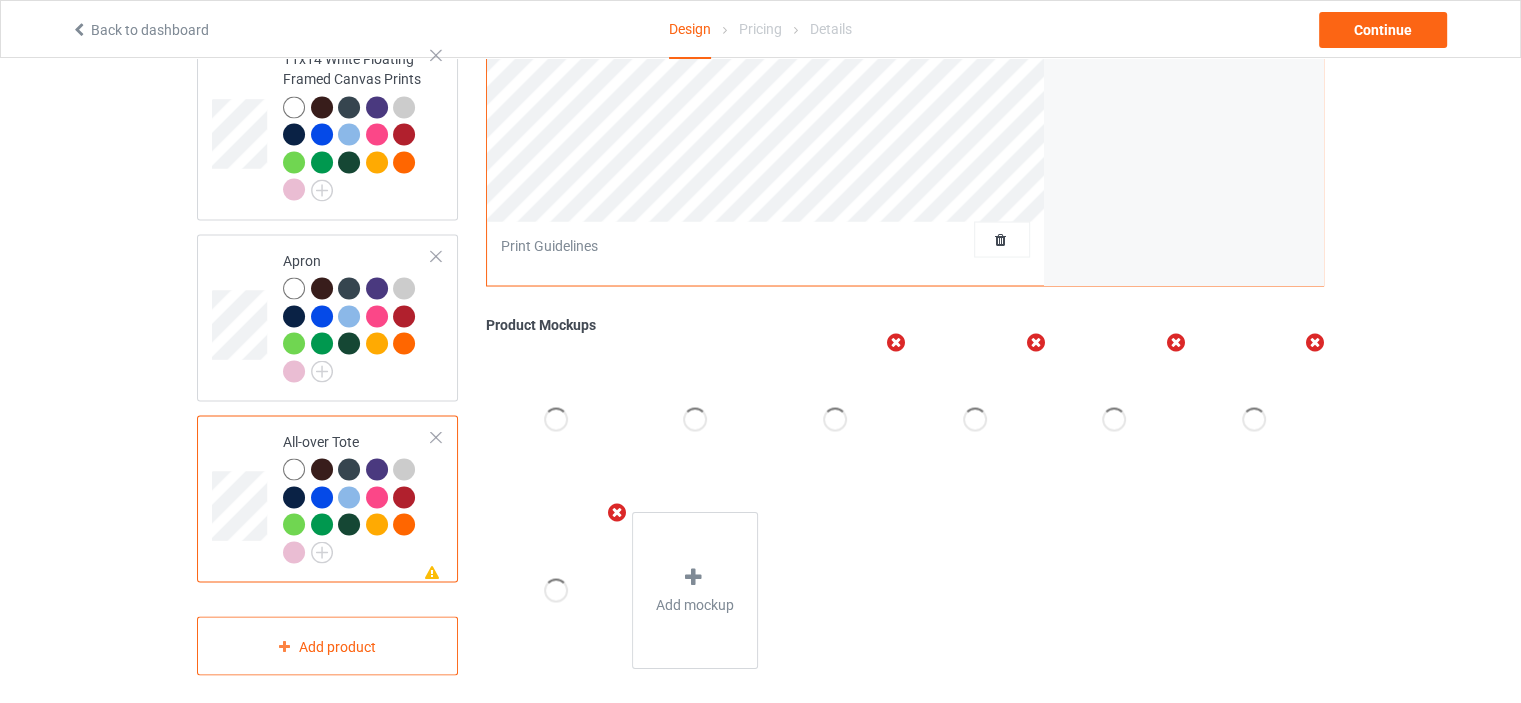 scroll, scrollTop: 3017, scrollLeft: 0, axis: vertical 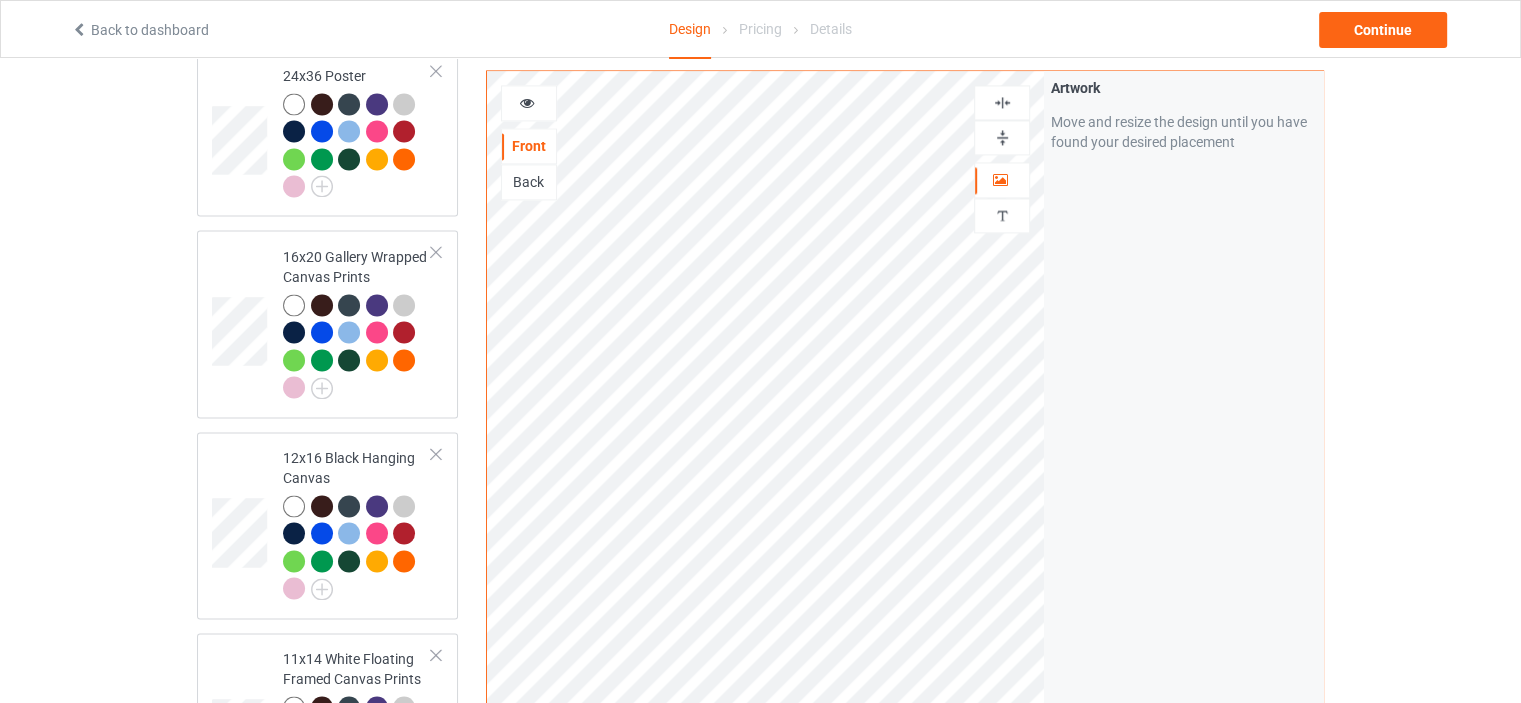 click at bounding box center (1002, 102) 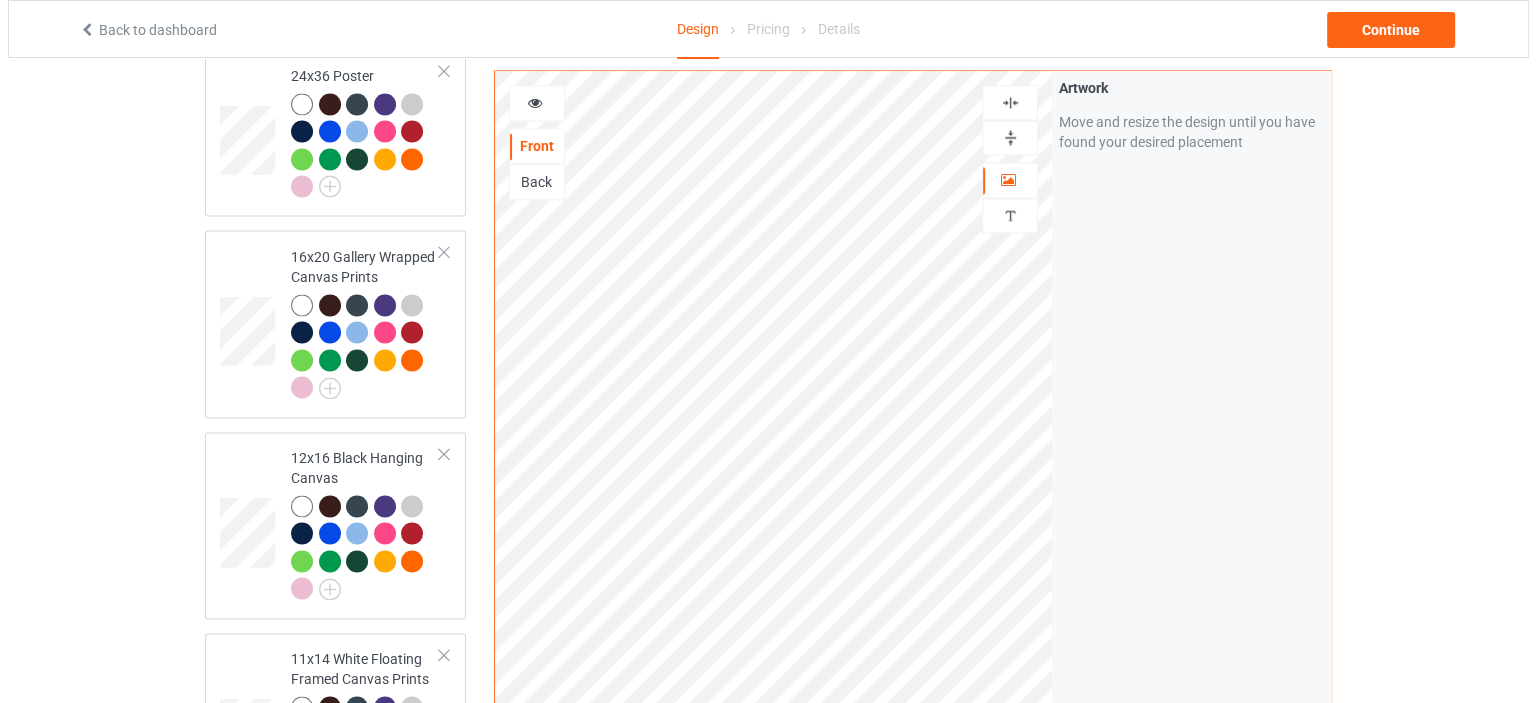 scroll, scrollTop: 3617, scrollLeft: 0, axis: vertical 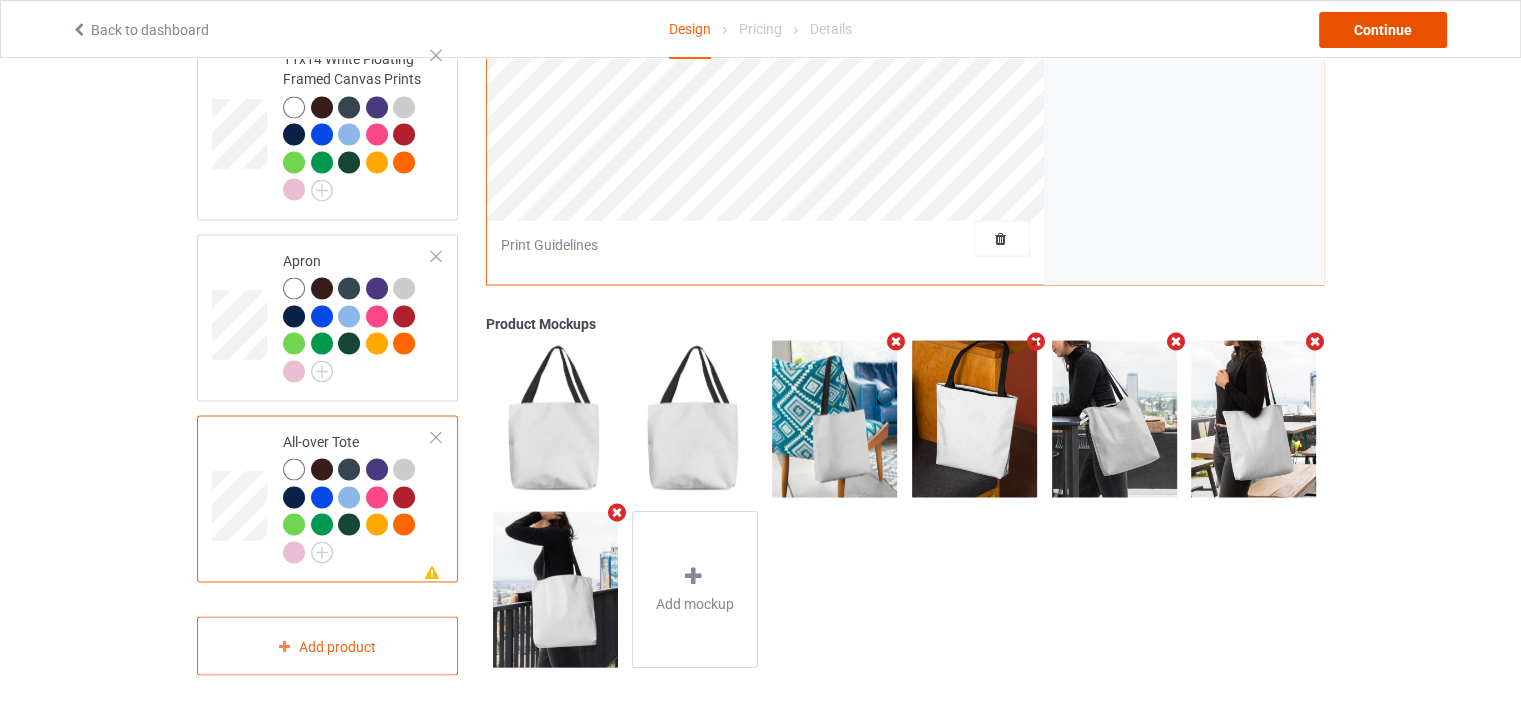 click on "Continue" at bounding box center (1383, 30) 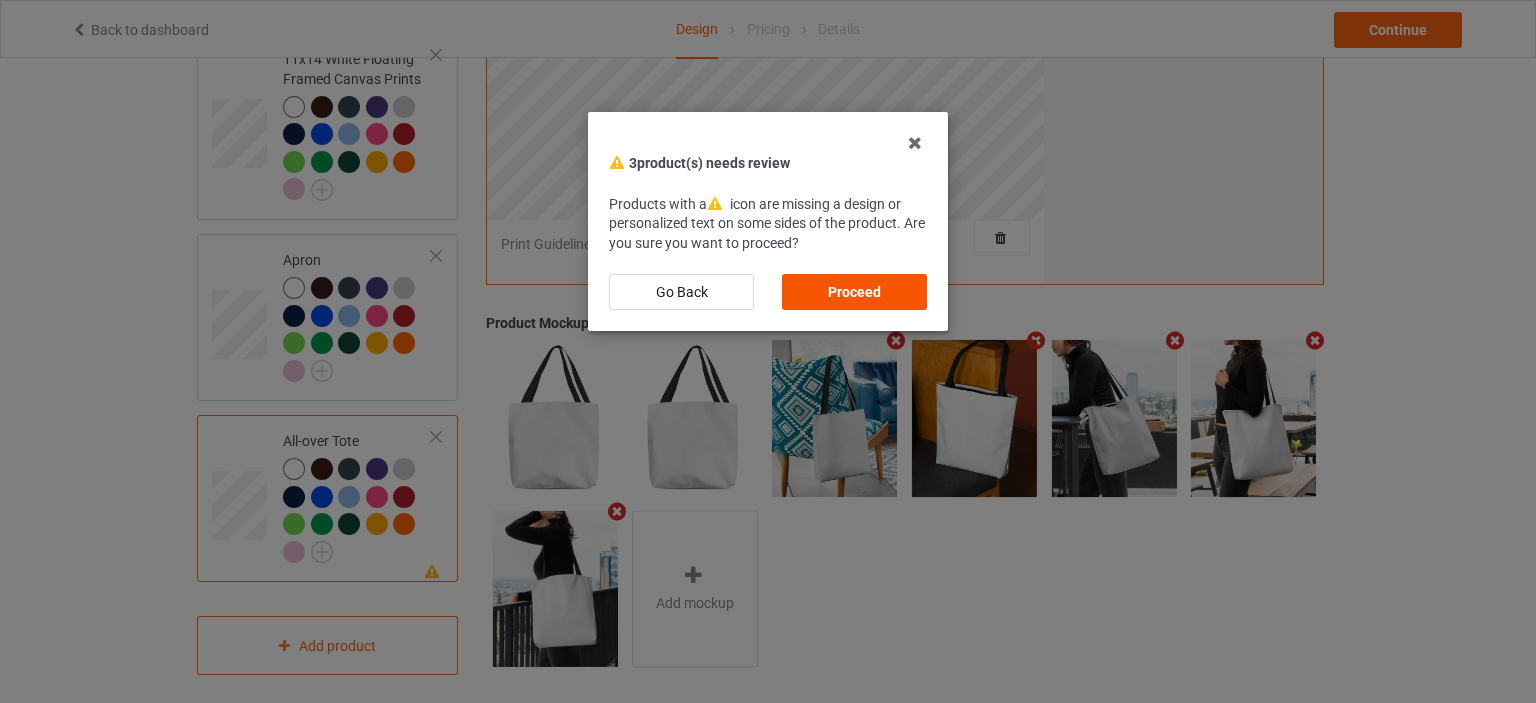 click on "Proceed" at bounding box center (854, 292) 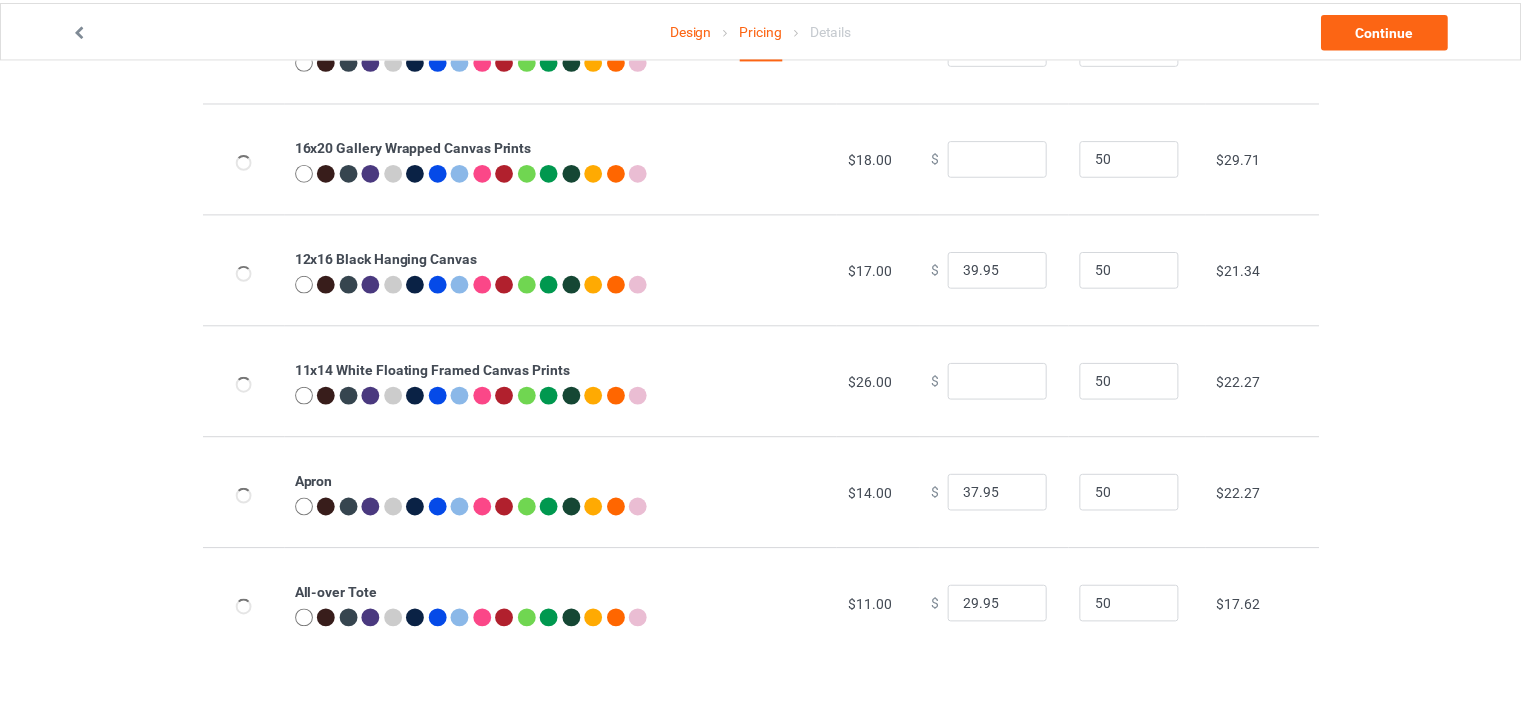 scroll, scrollTop: 0, scrollLeft: 0, axis: both 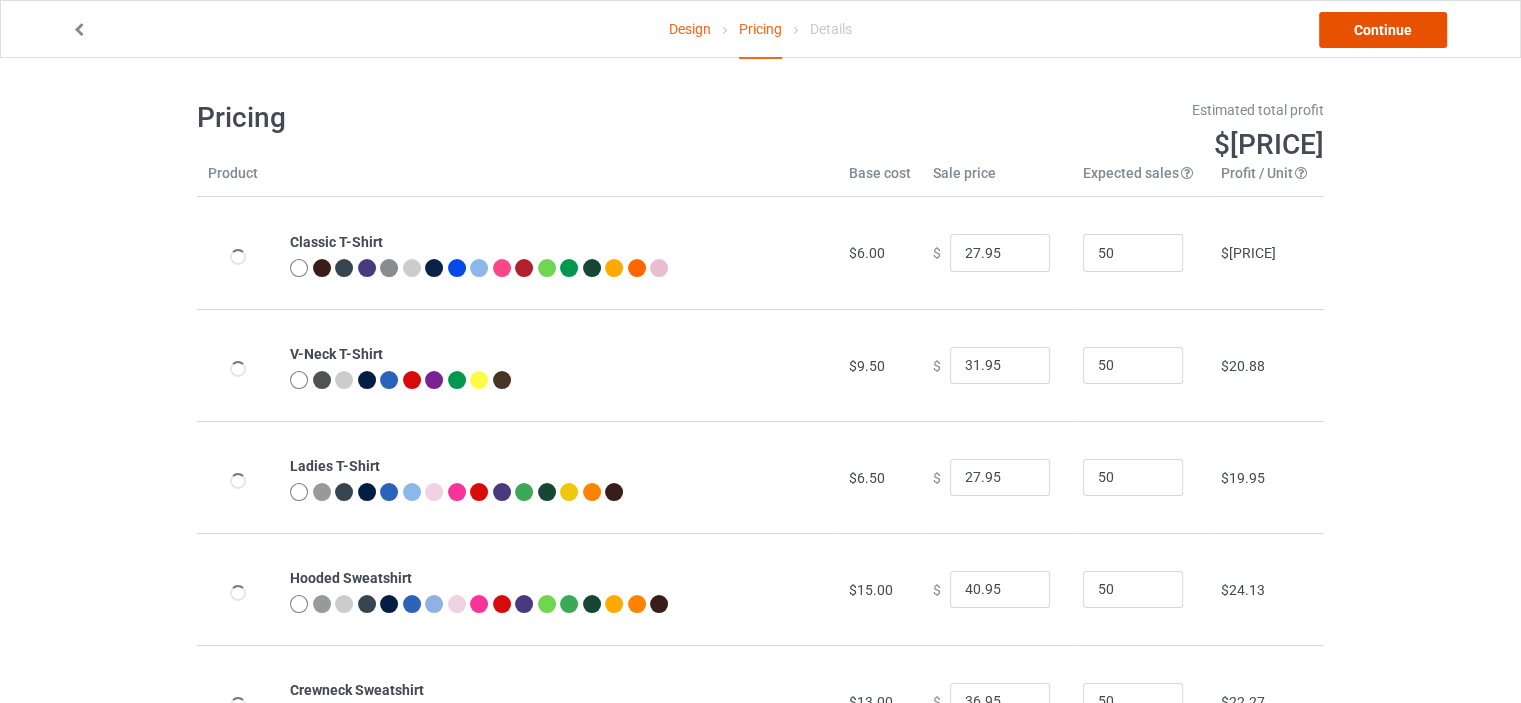 click on "Continue" at bounding box center [1383, 30] 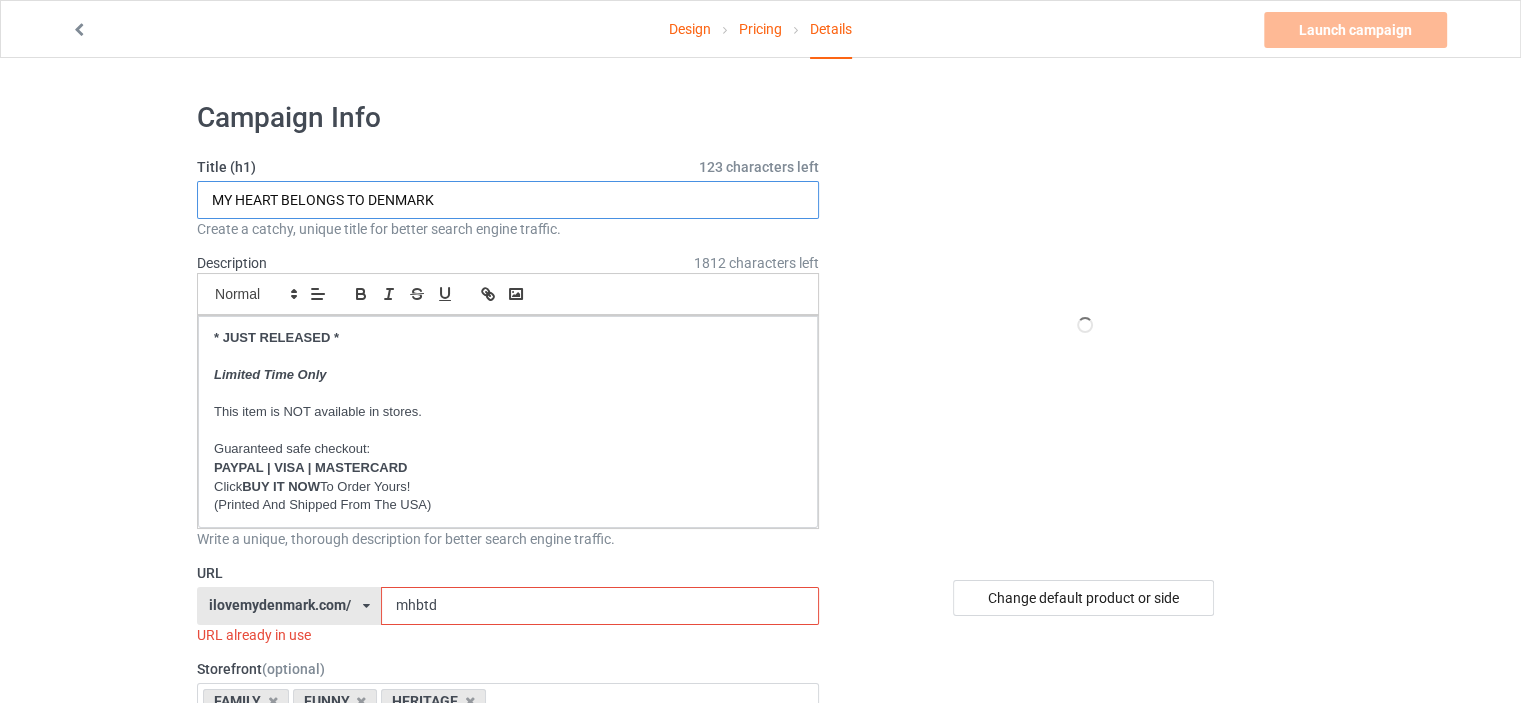 drag, startPoint x: 468, startPoint y: 196, endPoint x: 8, endPoint y: 196, distance: 460 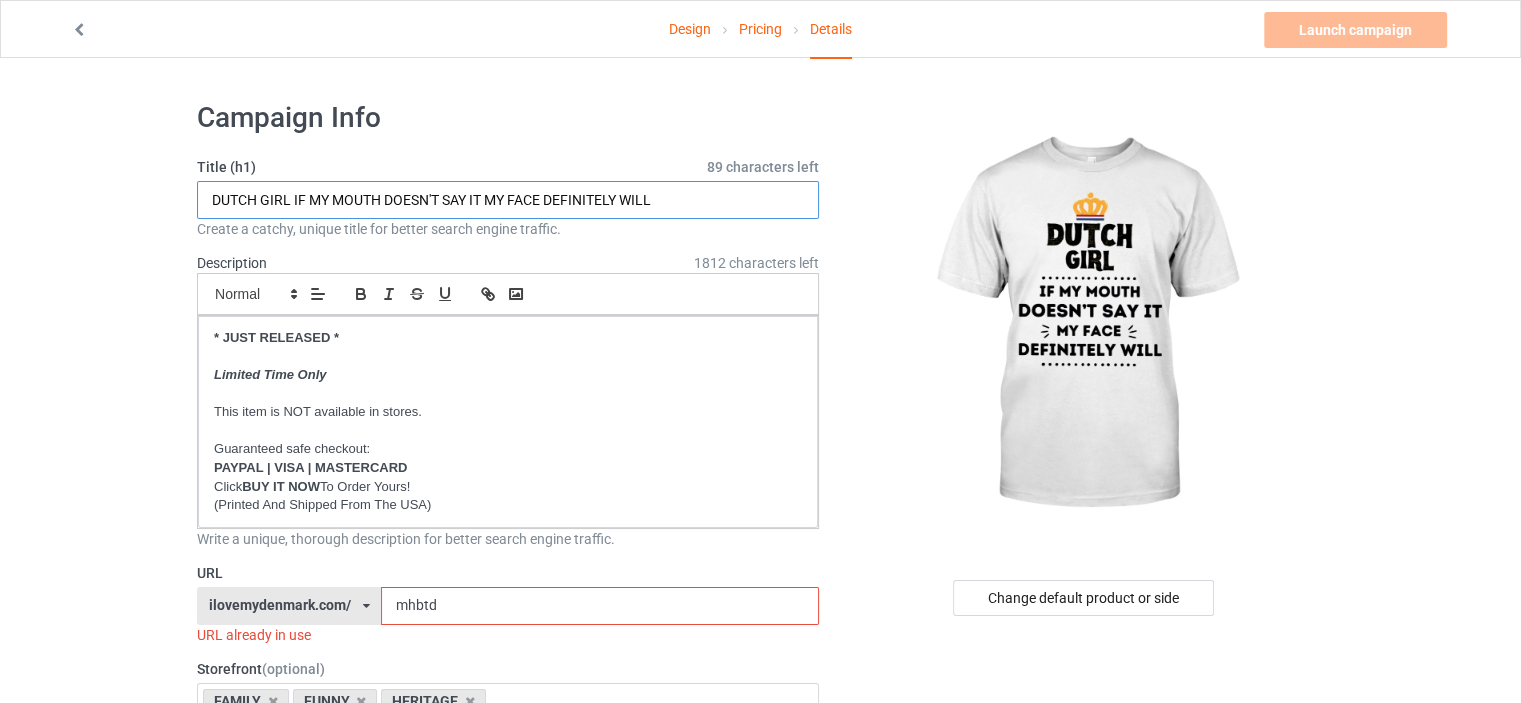 type on "DUTCH GIRL IF MY MOUTH DOESN'T SAY IT MY FACE DEFINITELY WILL" 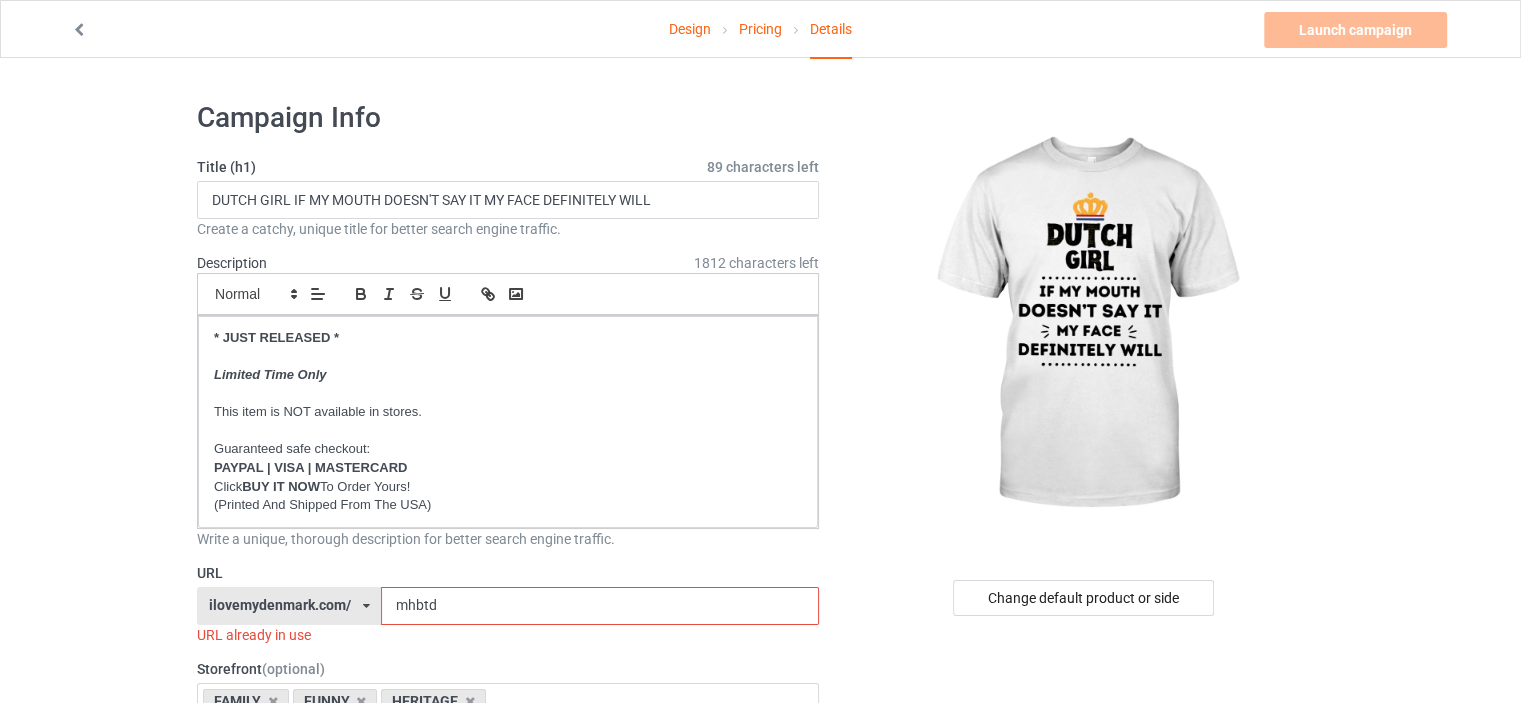 click on "Design Pricing Details Launch campaign Invalid campaign URL Campaign Info Title (h1) 89   characters left DUTCH GIRL IF MY MOUTH DOESN'T SAY IT MY FACE DEFINITELY WILL Create a catchy, unique title for better search engine traffic. Description 1812   characters left       Small Normal Large Big Huge                                                                                     * JUST RELEASED * Limited Time Only This item is NOT available in stores. Guaranteed safe checkout: PAYPAL | VISA | MASTERCARD Click  BUY IT NOW  To Order Yours! (Printed And Shipped From The USA) Write a unique, thorough description for better search engine traffic. URL ilovemydenmark.com/ britishlook.net/ danishlegends.com/ familyworldgifts.com/ finnishlegends.com/ funnyteeworld.com/ ilovemyaustralia.com/ ilovemycanada.net/ ilovemydenmark.com/ ilovemyfinland.com/ ilovemyfrance.com/ ilovemygermany.com/ ilovemygnomes.com/ ilovemyireland.com/ ilovemyitaly.com/ ilovemynetherlands.com/ ilovemynorway.com/ ilovemypoland.com/ mhbtd 3" at bounding box center (760, 1168) 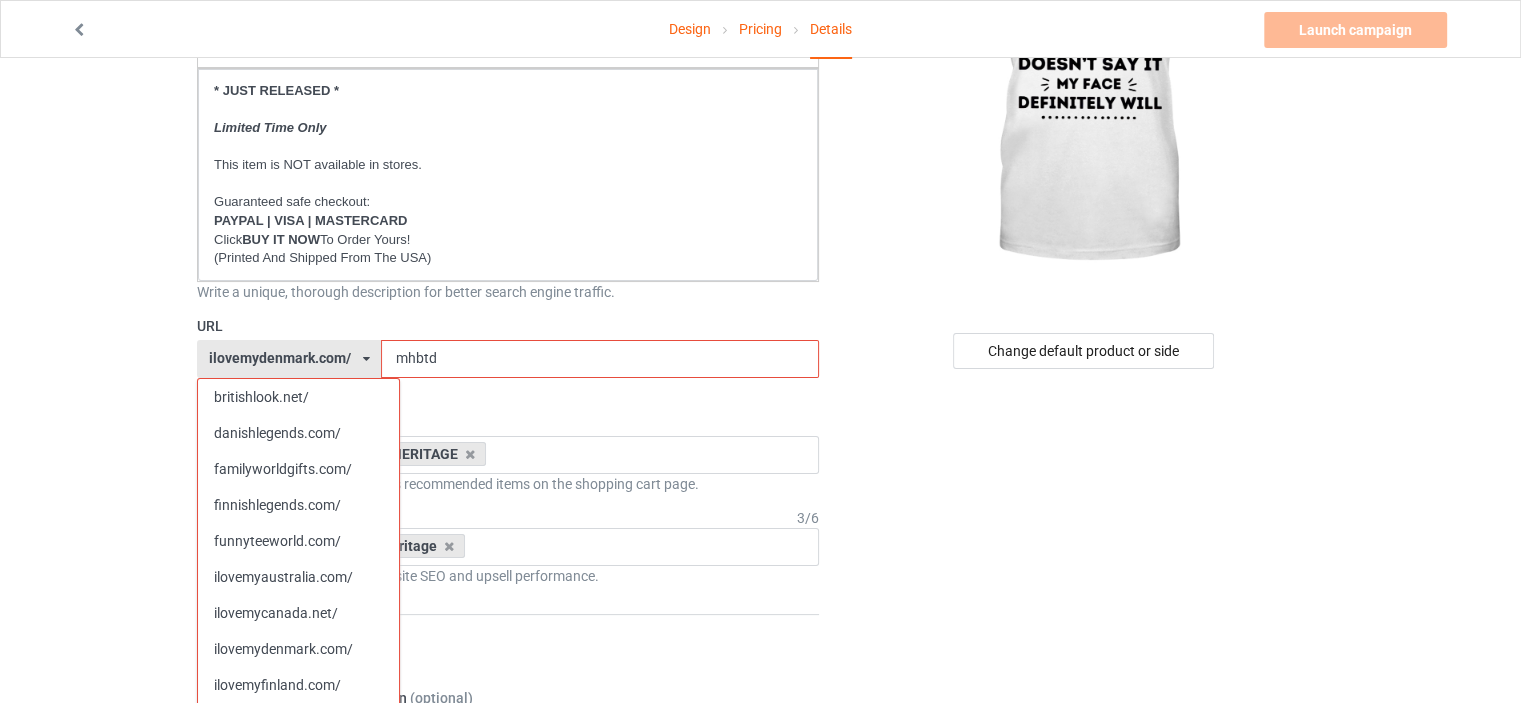 scroll, scrollTop: 500, scrollLeft: 0, axis: vertical 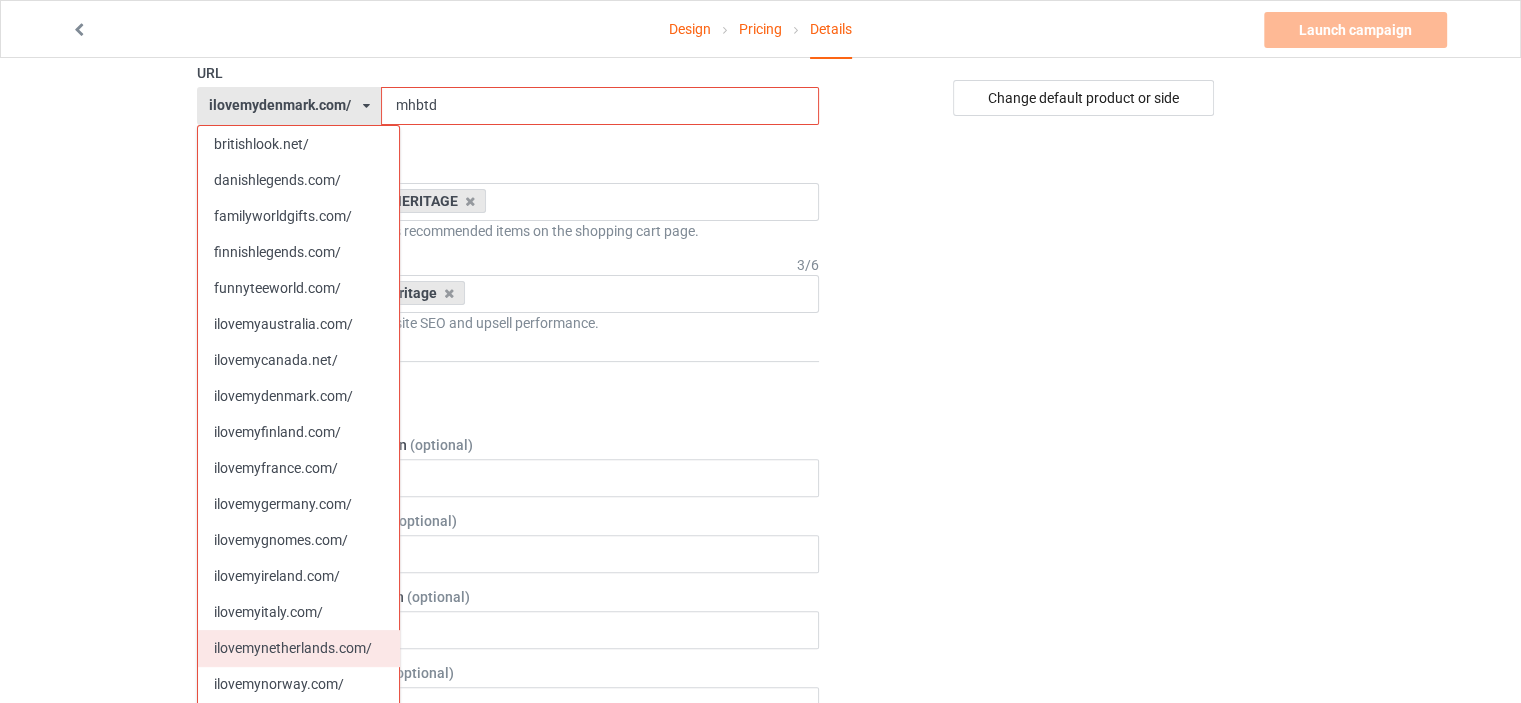 click on "ilovemynetherlands.com/" at bounding box center [298, 648] 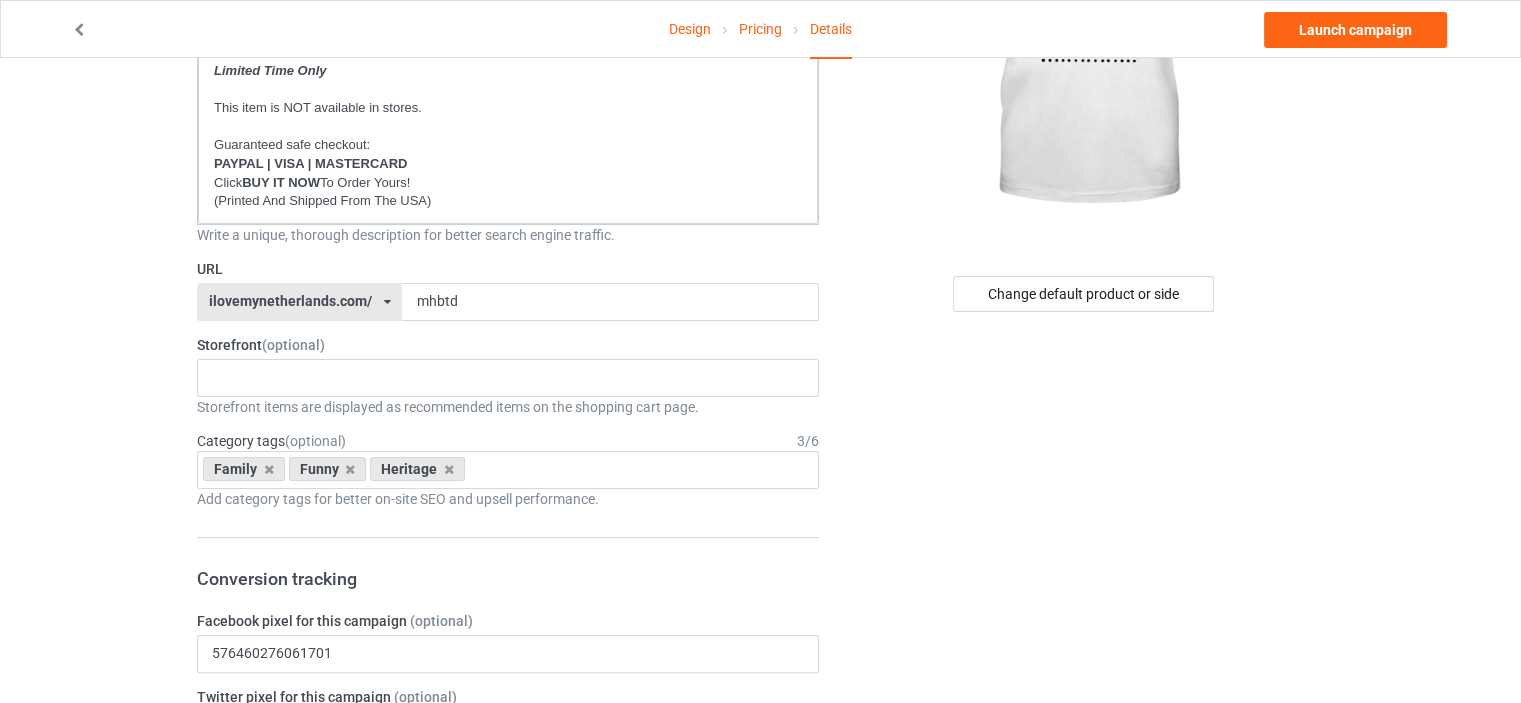 scroll, scrollTop: 100, scrollLeft: 0, axis: vertical 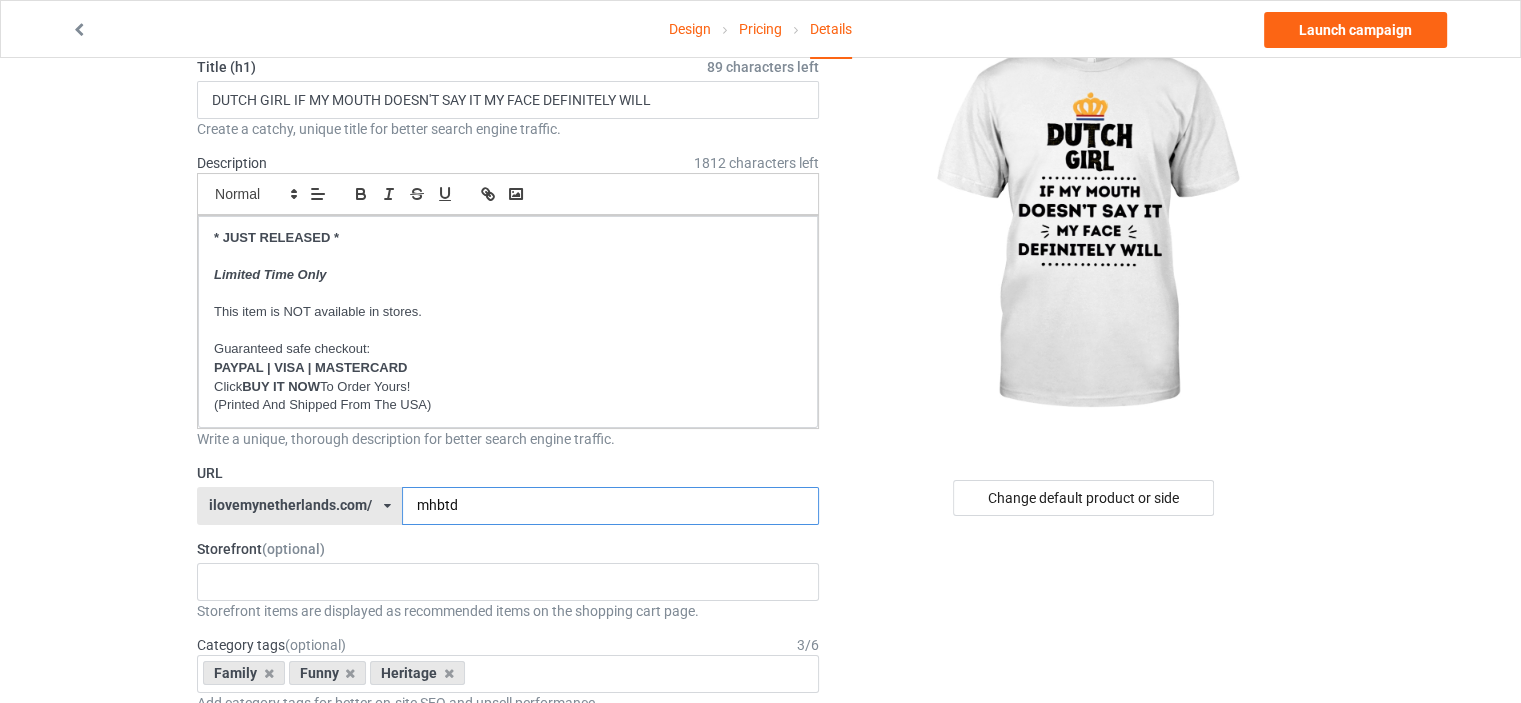 drag, startPoint x: 481, startPoint y: 510, endPoint x: 155, endPoint y: 488, distance: 326.7415 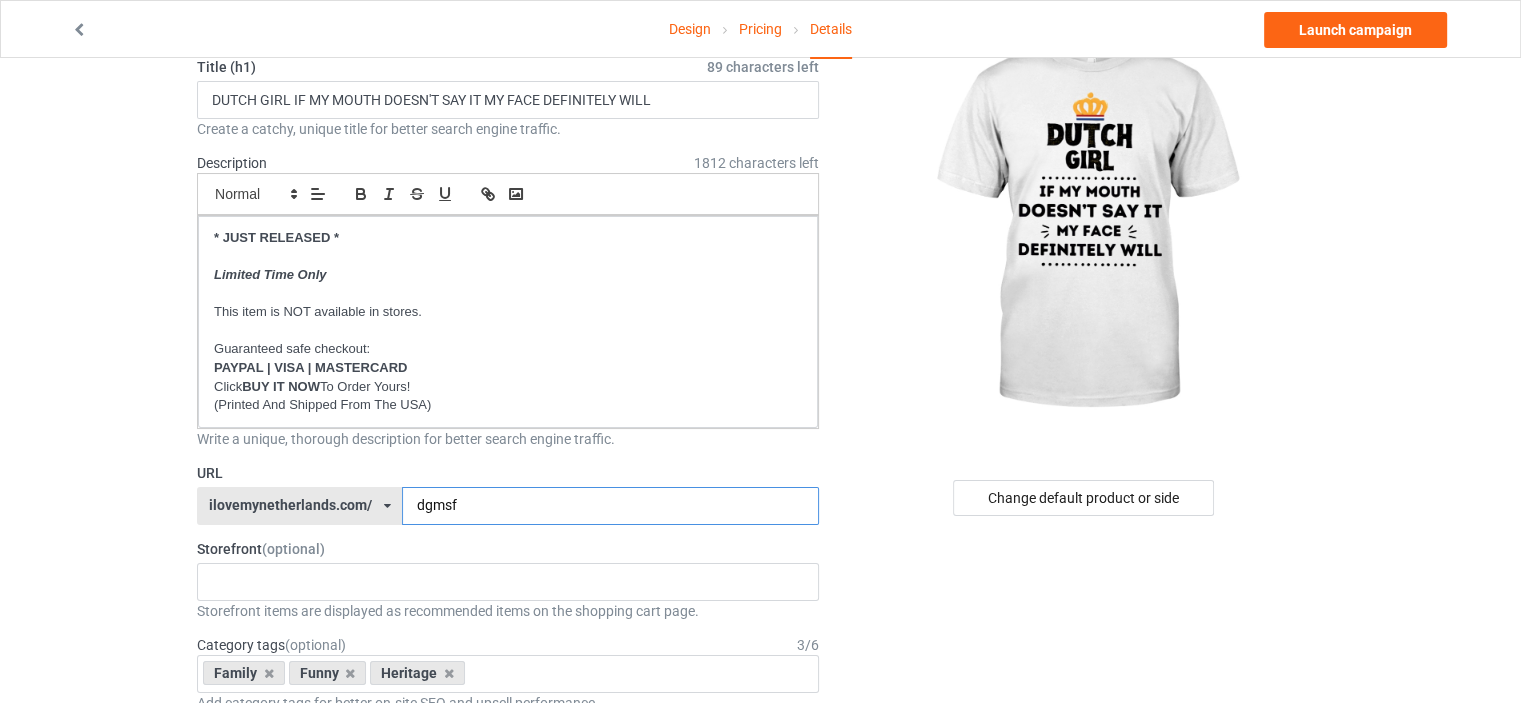 type on "dgmsf" 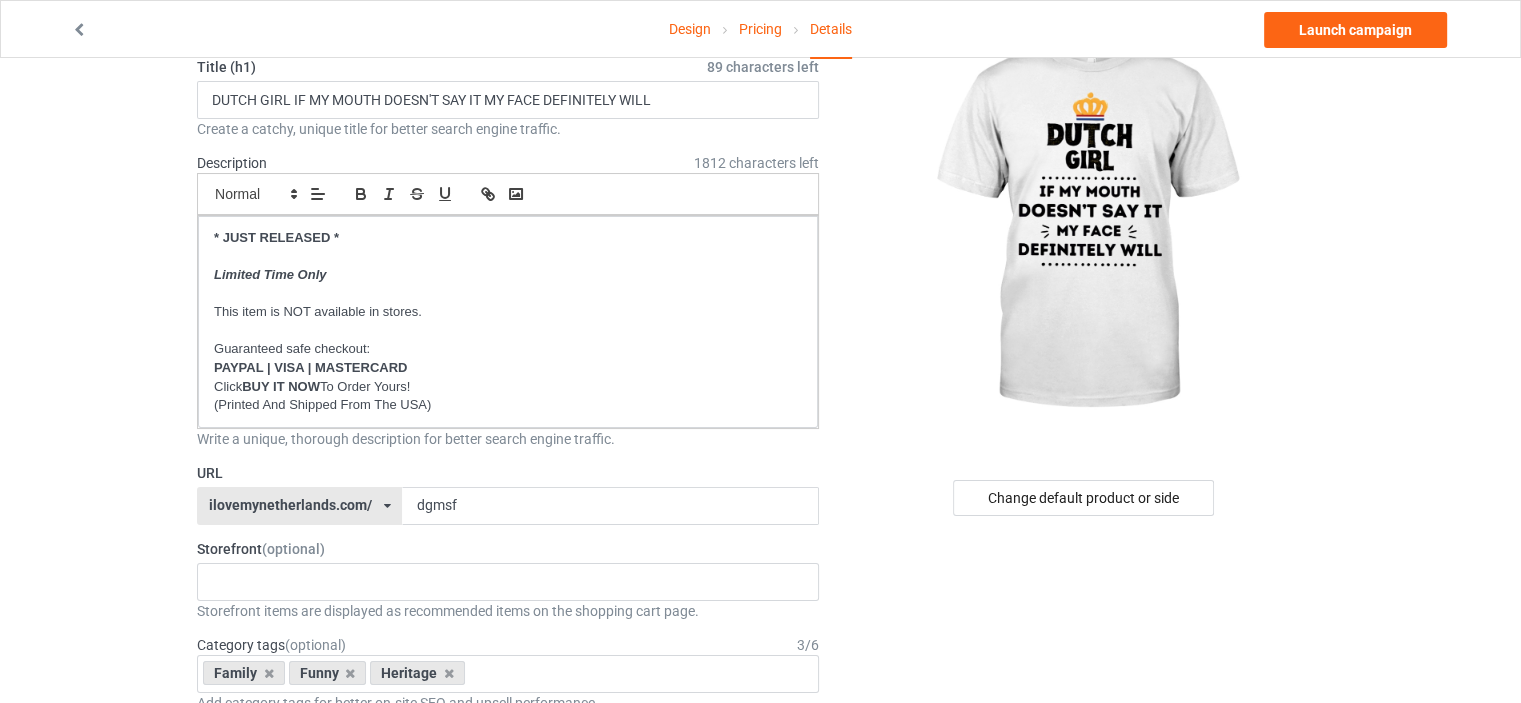 click on "Design Pricing Details Launch campaign Campaign Info Title (h1) 89   characters left DUTCH GIRL IF MY MOUTH DOESN'T SAY IT MY FACE DEFINITELY WILL Create a catchy, unique title for better search engine traffic. Description 1812   characters left       Small Normal Large Big Huge                                                                                     * JUST RELEASED * Limited Time Only This item is NOT available in stores. Guaranteed safe checkout: PAYPAL | VISA | MASTERCARD Click  BUY IT NOW  To Order Yours! (Printed And Shipped From The USA) Write a unique, thorough description for better search engine traffic. URL ilovemynetherlands.com/ britishlook.net/ danishlegends.com/ familyworldgifts.com/ finnishlegends.com/ funnyteeworld.com/ ilovemyaustralia.com/ ilovemycanada.net/ ilovemydenmark.com/ ilovemyfinland.com/ ilovemyfrance.com/ ilovemygermany.com/ ilovemygnomes.com/ ilovemyireland.com/ ilovemyitaly.com/ ilovemynetherlands.com/ ilovemynorway.com/ ilovemypoland.com/ ilovemyredhair.net/ dgmsf" at bounding box center (760, 1058) 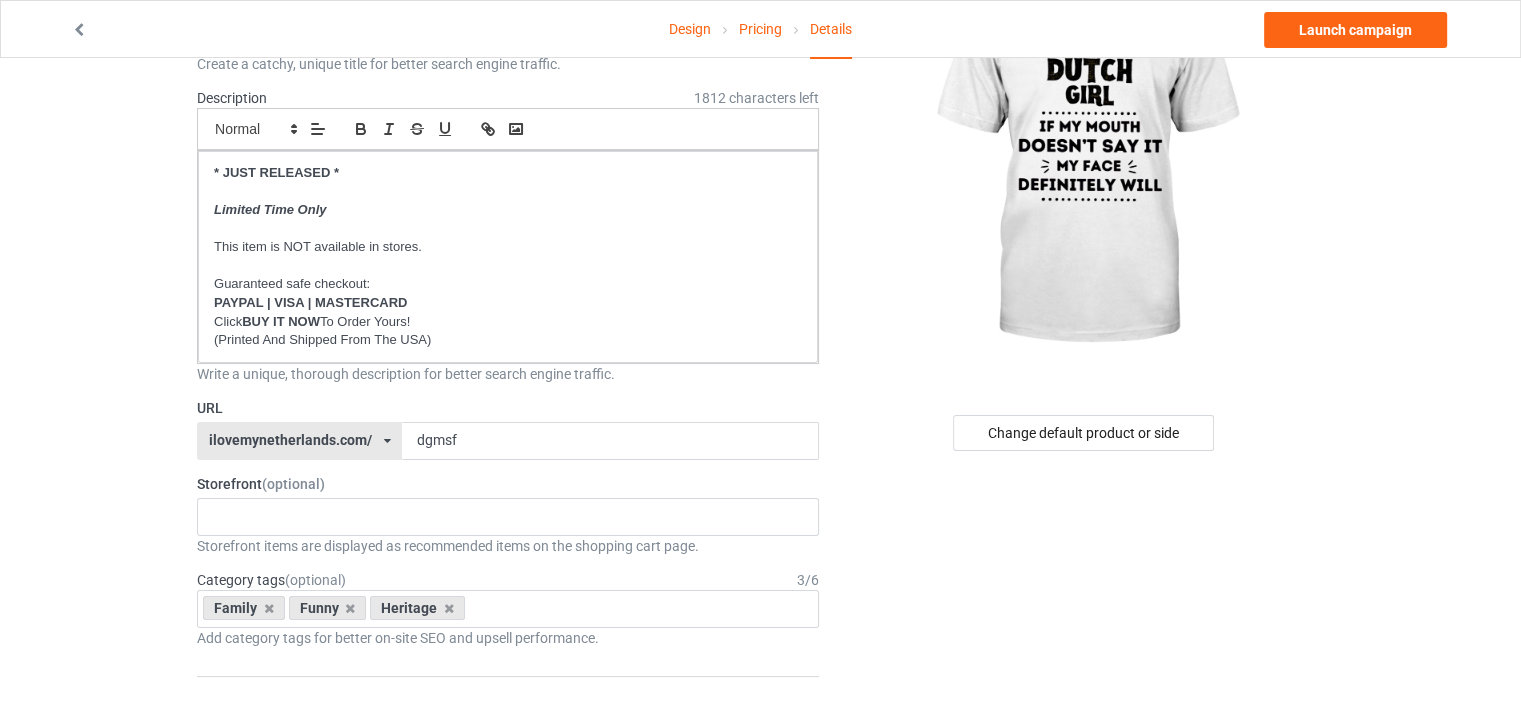 scroll, scrollTop: 200, scrollLeft: 0, axis: vertical 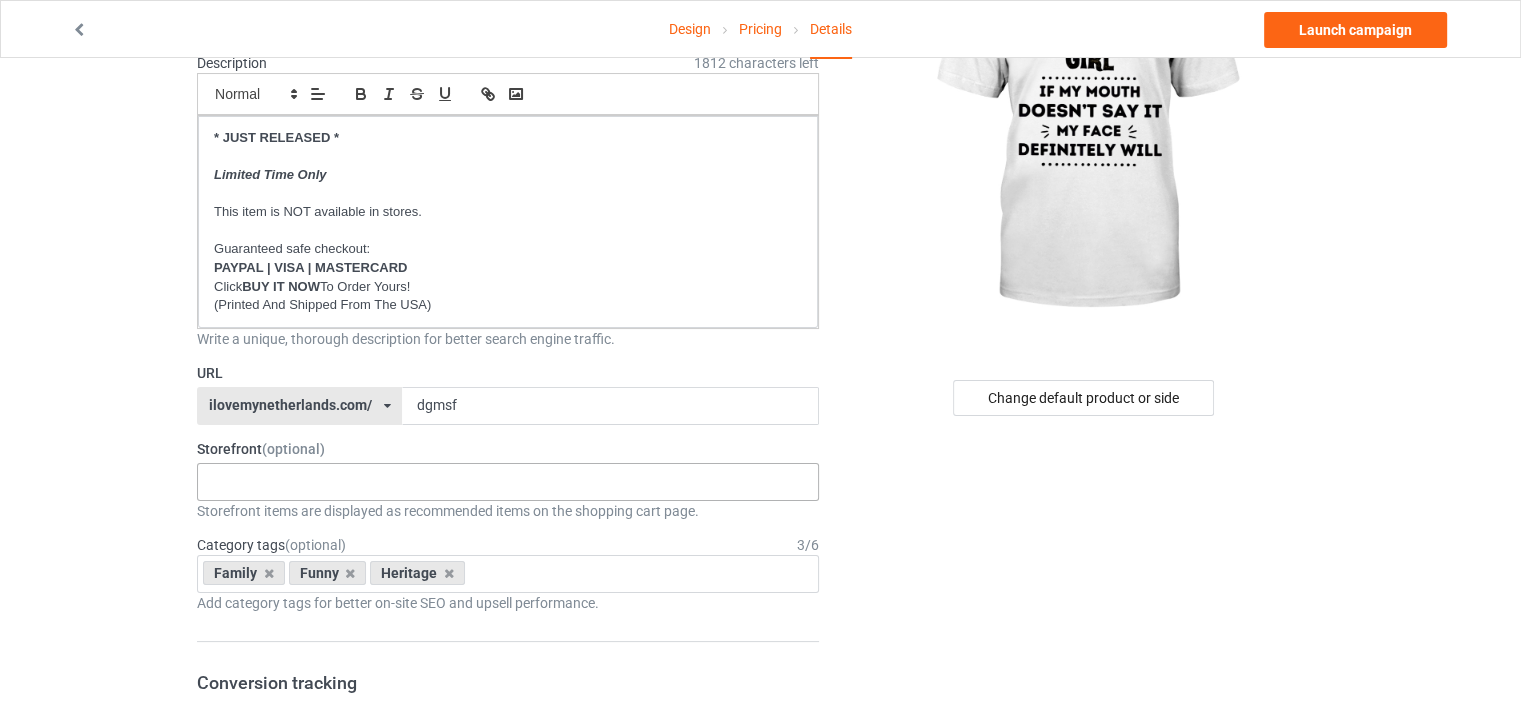 click on "HERITAGE FUNNY FAMILY CHRISTMAS 5d8e70d9c01d500ba91f820e 5d8e4dce7f03040bb241a880 5d8e3b314c3b650ba5e22f08 5d8e33f5d367d225fd4aca35" at bounding box center [508, 482] 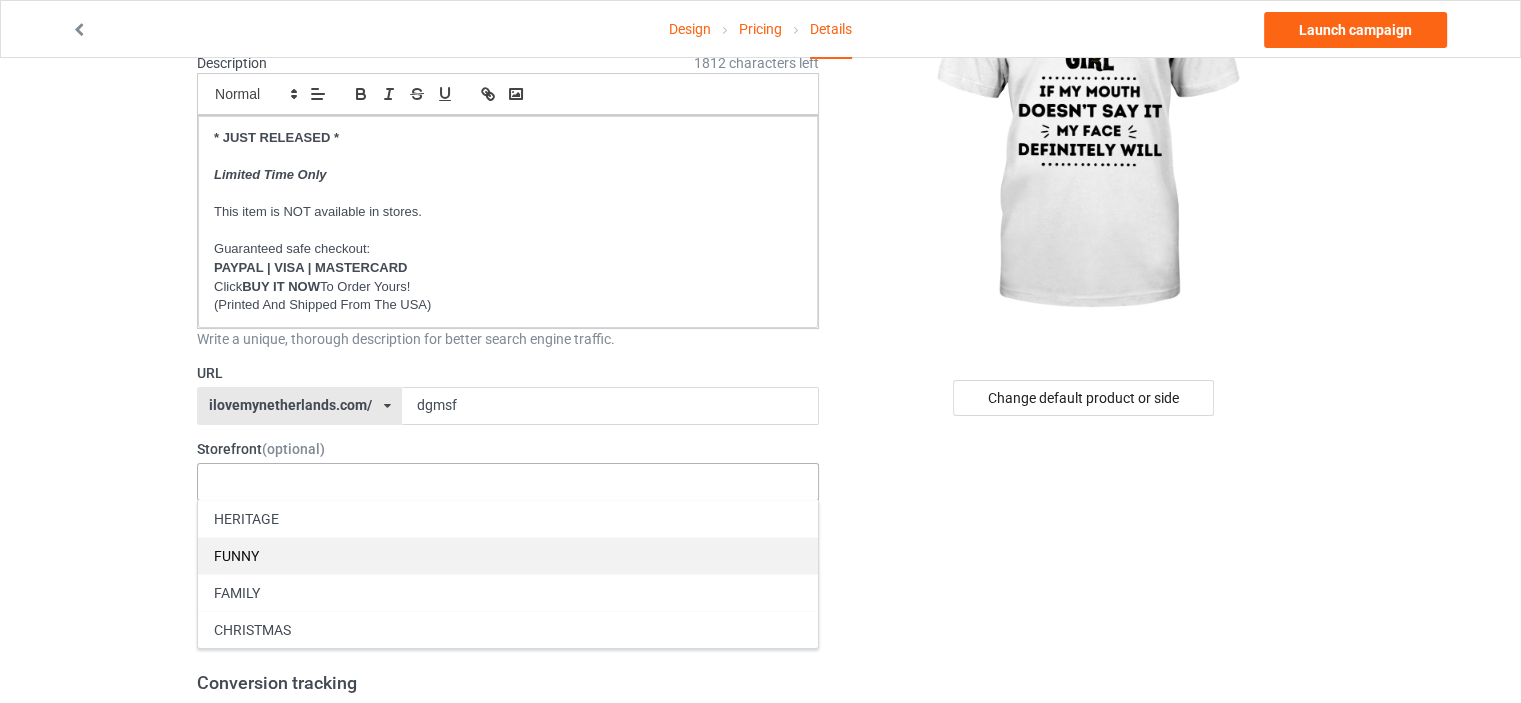 click on "FUNNY" at bounding box center [508, 555] 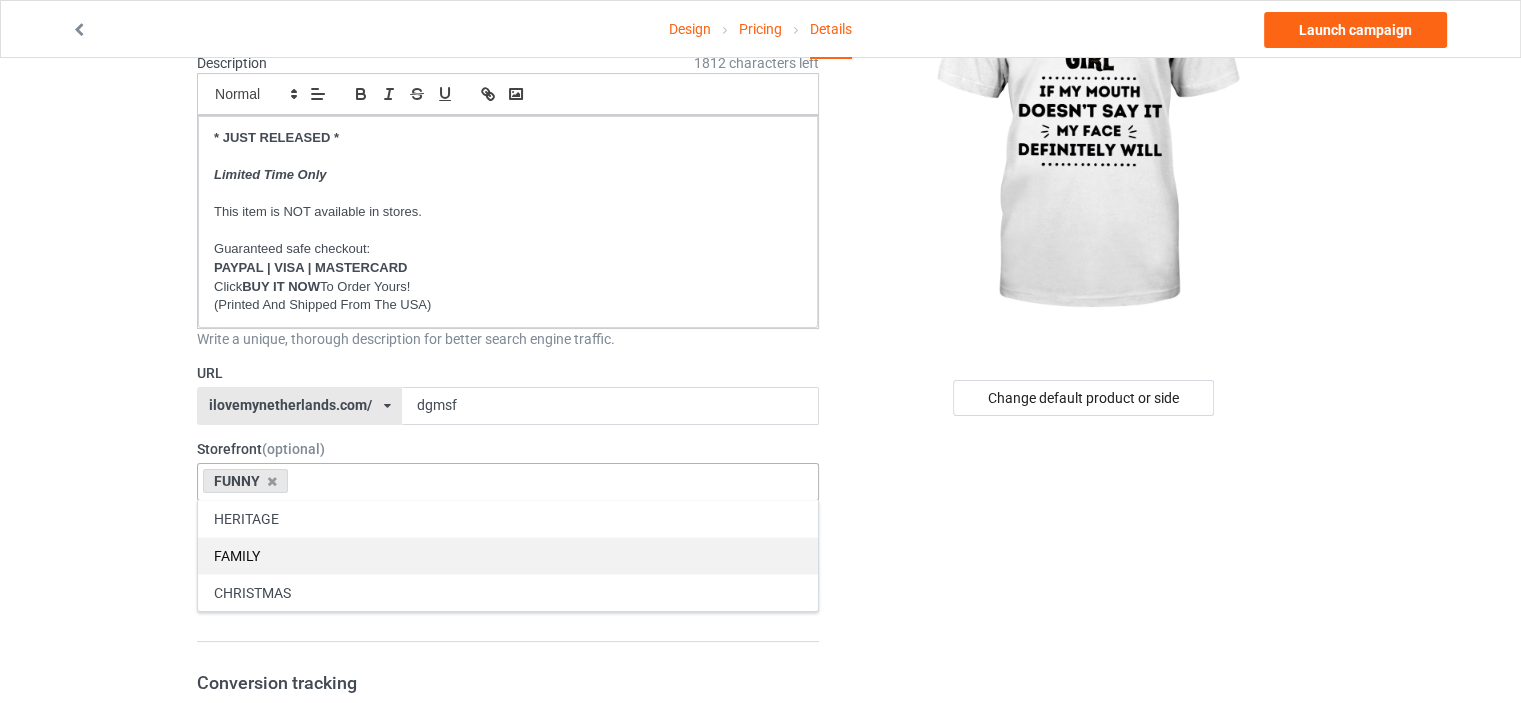 click on "FAMILY" at bounding box center [508, 555] 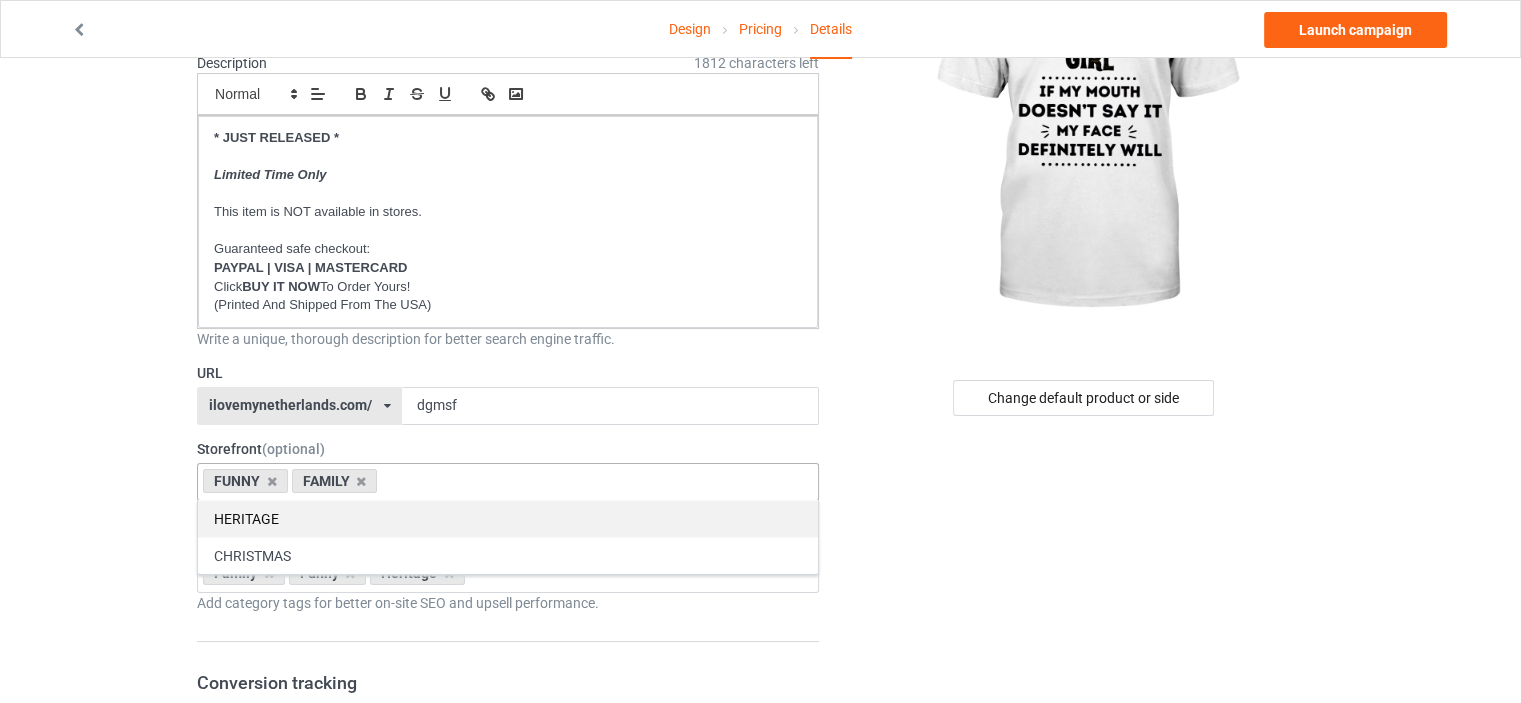 click on "HERITAGE" at bounding box center [508, 518] 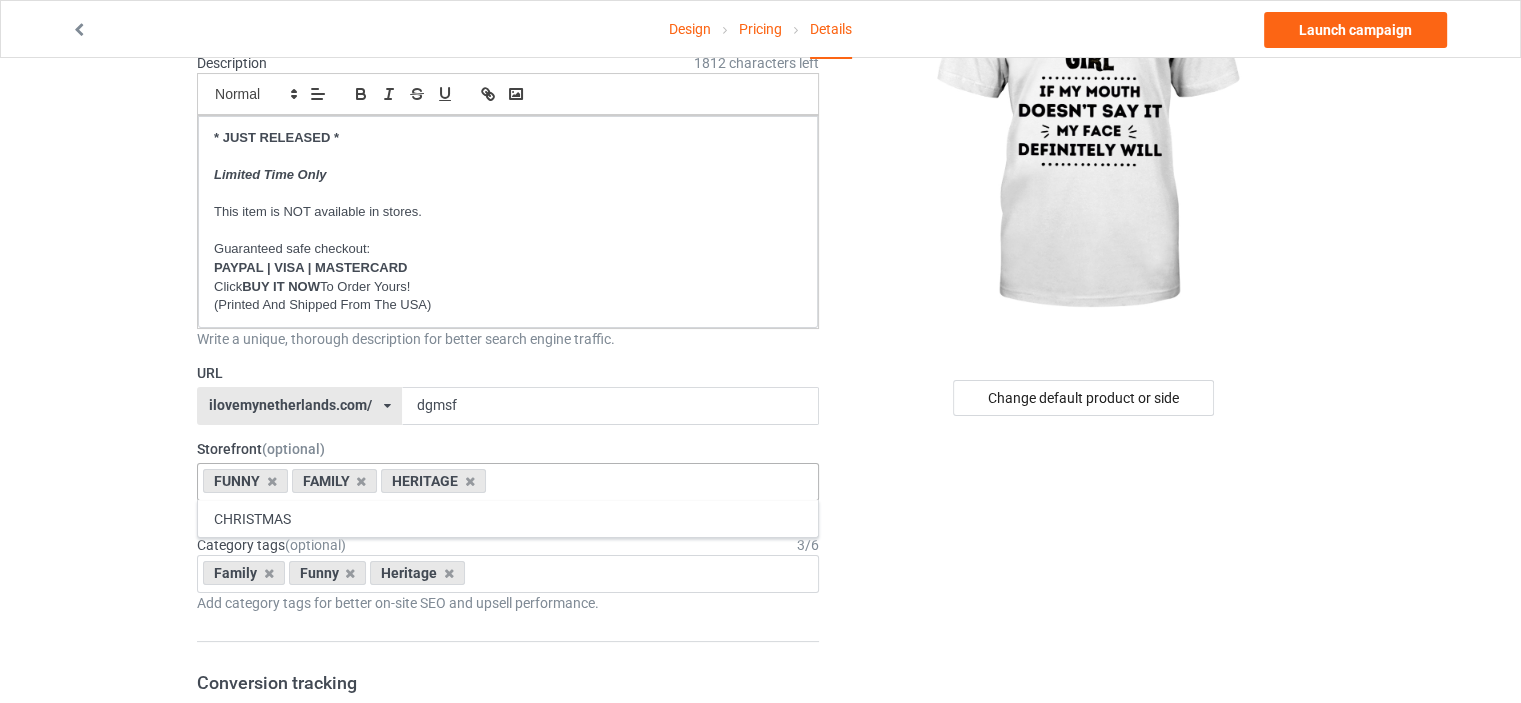 click on "Design Pricing Details Launch campaign Campaign Info Title (h1) 89   characters left DUTCH GIRL IF MY MOUTH DOESN'T SAY IT MY FACE DEFINITELY WILL Create a catchy, unique title for better search engine traffic. Description 1812   characters left       Small Normal Large Big Huge                                                                                     * JUST RELEASED * Limited Time Only This item is NOT available in stores. Guaranteed safe checkout: PAYPAL | VISA | MASTERCARD Click  BUY IT NOW  To Order Yours! (Printed And Shipped From The USA) Write a unique, thorough description for better search engine traffic. URL ilovemynetherlands.com/ britishlook.net/ danishlegends.com/ familyworldgifts.com/ finnishlegends.com/ funnyteeworld.com/ ilovemyaustralia.com/ ilovemycanada.net/ ilovemydenmark.com/ ilovemyfinland.com/ ilovemyfrance.com/ ilovemygermany.com/ ilovemygnomes.com/ ilovemyireland.com/ ilovemyitaly.com/ ilovemynetherlands.com/ ilovemynorway.com/ ilovemypoland.com/ ilovemyredhair.net/ dgmsf" at bounding box center [760, 958] 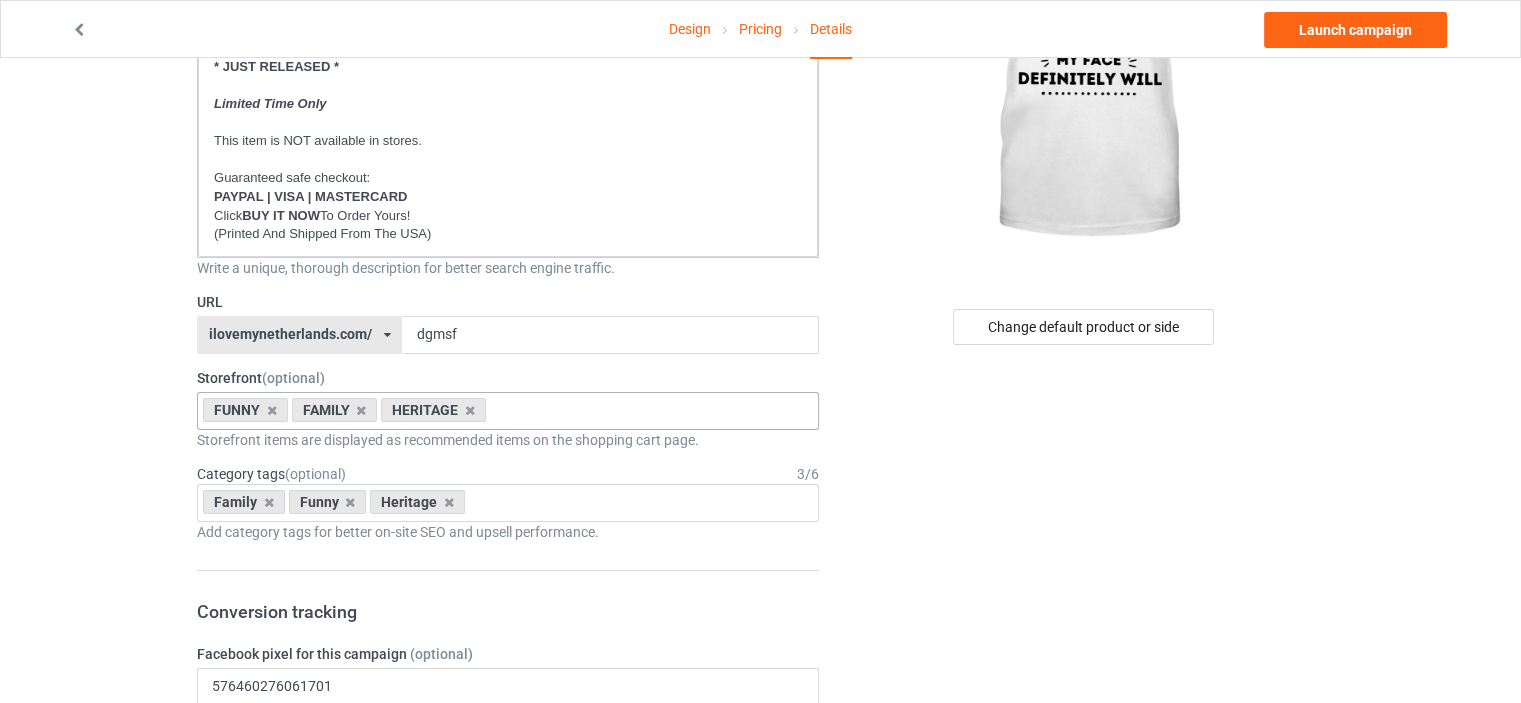 scroll, scrollTop: 300, scrollLeft: 0, axis: vertical 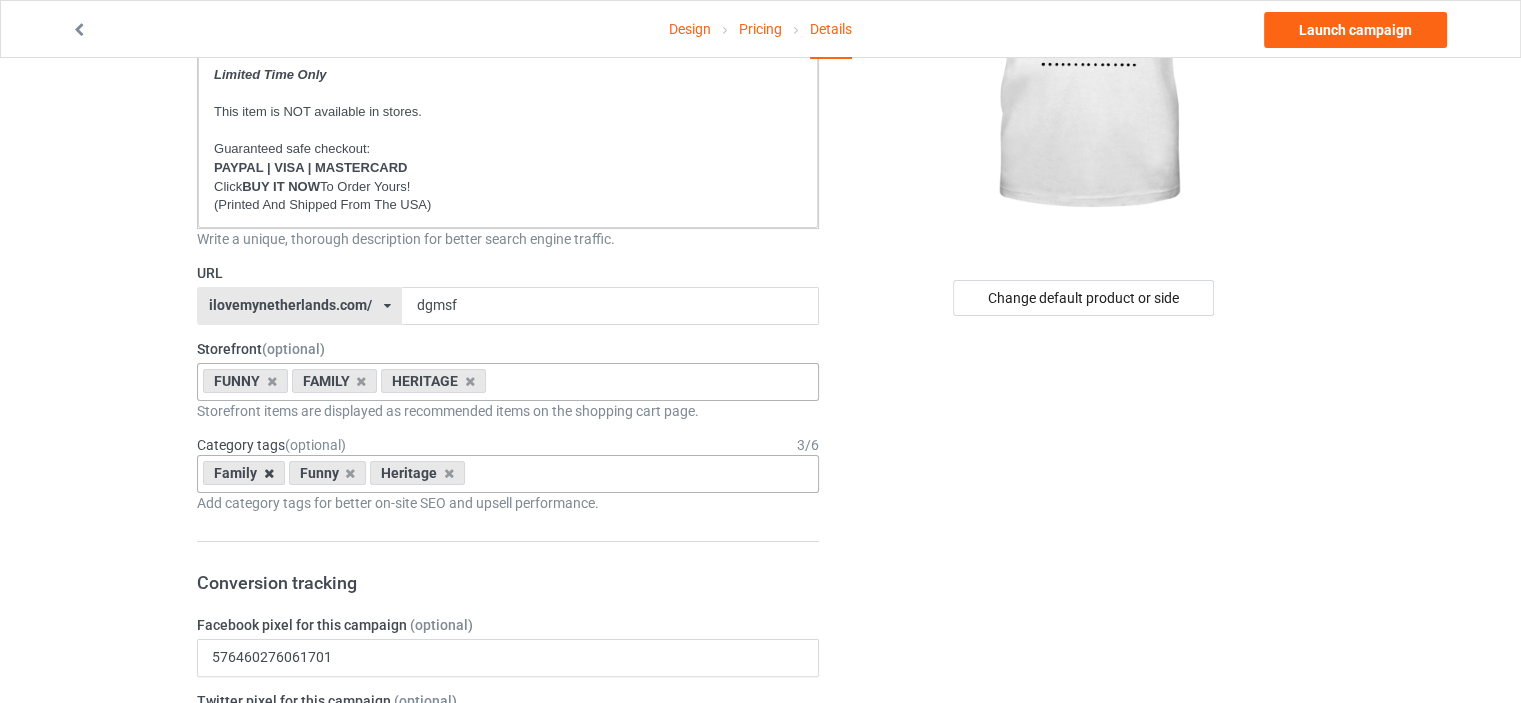 click at bounding box center [269, 473] 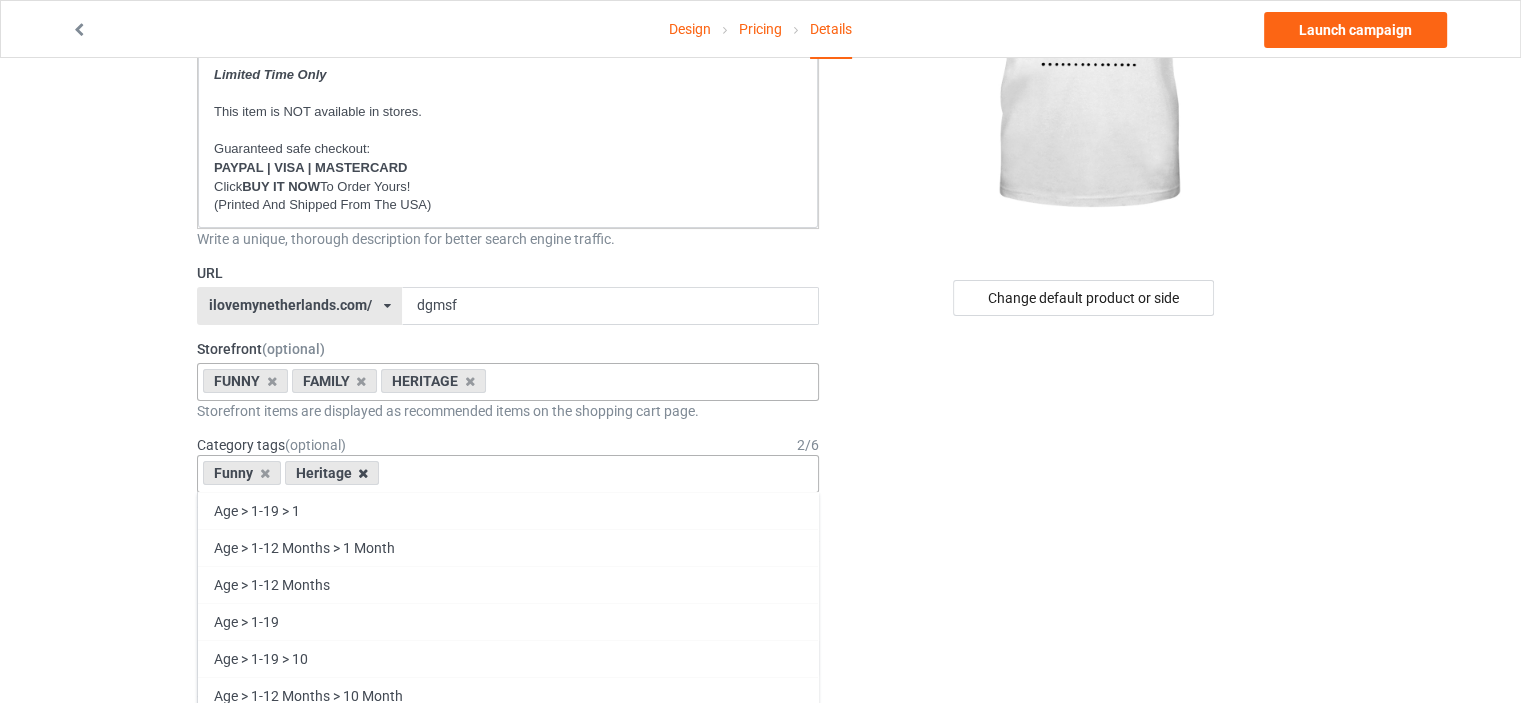click at bounding box center [363, 473] 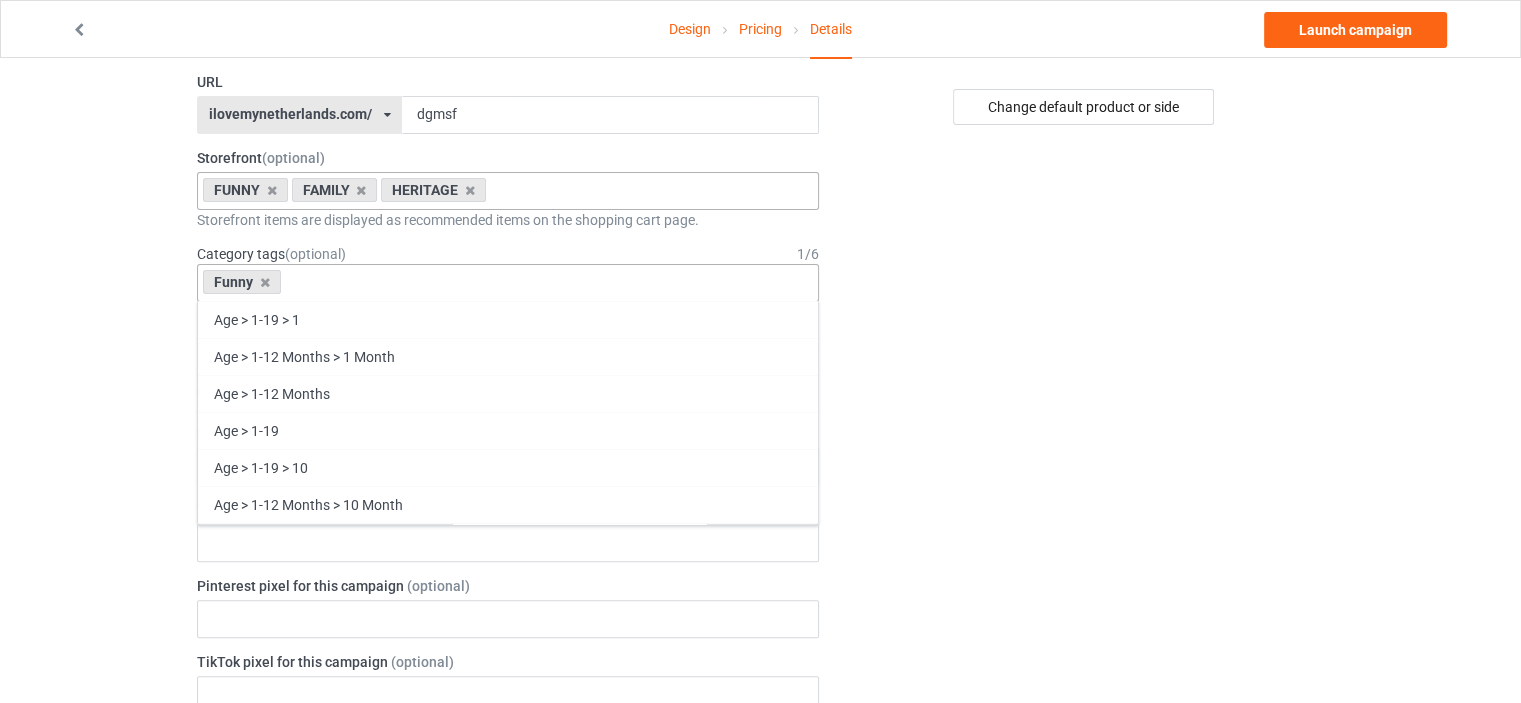 scroll, scrollTop: 500, scrollLeft: 0, axis: vertical 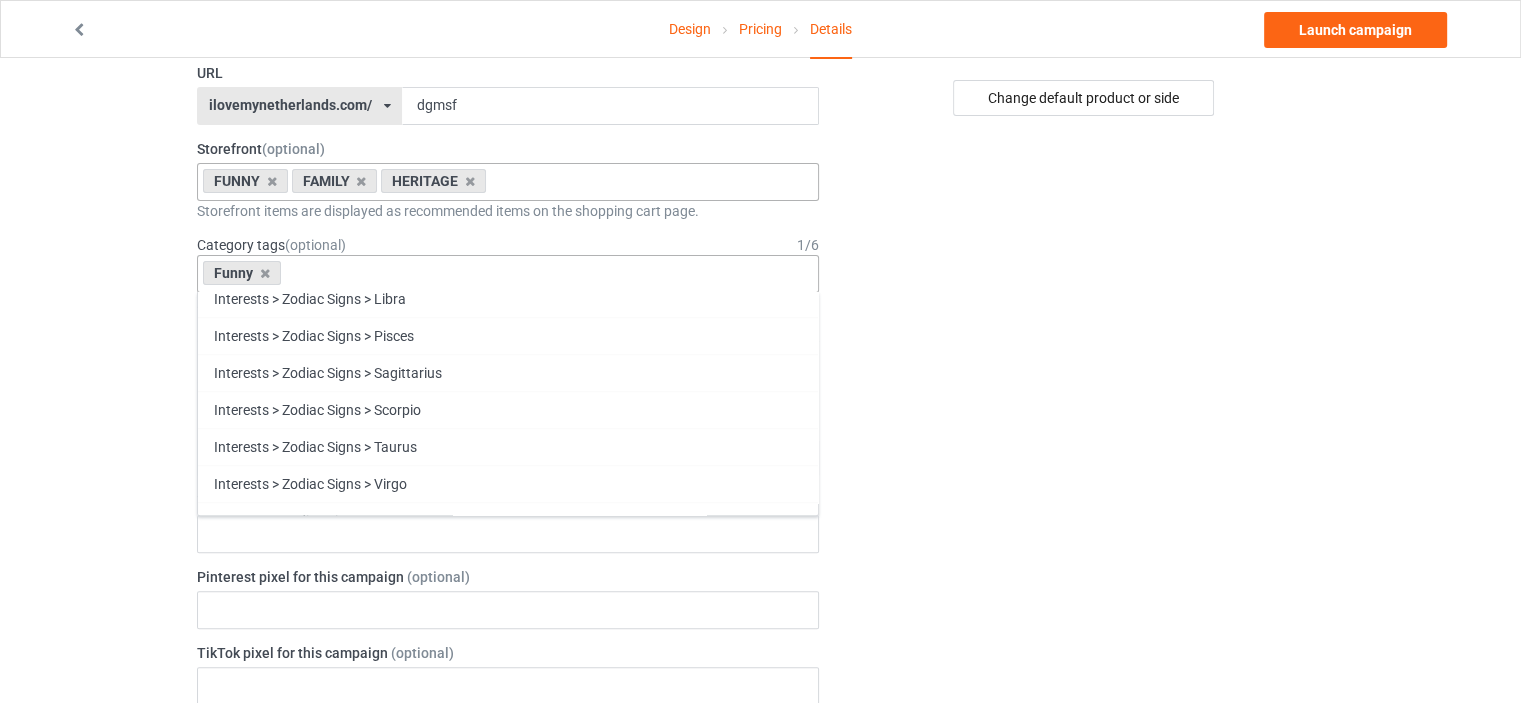 click on "Family" at bounding box center [508, 890] 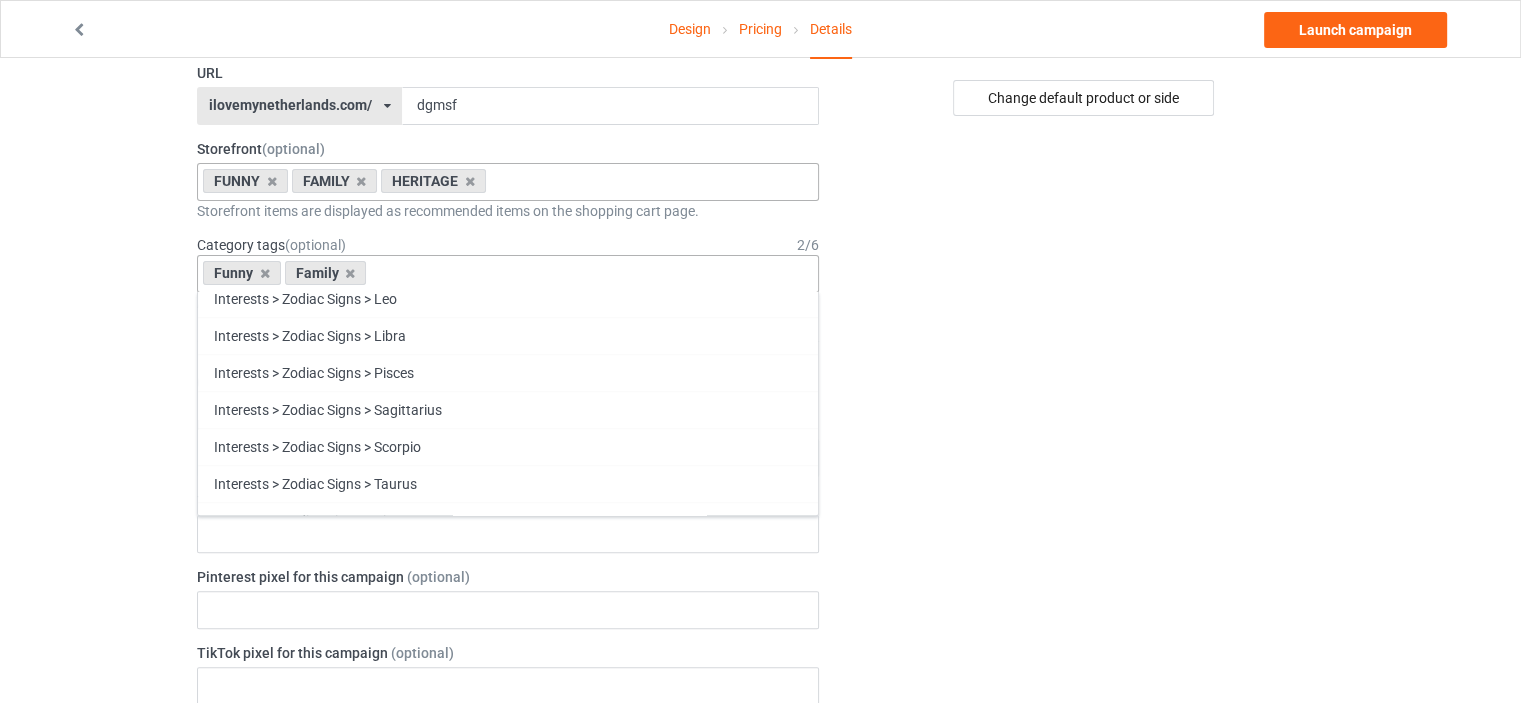 click on "Heritage" at bounding box center (508, 927) 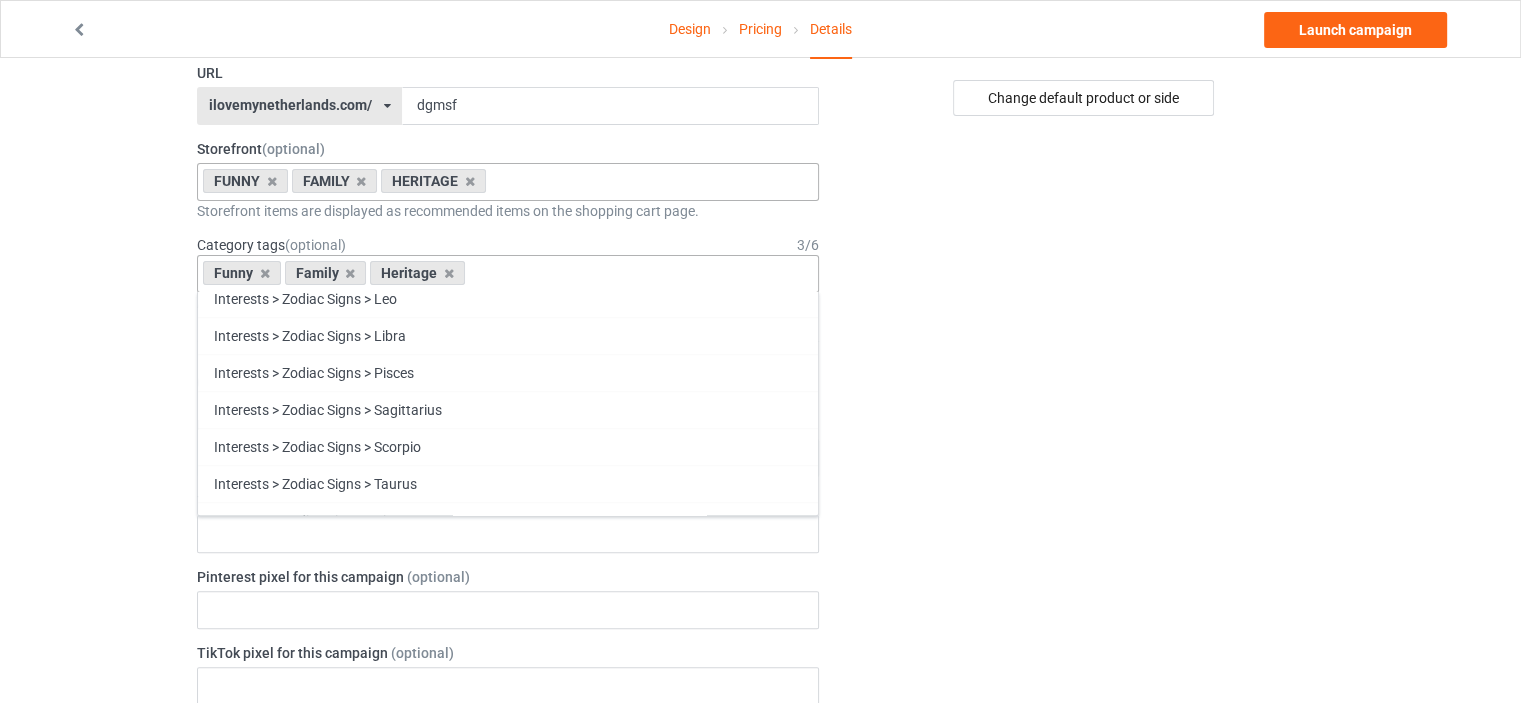 scroll, scrollTop: 85556, scrollLeft: 0, axis: vertical 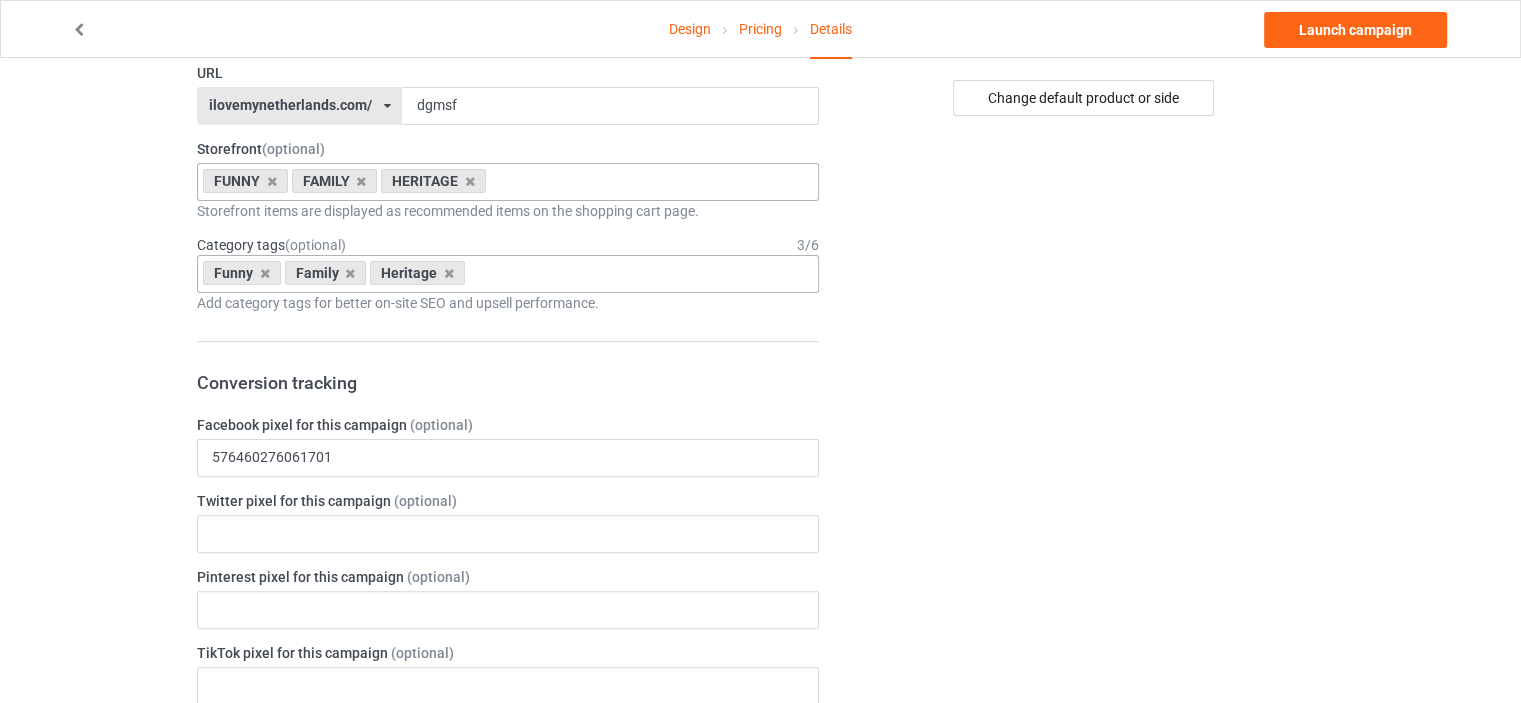 click on "Change default product or side" at bounding box center (1085, 658) 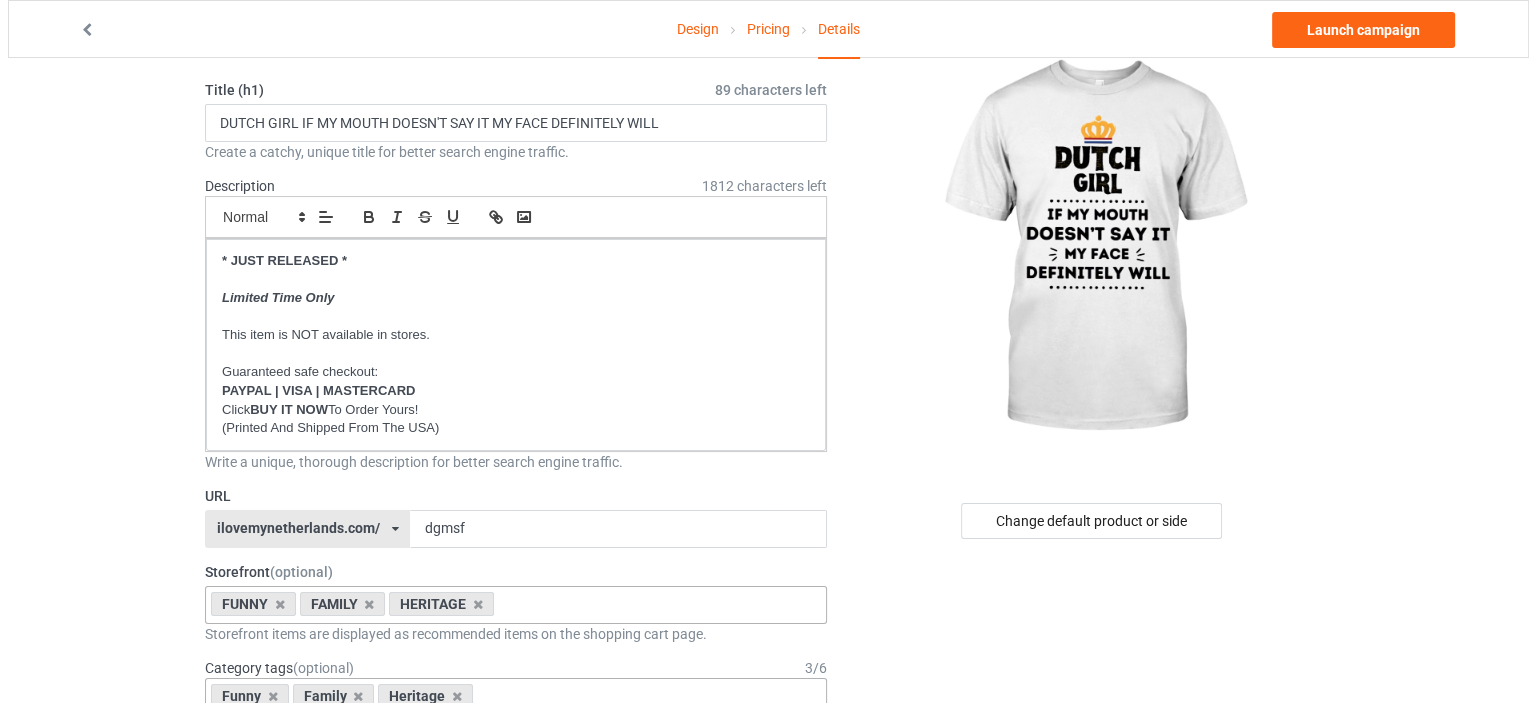 scroll, scrollTop: 0, scrollLeft: 0, axis: both 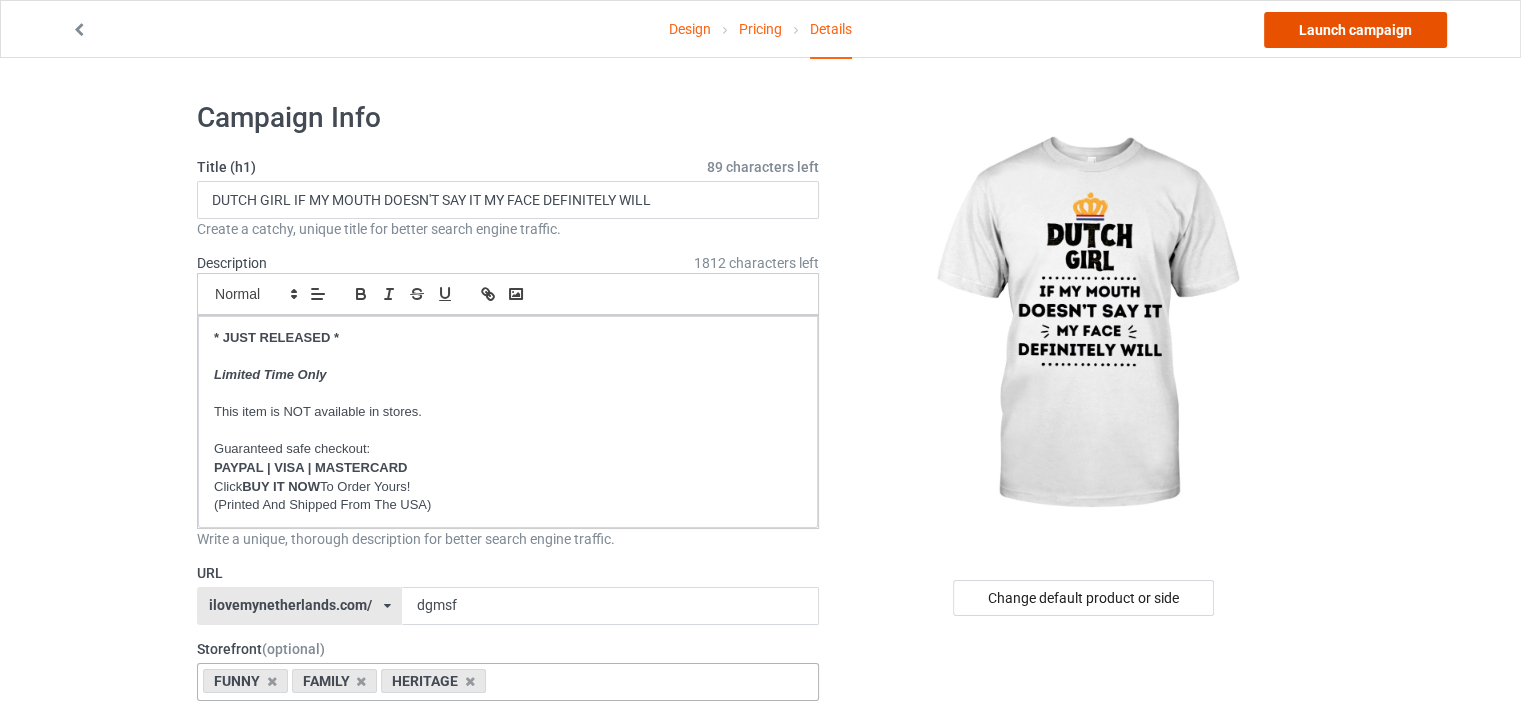 click on "Launch campaign" at bounding box center (1355, 30) 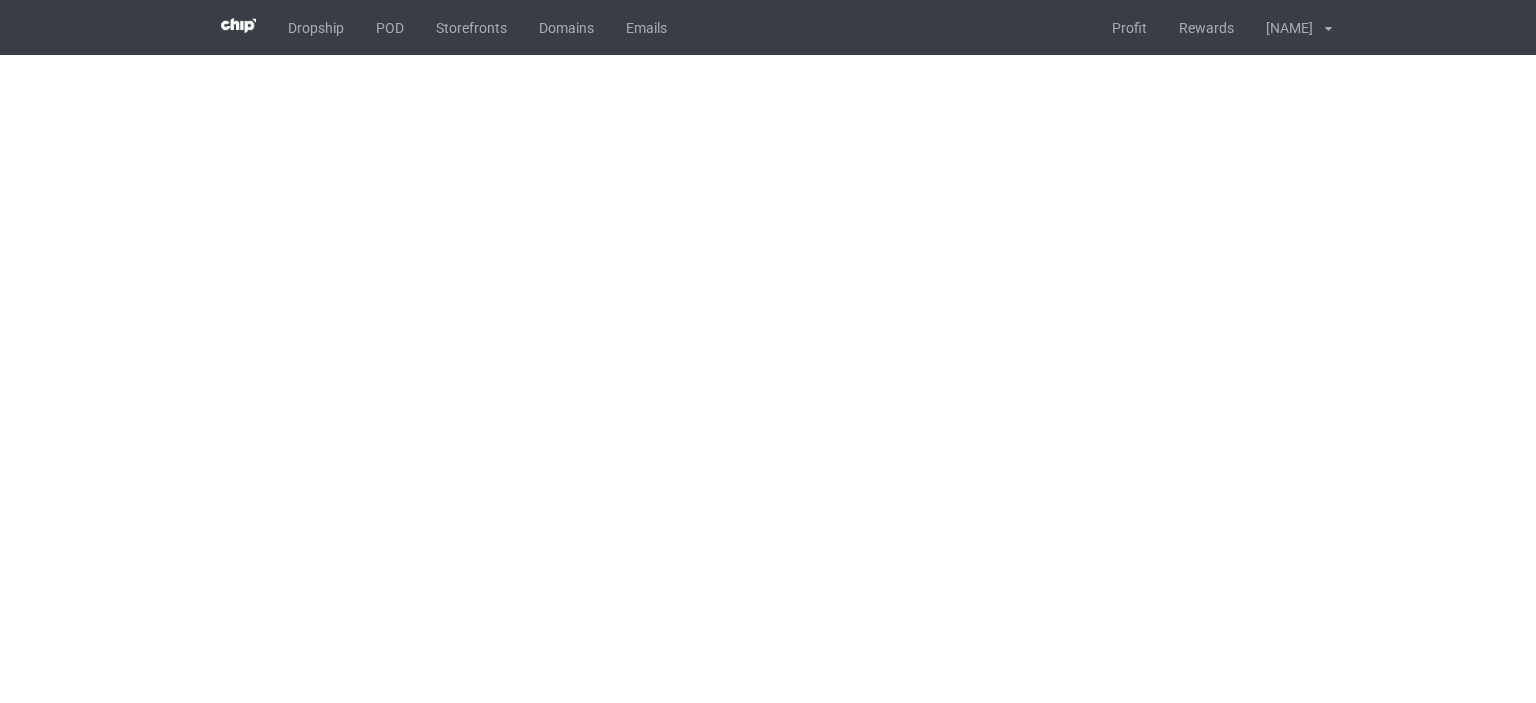 scroll, scrollTop: 0, scrollLeft: 0, axis: both 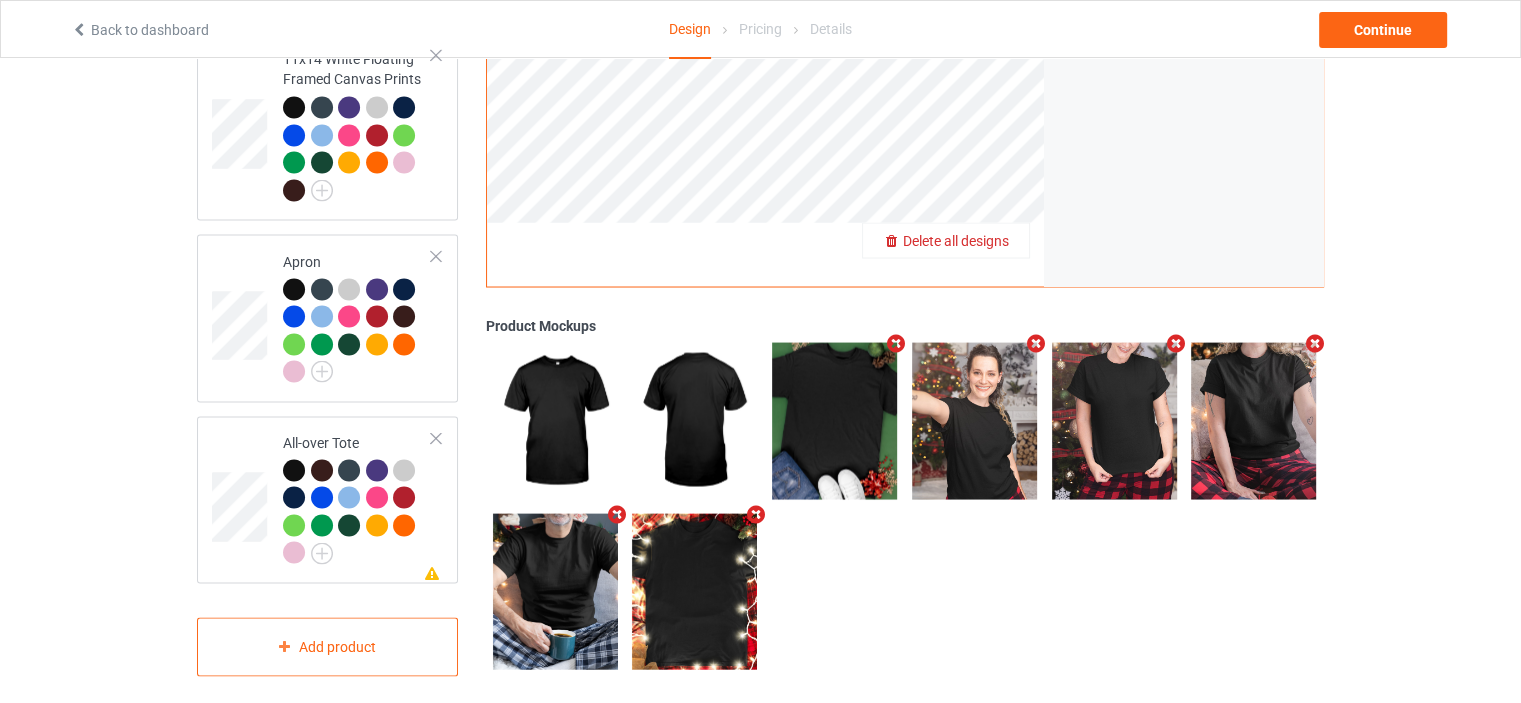 click on "Delete all designs" at bounding box center (956, 240) 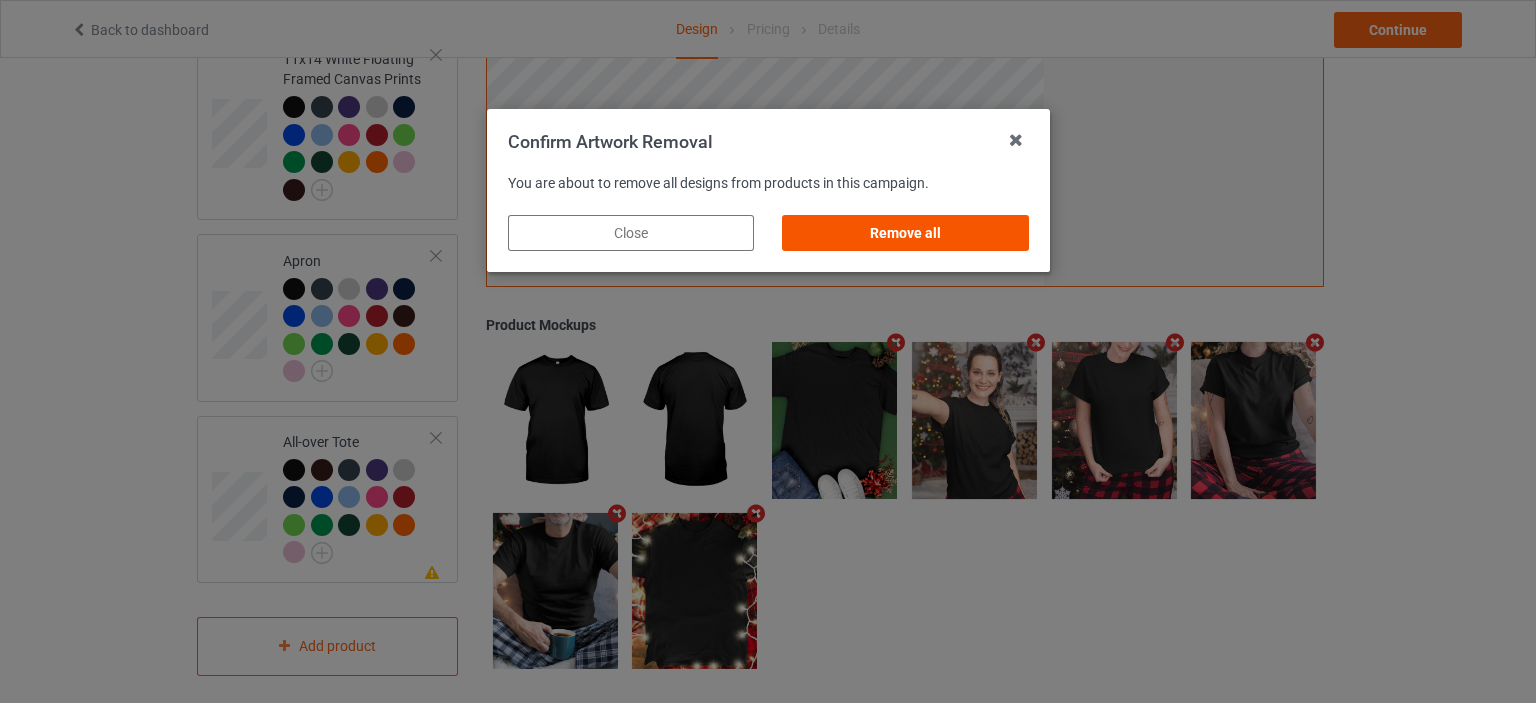 click on "Remove all" at bounding box center (905, 233) 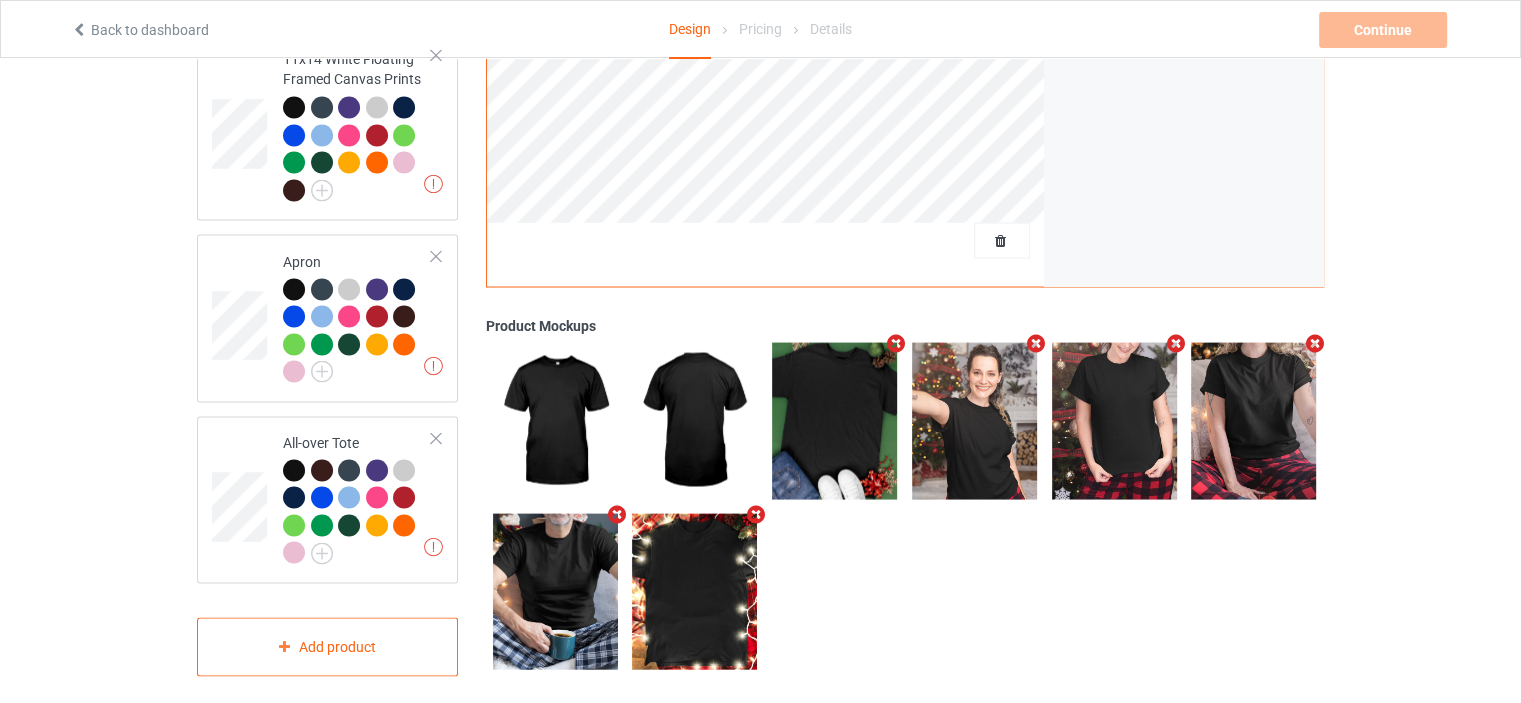 scroll, scrollTop: 0, scrollLeft: 0, axis: both 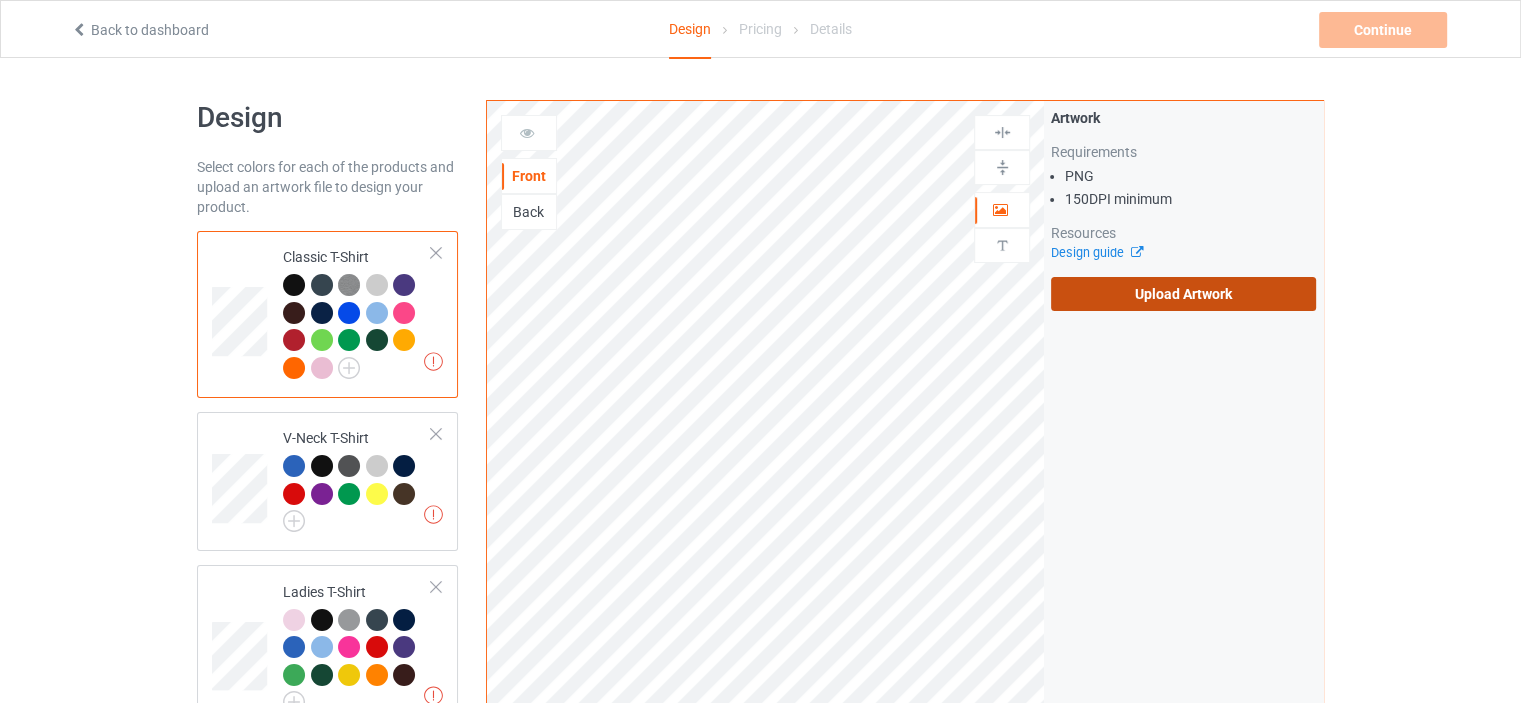 click on "Upload Artwork" at bounding box center [1183, 294] 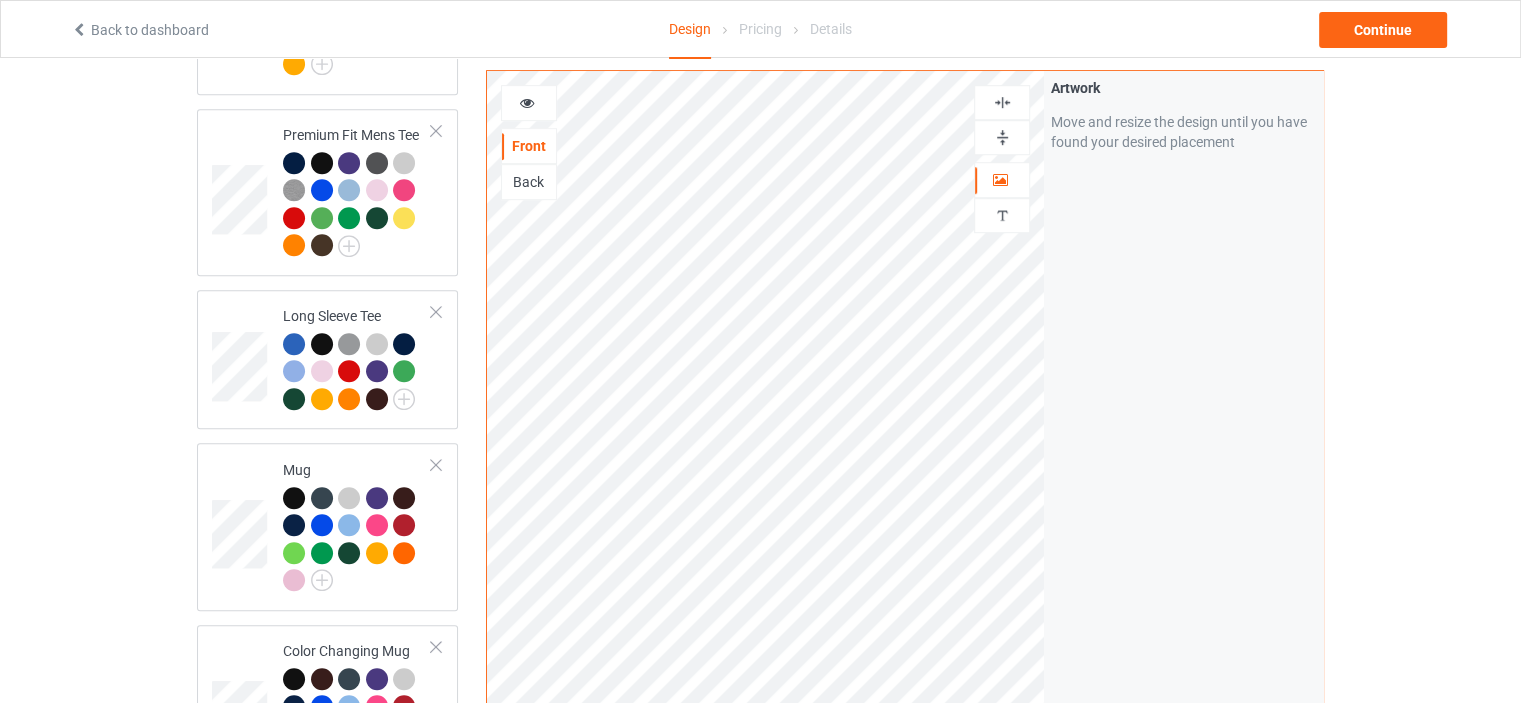 scroll, scrollTop: 1300, scrollLeft: 0, axis: vertical 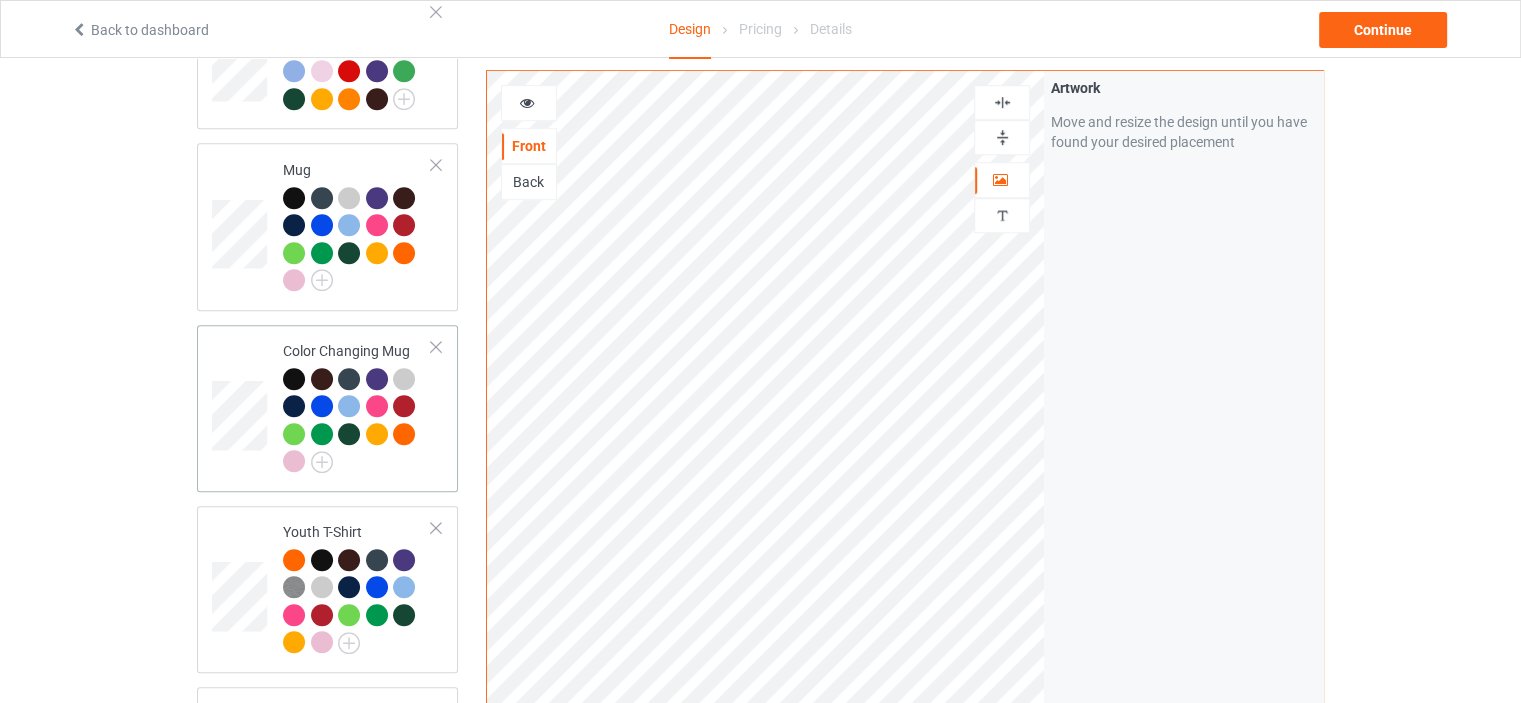 click on "Color Changing Mug" at bounding box center (357, 406) 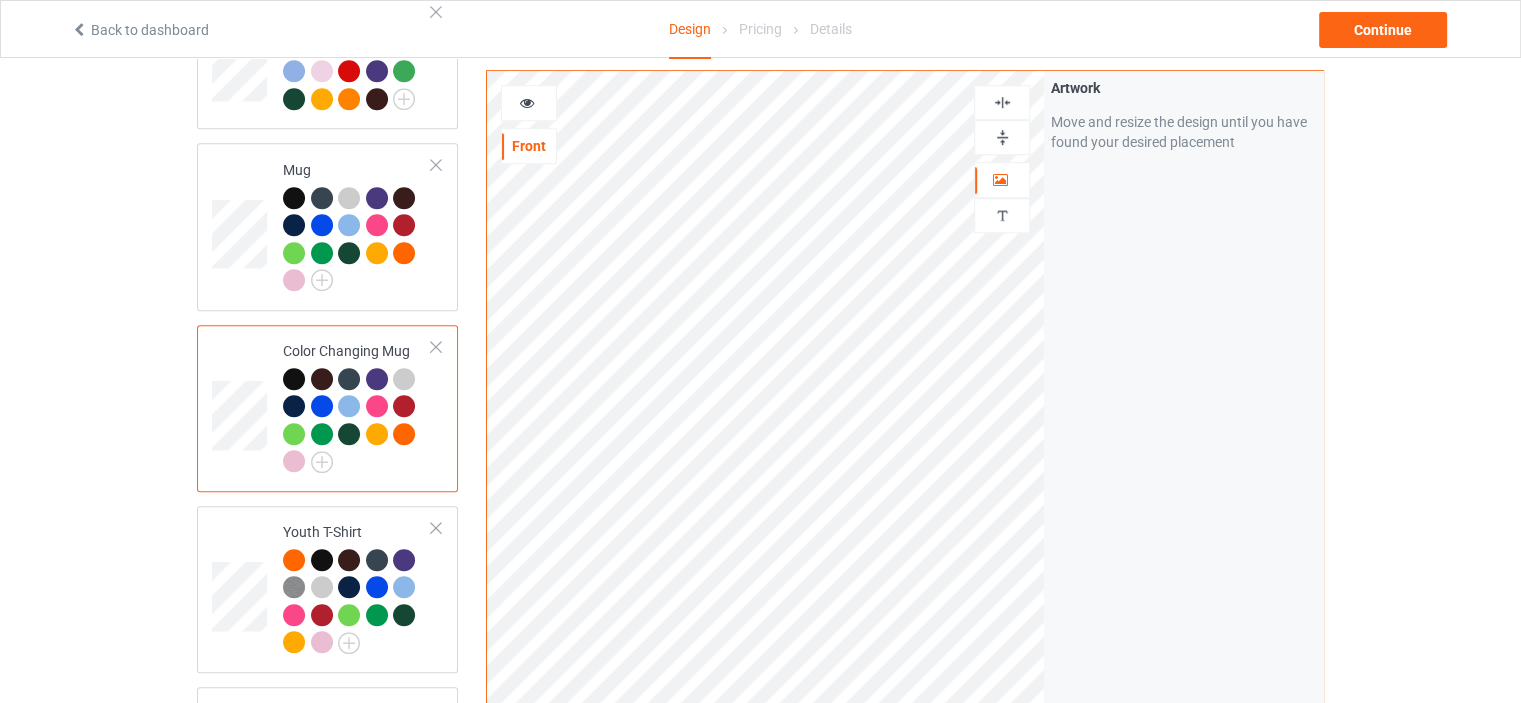 click at bounding box center [1002, 137] 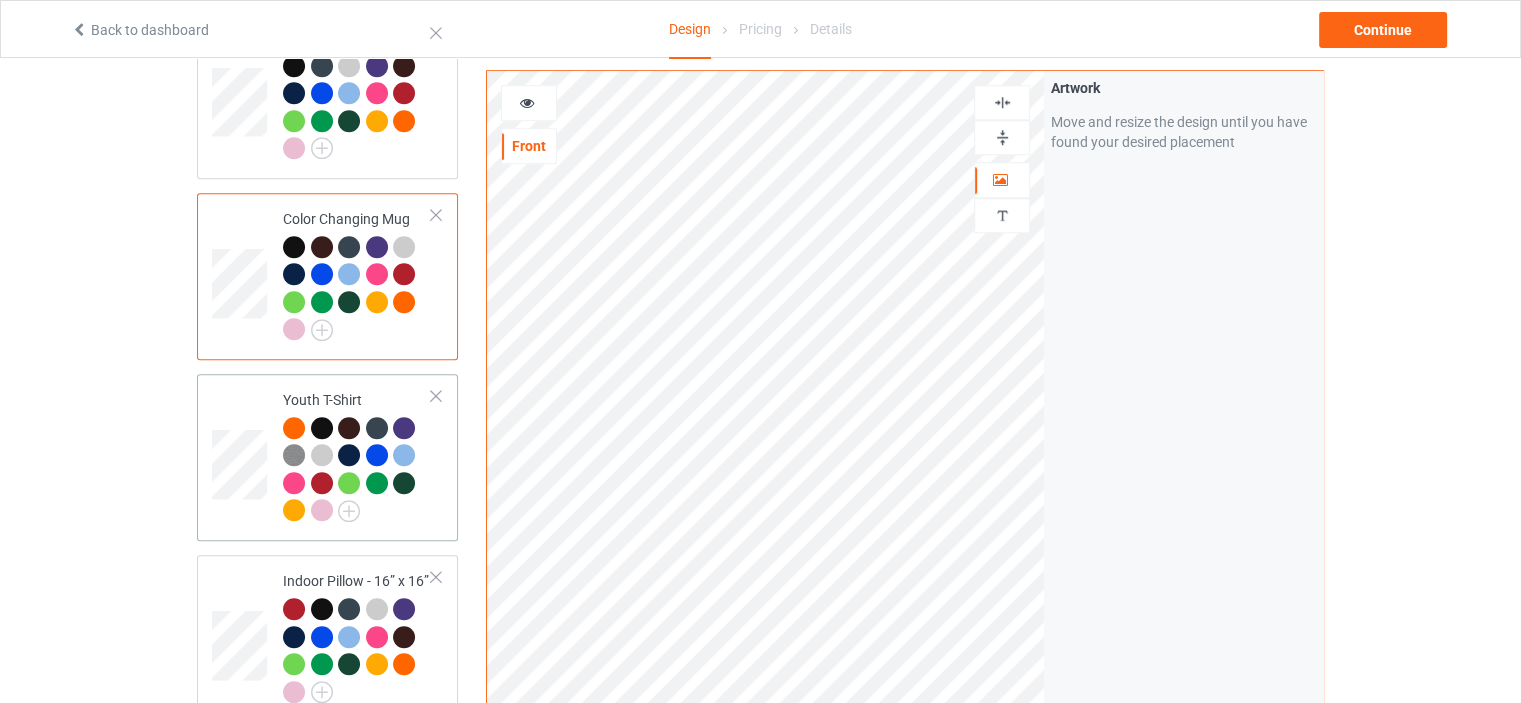scroll, scrollTop: 1600, scrollLeft: 0, axis: vertical 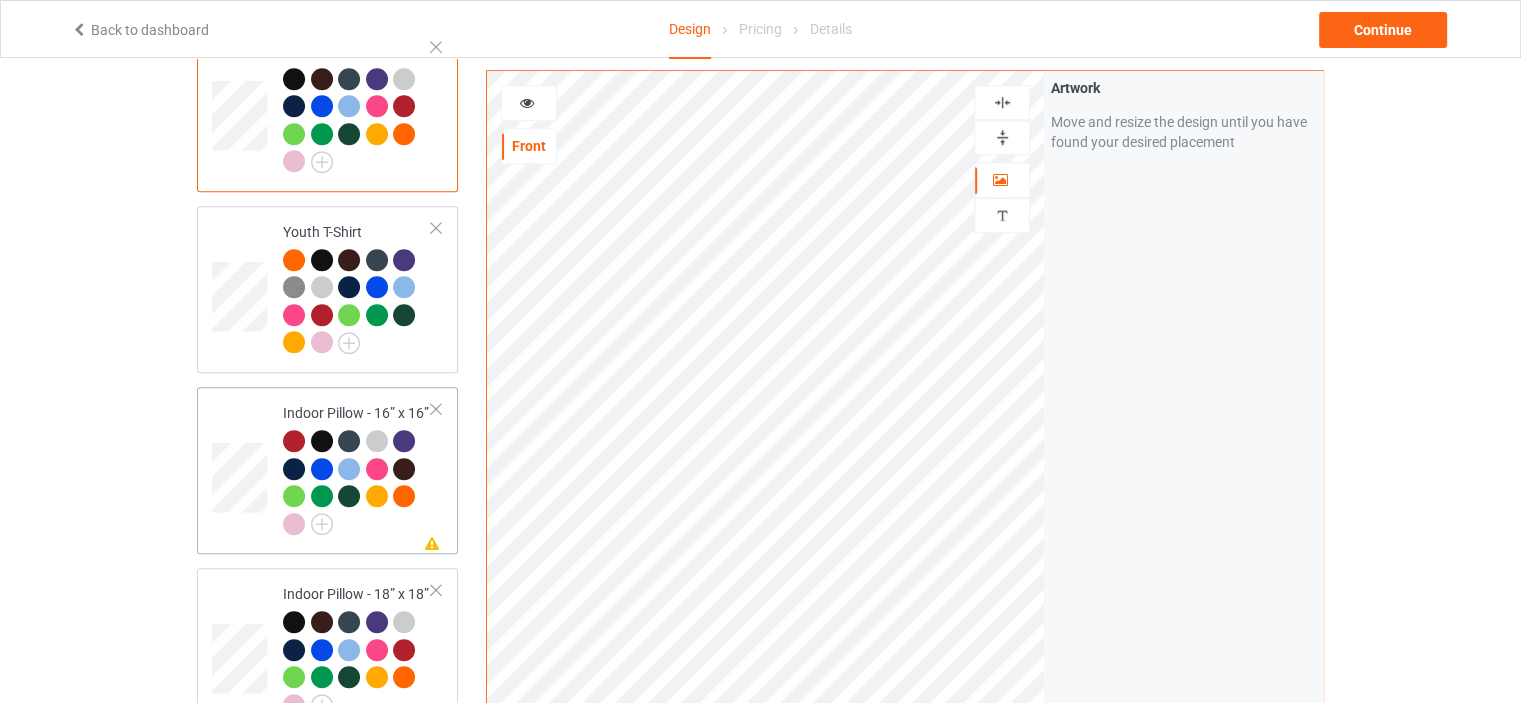click on "Indoor Pillow - 16” x 16”" at bounding box center [357, 468] 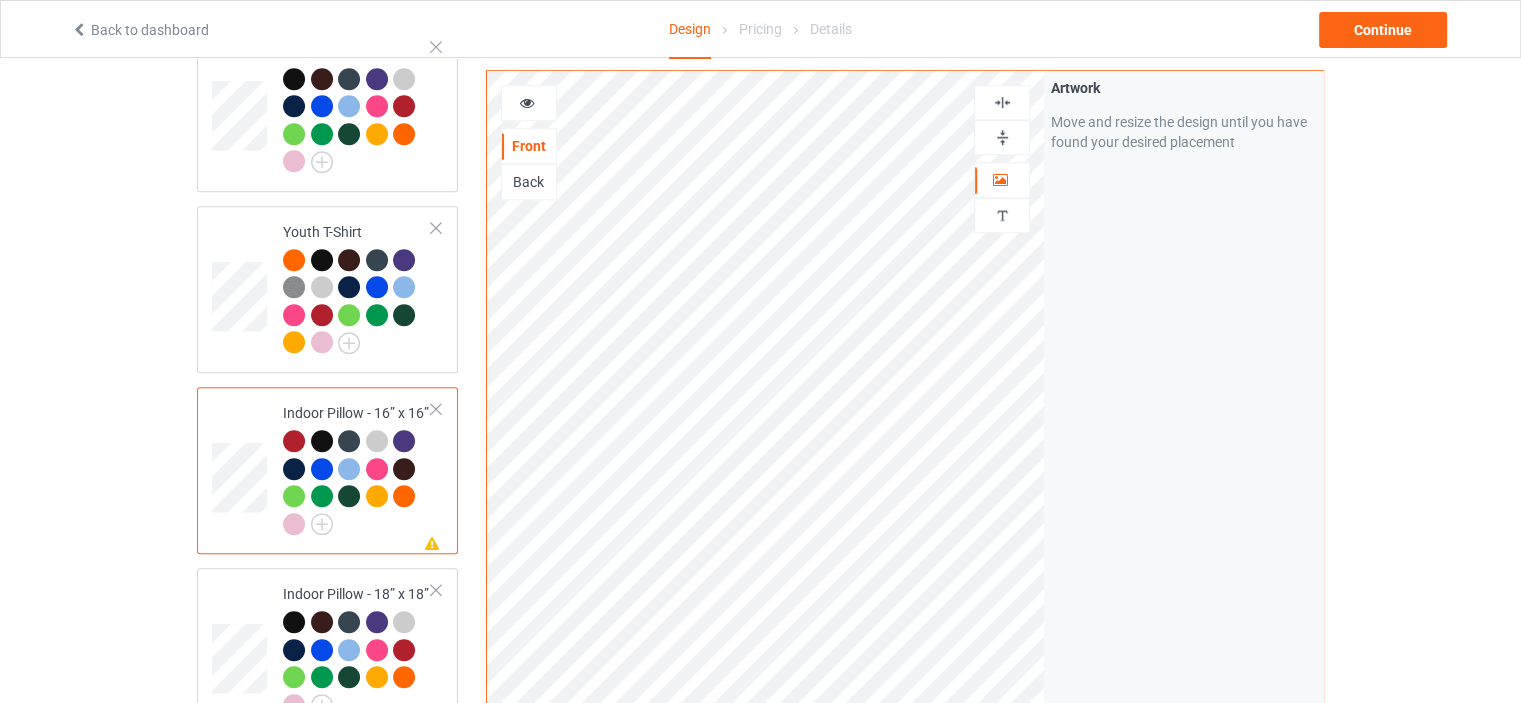 click at bounding box center (1002, 137) 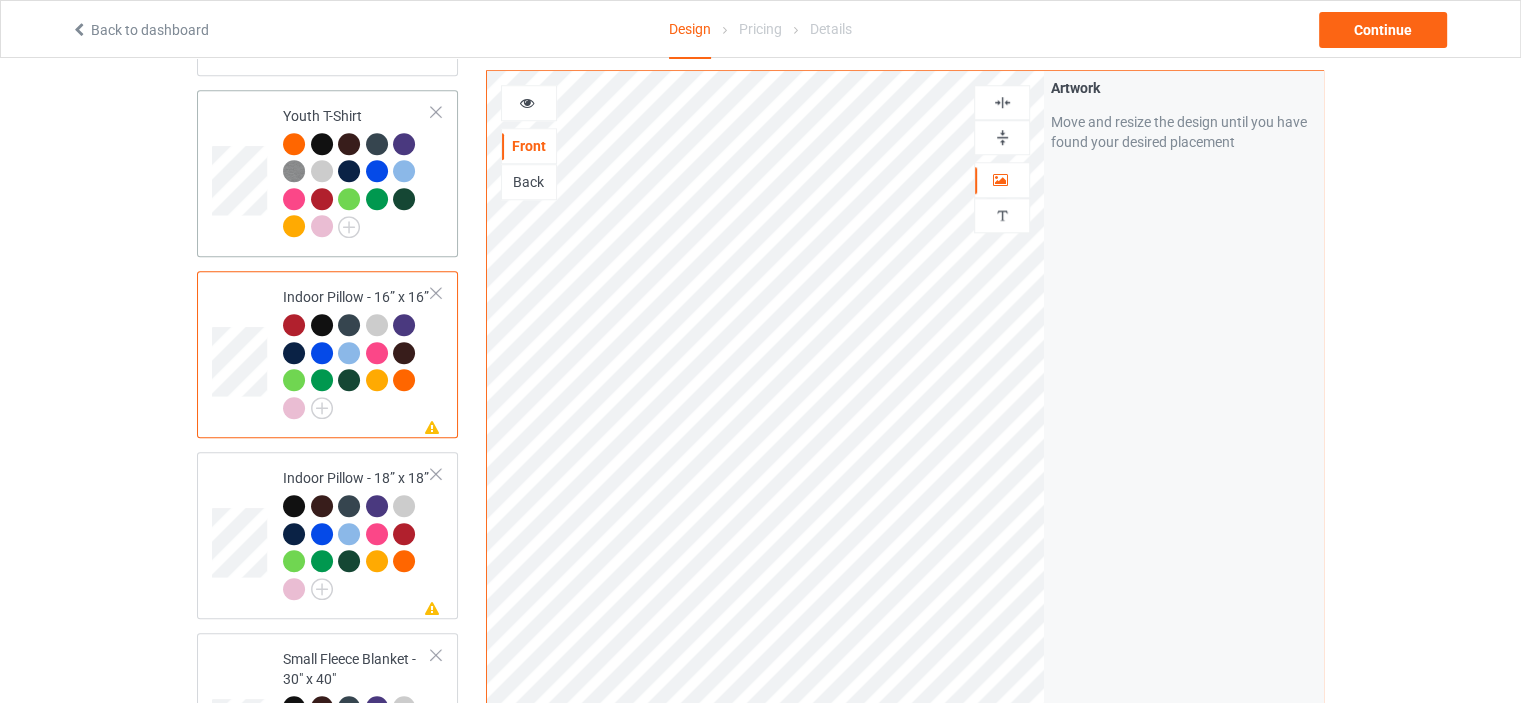 scroll, scrollTop: 1900, scrollLeft: 0, axis: vertical 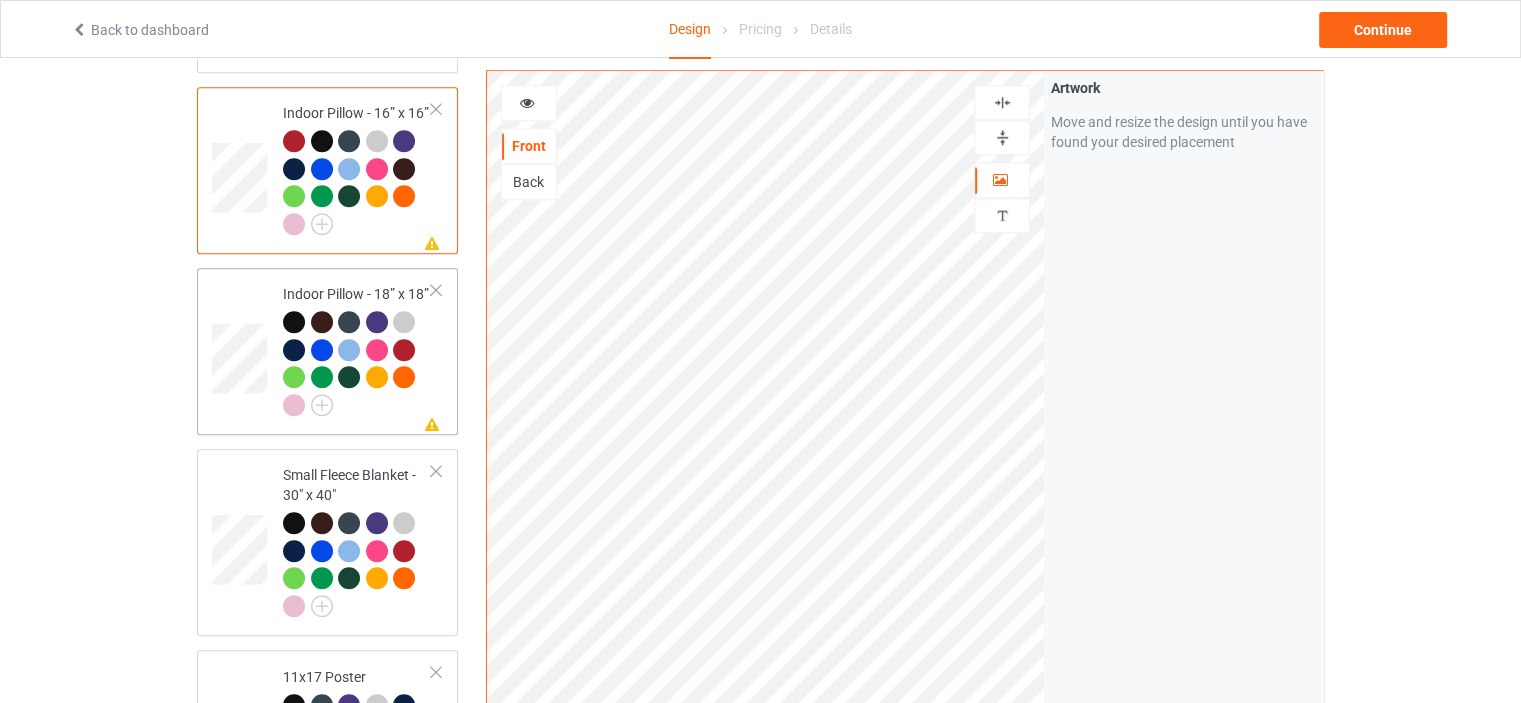 click on "Indoor Pillow - 18” x 18”" at bounding box center [357, 349] 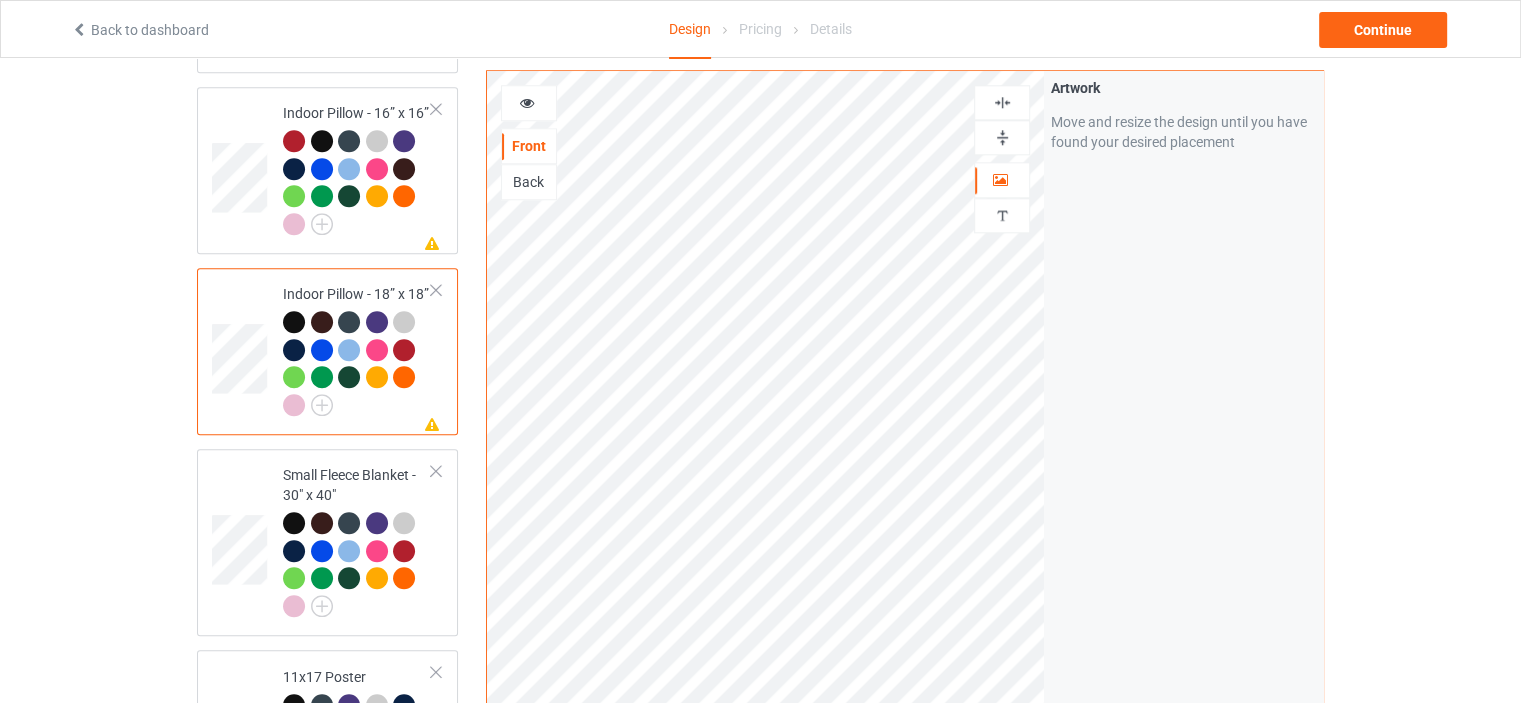 click at bounding box center (1002, 137) 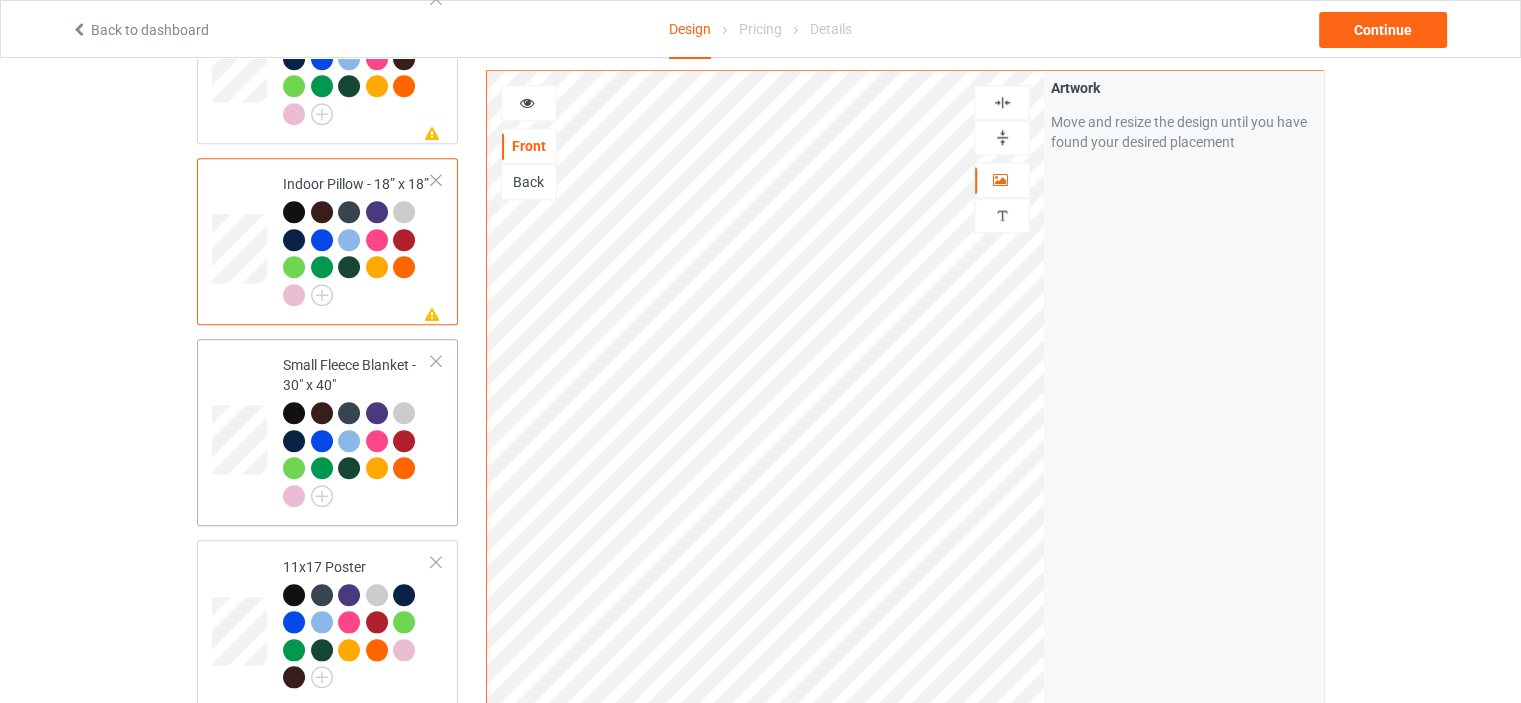 scroll, scrollTop: 2100, scrollLeft: 0, axis: vertical 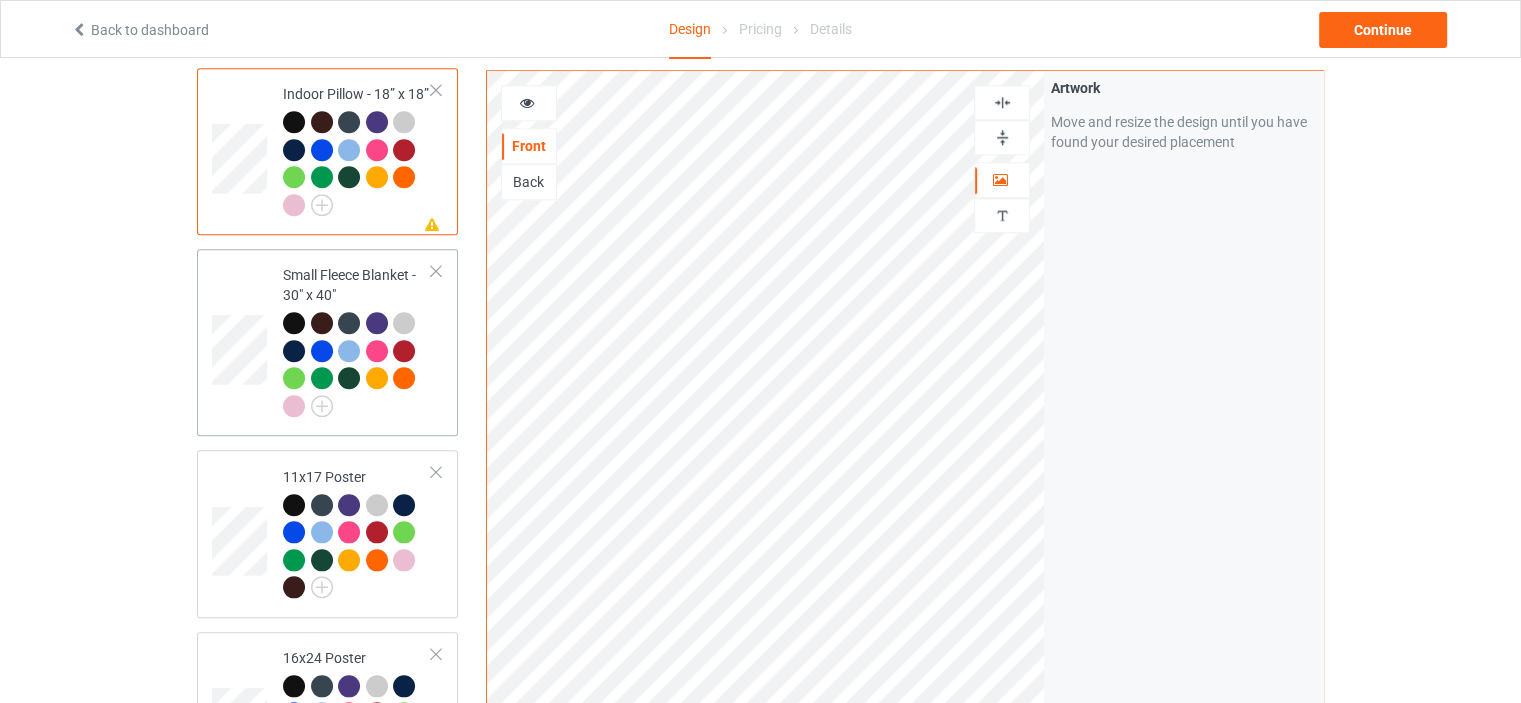click on "Small Fleece Blanket - 30" x 40"" at bounding box center (357, 340) 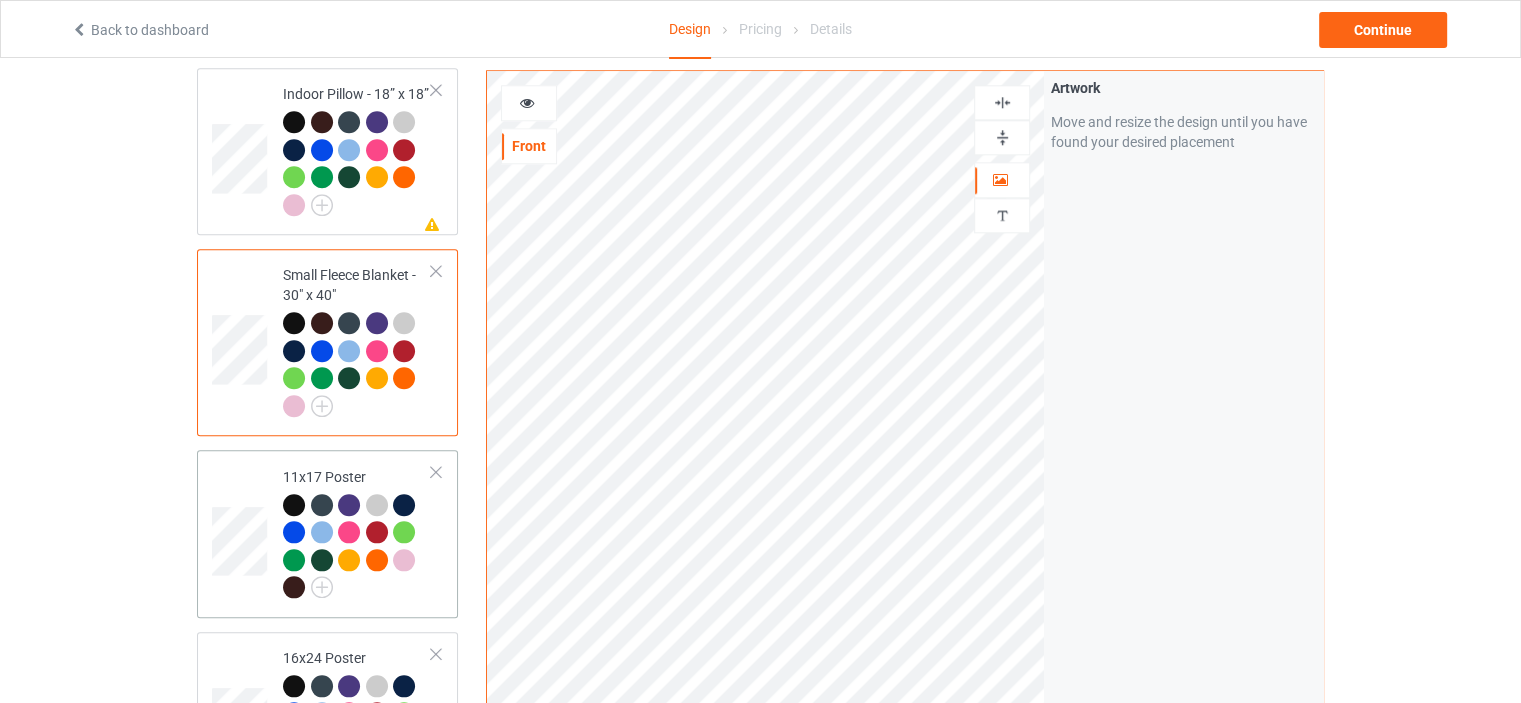 click on "11x17 Poster" at bounding box center [357, 533] 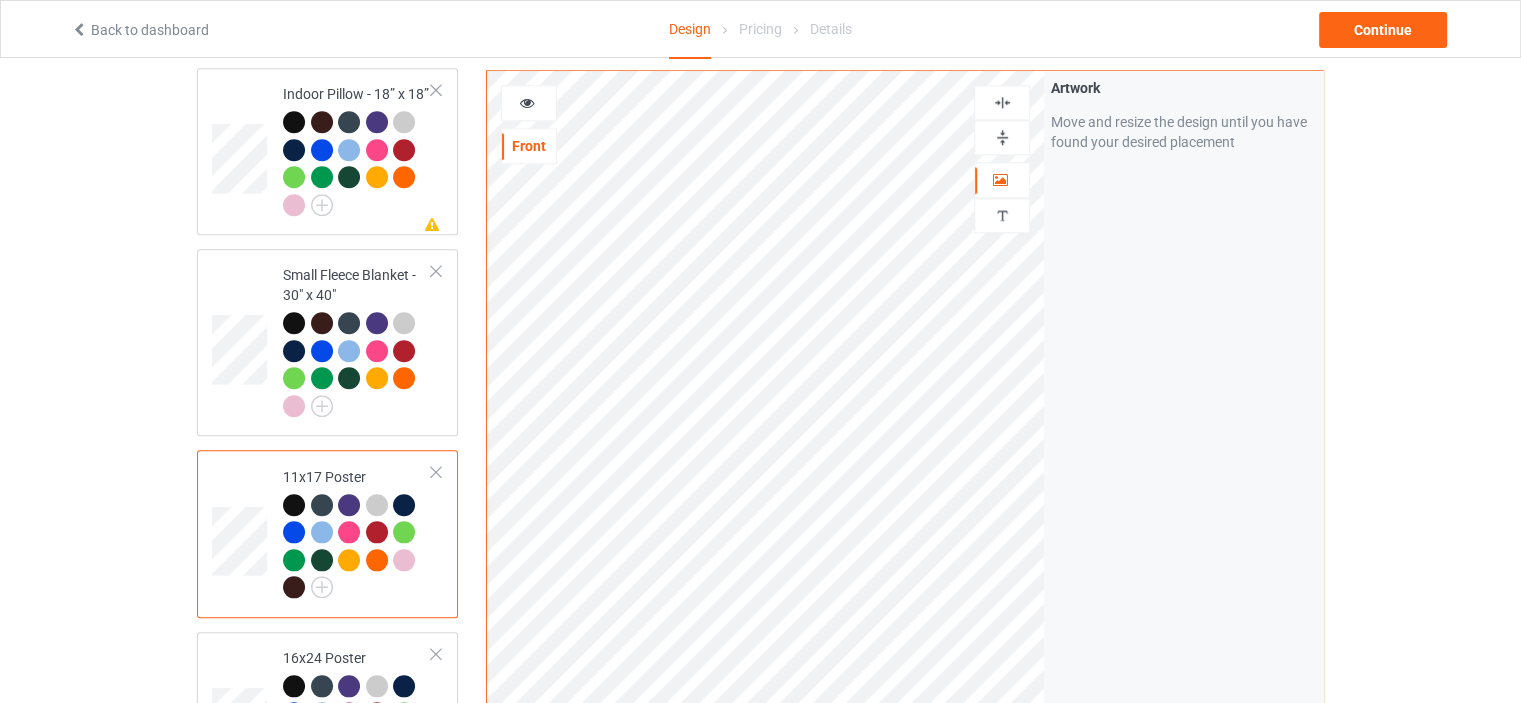 click at bounding box center (1002, 137) 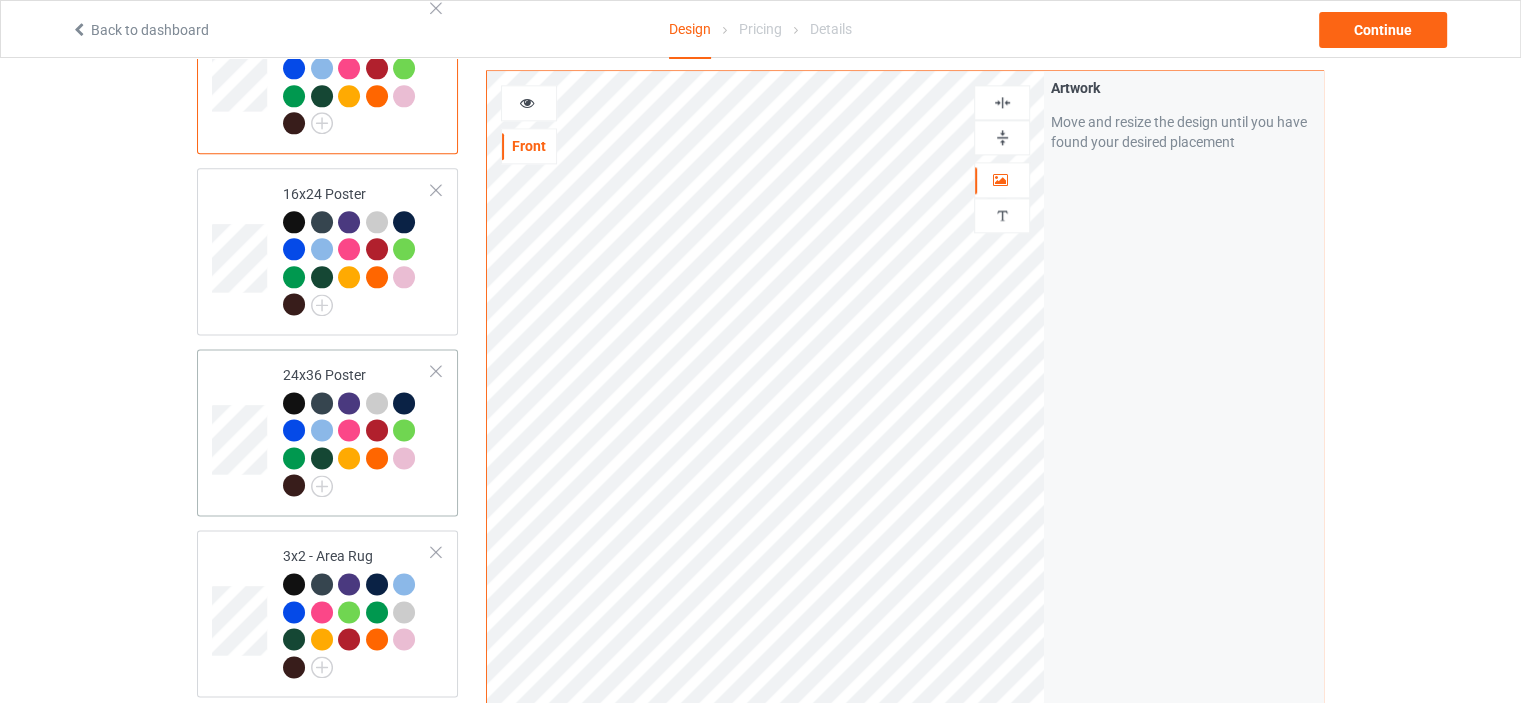 scroll, scrollTop: 2600, scrollLeft: 0, axis: vertical 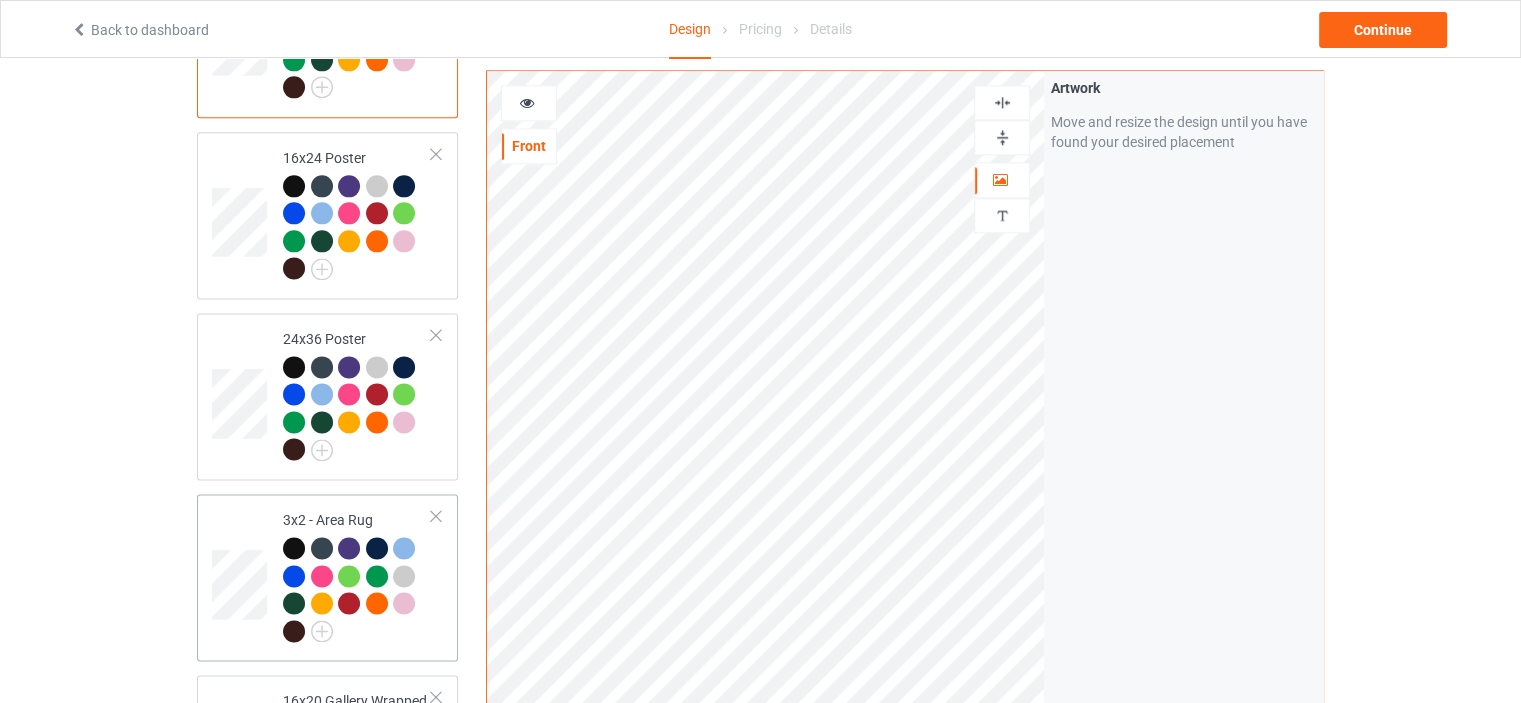 click on "3x2 - Area Rug" at bounding box center [357, 577] 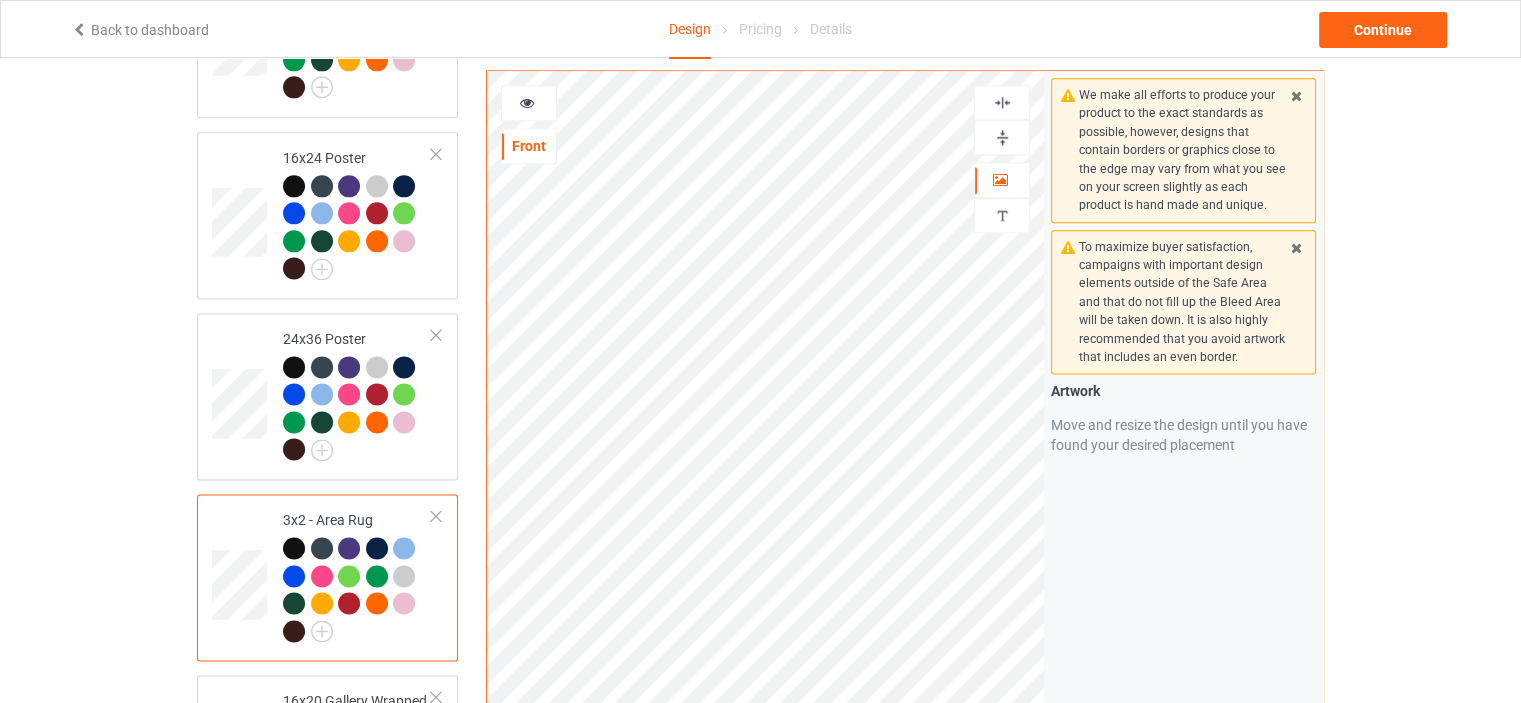 click at bounding box center (1002, 137) 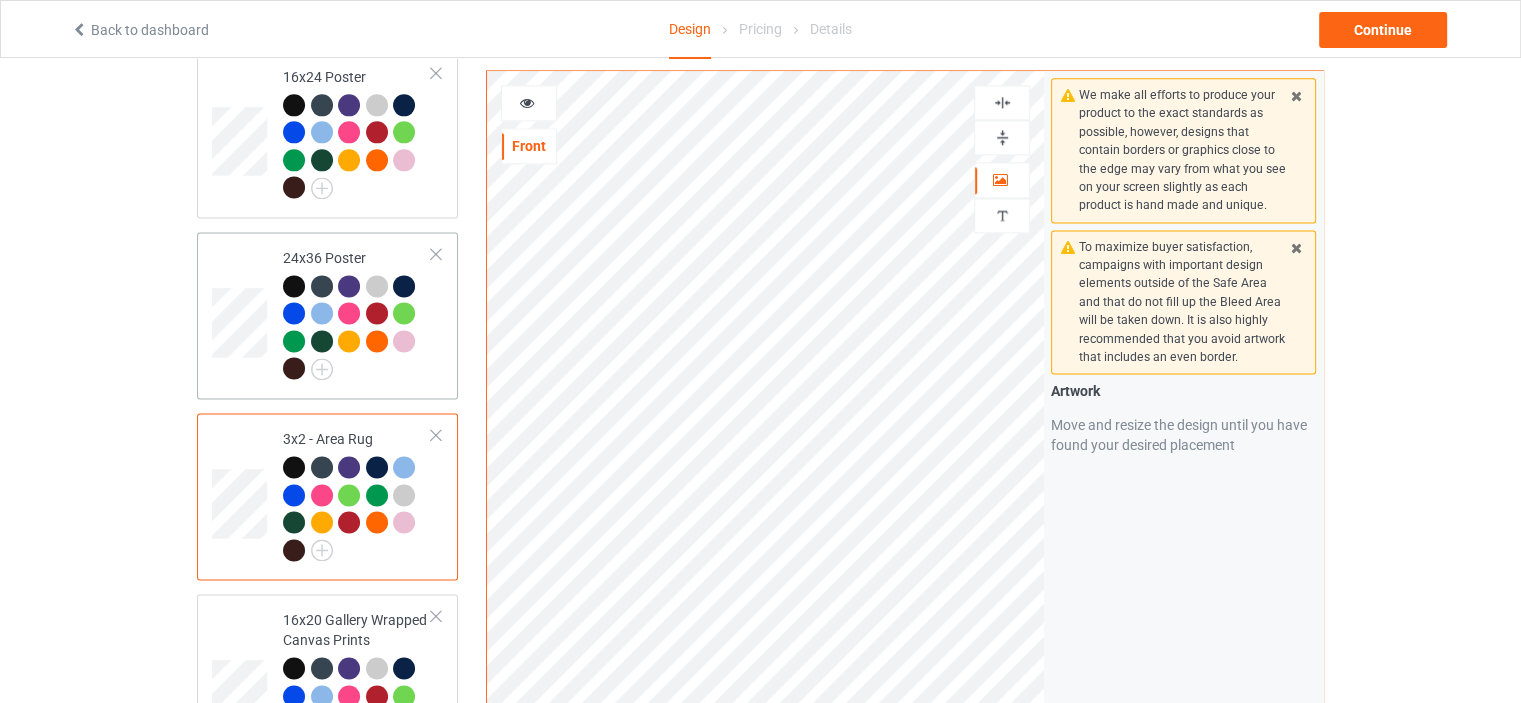 scroll, scrollTop: 2800, scrollLeft: 0, axis: vertical 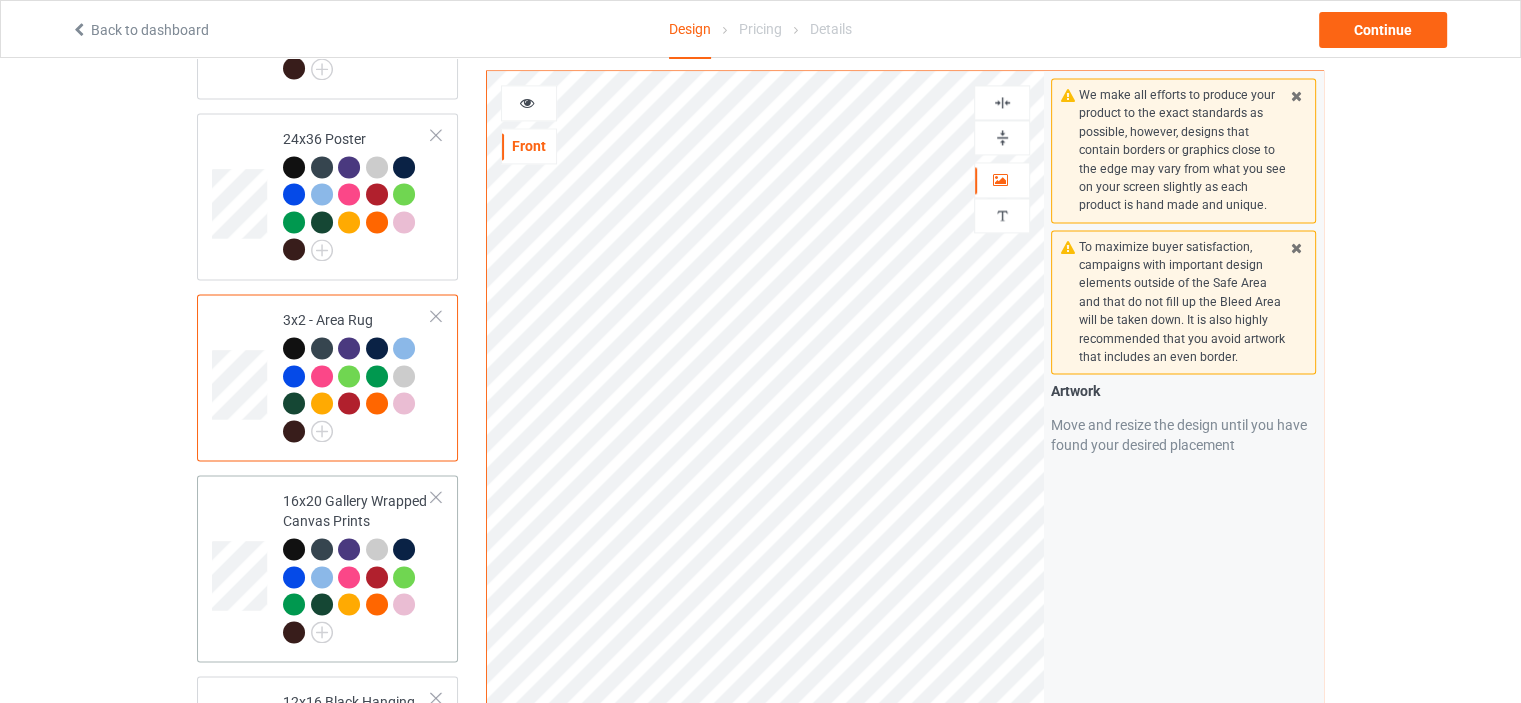 click on "16x20 Gallery Wrapped Canvas Prints" at bounding box center [357, 566] 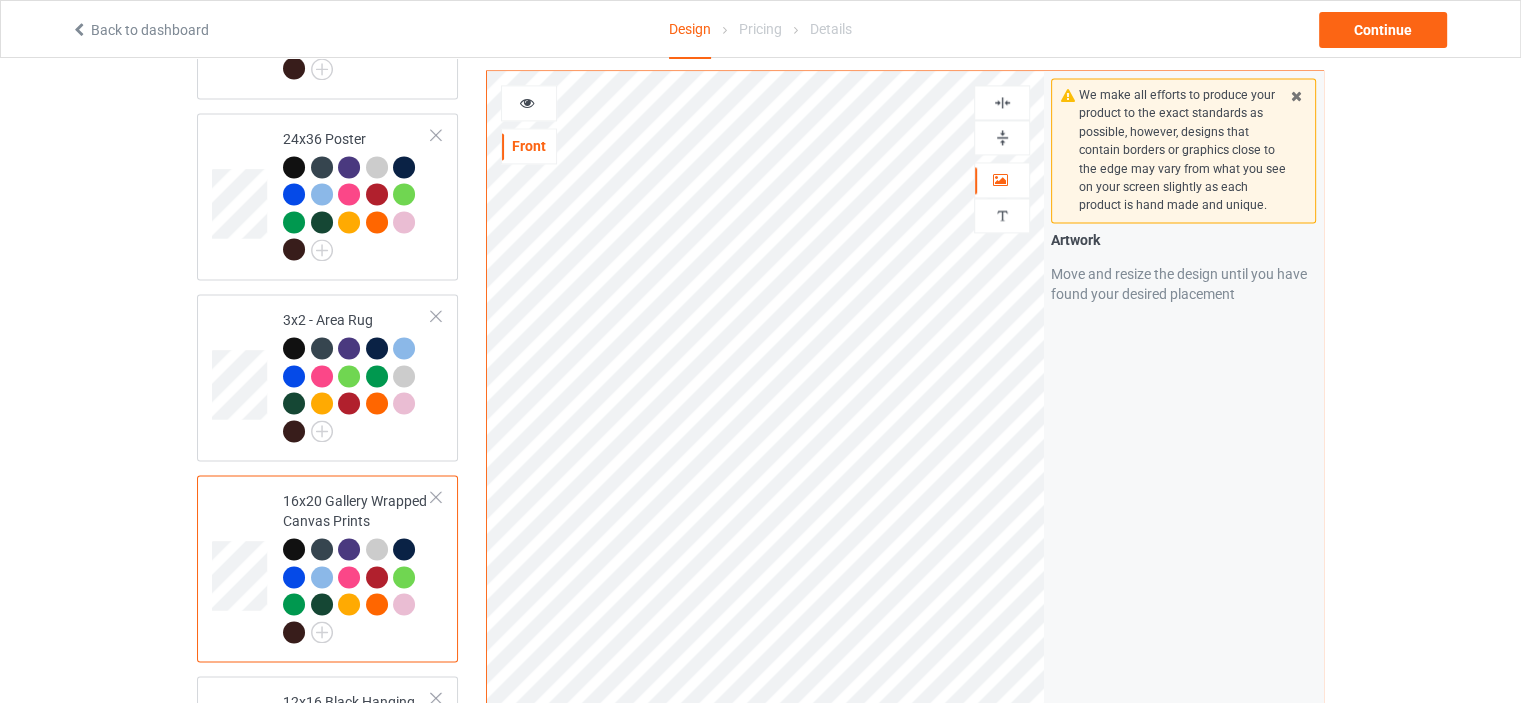 click at bounding box center (1002, 137) 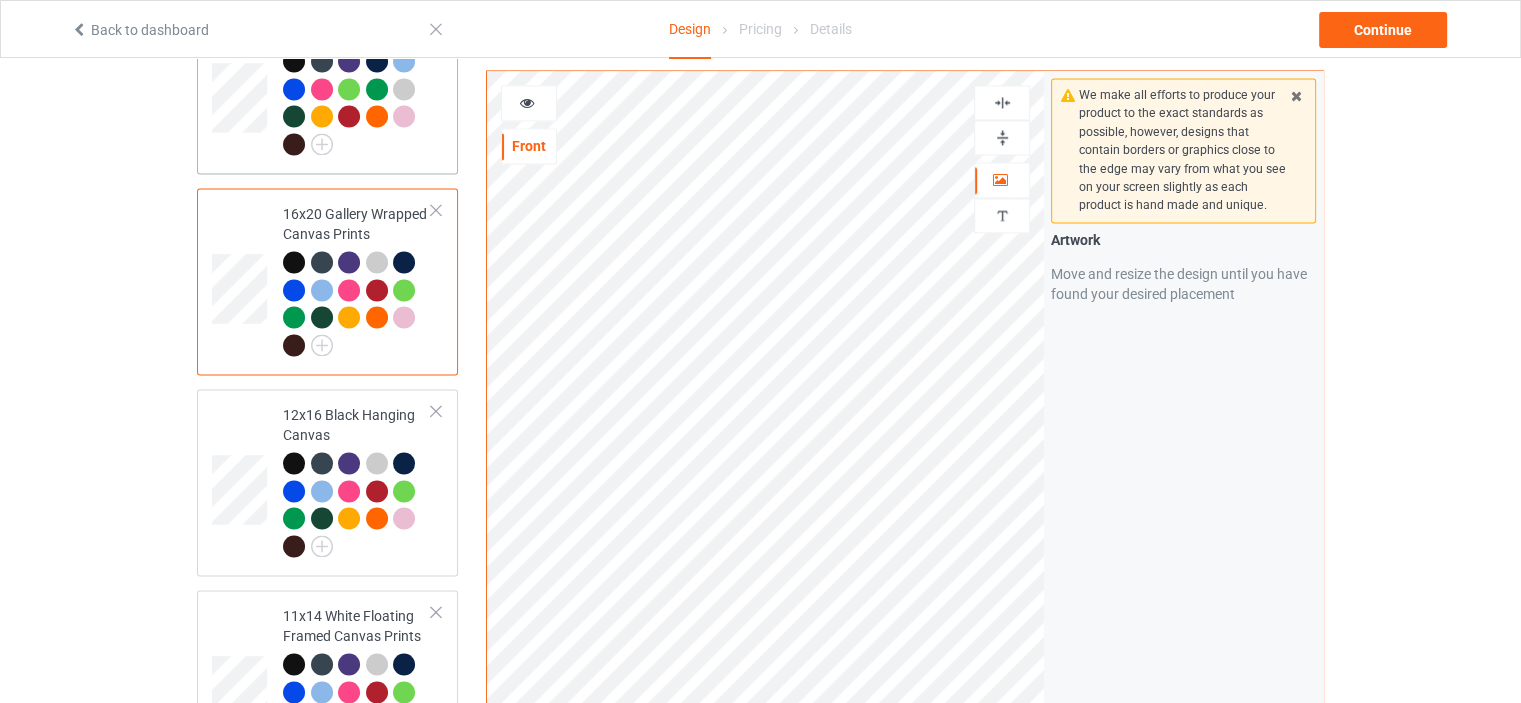 scroll, scrollTop: 3100, scrollLeft: 0, axis: vertical 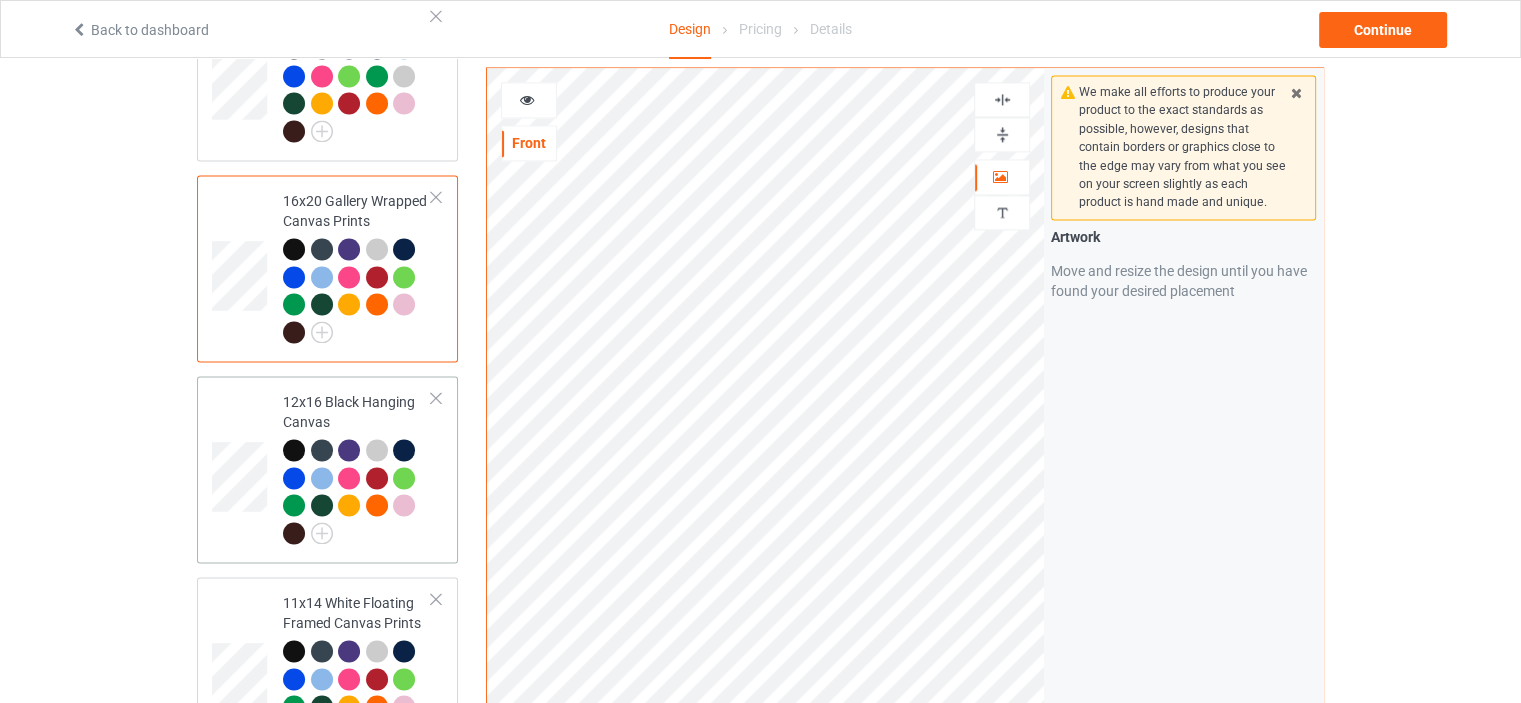 click on "12x16 Black Hanging Canvas" at bounding box center (357, 467) 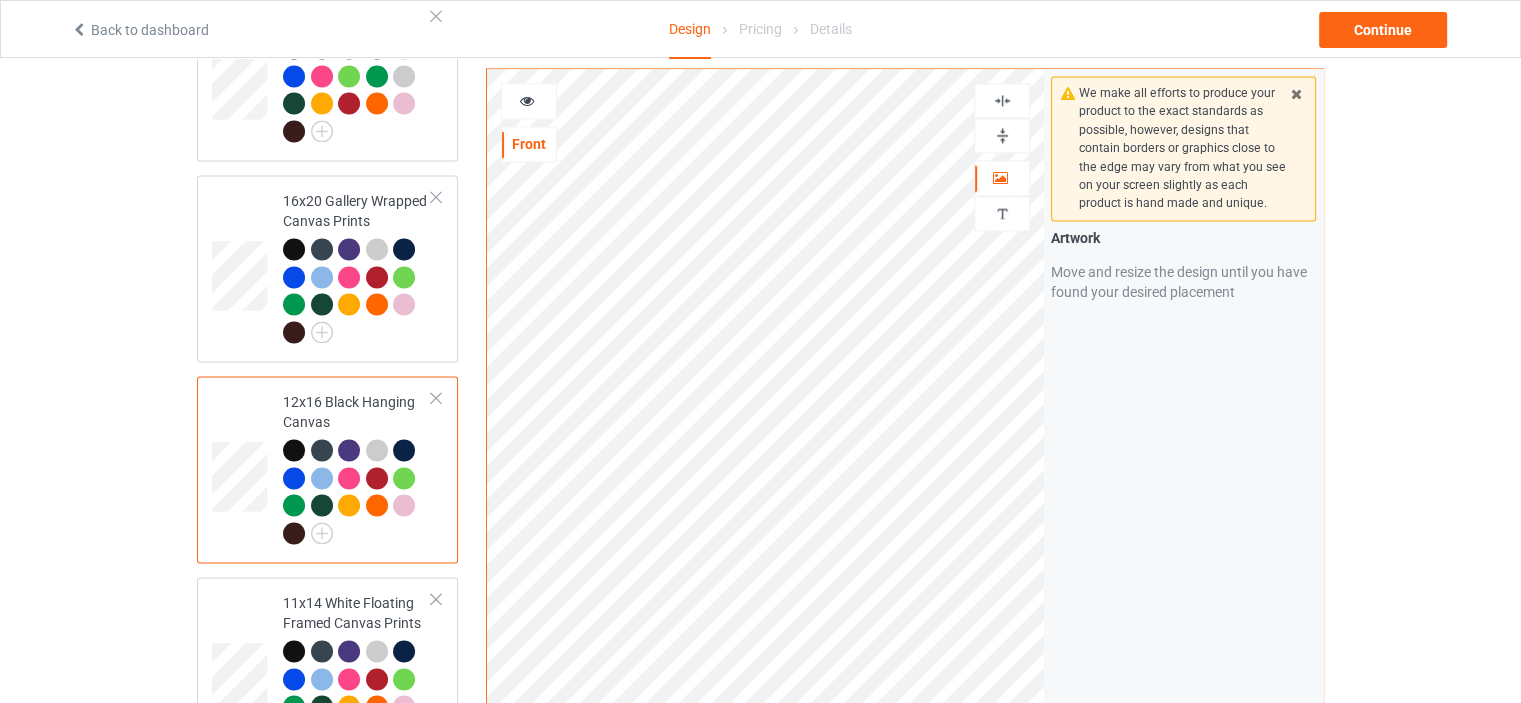 drag, startPoint x: 1007, startPoint y: 123, endPoint x: 1012, endPoint y: 82, distance: 41.303753 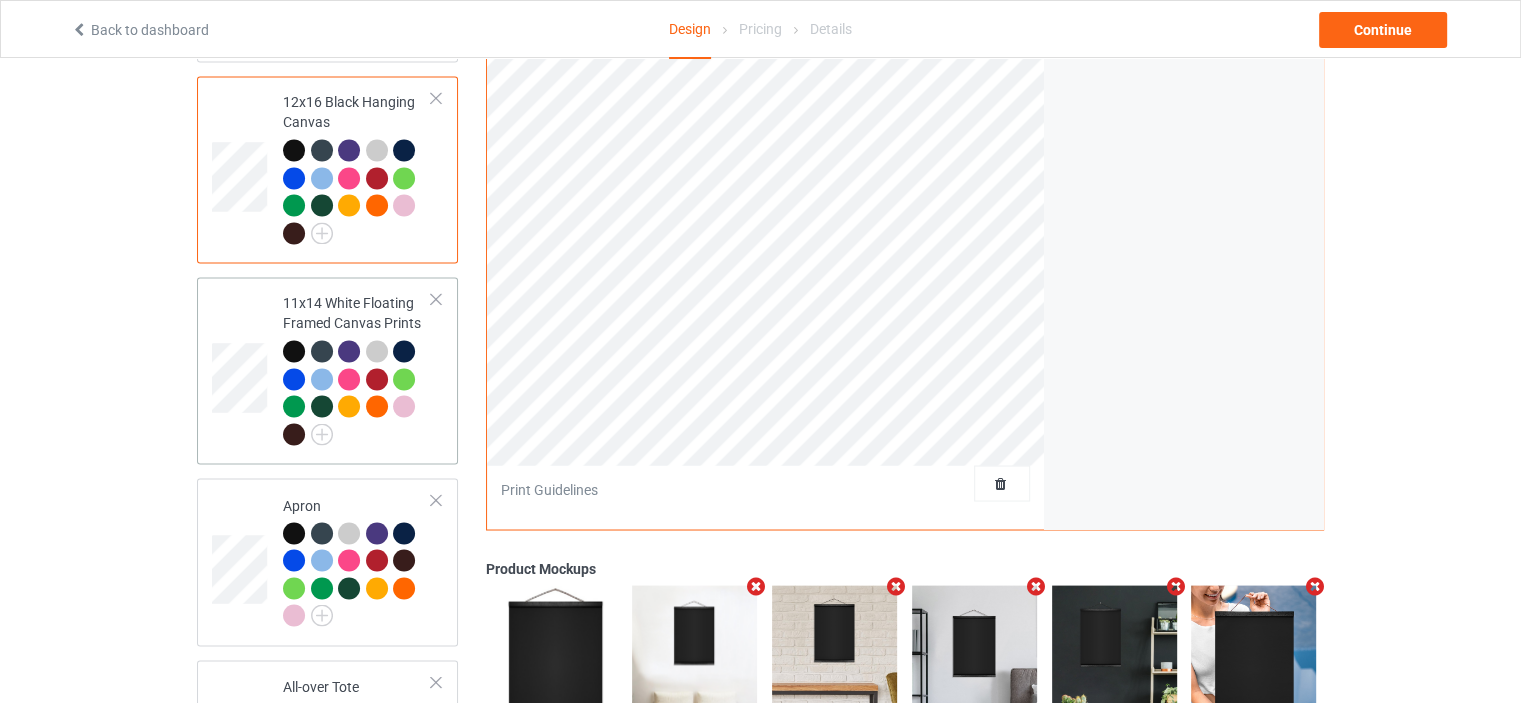 click on "11x14 White Floating Framed Canvas Prints" at bounding box center (357, 368) 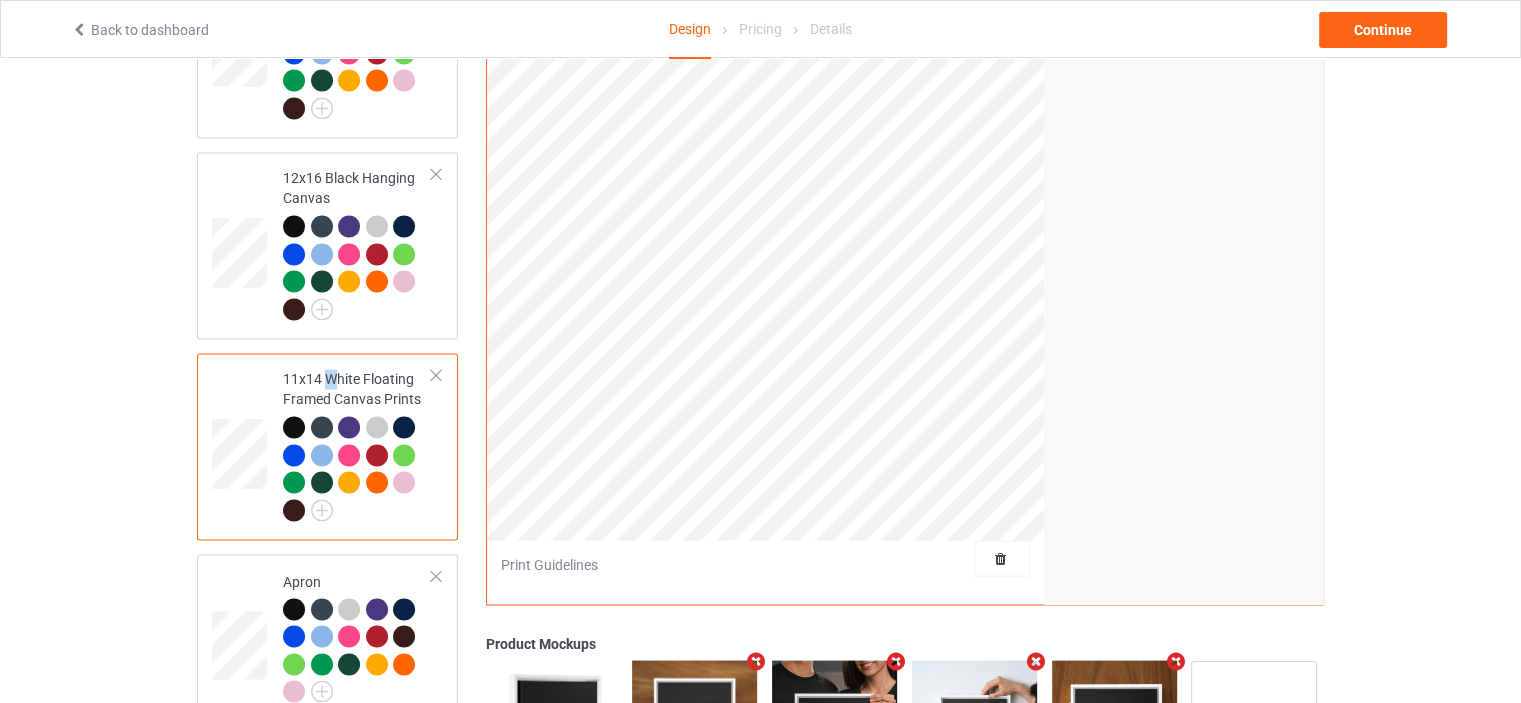 scroll, scrollTop: 3500, scrollLeft: 0, axis: vertical 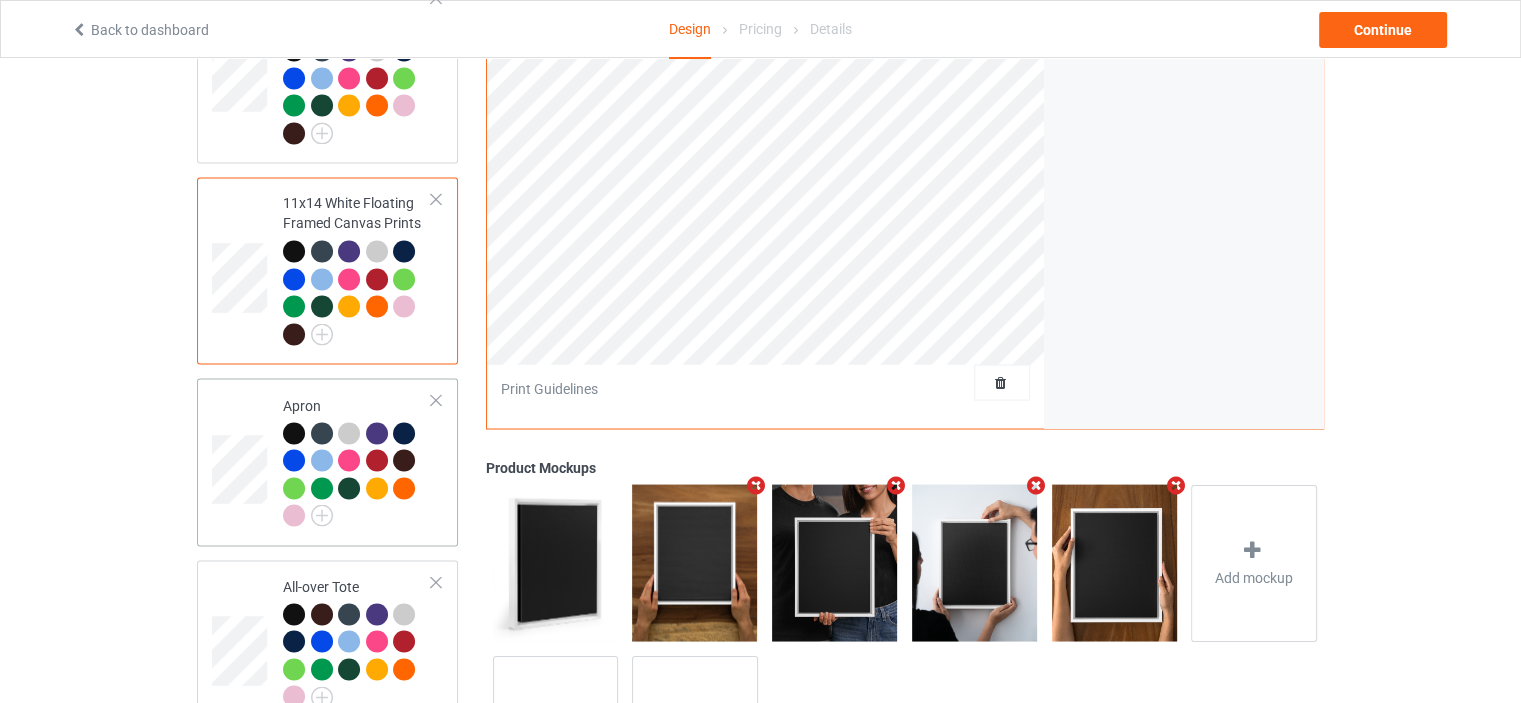click on "Apron" at bounding box center [357, 460] 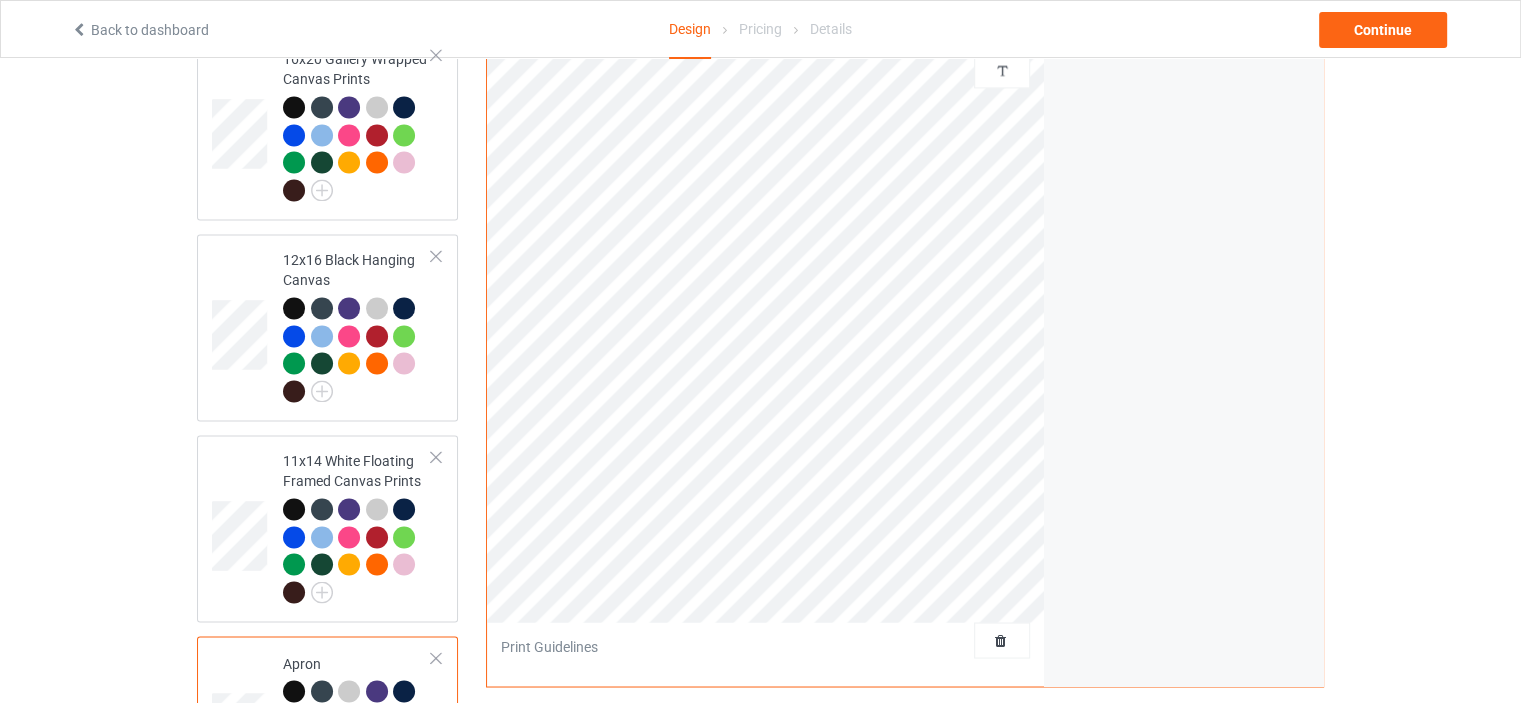 scroll, scrollTop: 2900, scrollLeft: 0, axis: vertical 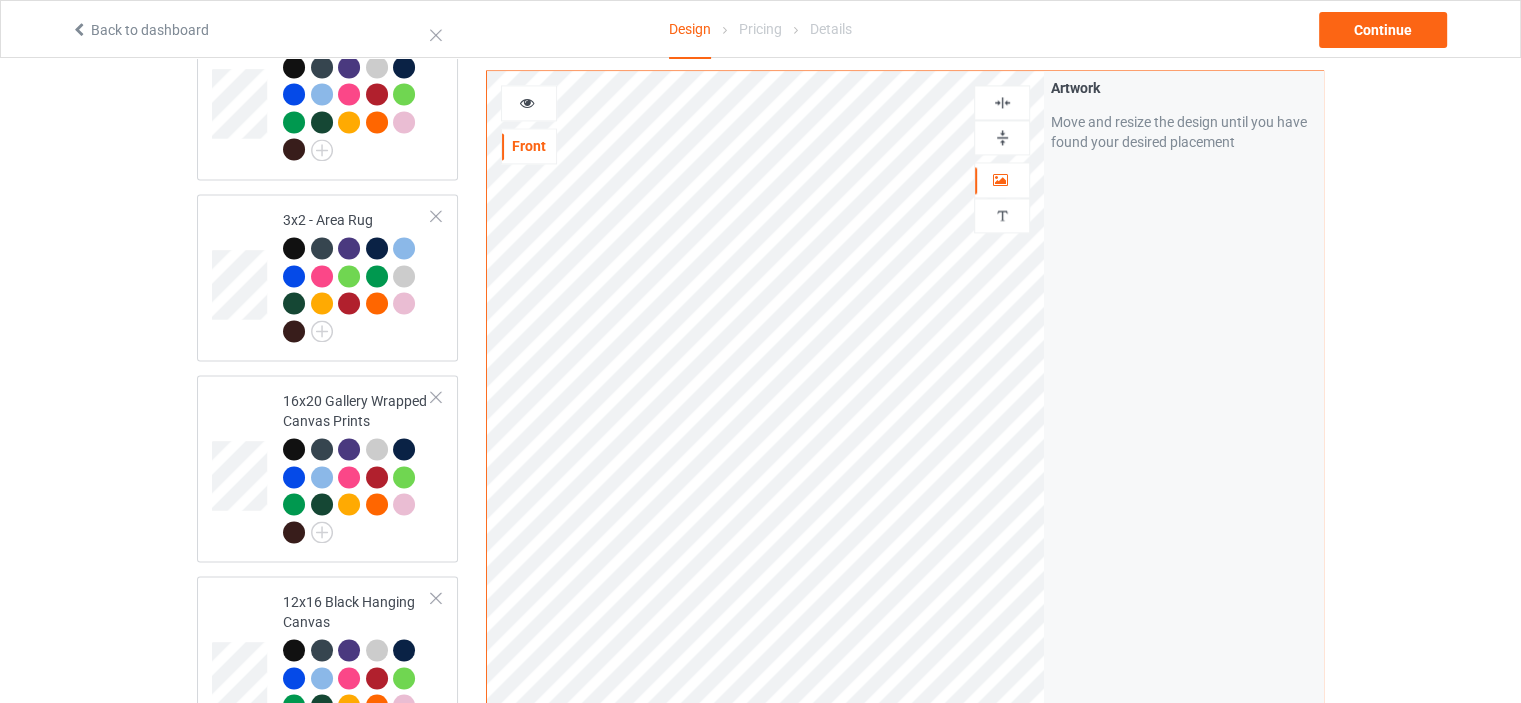 click at bounding box center (1002, 102) 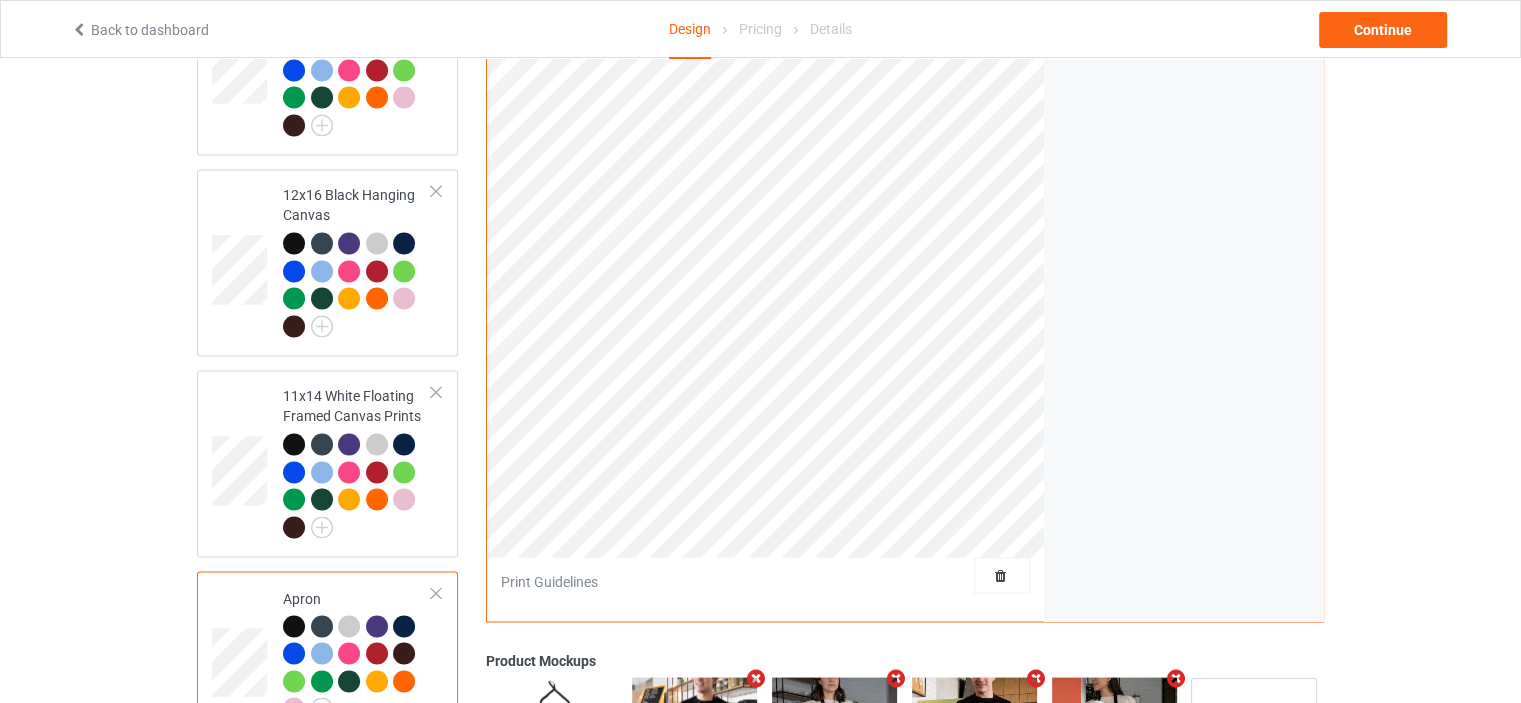 scroll, scrollTop: 3600, scrollLeft: 0, axis: vertical 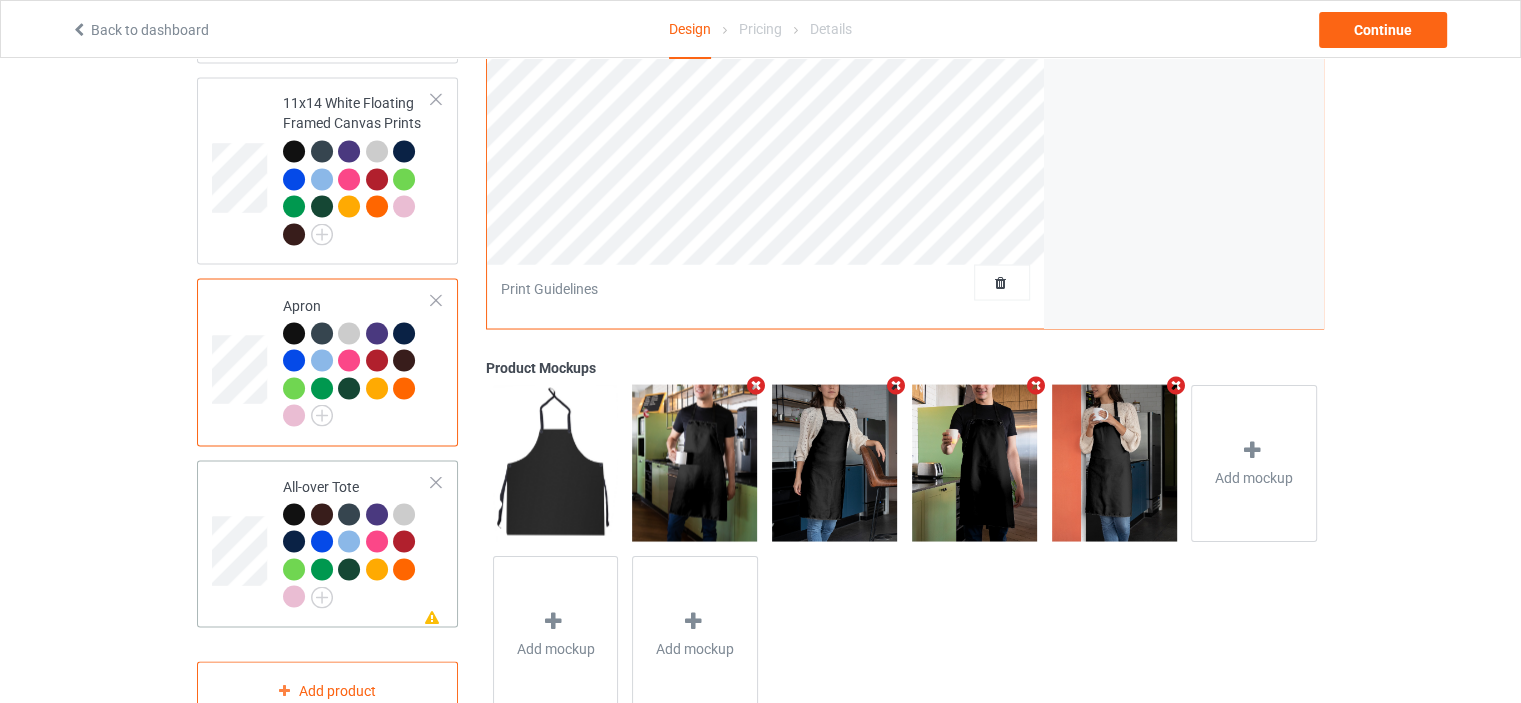 click on "All-over Tote" at bounding box center [357, 541] 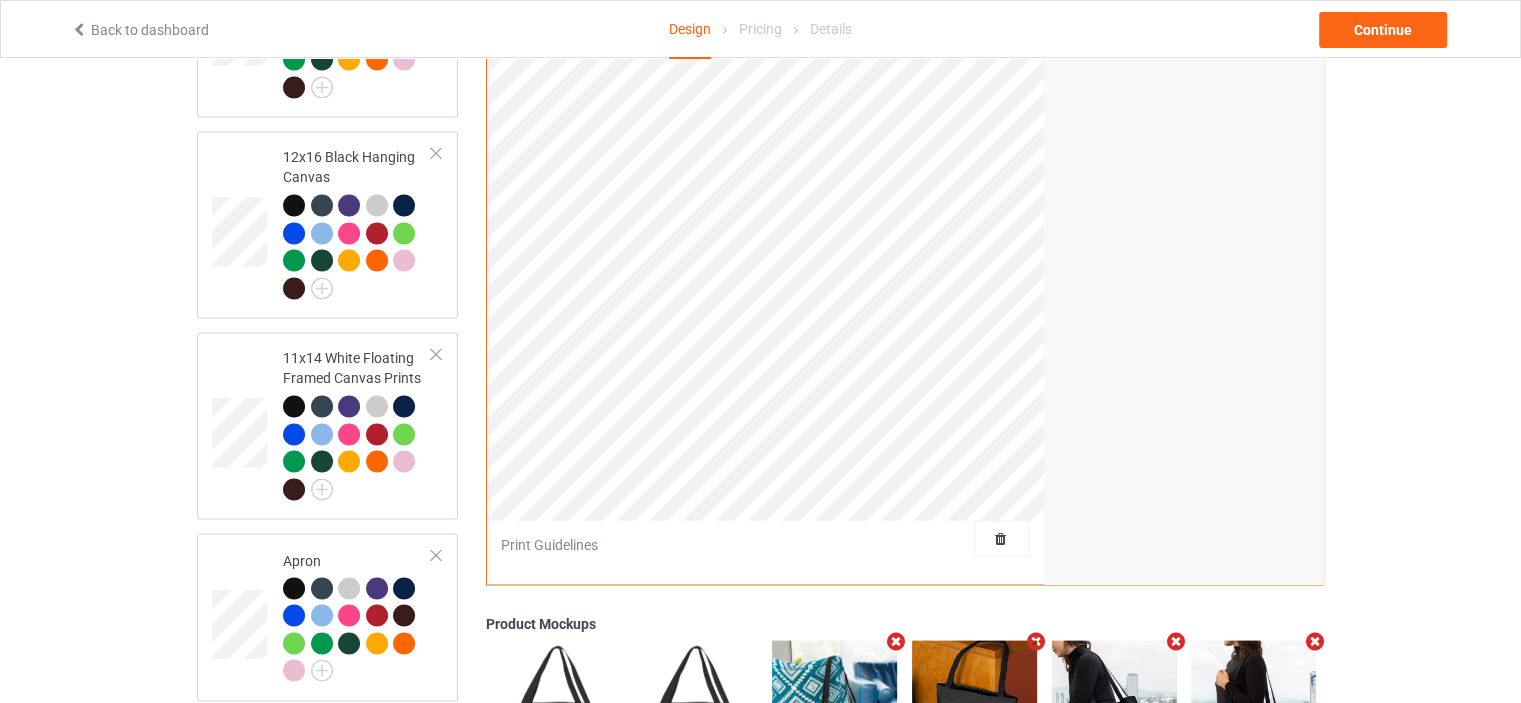 scroll, scrollTop: 3100, scrollLeft: 0, axis: vertical 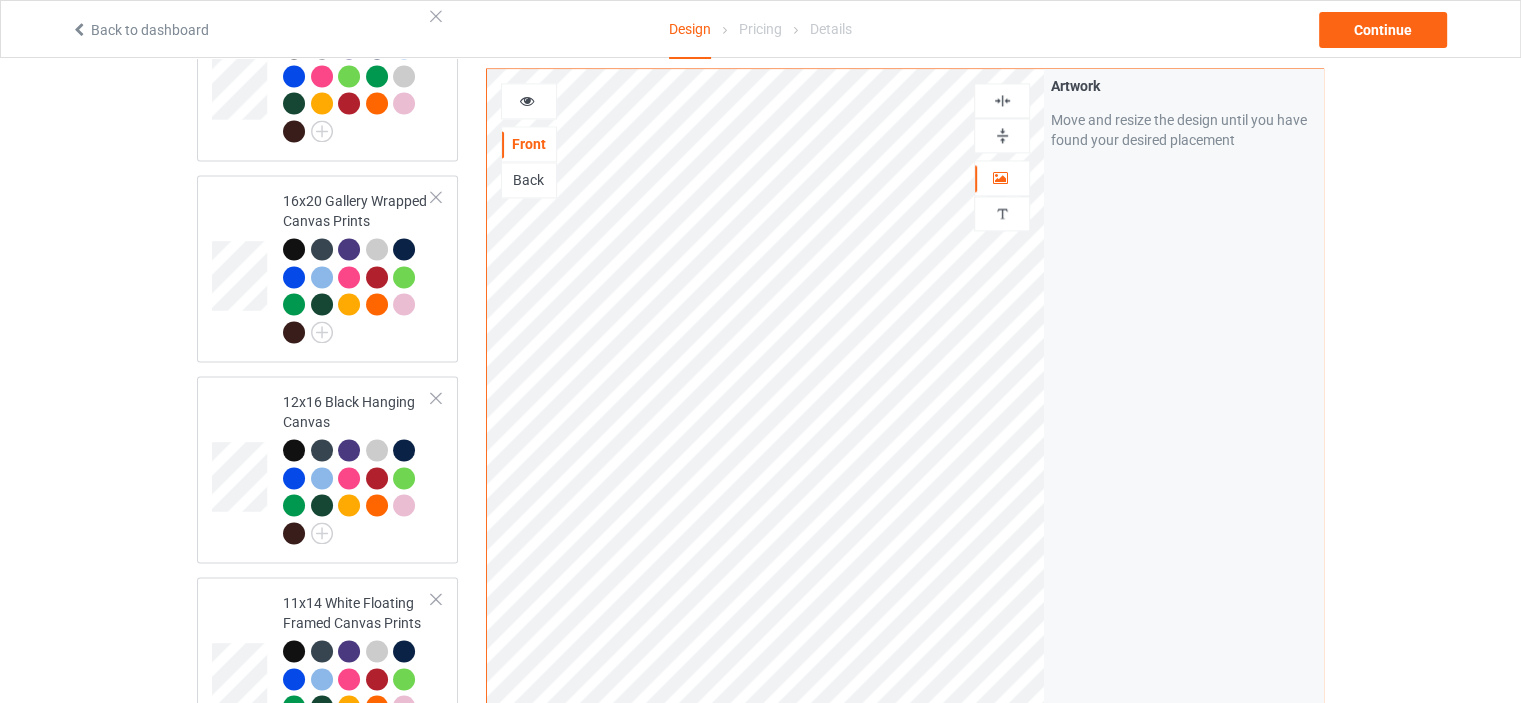 click at bounding box center [1002, 100] 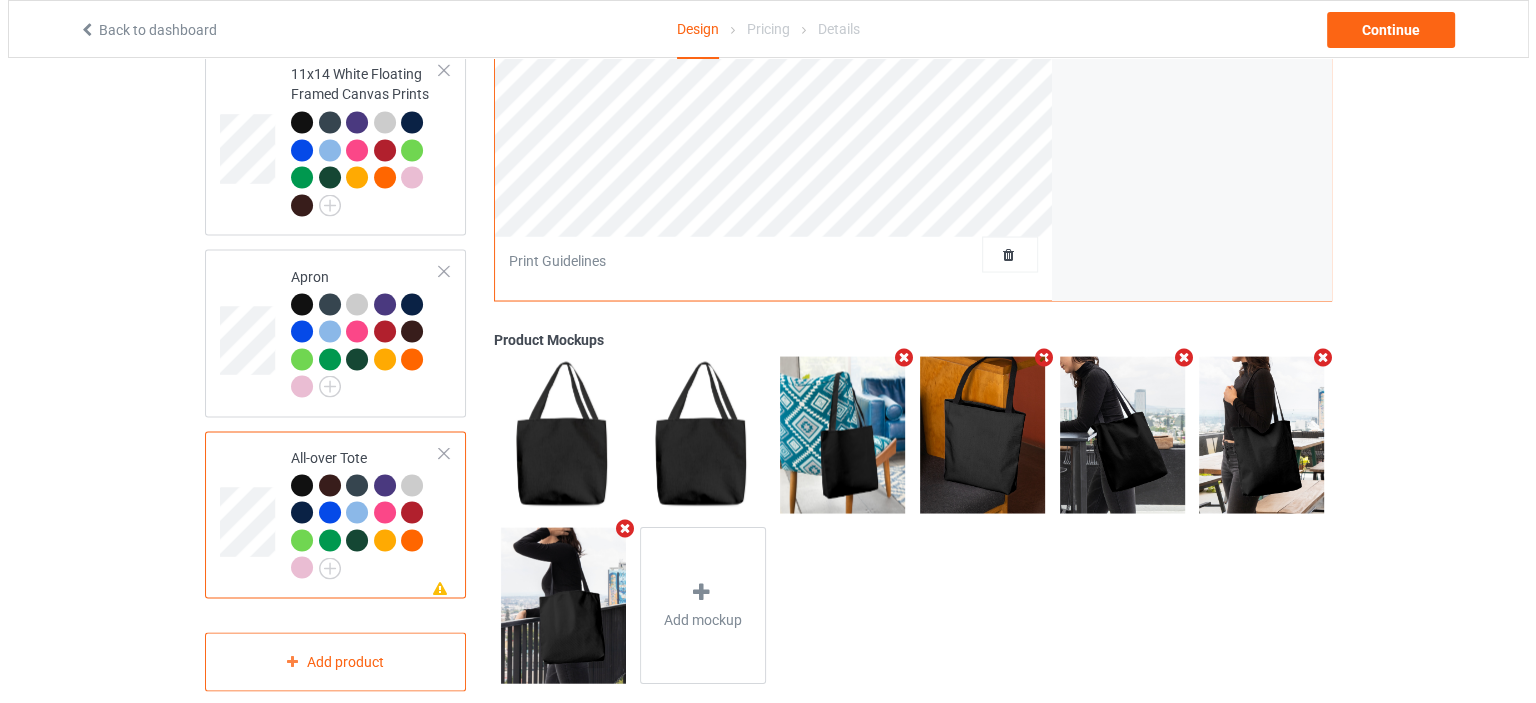 scroll, scrollTop: 3644, scrollLeft: 0, axis: vertical 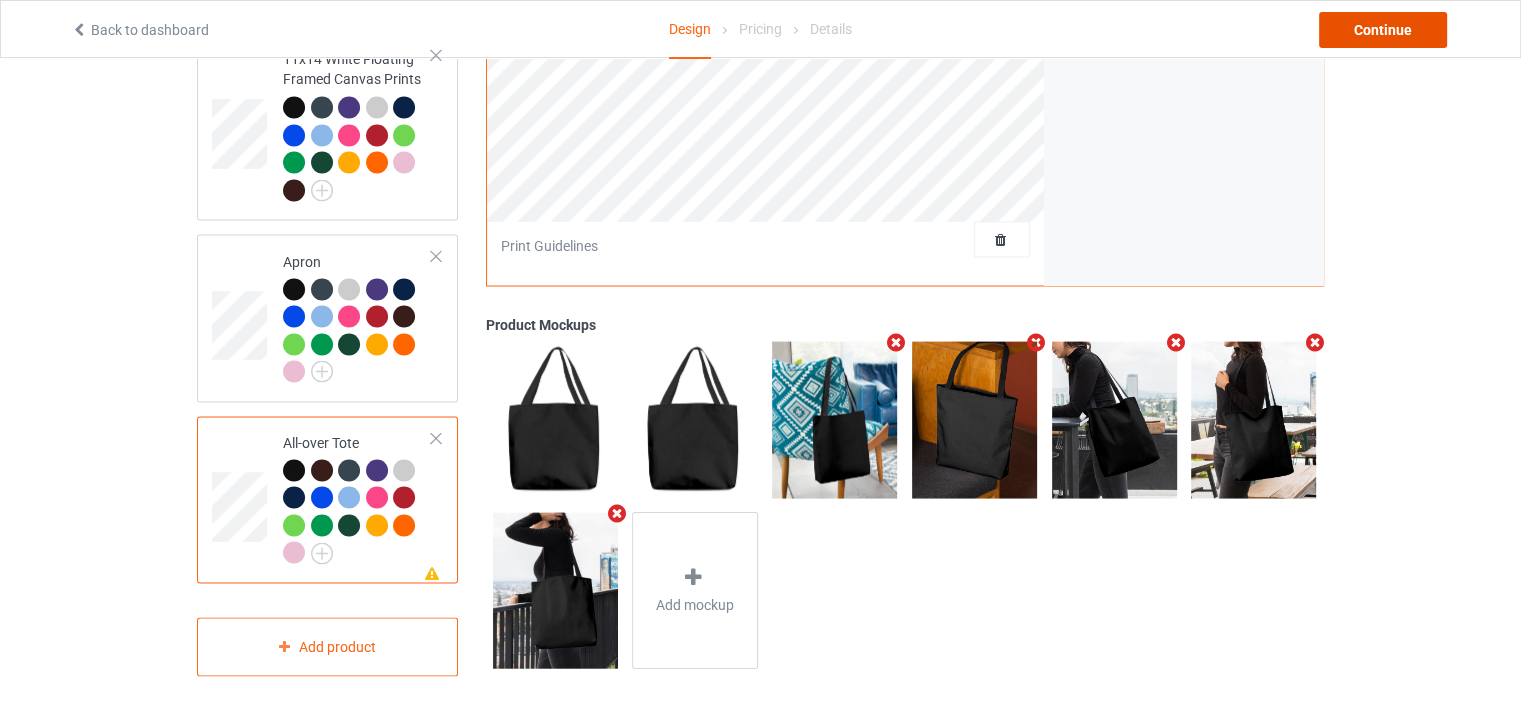 click on "Continue" at bounding box center [1383, 30] 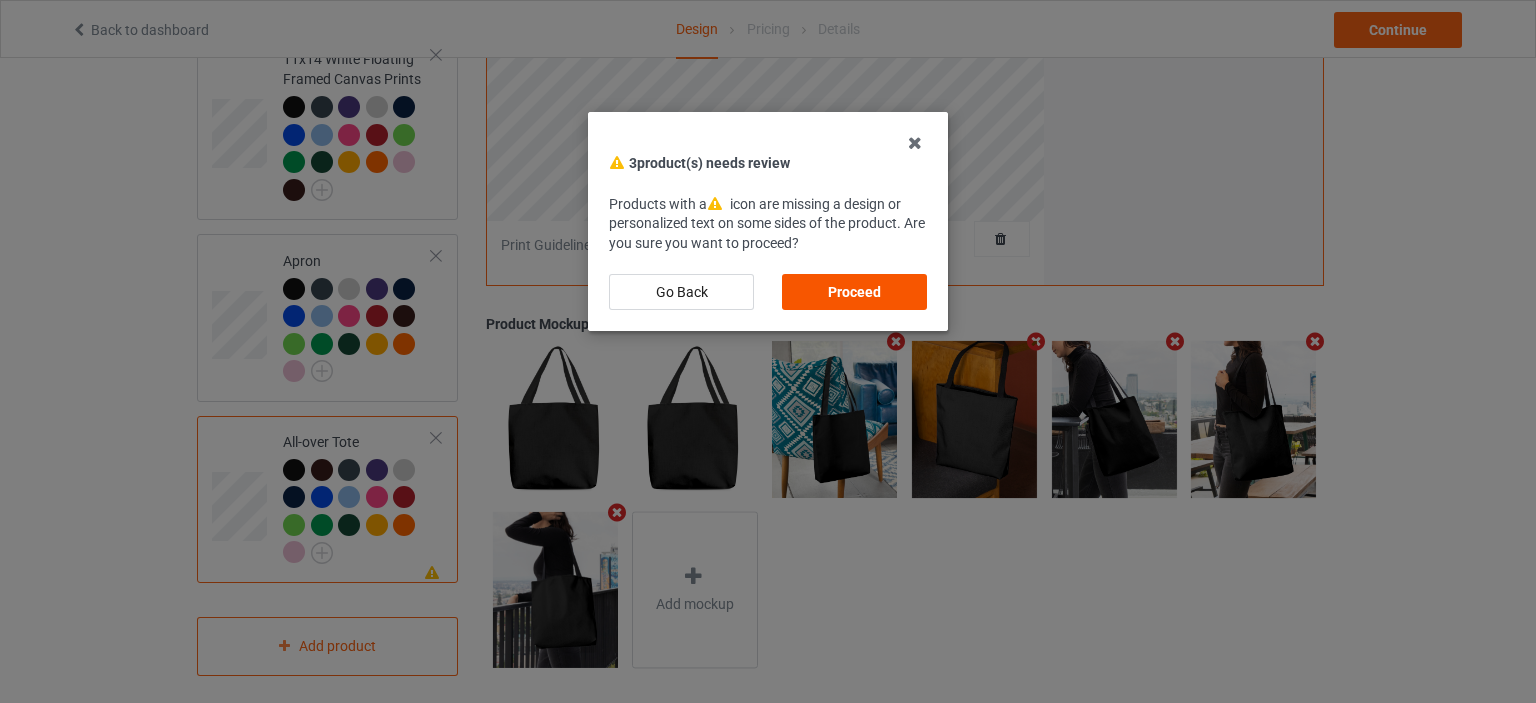 click on "Proceed" at bounding box center [854, 292] 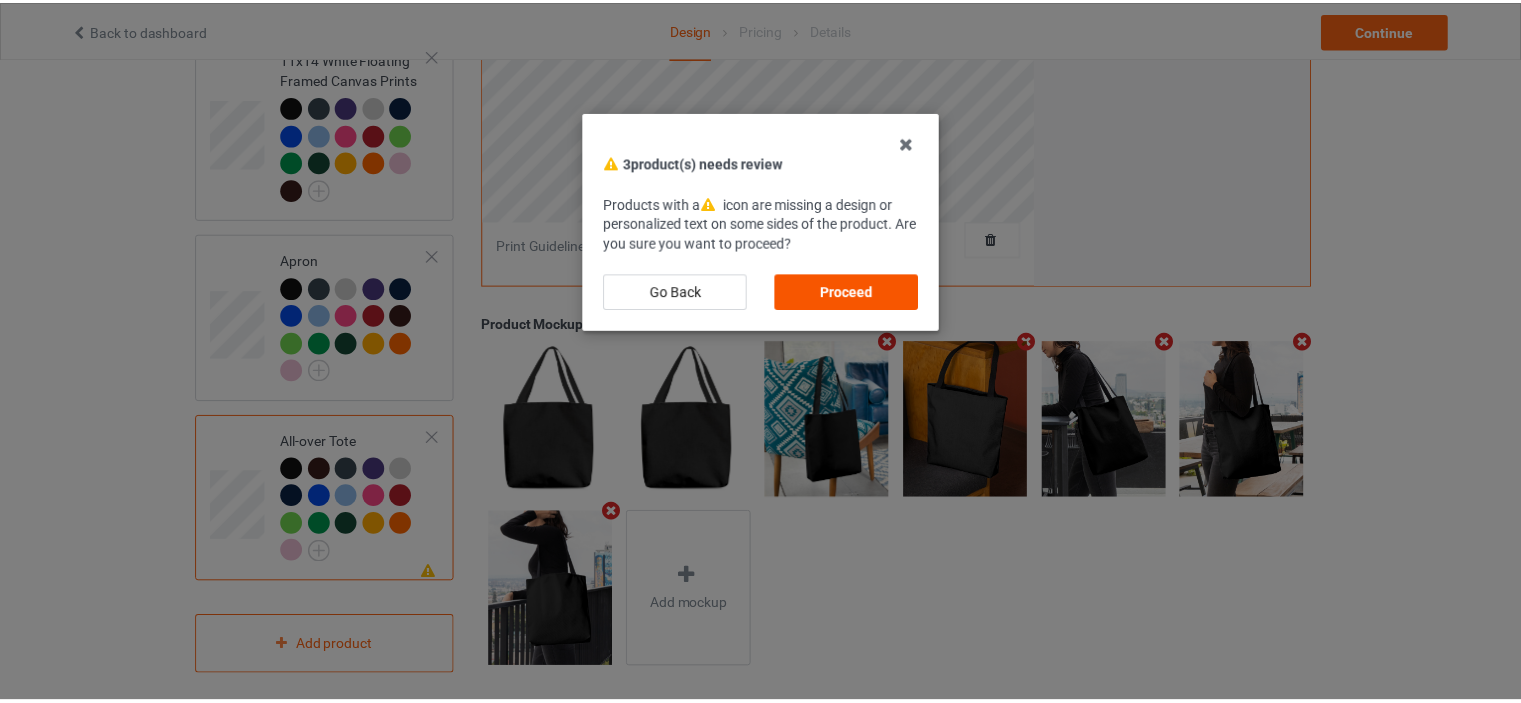 scroll, scrollTop: 0, scrollLeft: 0, axis: both 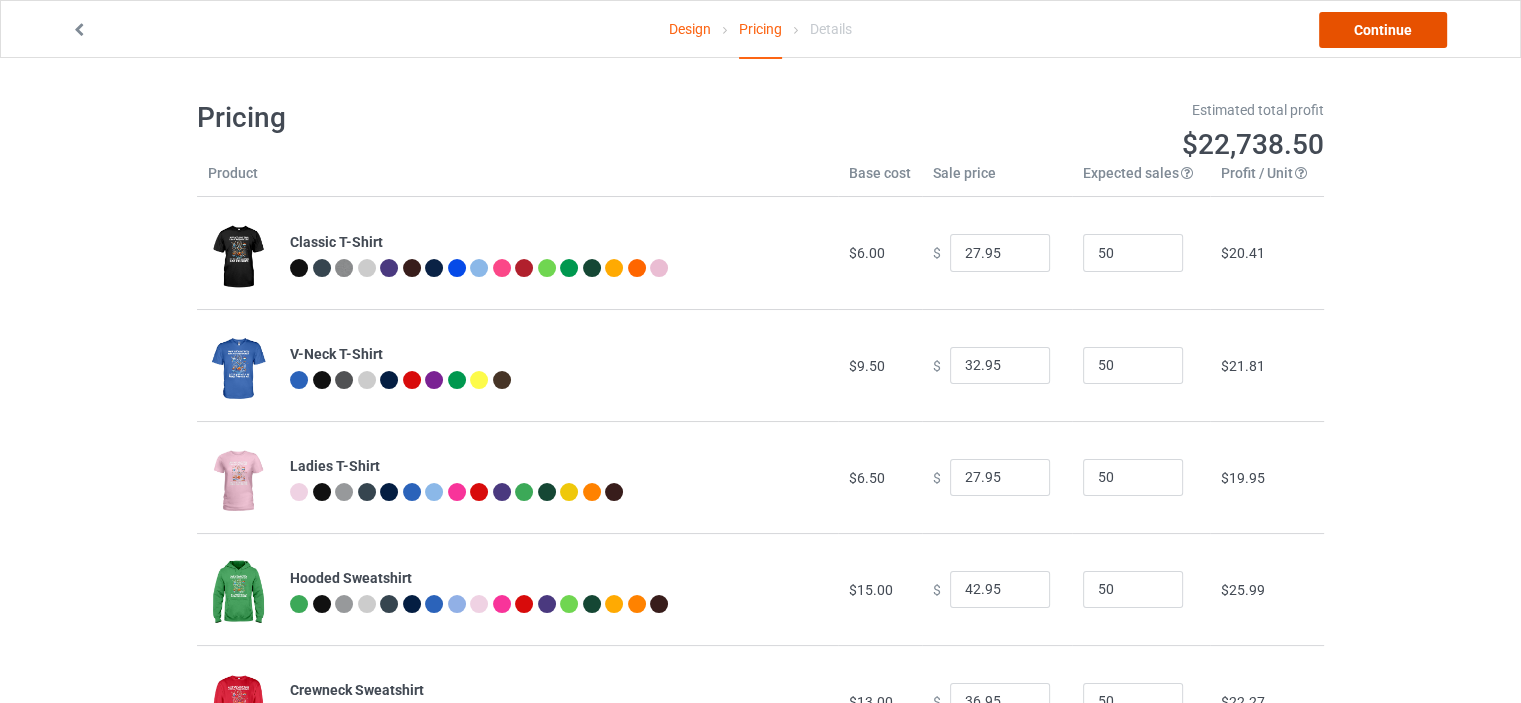 click on "Continue" at bounding box center (1383, 30) 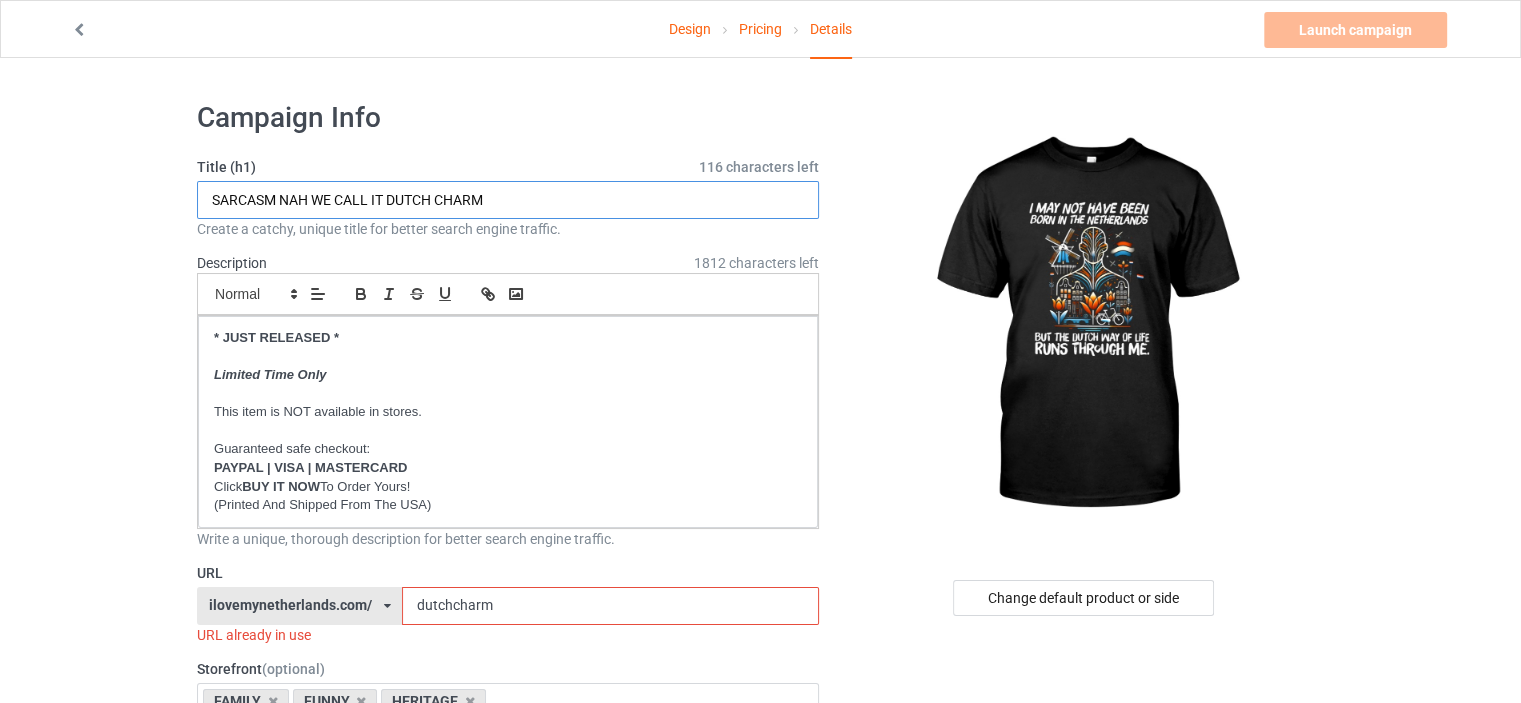 drag, startPoint x: 504, startPoint y: 198, endPoint x: 0, endPoint y: 167, distance: 504.95248 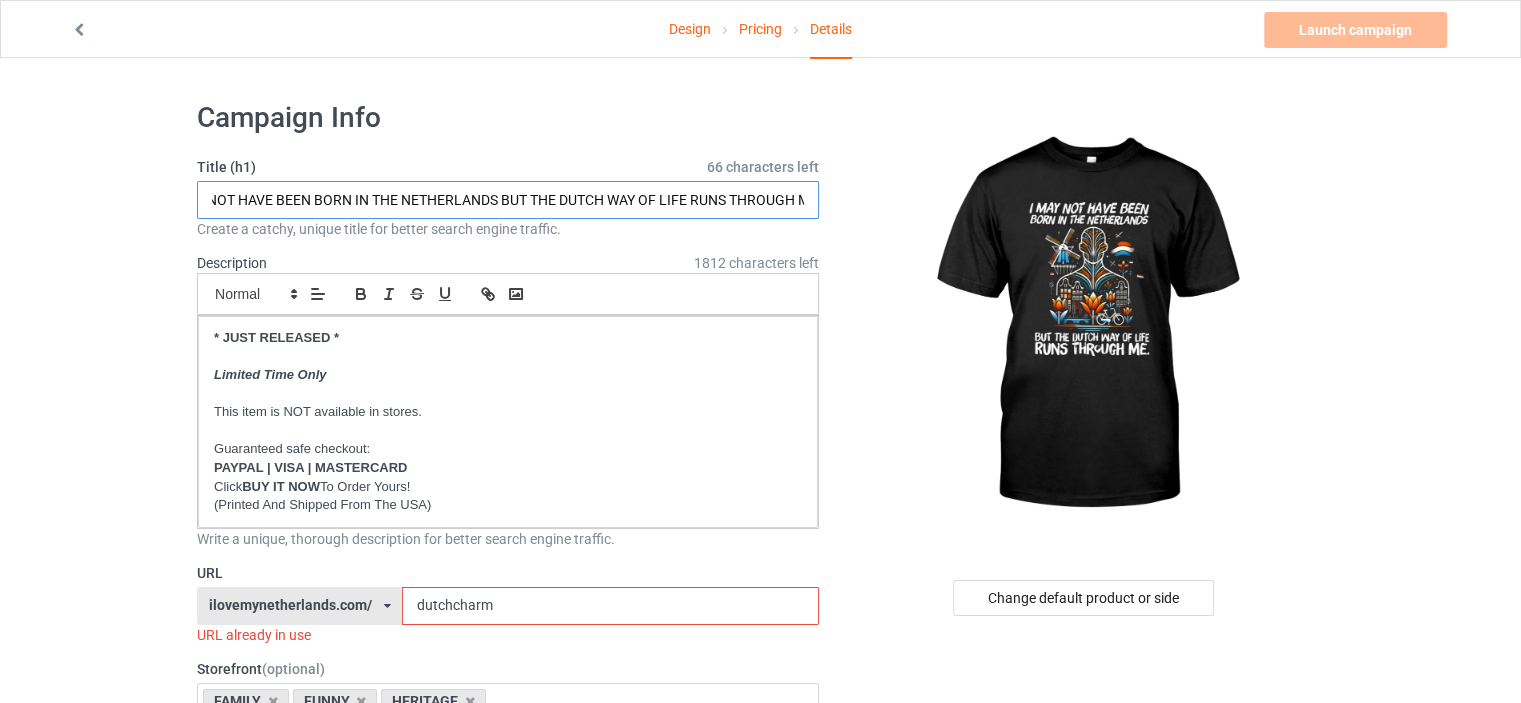 scroll, scrollTop: 0, scrollLeft: 63, axis: horizontal 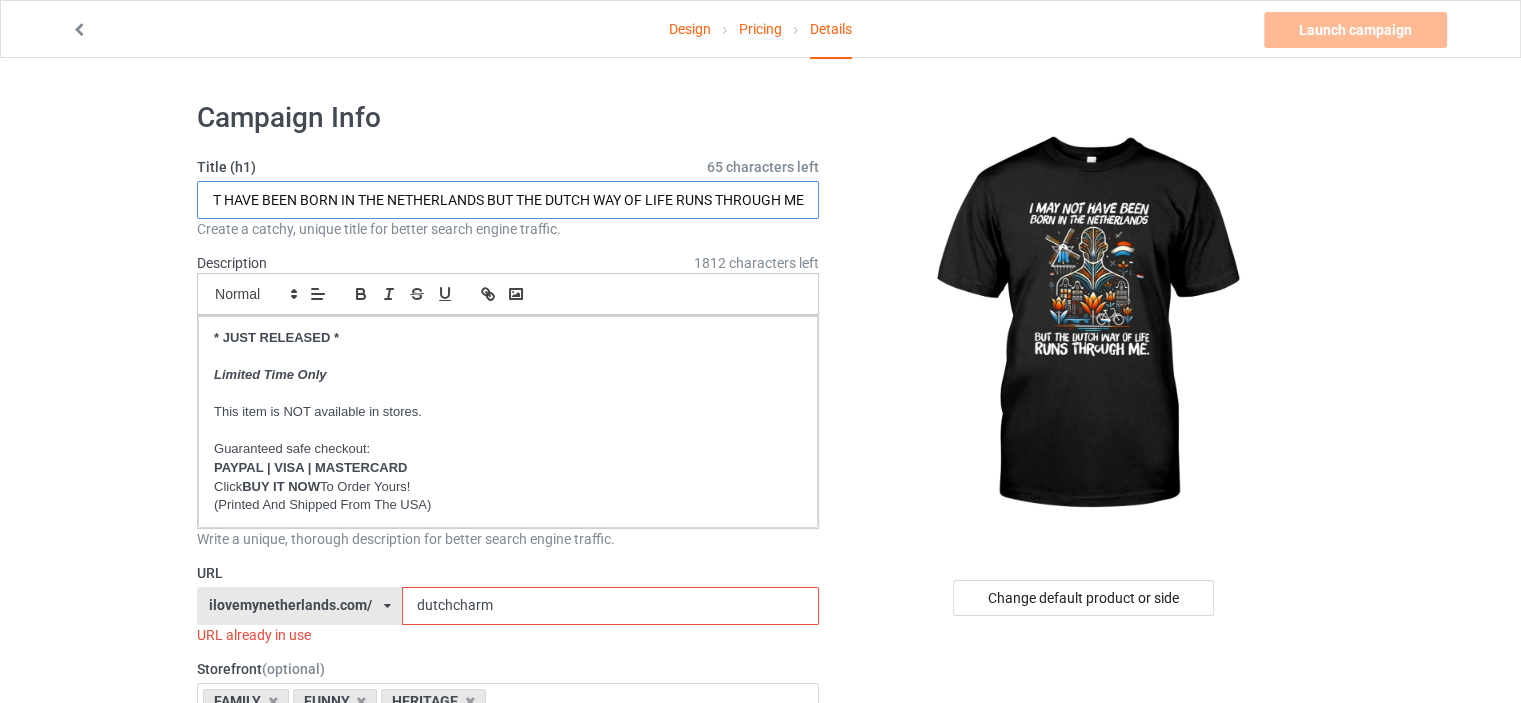 type on "I MAY NOT HAVE BEEN BORN IN THE NETHERLANDS BUT THE DUTCH WAY OF LIFE RUNS THROUGH ME" 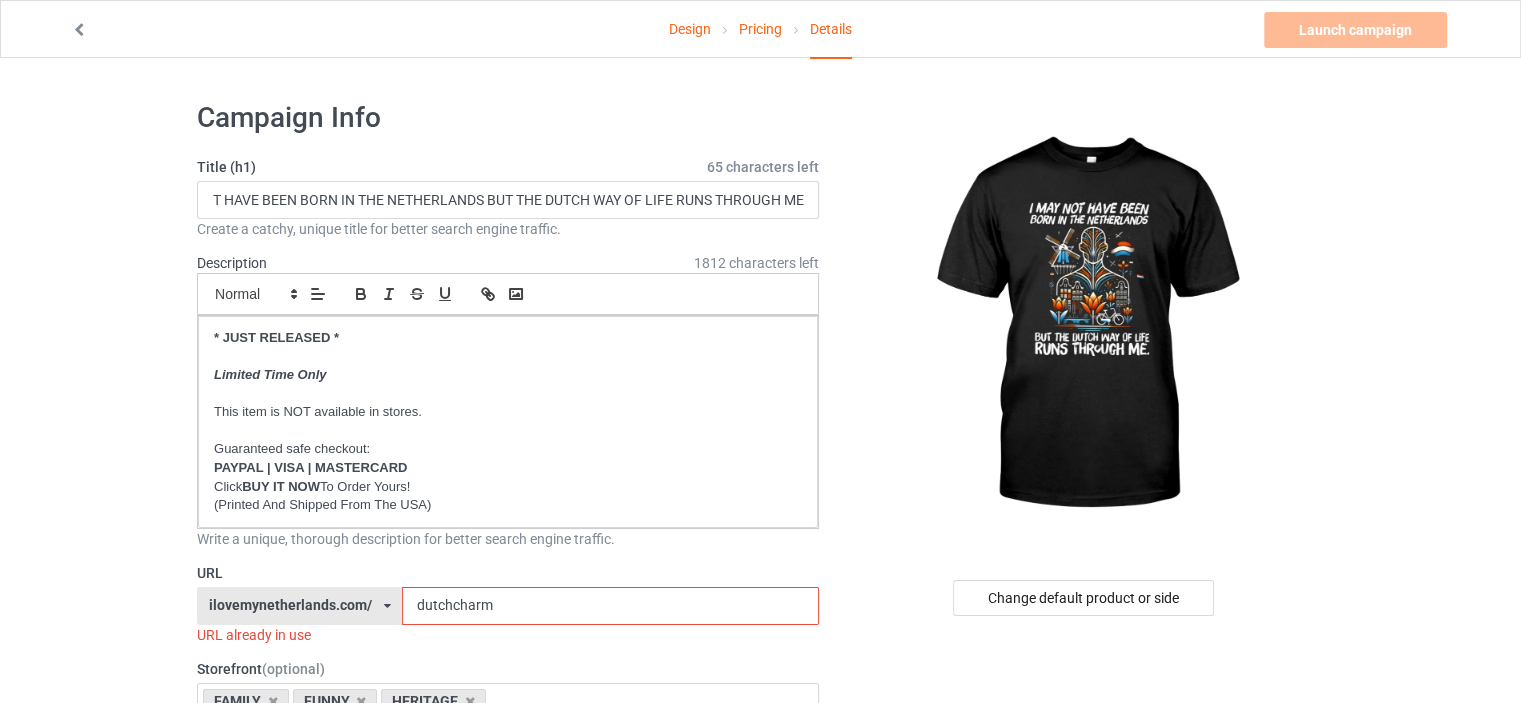 click on "Design Pricing Details Launch campaign Invalid campaign URL Campaign Info Title (h1) 65   characters left I MAY NOT HAVE BEEN BORN IN THE NETHERLANDS BUT THE DUTCH WAY OF LIFE RUNS THROUGH ME Create a catchy, unique title for better search engine traffic. Description 1812   characters left       Small Normal Large Big Huge                                                                                     * JUST RELEASED * Limited Time Only This item is NOT available in stores. Guaranteed safe checkout: PAYPAL | VISA | MASTERCARD Click  BUY IT NOW  To Order Yours! (Printed And Shipped From The USA) Write a unique, thorough description for better search engine traffic. URL ilovemynetherlands.com/ britishlook.net/ danishlegends.com/ familyworldgifts.com/ finnishlegends.com/ funnyteeworld.com/ ilovemyaustralia.com/ ilovemycanada.net/ ilovemydenmark.com/ ilovemyfinland.com/ ilovemyfrance.com/ ilovemygermany.com/ ilovemygnomes.com/ ilovemyireland.com/ ilovemyitaly.com/ ilovemynetherlands.com/ ilovemynorway.com/" at bounding box center [760, 1168] 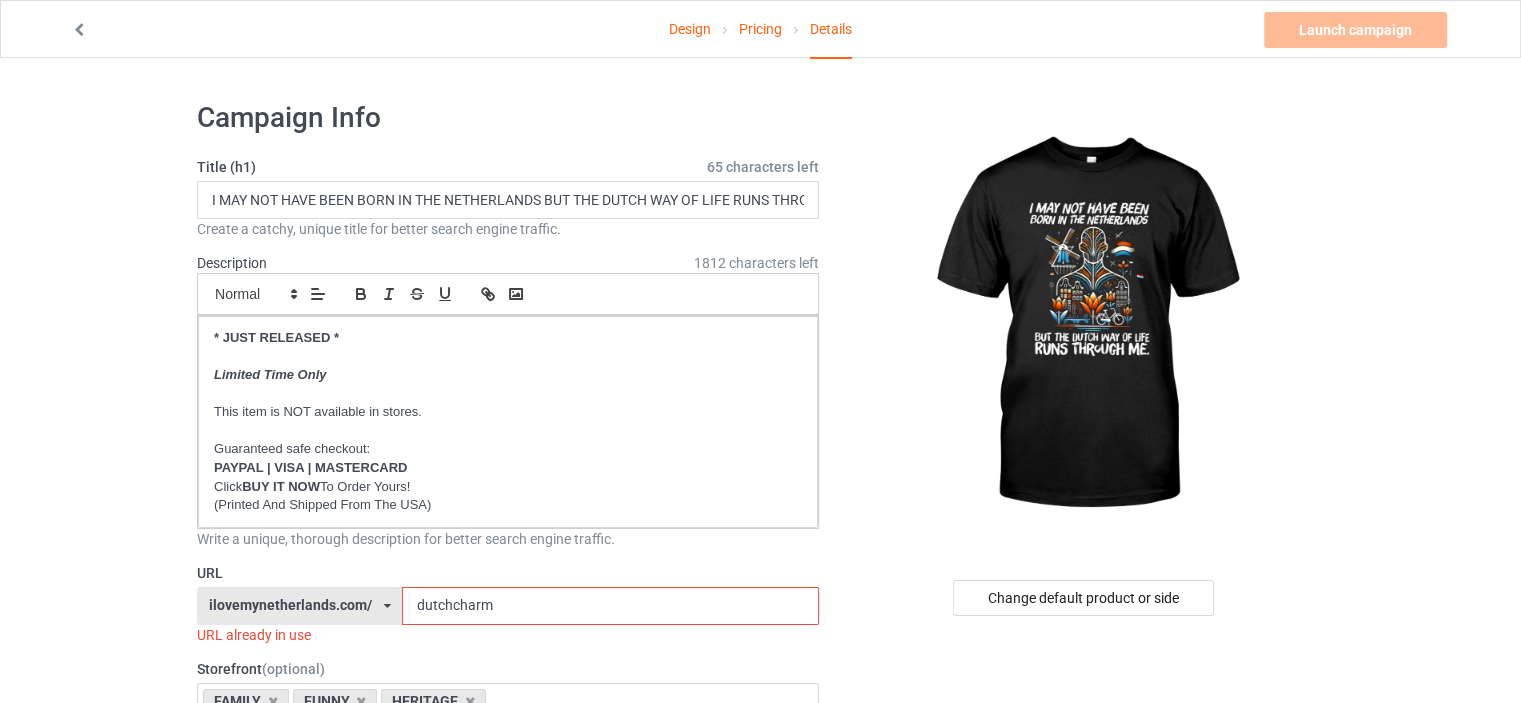 drag, startPoint x: 504, startPoint y: 611, endPoint x: 48, endPoint y: 583, distance: 456.85883 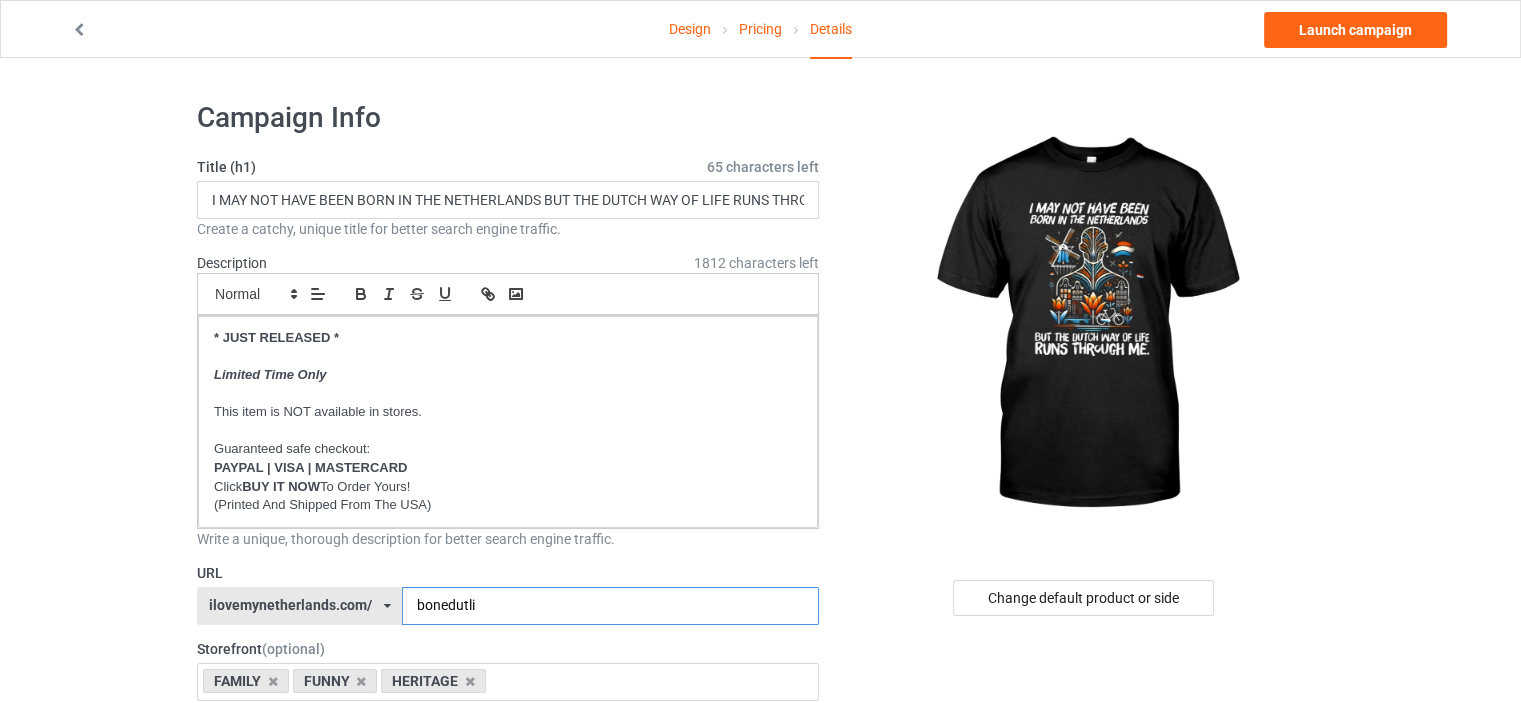 type on "bonedutli" 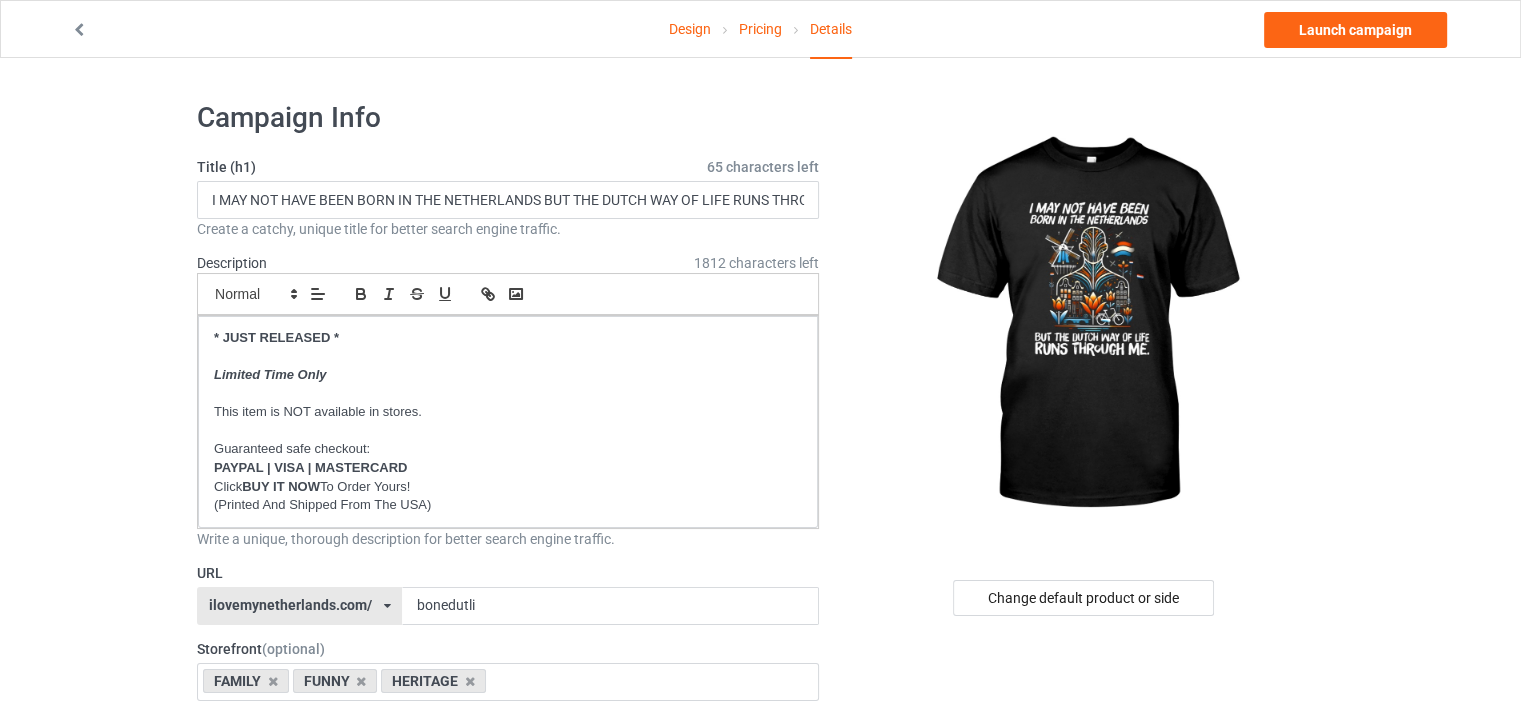 click on "Design Pricing Details Launch campaign Campaign Info Title (h1) 65   characters left I MAY NOT HAVE BEEN BORN IN THE NETHERLANDS BUT THE DUTCH WAY OF LIFE RUNS THROUGH ME Create a catchy, unique title for better search engine traffic. Description 1812   characters left       Small Normal Large Big Huge                                                                                     * JUST RELEASED * Limited Time Only This item is NOT available in stores. Guaranteed safe checkout: PAYPAL | VISA | MASTERCARD Click  BUY IT NOW  To Order Yours! (Printed And Shipped From The USA) Write a unique, thorough description for better search engine traffic. URL ilovemynetherlands.com/ britishlook.net/ danishlegends.com/ familyworldgifts.com/ finnishlegends.com/ funnyteeworld.com/ ilovemyaustralia.com/ ilovemycanada.net/ ilovemydenmark.com/ ilovemyfinland.com/ ilovemyfrance.com/ ilovemygermany.com/ ilovemygnomes.com/ ilovemyireland.com/ ilovemyitaly.com/ ilovemynetherlands.com/ ilovemynorway.com/ ilovemypoland.com/ 3" at bounding box center (760, 1158) 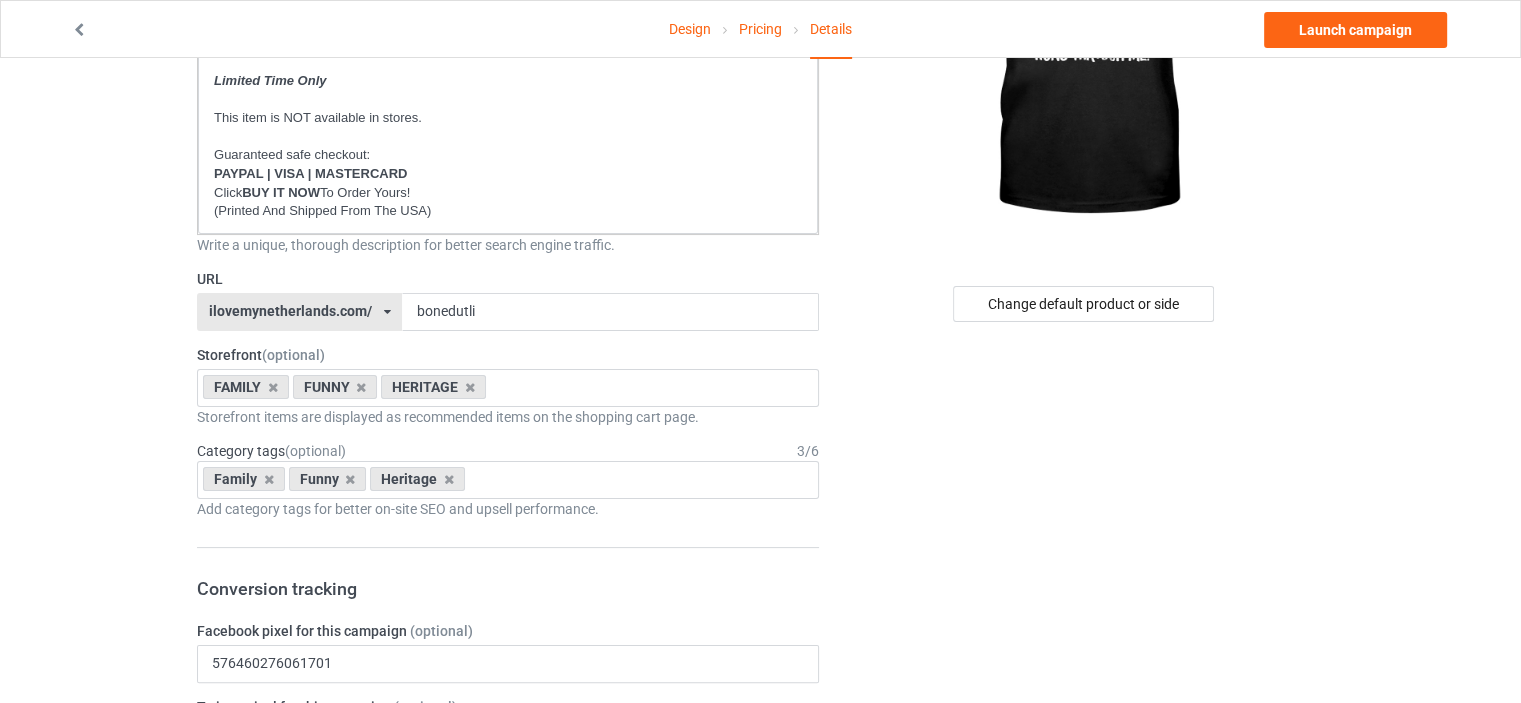 scroll, scrollTop: 400, scrollLeft: 0, axis: vertical 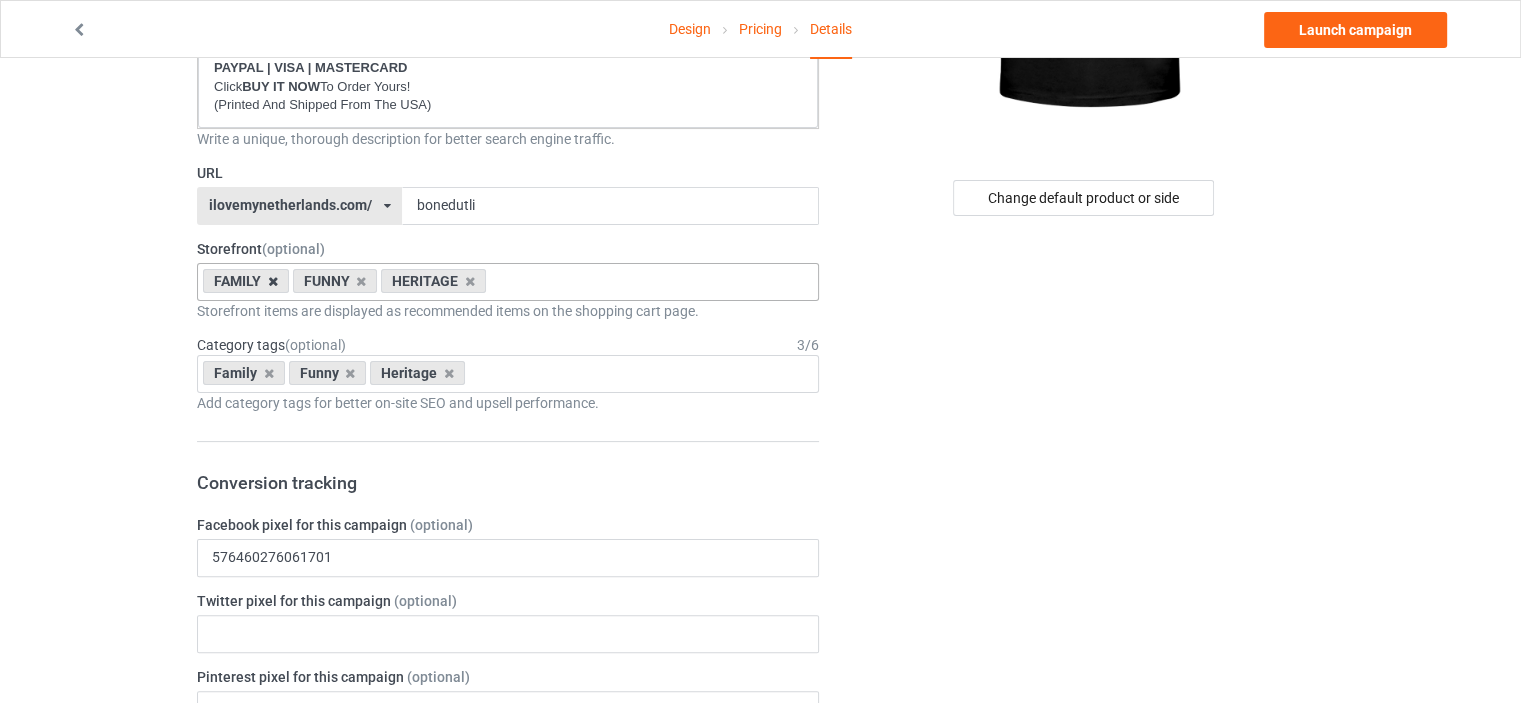 click at bounding box center [273, 281] 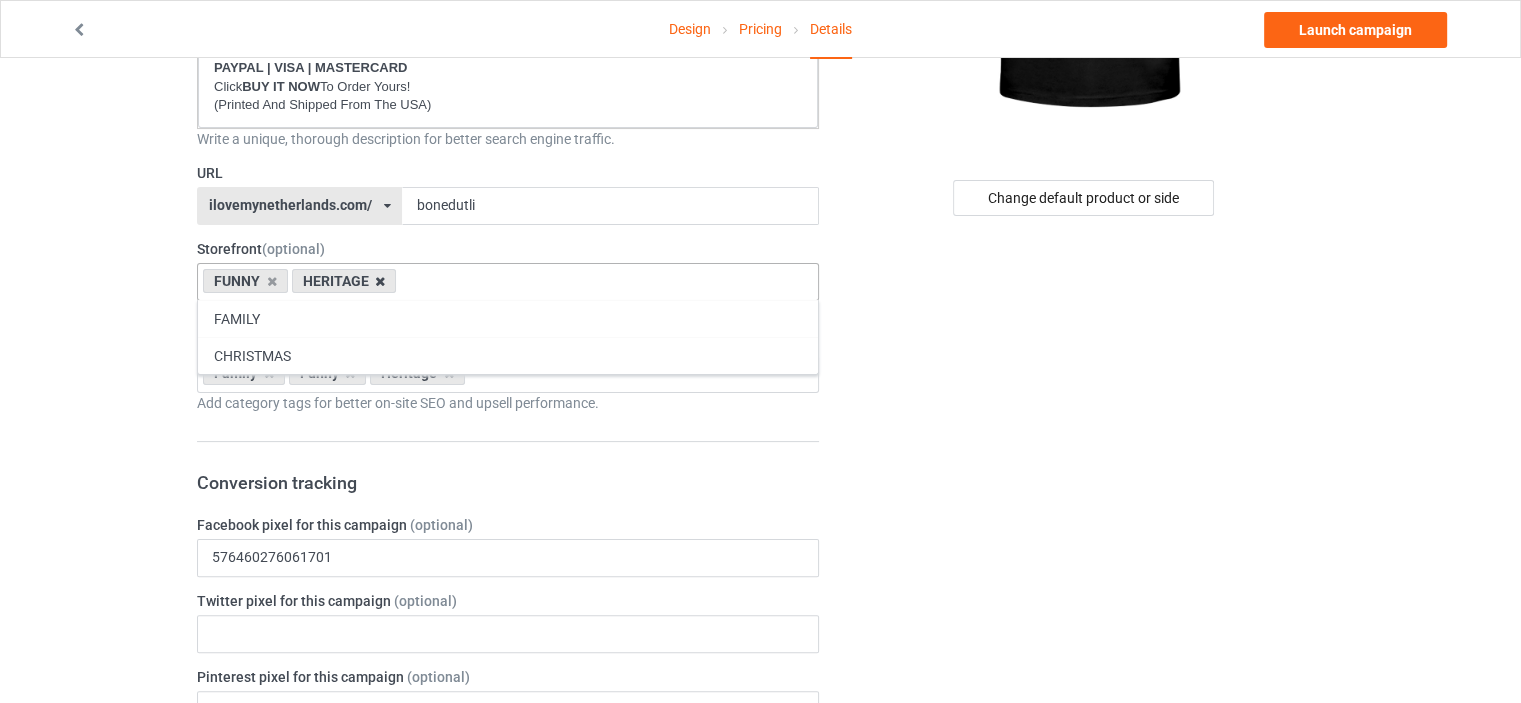 click at bounding box center [380, 281] 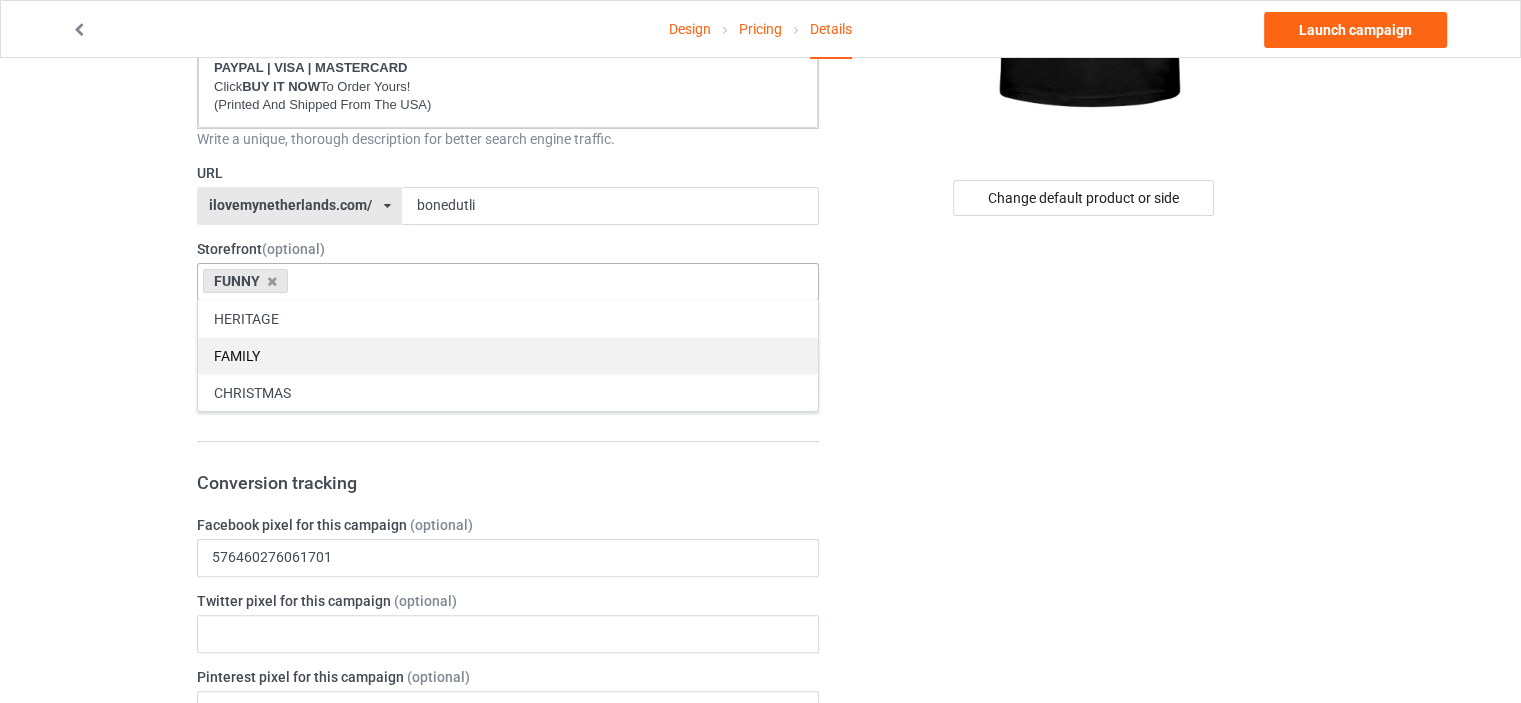click on "FAMILY" at bounding box center [508, 355] 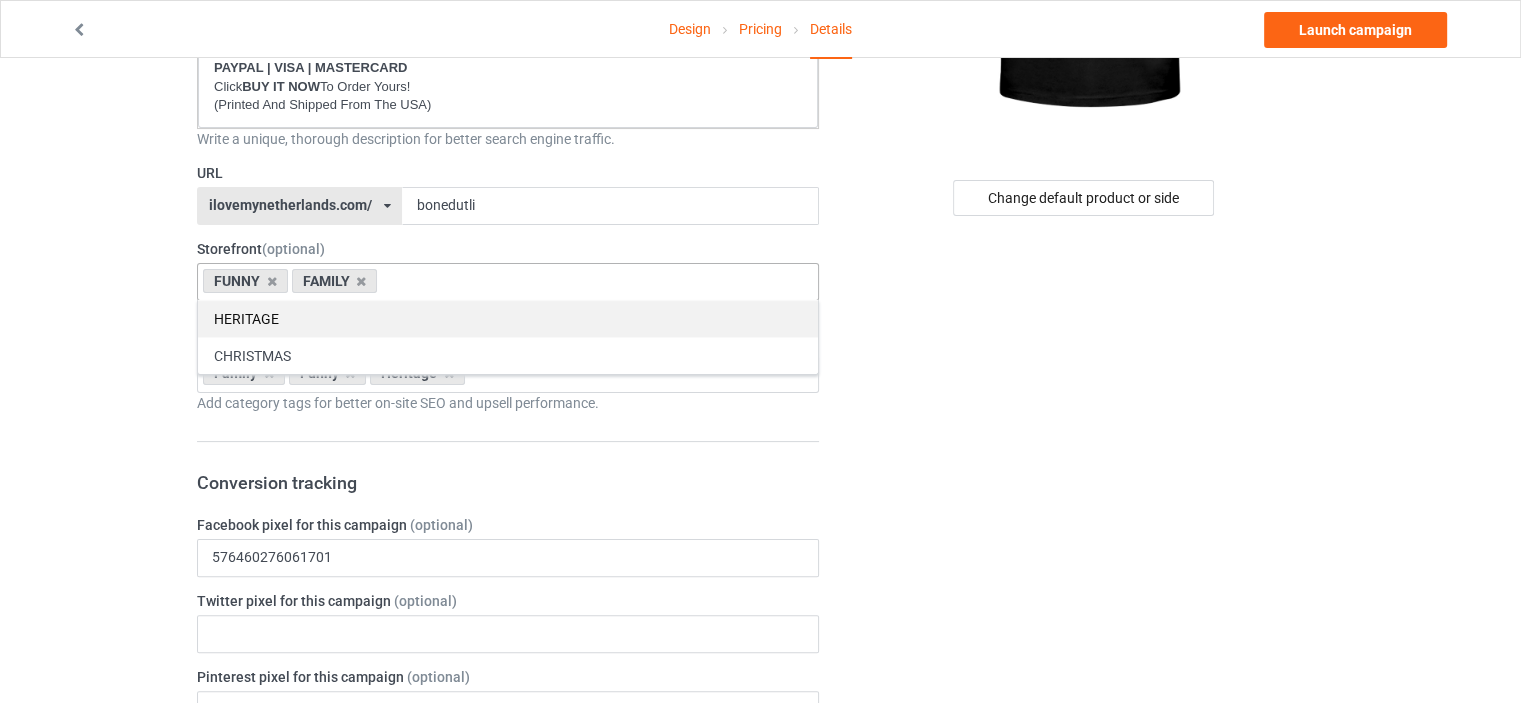 click on "HERITAGE" at bounding box center (508, 318) 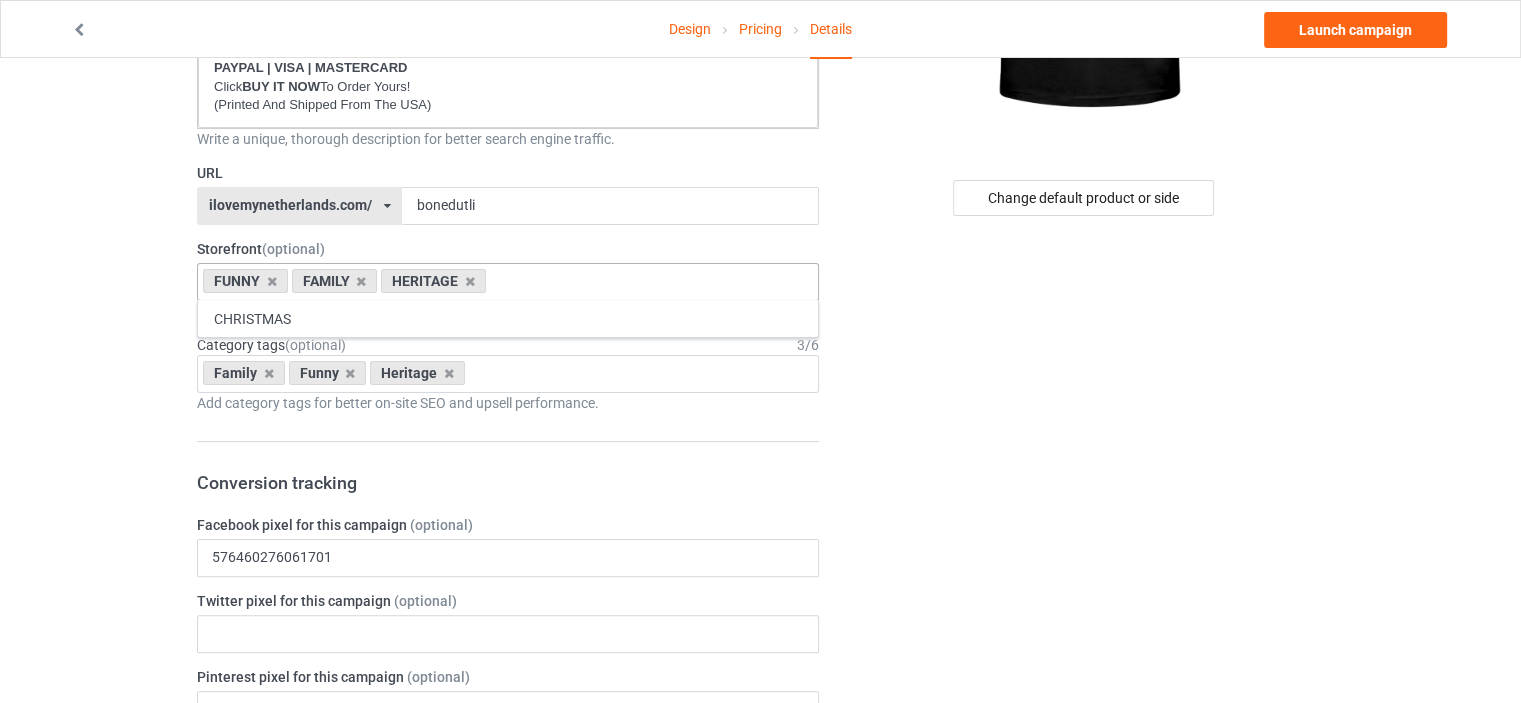 click on "Design Pricing Details Launch campaign Campaign Info Title (h1) 65   characters left I MAY NOT HAVE BEEN BORN IN THE NETHERLANDS BUT THE DUTCH WAY OF LIFE RUNS THROUGH ME Create a catchy, unique title for better search engine traffic. Description 1812   characters left       Small Normal Large Big Huge                                                                                     * JUST RELEASED * Limited Time Only This item is NOT available in stores. Guaranteed safe checkout: PAYPAL | VISA | MASTERCARD Click  BUY IT NOW  To Order Yours! (Printed And Shipped From The USA) Write a unique, thorough description for better search engine traffic. URL ilovemynetherlands.com/ britishlook.net/ danishlegends.com/ familyworldgifts.com/ finnishlegends.com/ funnyteeworld.com/ ilovemyaustralia.com/ ilovemycanada.net/ ilovemydenmark.com/ ilovemyfinland.com/ ilovemyfrance.com/ ilovemygermany.com/ ilovemygnomes.com/ ilovemyireland.com/ ilovemyitaly.com/ ilovemynetherlands.com/ ilovemynorway.com/ ilovemypoland.com/ 3" at bounding box center (760, 758) 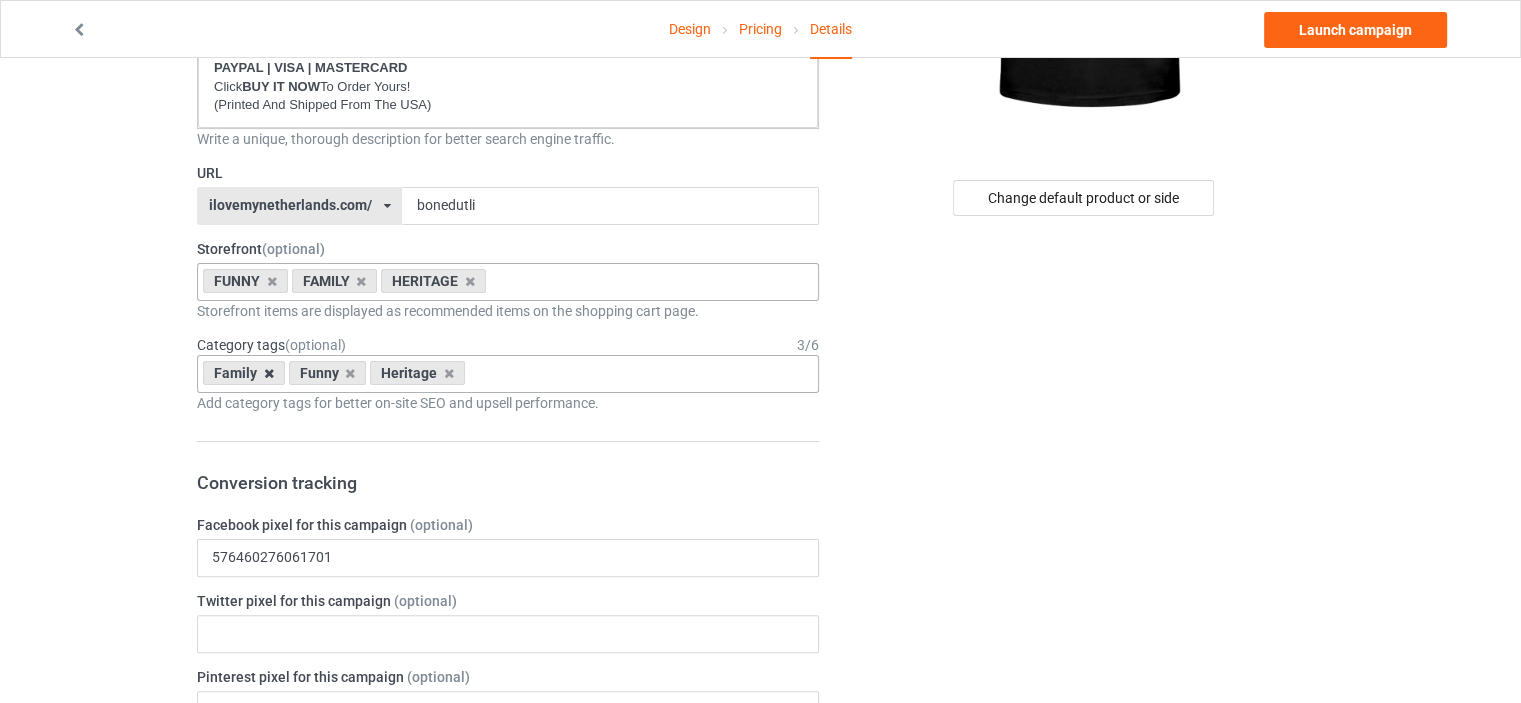 click at bounding box center [269, 373] 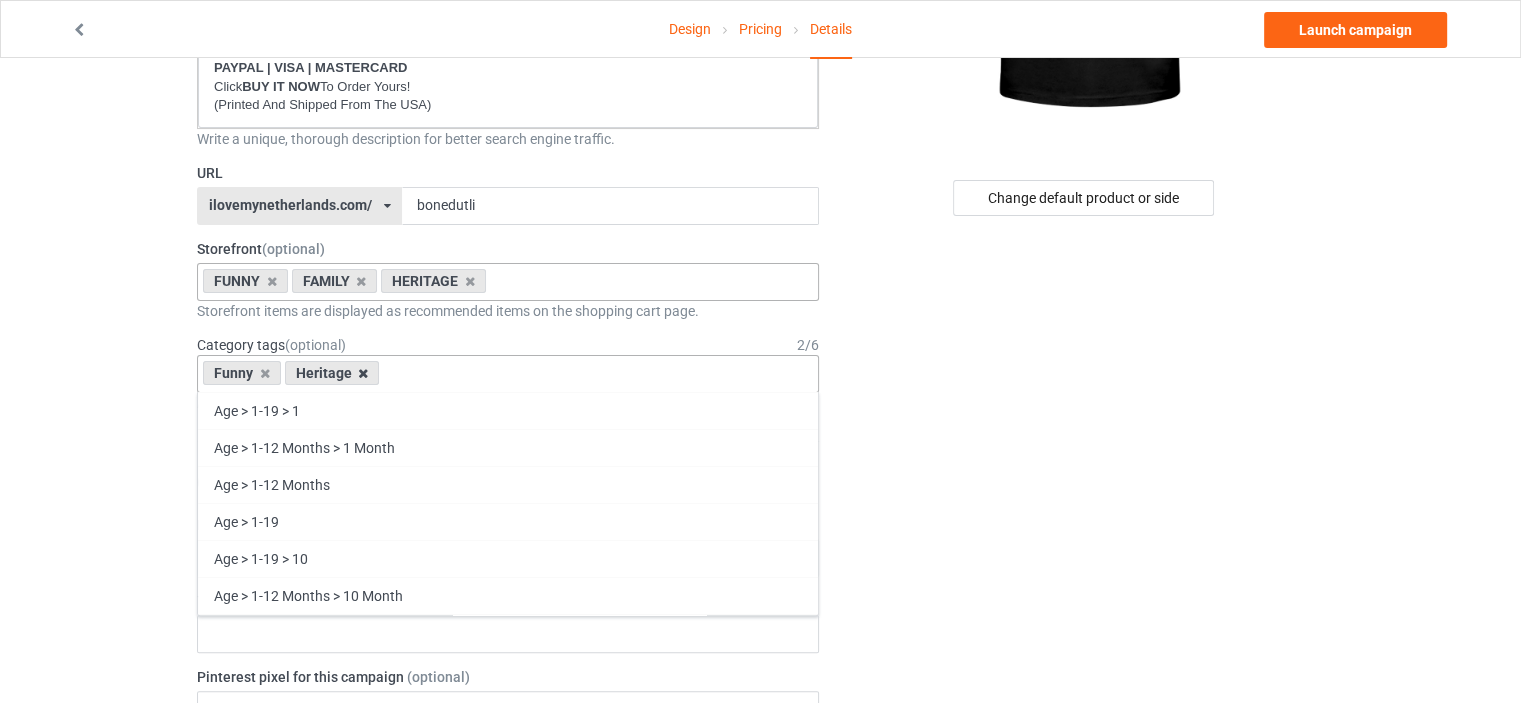 click at bounding box center [363, 373] 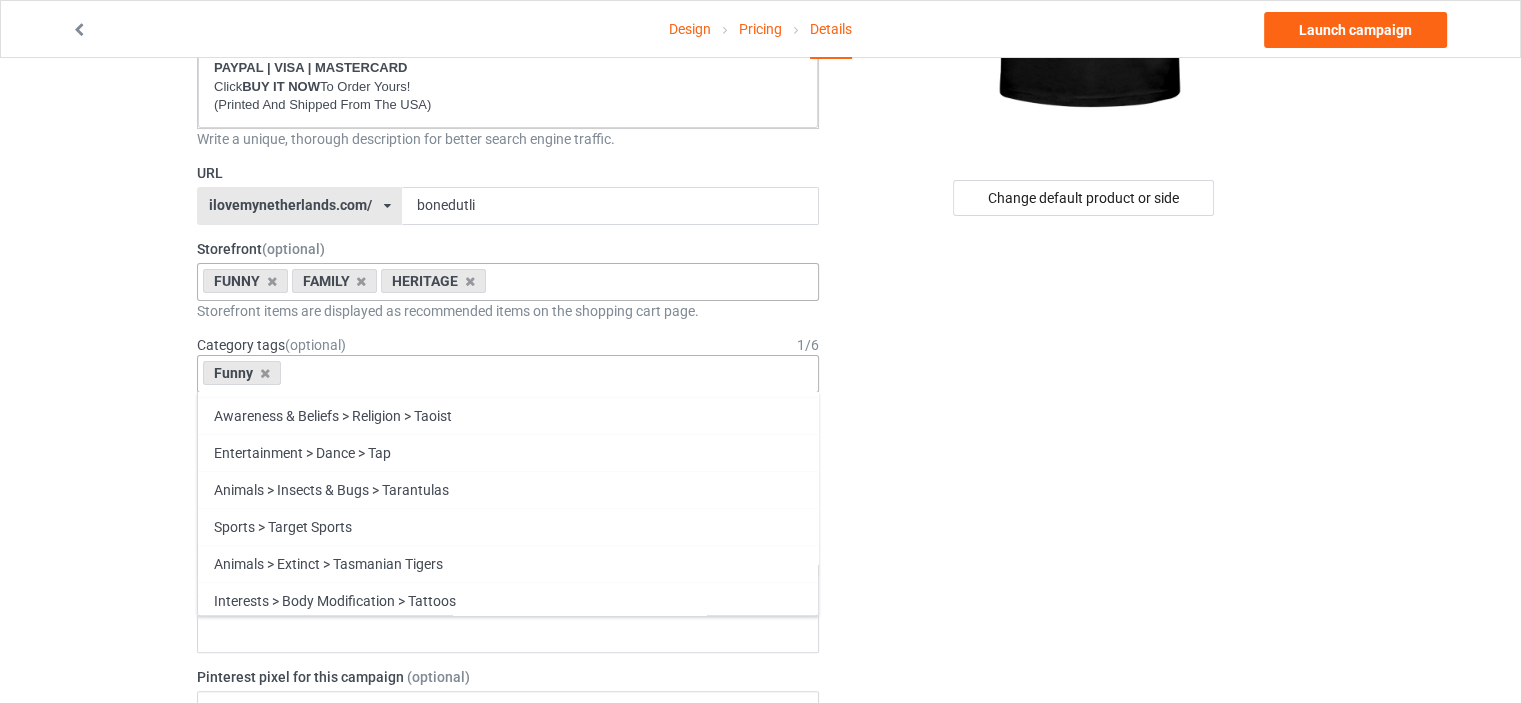 scroll, scrollTop: 85630, scrollLeft: 0, axis: vertical 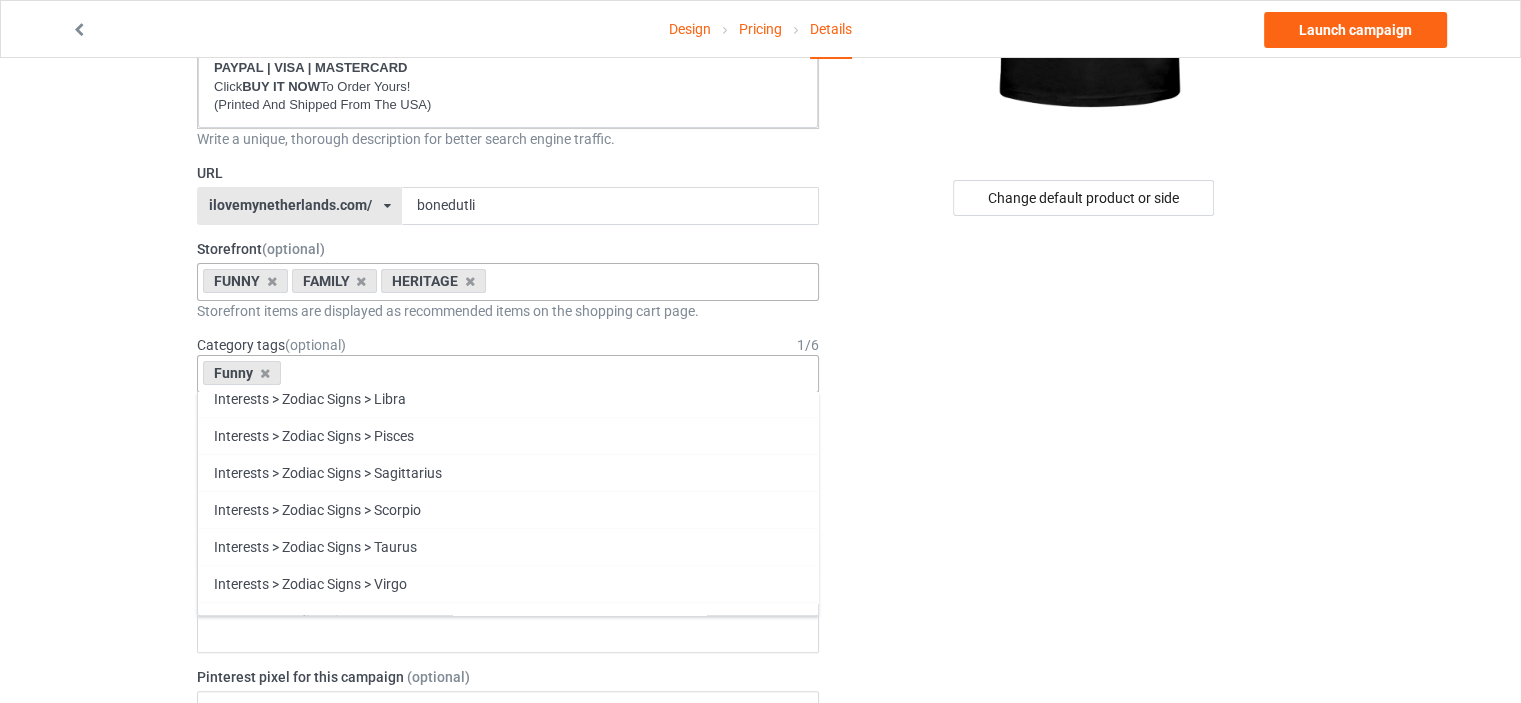 click on "Family" at bounding box center [508, 990] 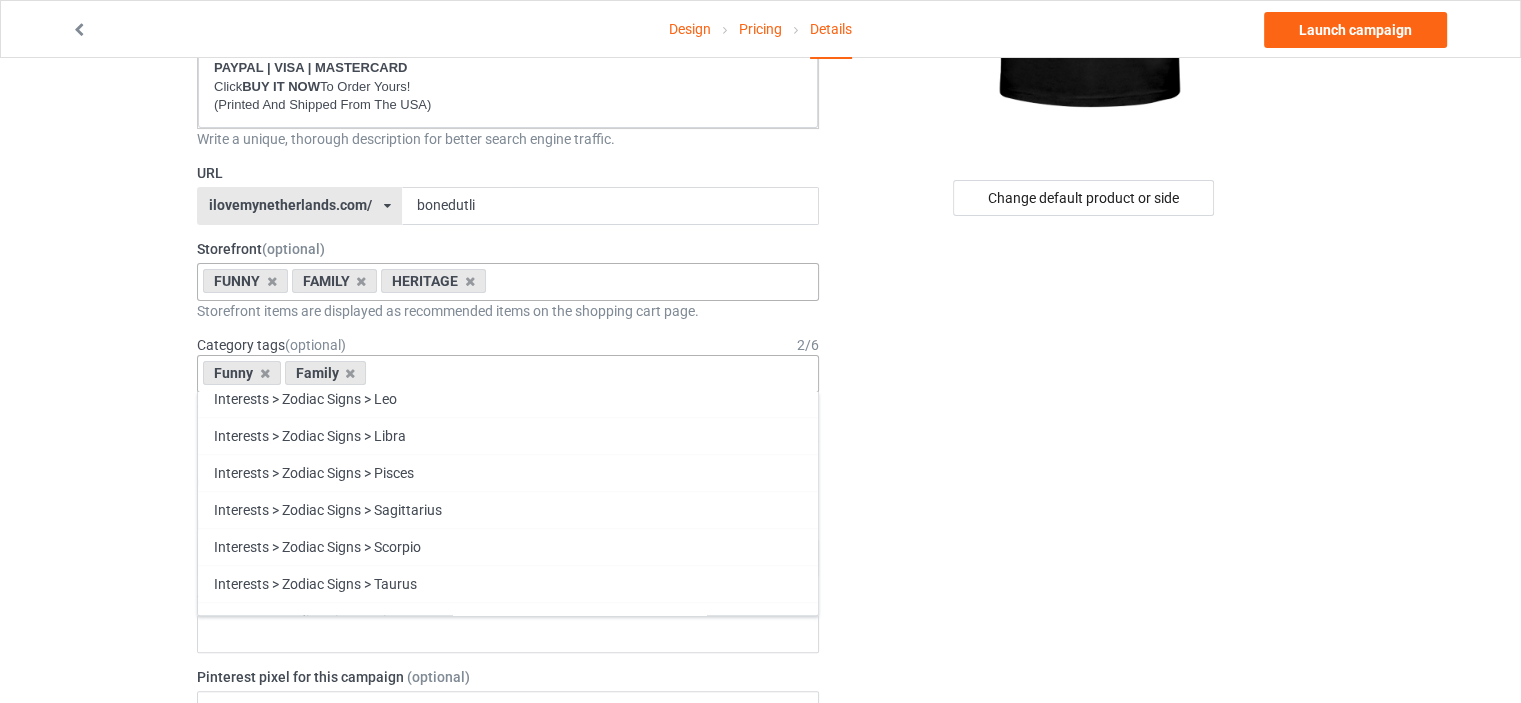 click on "Heritage" at bounding box center [508, 1027] 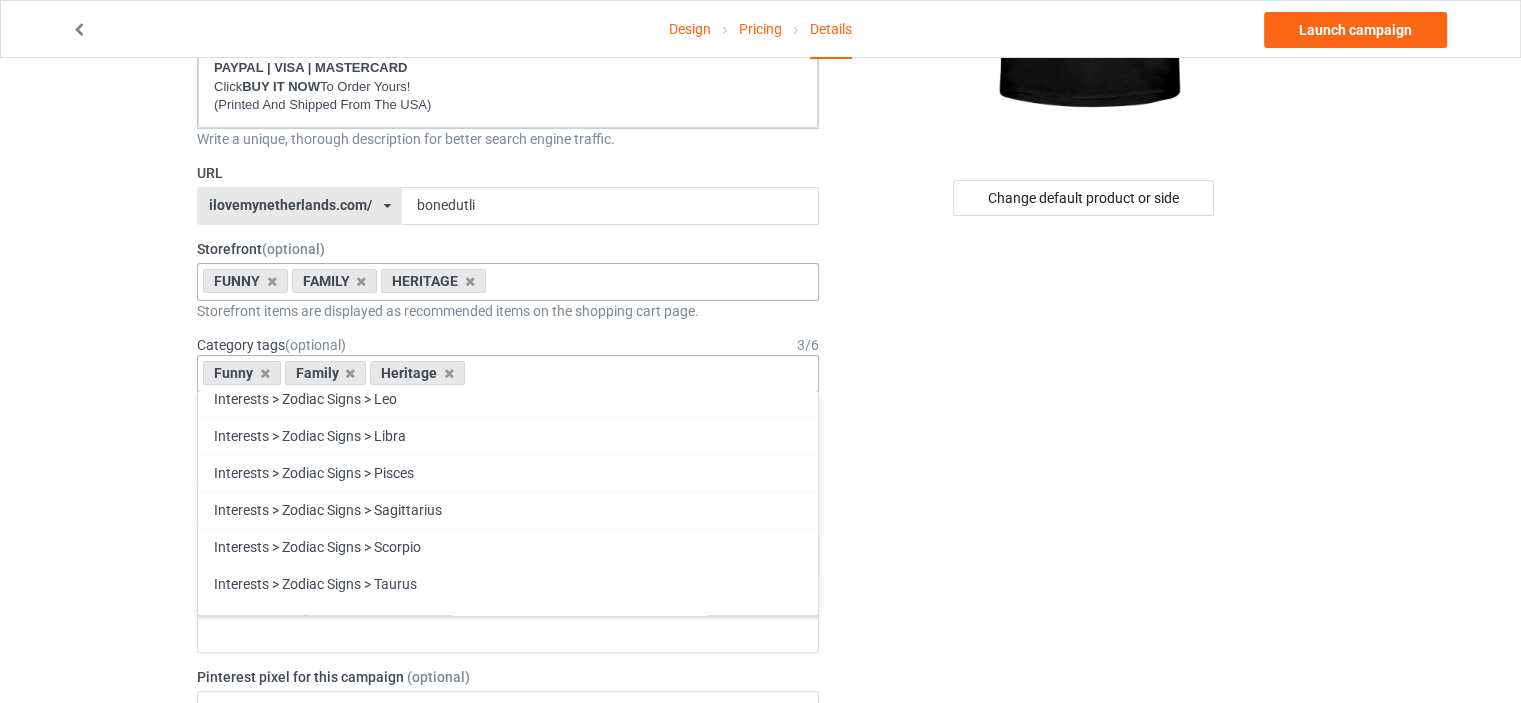 scroll, scrollTop: 85556, scrollLeft: 0, axis: vertical 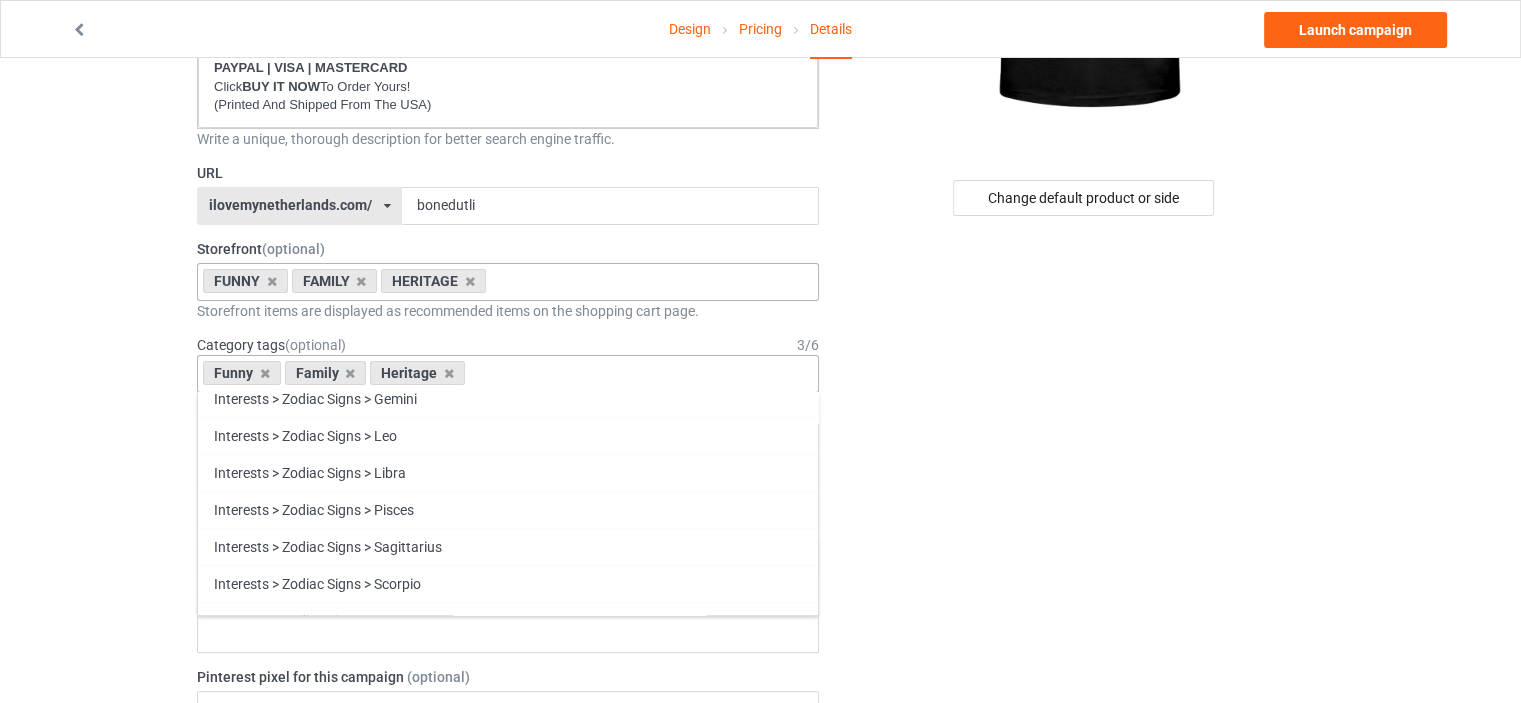 click on "Change default product or side" at bounding box center [1085, 758] 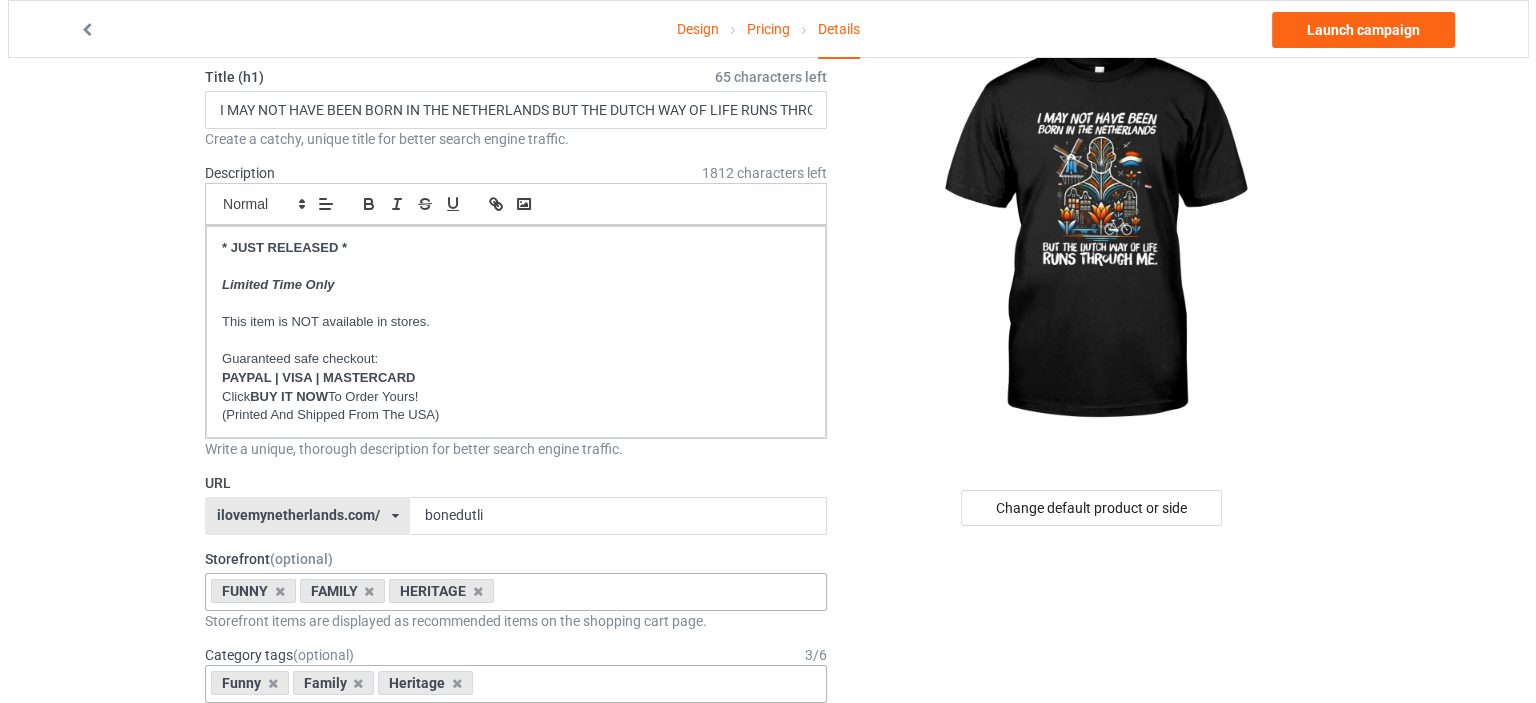scroll, scrollTop: 0, scrollLeft: 0, axis: both 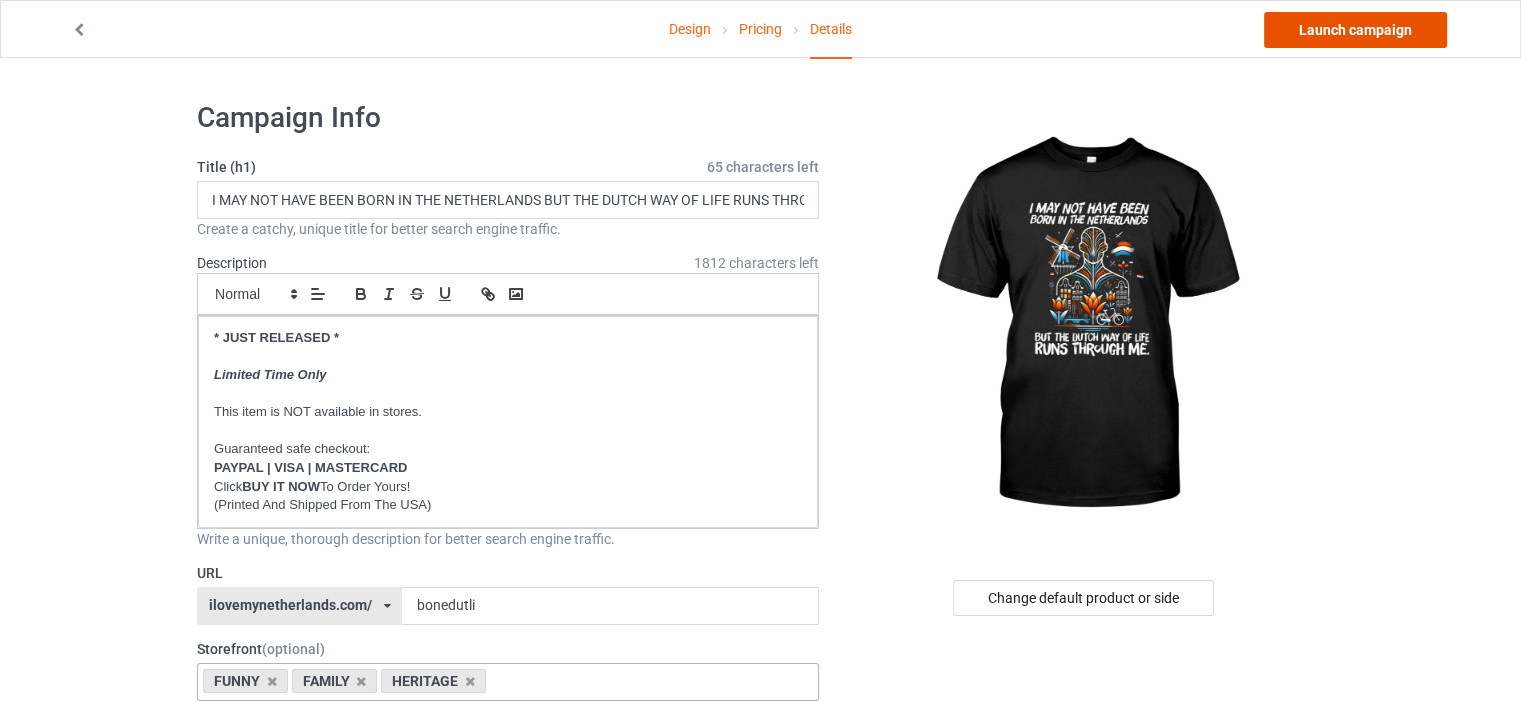 click on "Launch campaign" at bounding box center (1355, 30) 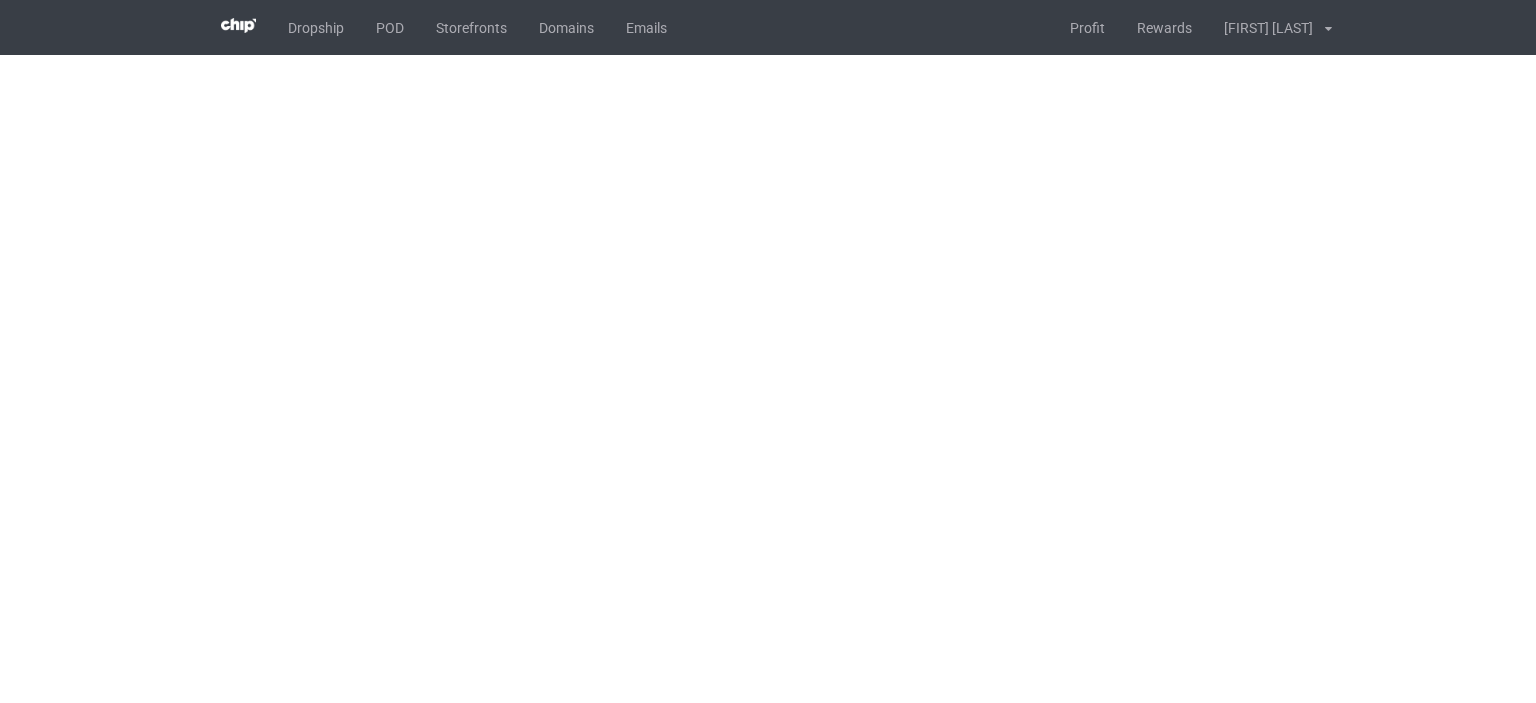 scroll, scrollTop: 0, scrollLeft: 0, axis: both 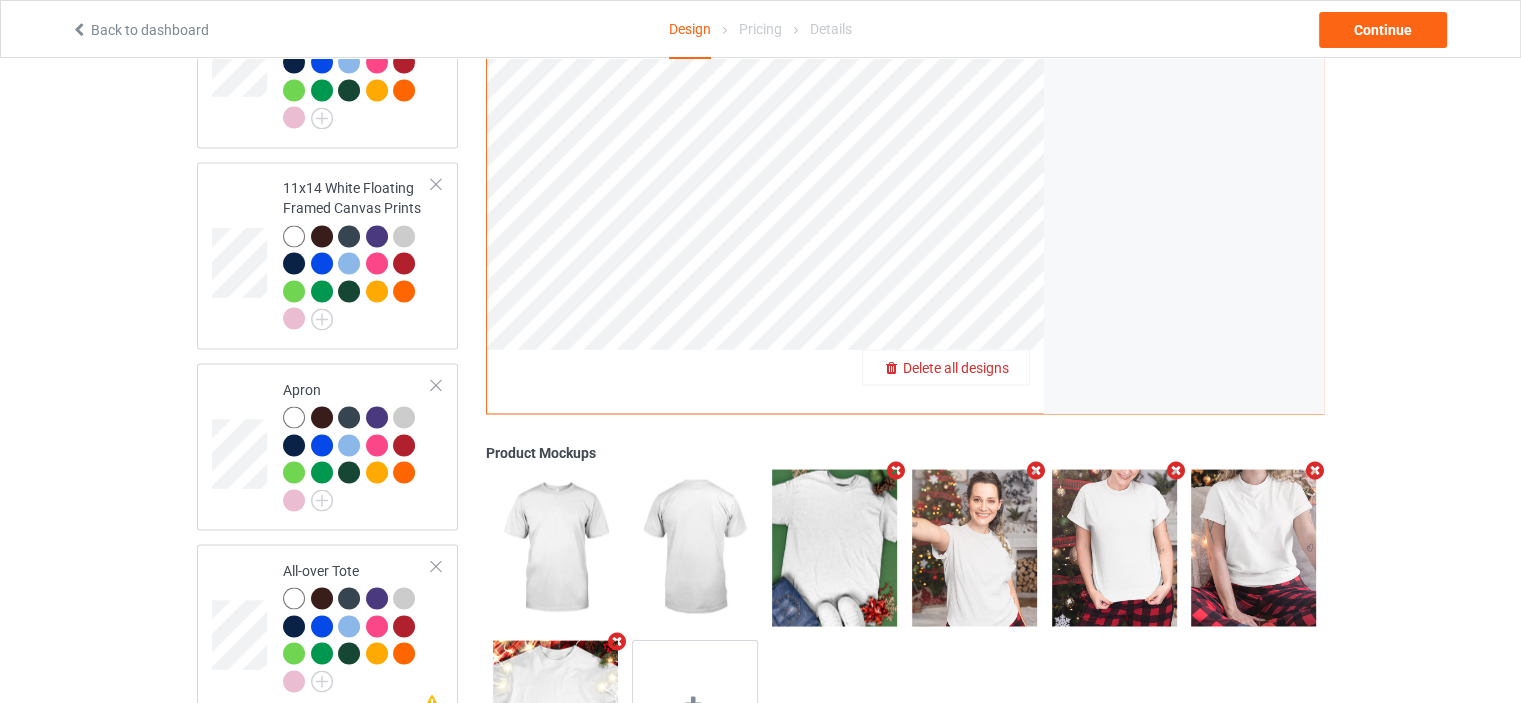 click on "Delete all designs" at bounding box center (956, 368) 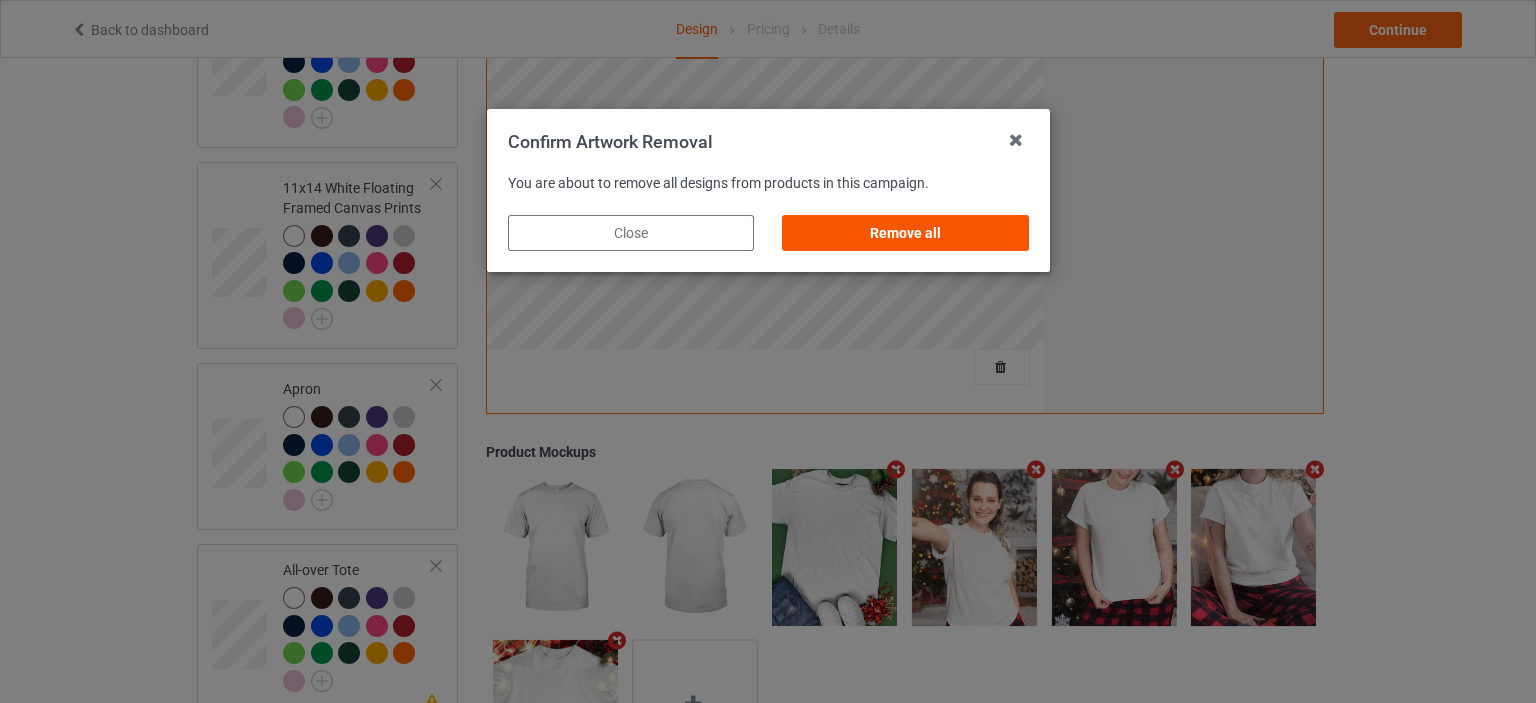 click on "Remove all" at bounding box center (905, 233) 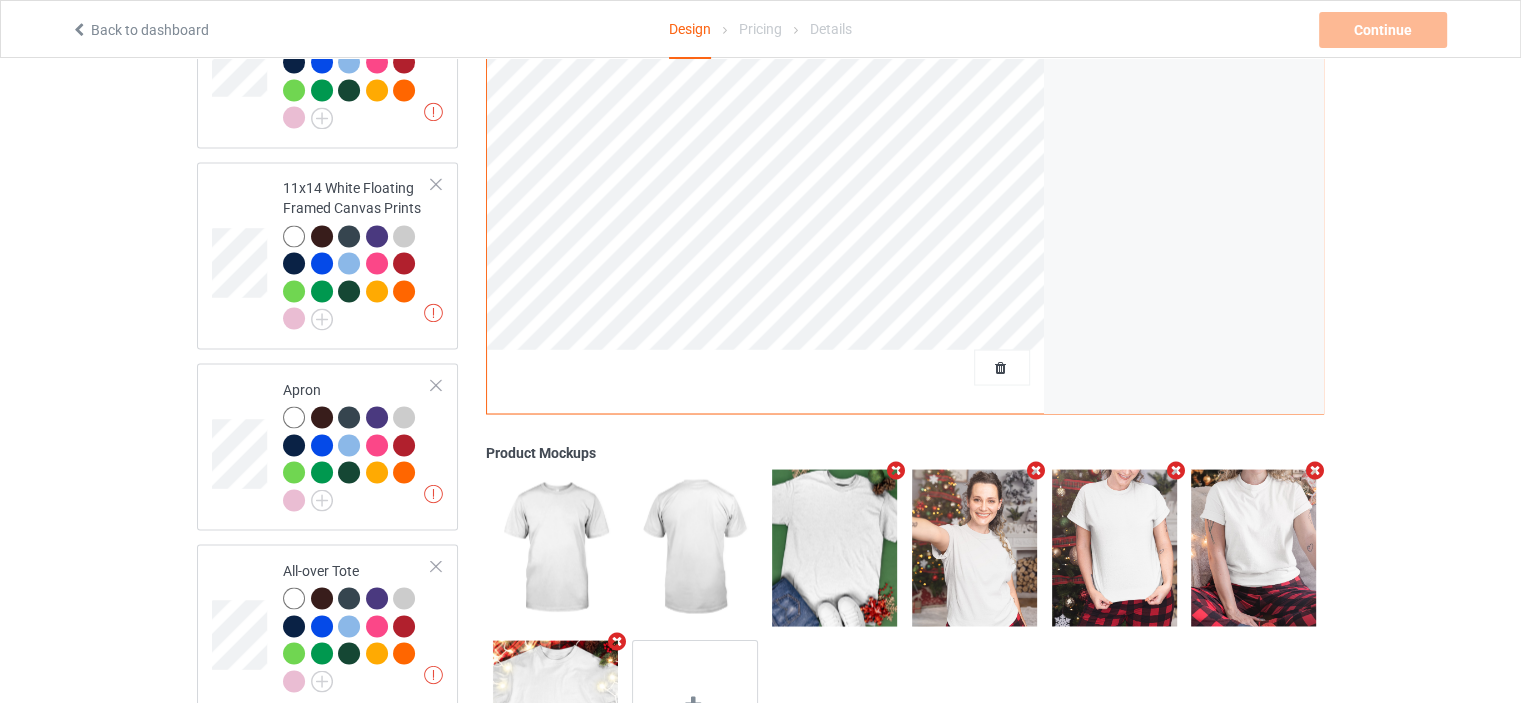 scroll, scrollTop: 0, scrollLeft: 0, axis: both 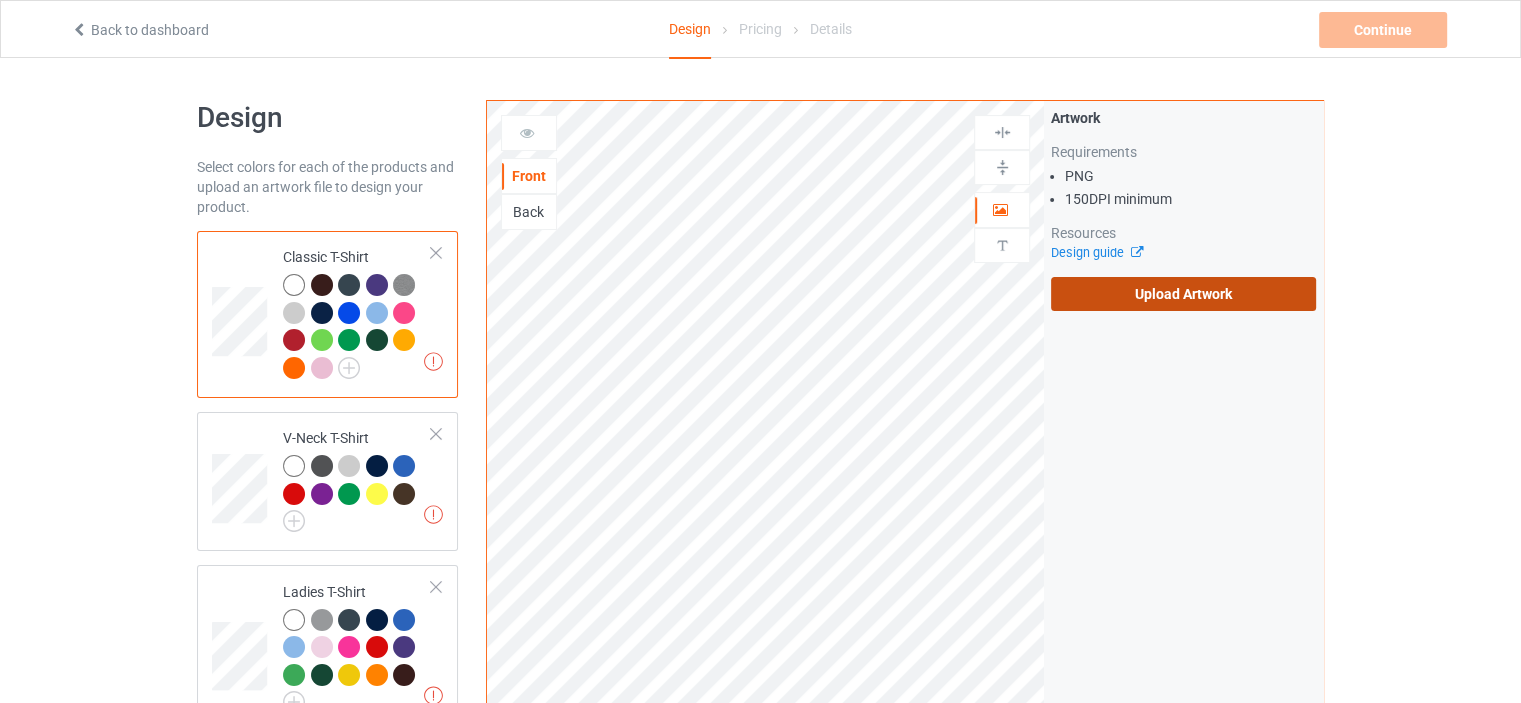 click on "Upload Artwork" at bounding box center [1183, 294] 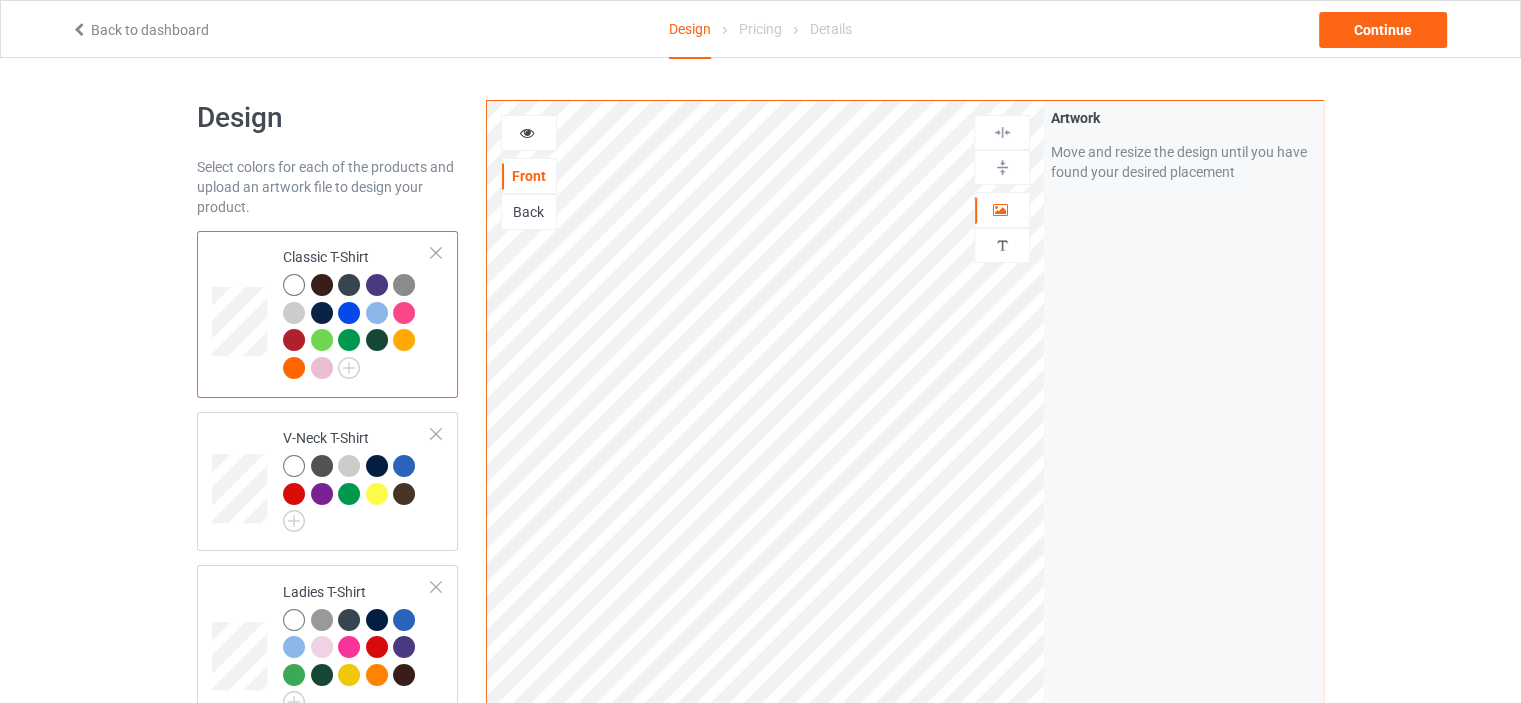 scroll, scrollTop: 3617, scrollLeft: 0, axis: vertical 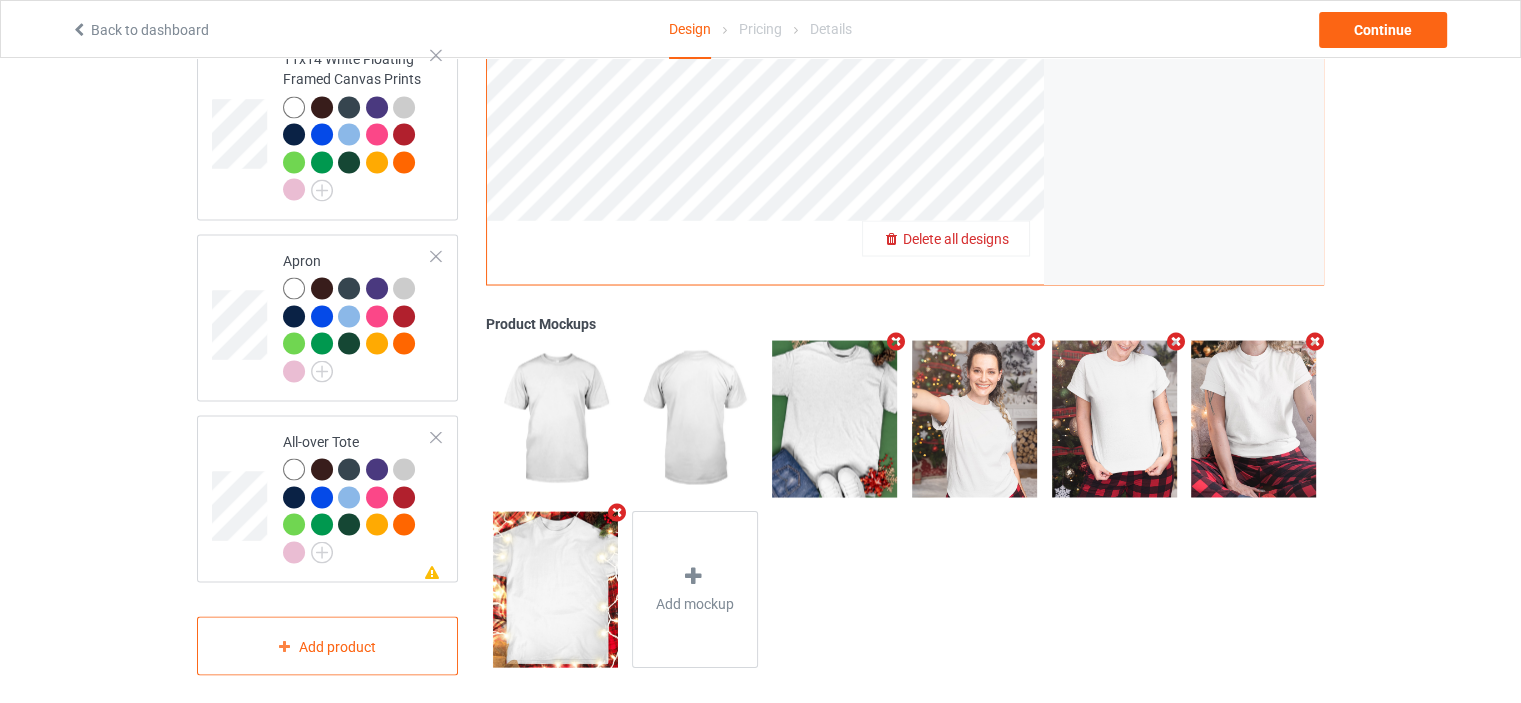 click on "Delete all designs" at bounding box center [956, 239] 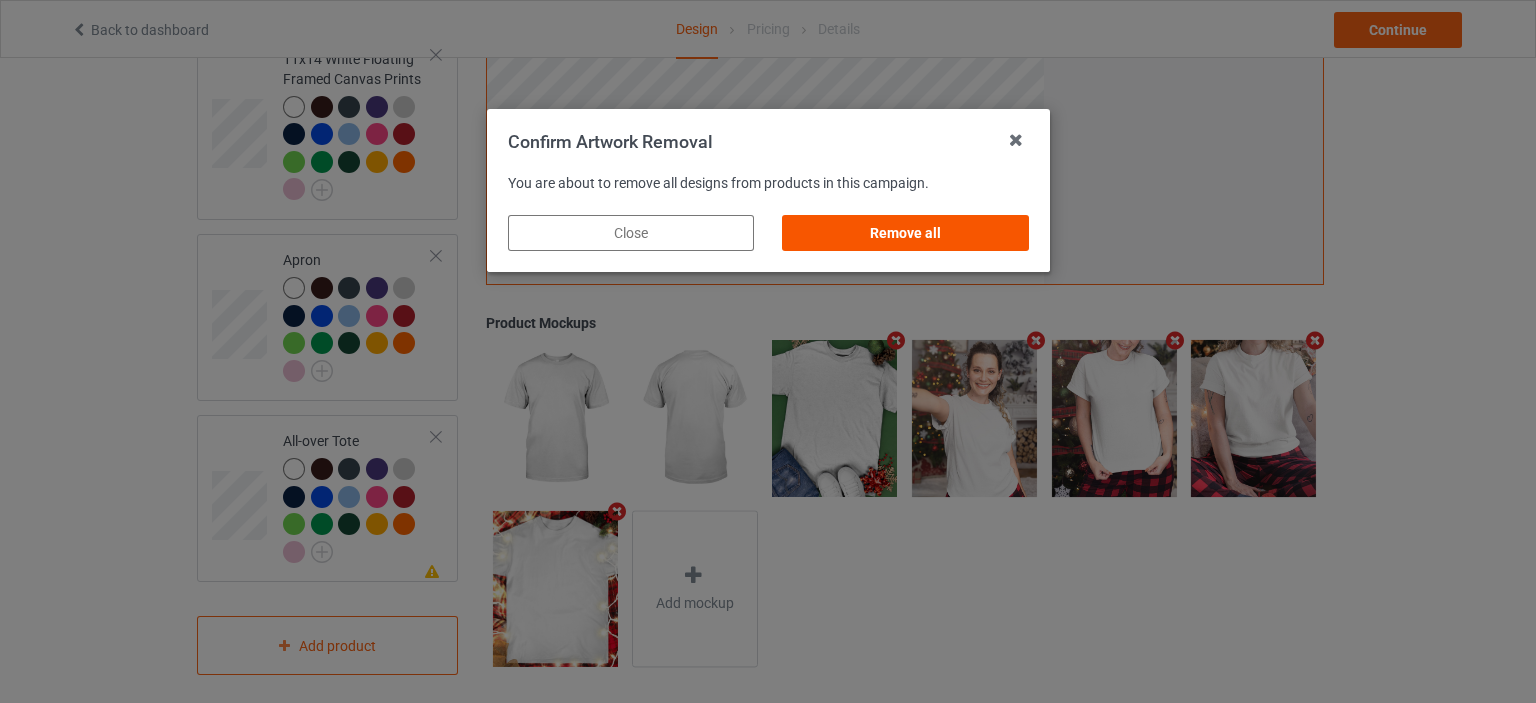 click on "Remove all" at bounding box center (905, 233) 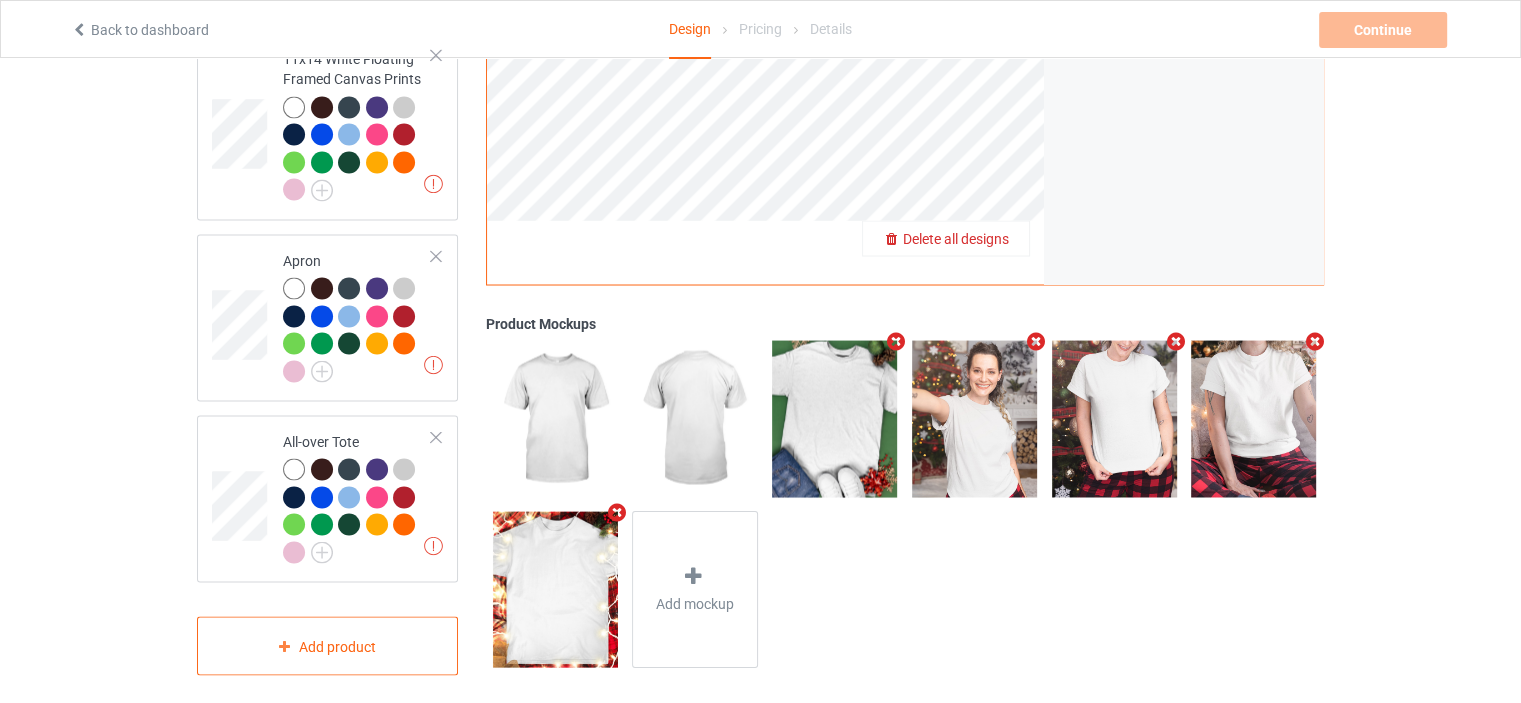 click on "Delete all designs" at bounding box center (956, 239) 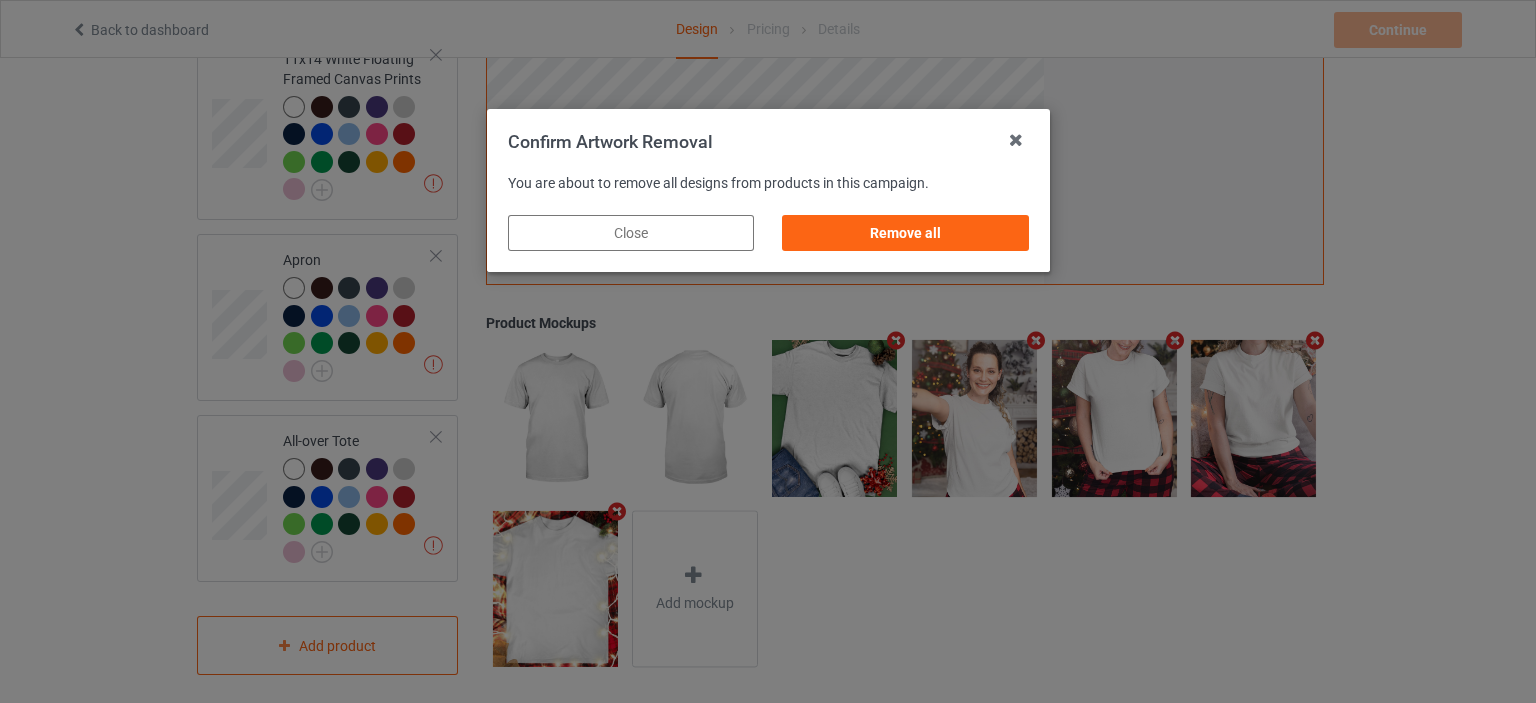 drag, startPoint x: 936, startPoint y: 227, endPoint x: 1074, endPoint y: 315, distance: 163.6704 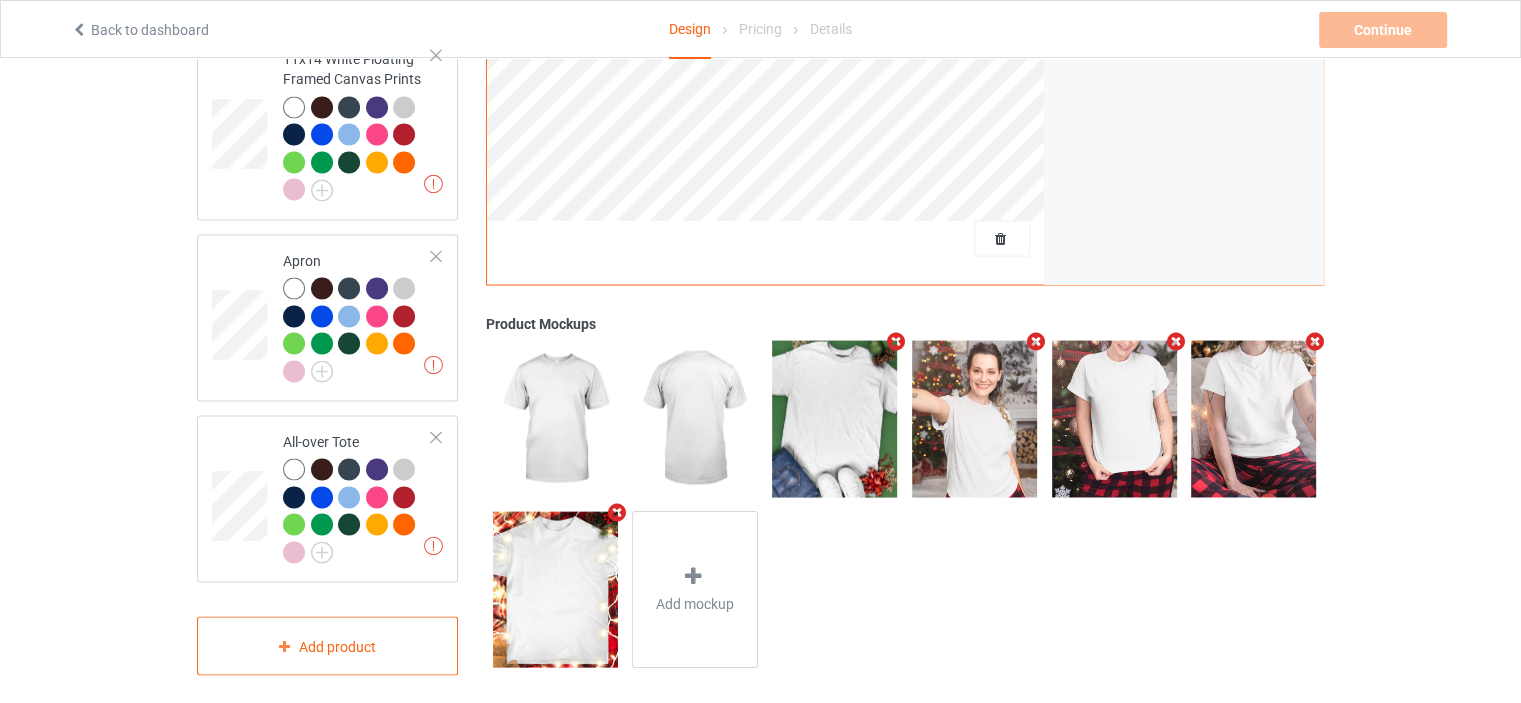 scroll, scrollTop: 0, scrollLeft: 0, axis: both 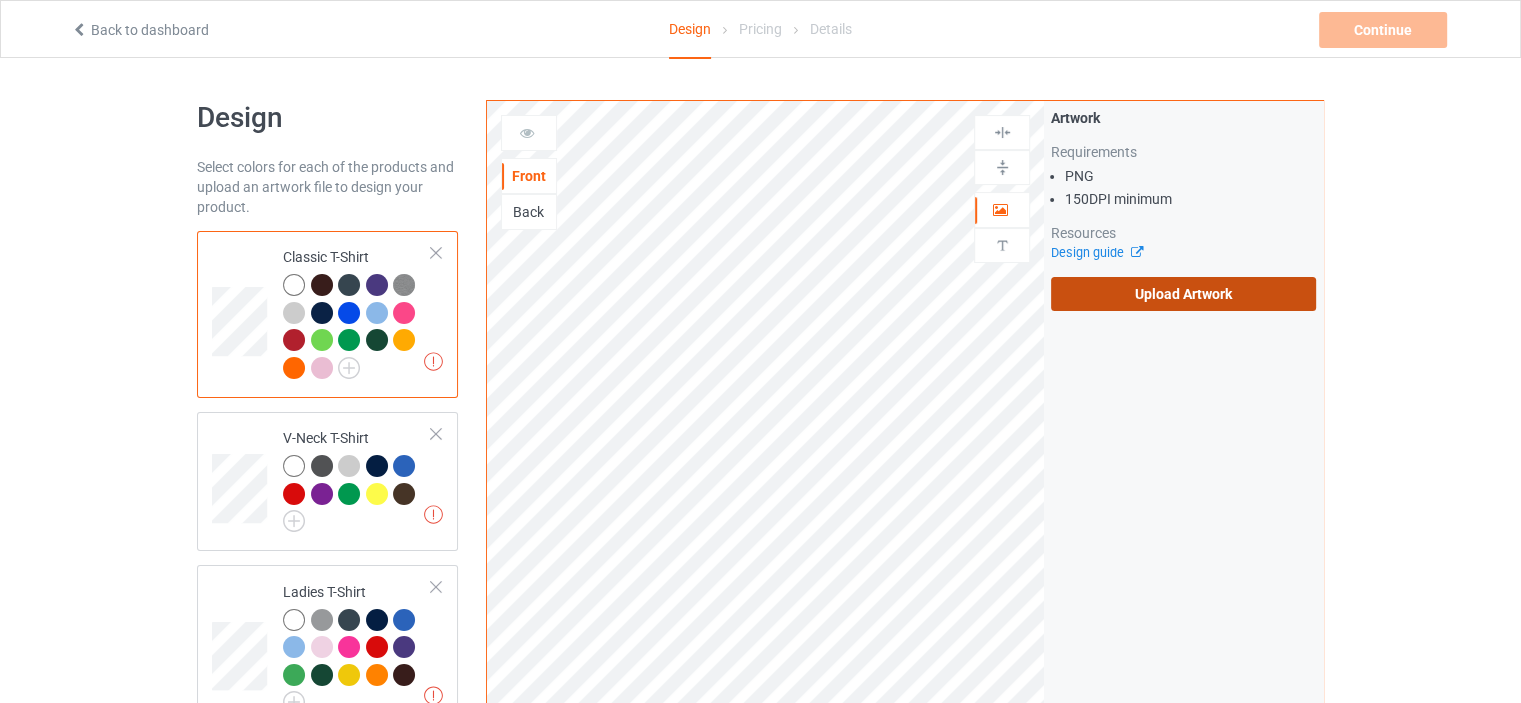 click on "Upload Artwork" at bounding box center (1183, 294) 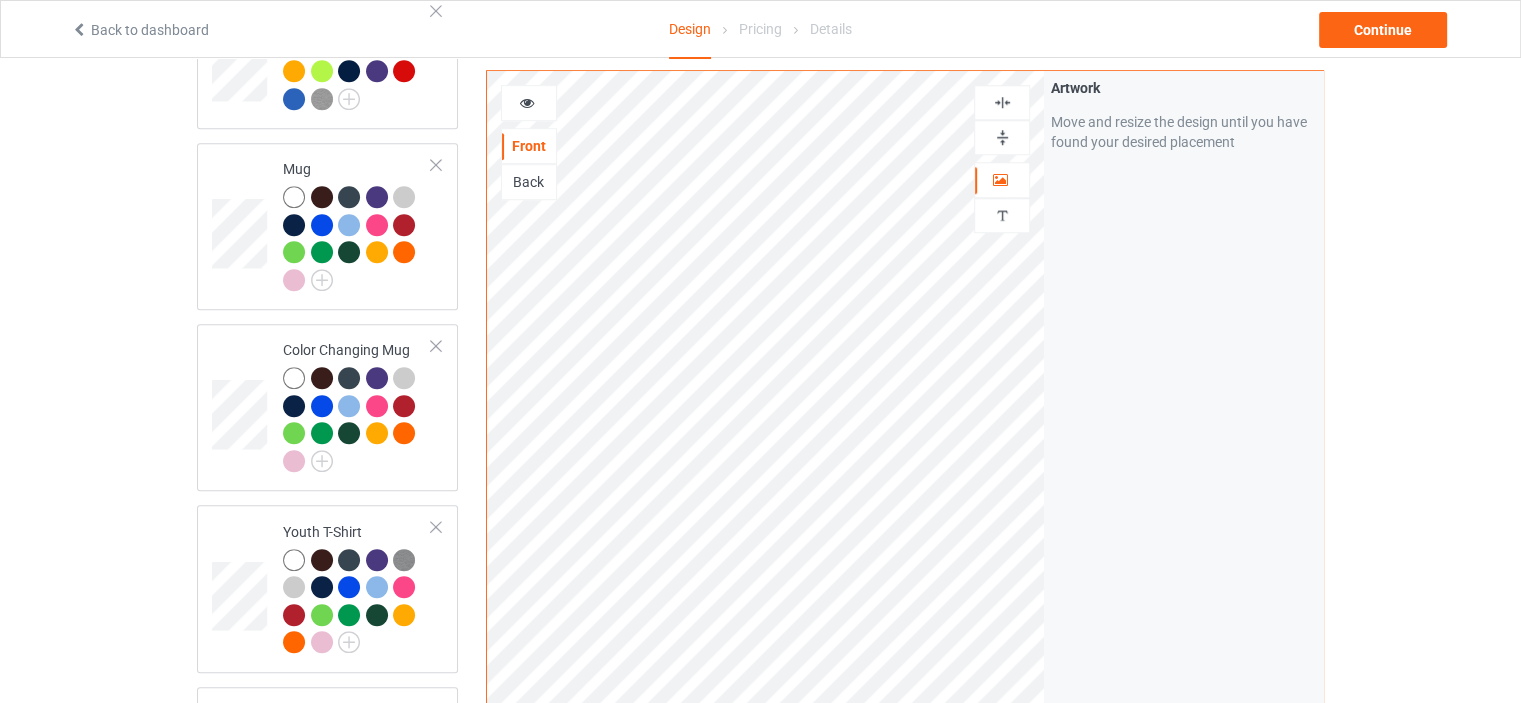 scroll, scrollTop: 1600, scrollLeft: 0, axis: vertical 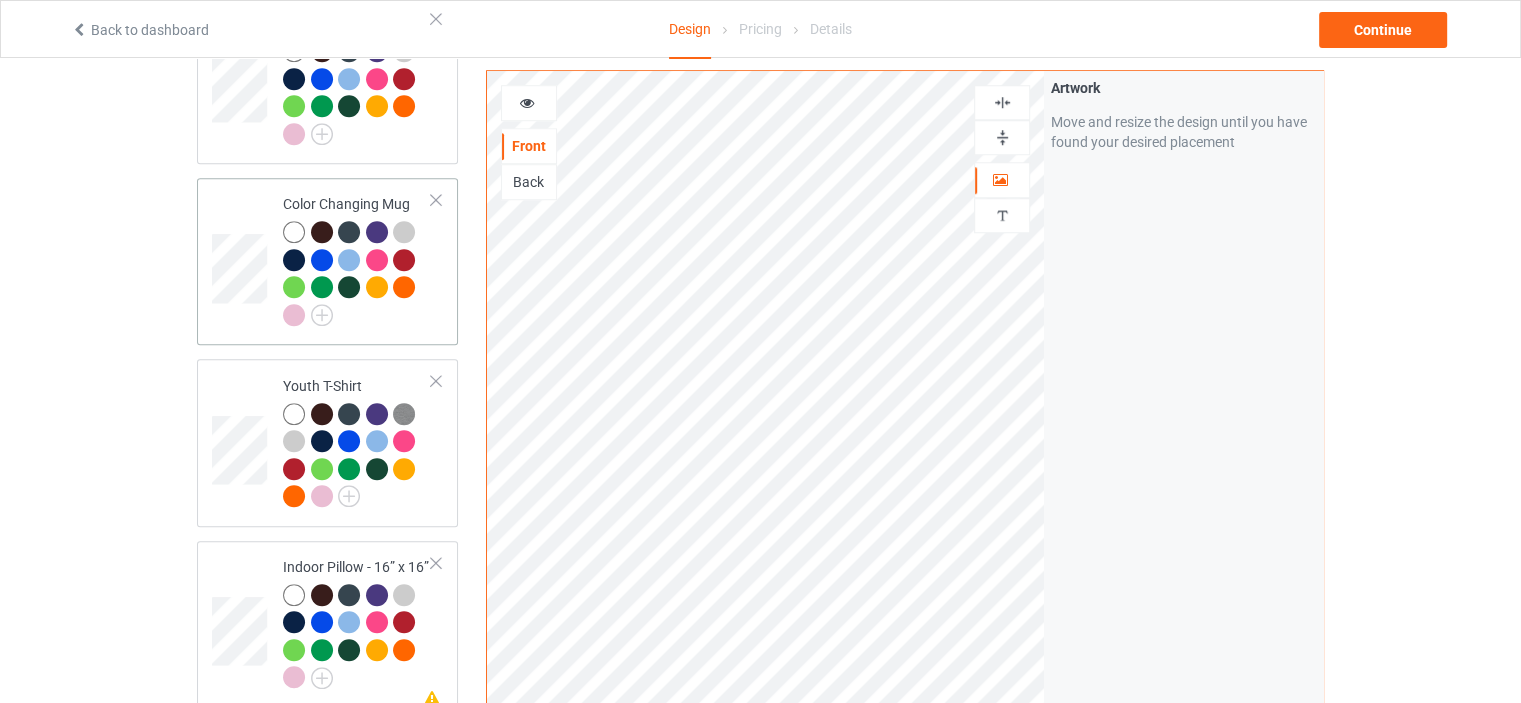 click on "Color Changing Mug" at bounding box center [357, 259] 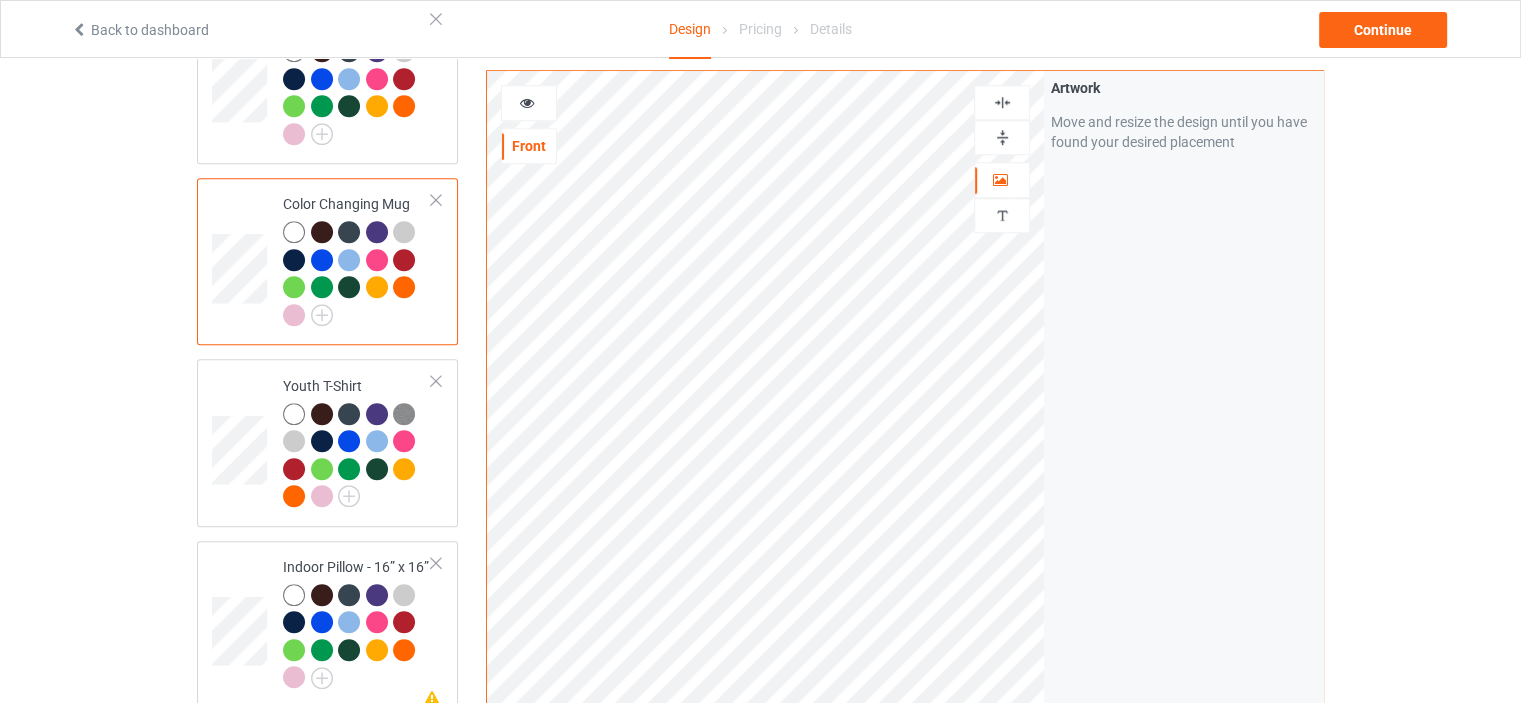 click at bounding box center [1002, 137] 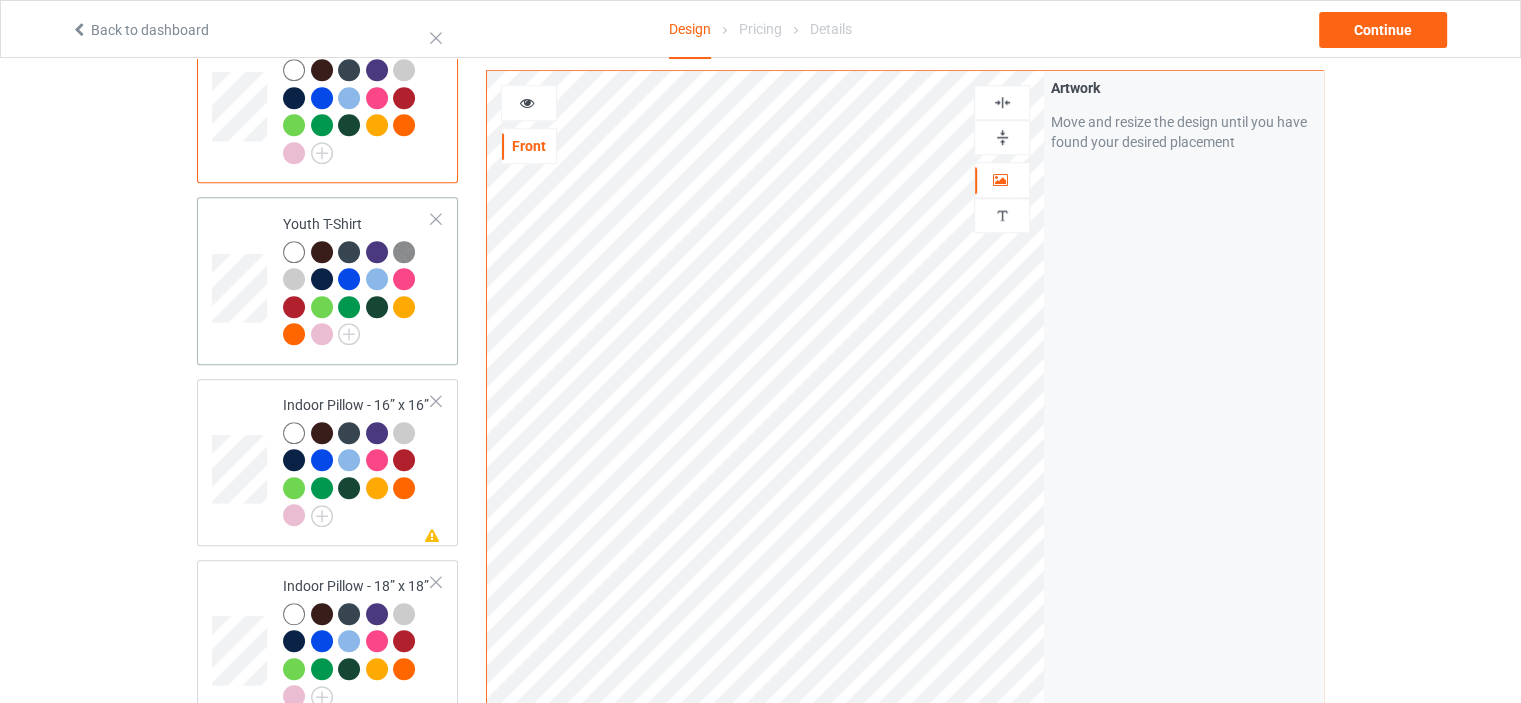 scroll, scrollTop: 1800, scrollLeft: 0, axis: vertical 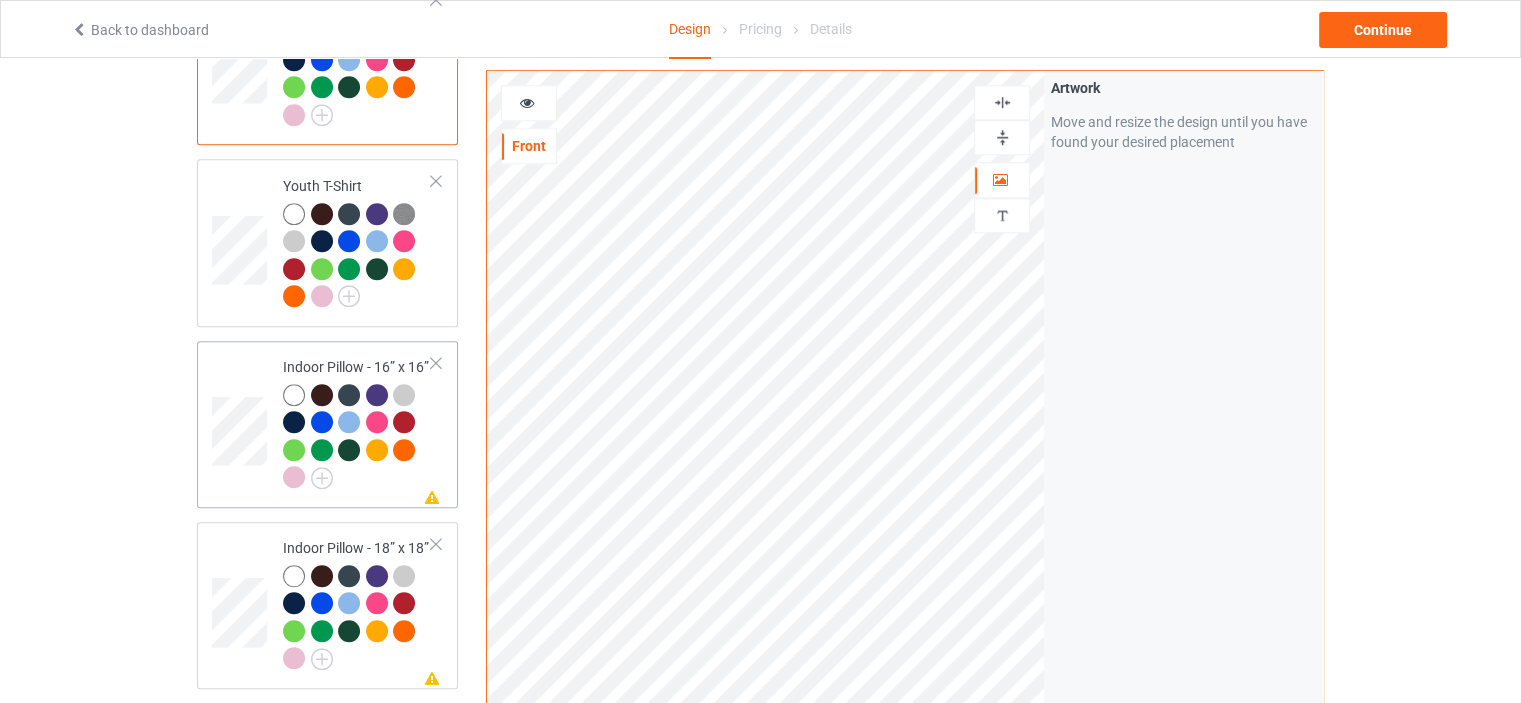 click on "Indoor Pillow - 16” x 16”" at bounding box center (357, 422) 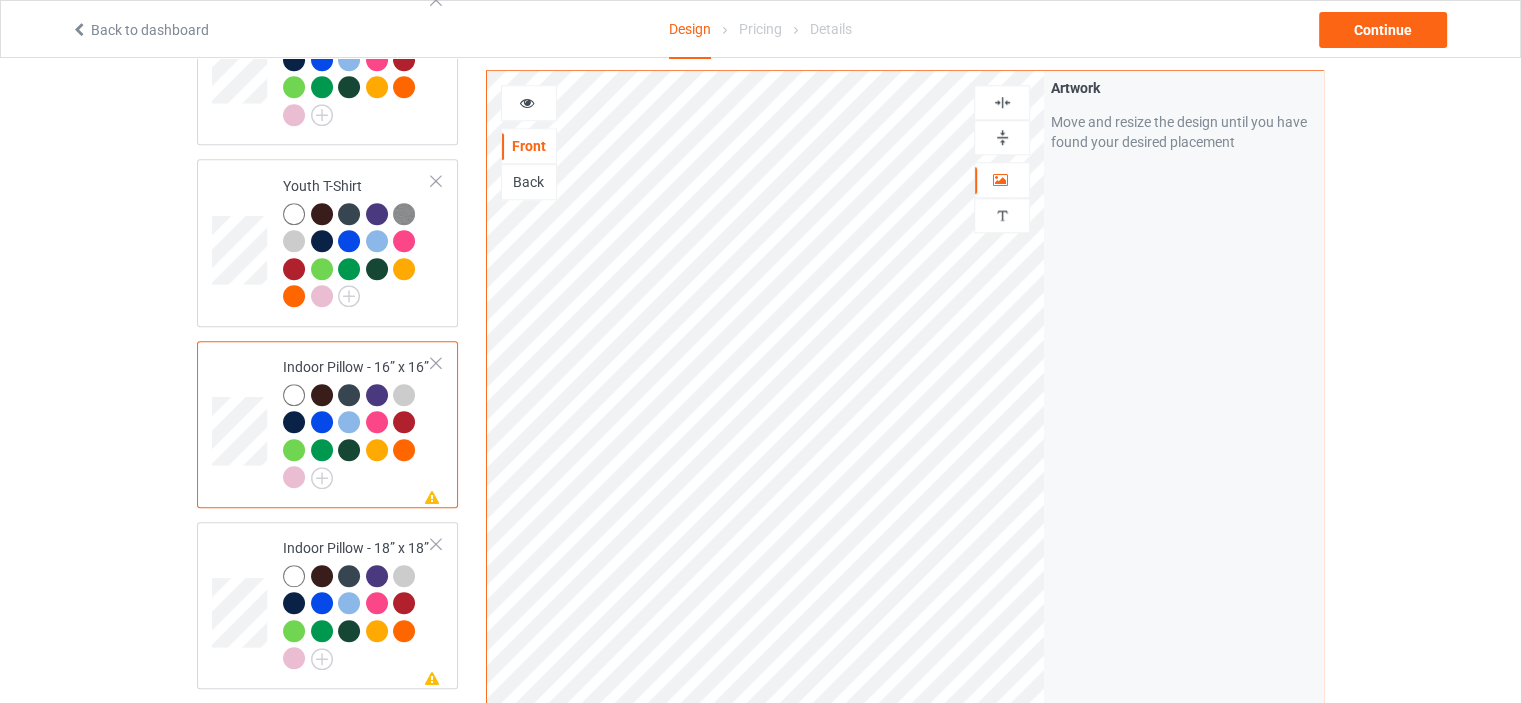 click at bounding box center (1002, 137) 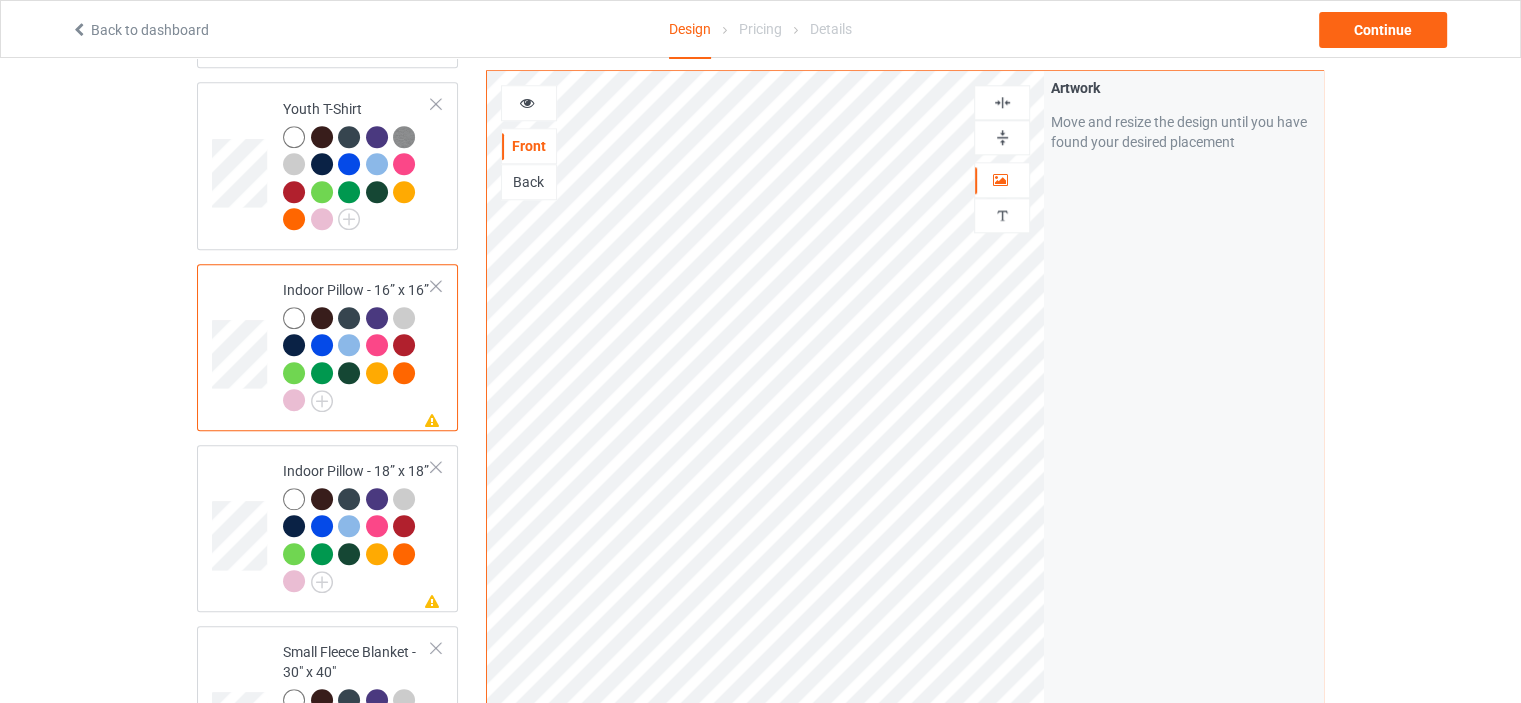 scroll, scrollTop: 2000, scrollLeft: 0, axis: vertical 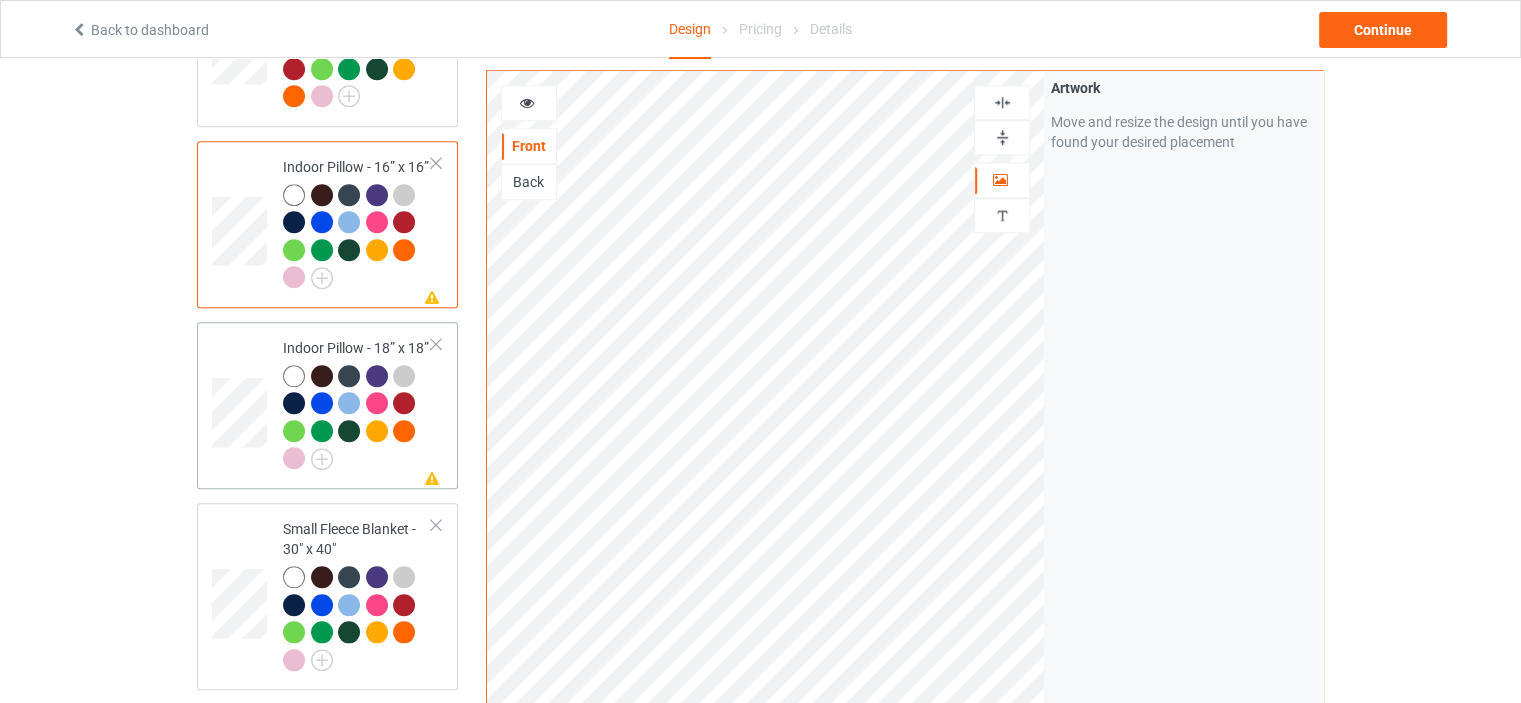 click on "Indoor Pillow - 18” x 18”" at bounding box center (357, 403) 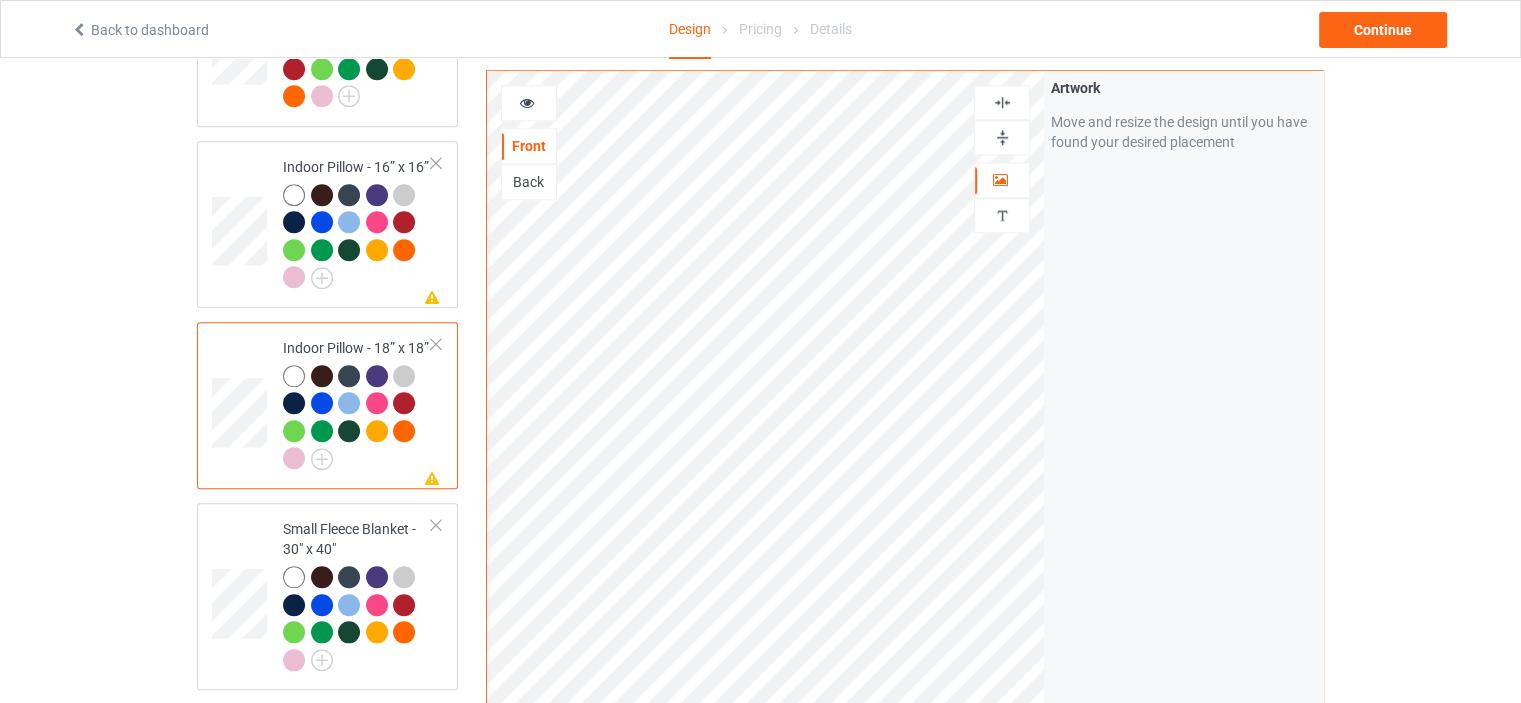 click at bounding box center (1002, 137) 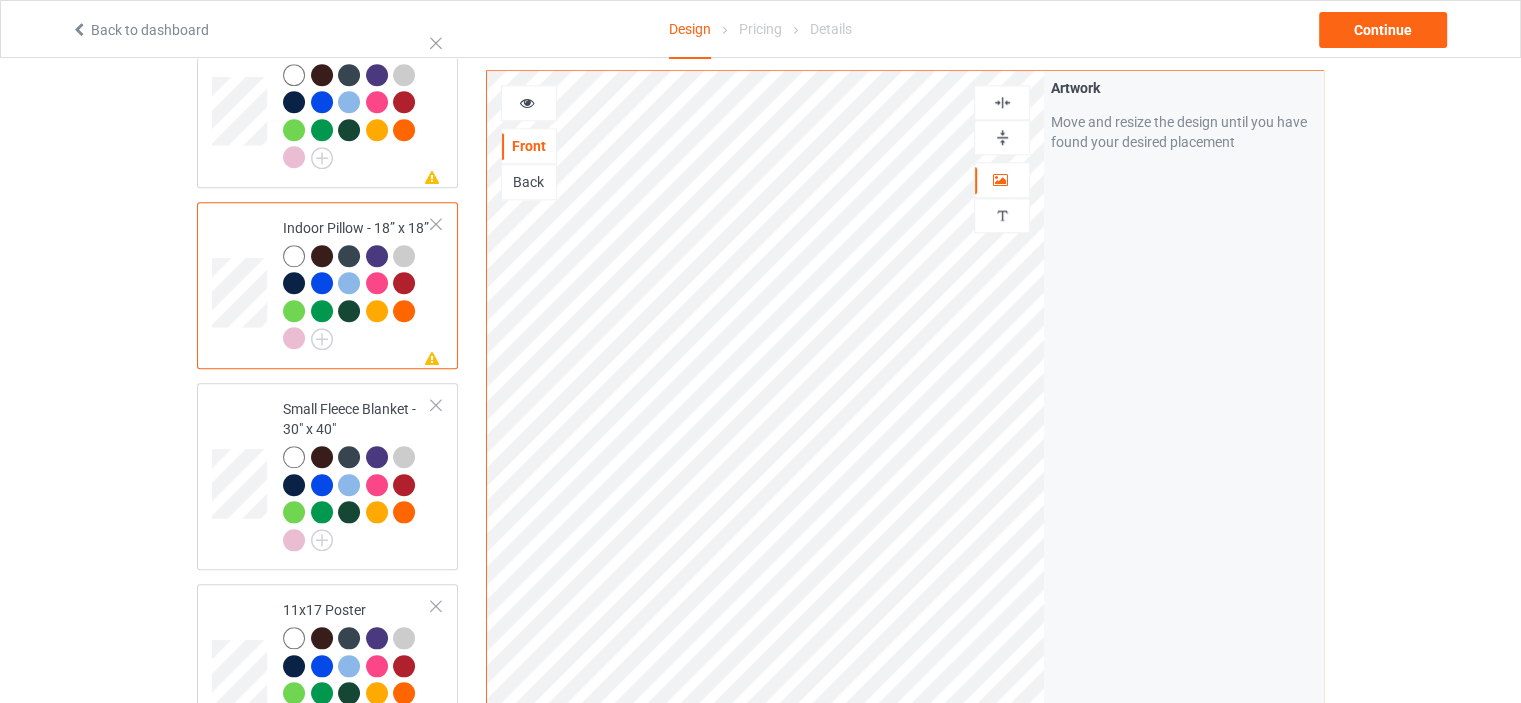scroll, scrollTop: 2200, scrollLeft: 0, axis: vertical 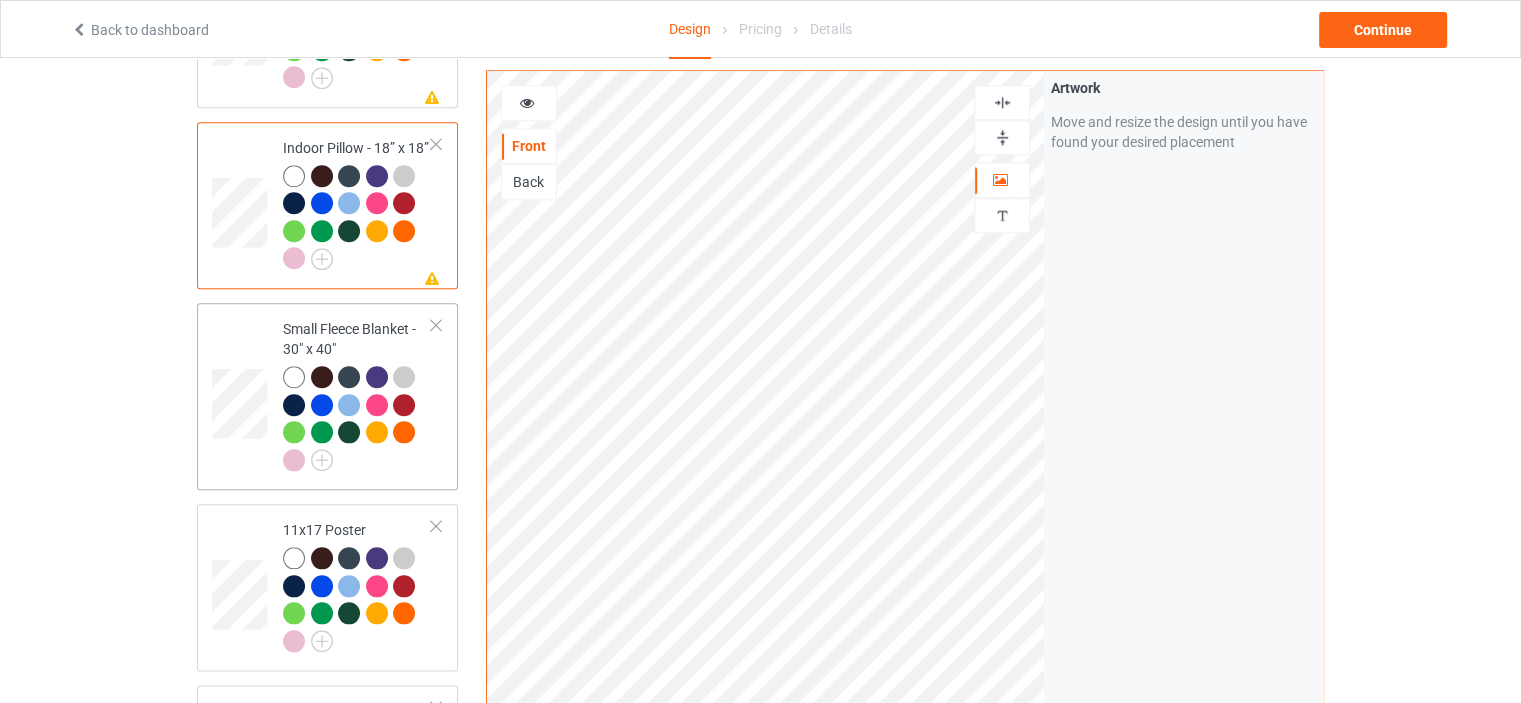 click on "Small Fleece Blanket - 30" x 40"" at bounding box center [357, 394] 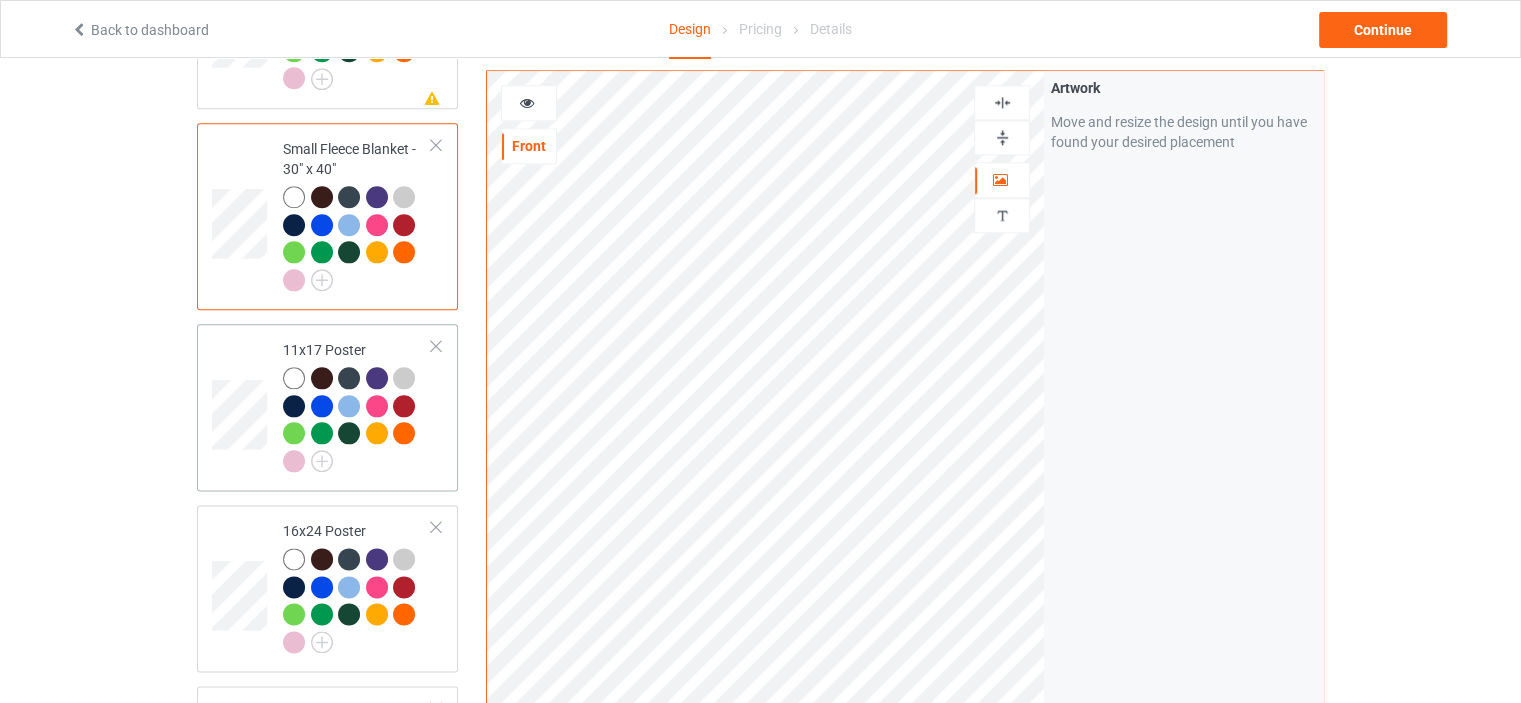 scroll, scrollTop: 2400, scrollLeft: 0, axis: vertical 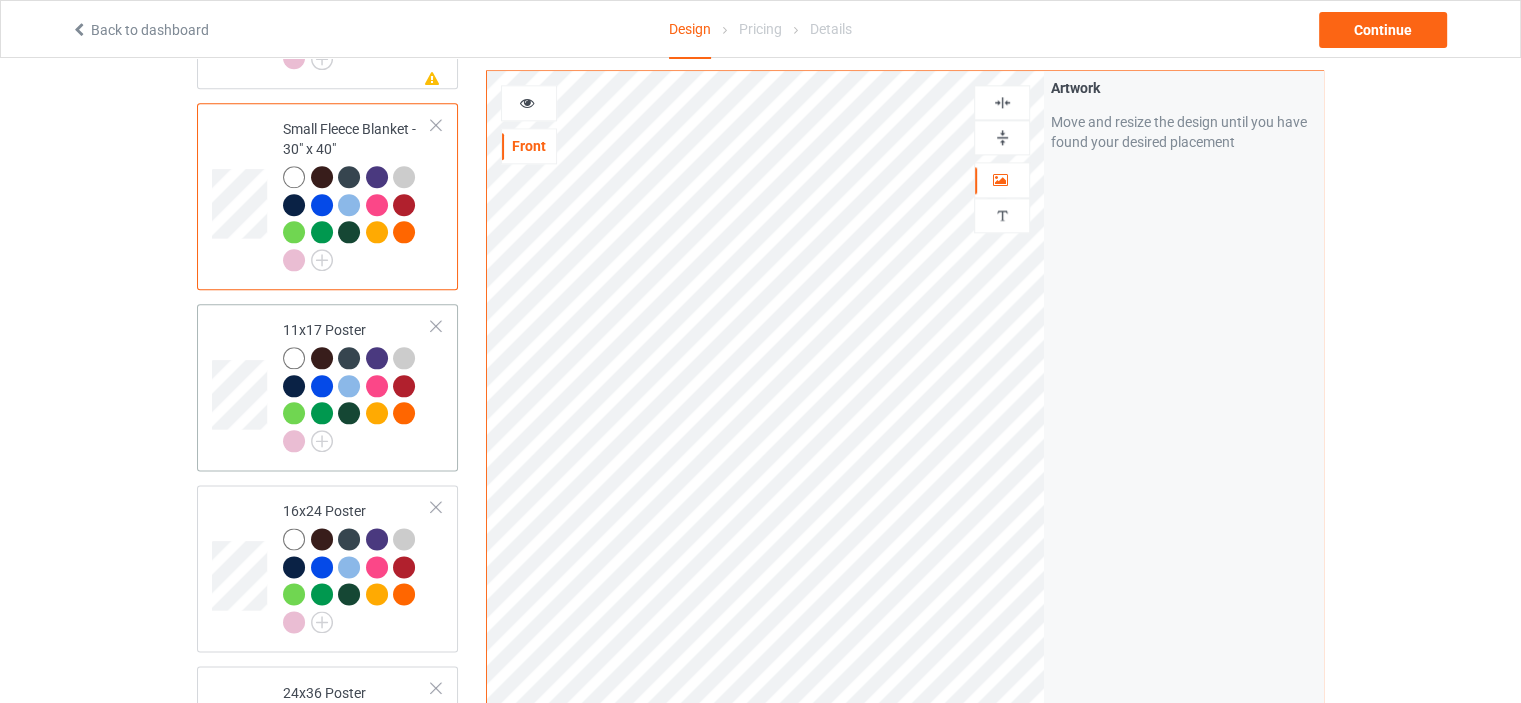 click on "11x17 Poster" at bounding box center [357, 385] 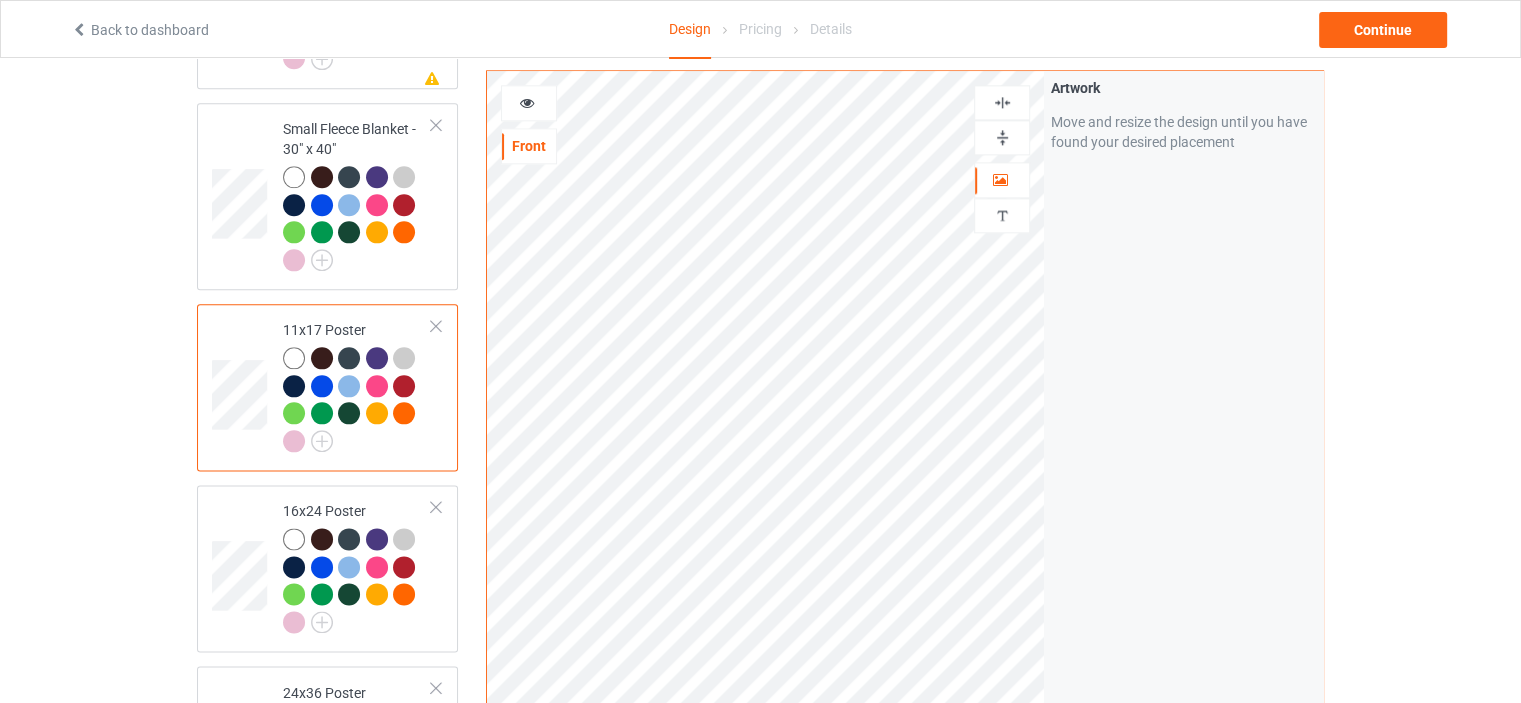 drag, startPoint x: 996, startPoint y: 138, endPoint x: 1007, endPoint y: 105, distance: 34.785053 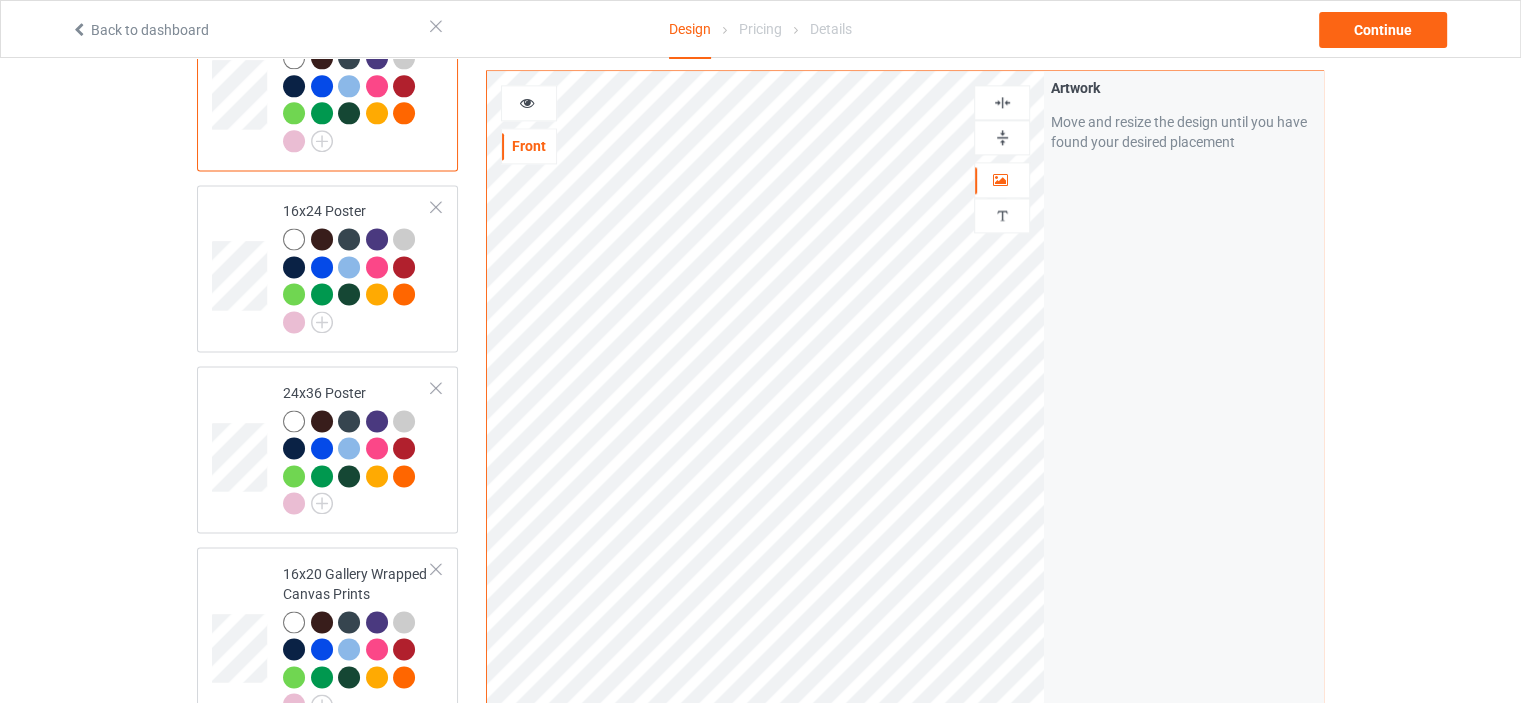scroll, scrollTop: 2800, scrollLeft: 0, axis: vertical 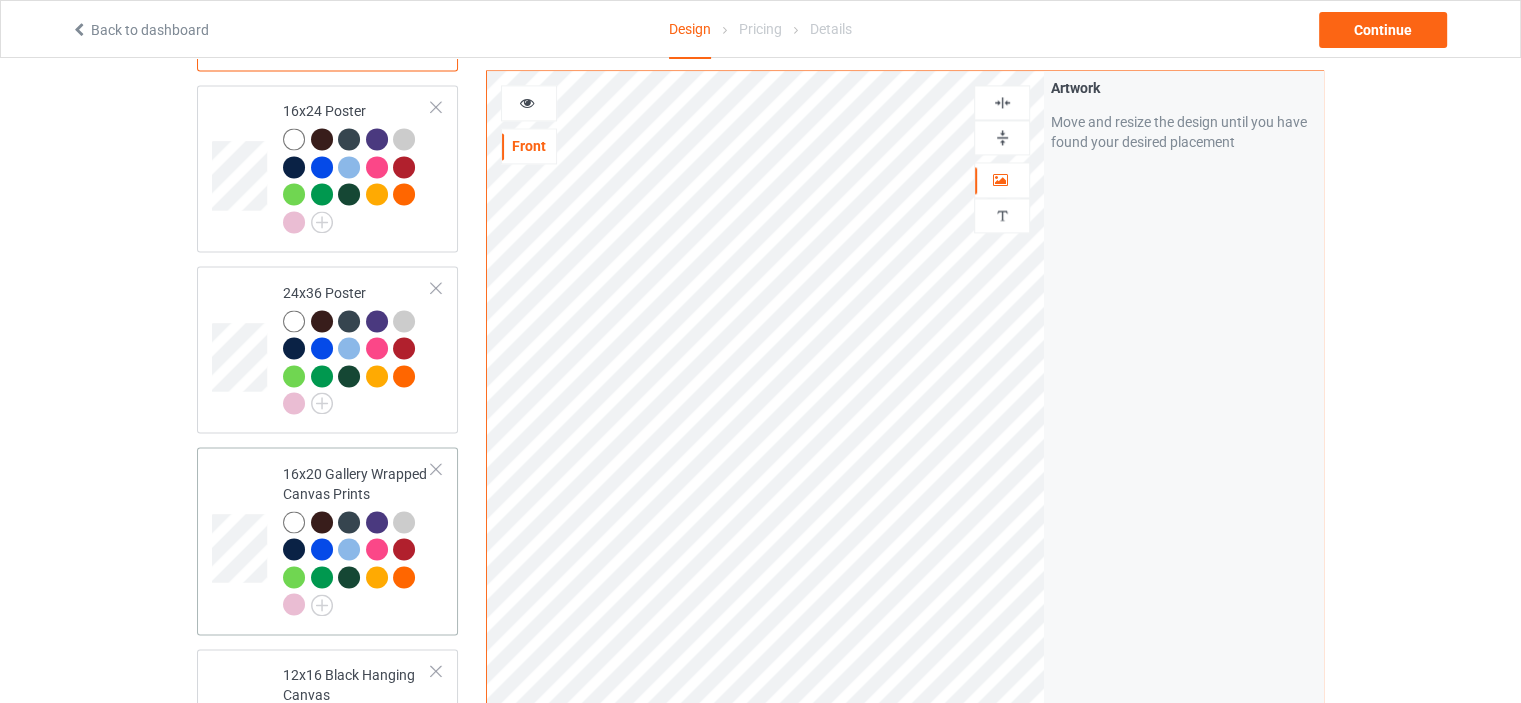 click on "16x20 Gallery Wrapped Canvas Prints" at bounding box center (357, 539) 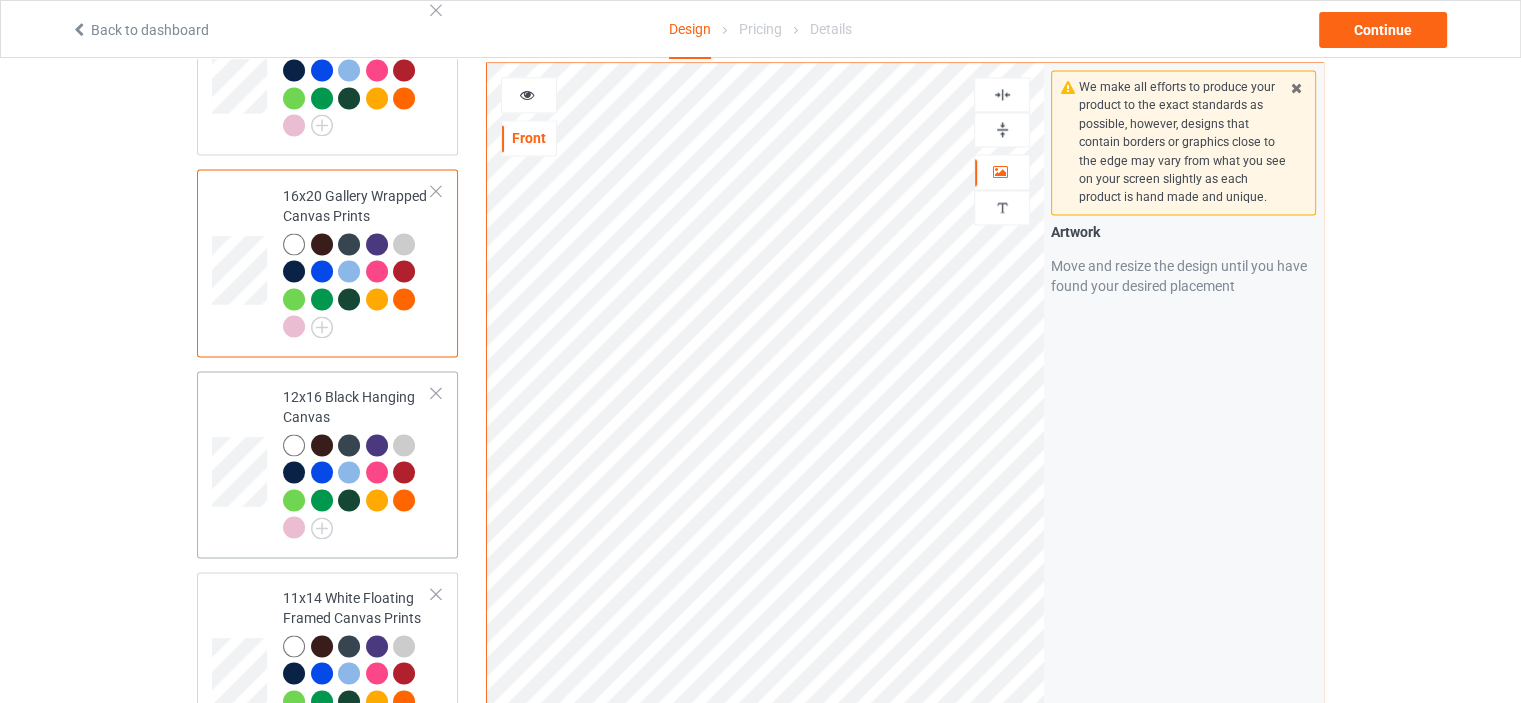 scroll, scrollTop: 3100, scrollLeft: 0, axis: vertical 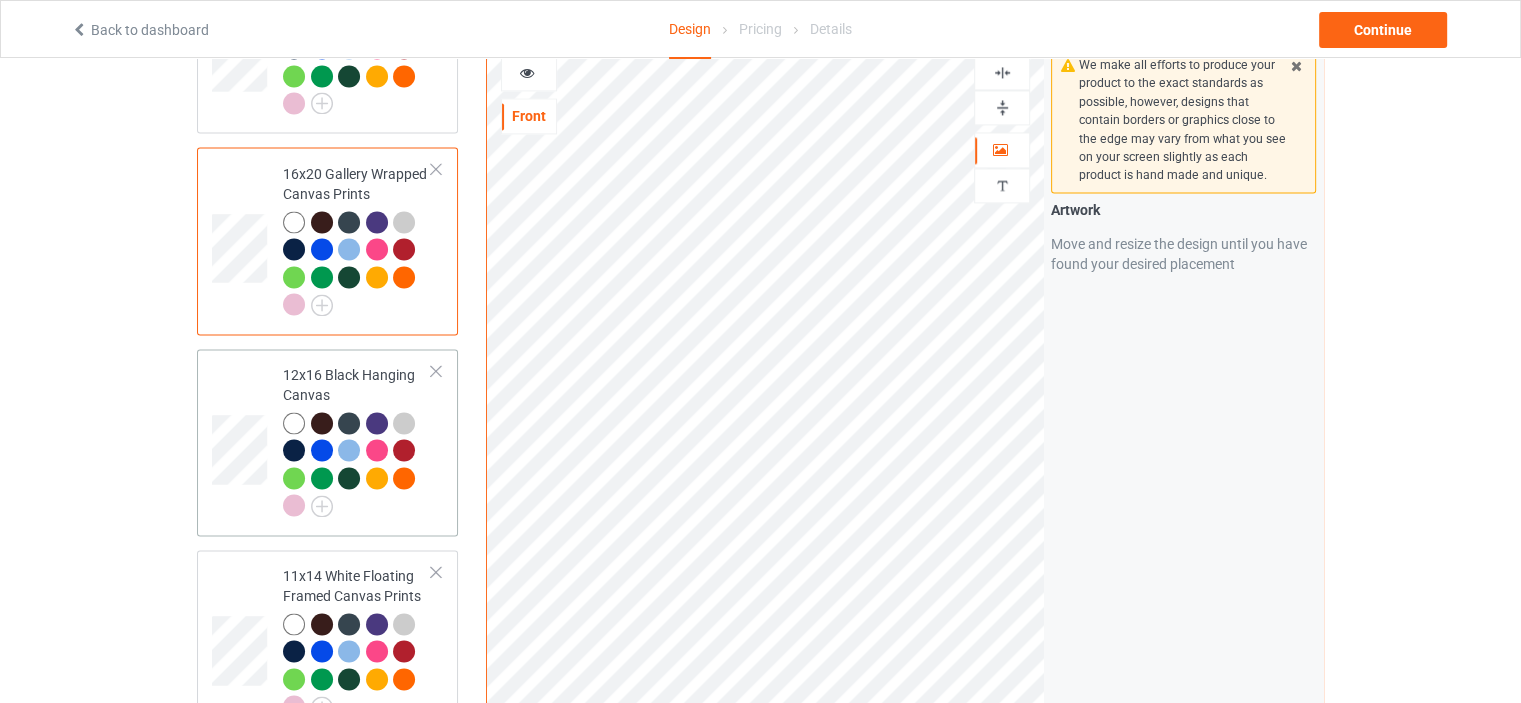 click on "12x16 Black Hanging Canvas" at bounding box center [357, 440] 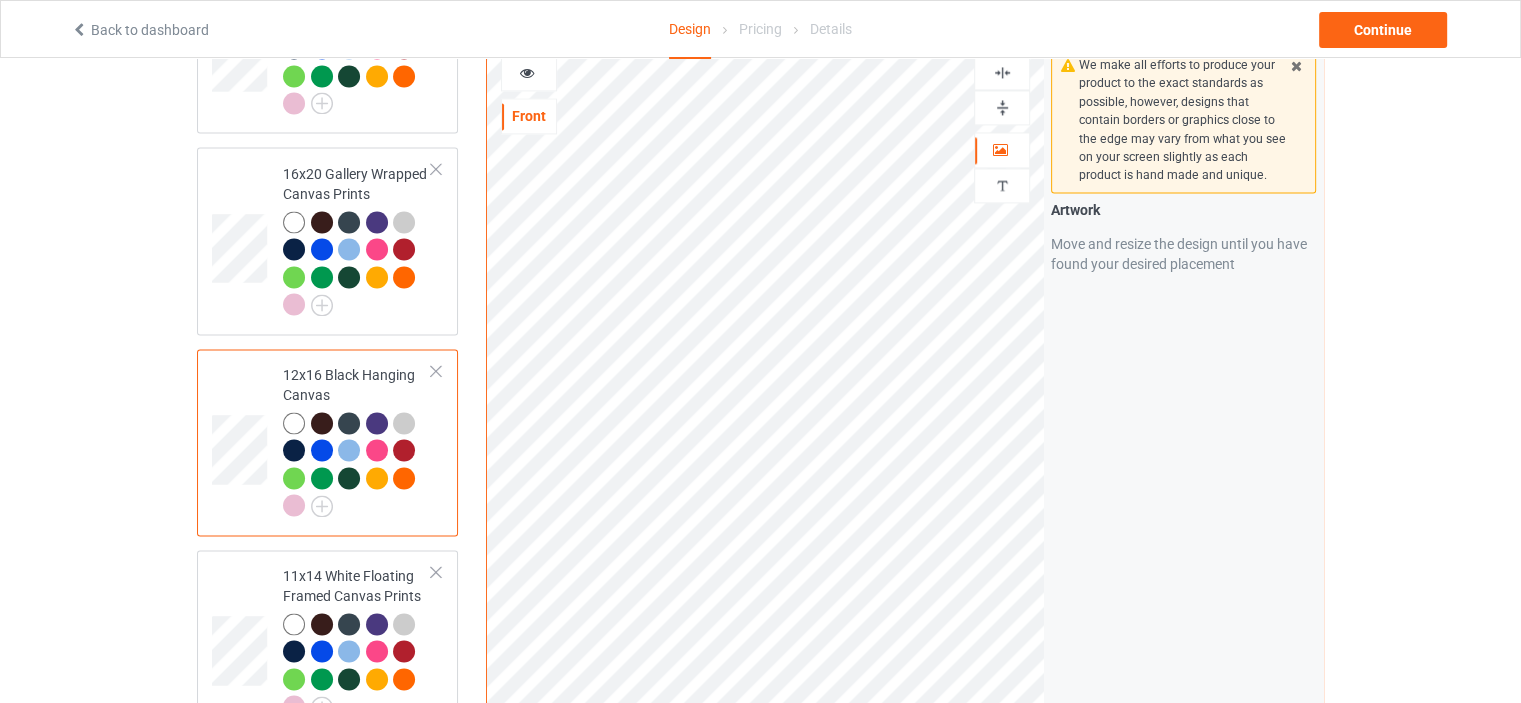 drag, startPoint x: 999, startPoint y: 87, endPoint x: 1009, endPoint y: 67, distance: 22.36068 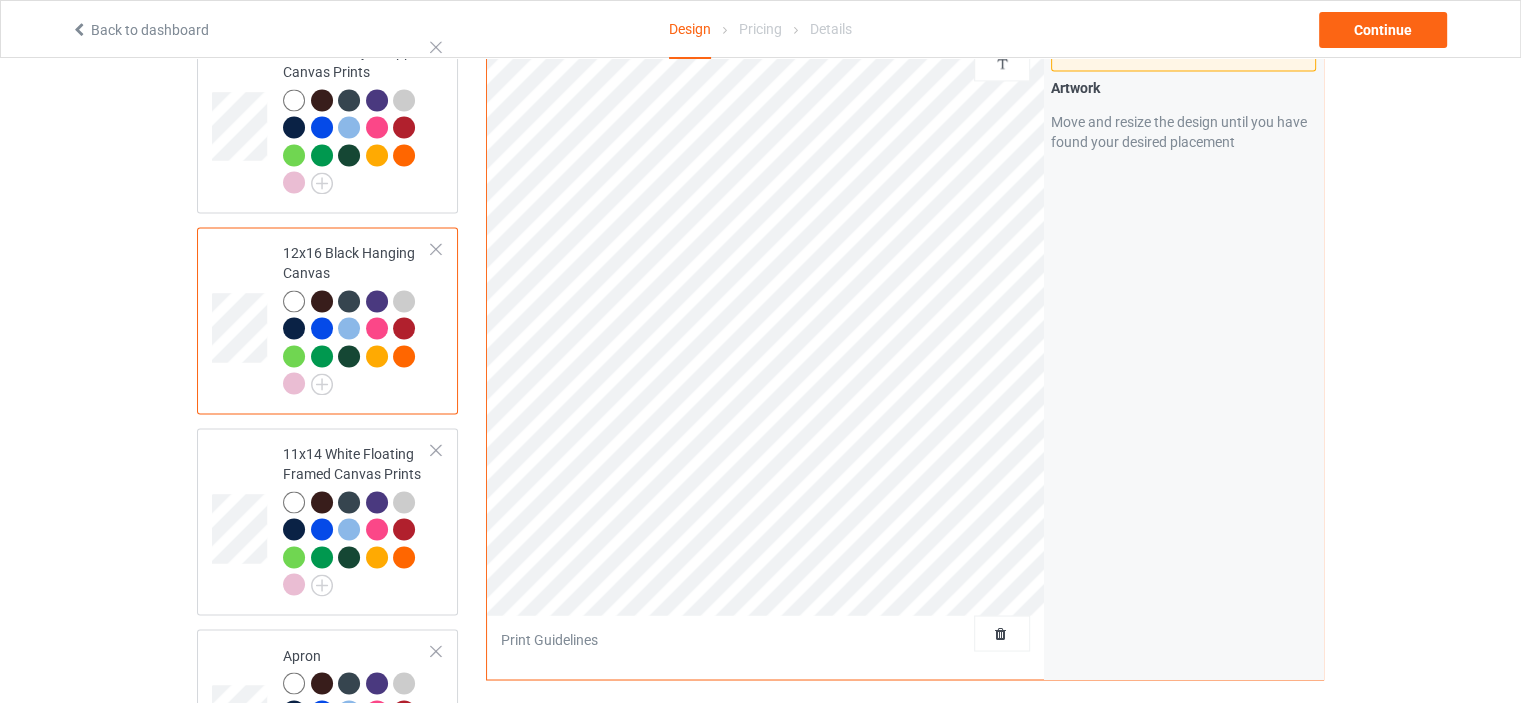 scroll, scrollTop: 3300, scrollLeft: 0, axis: vertical 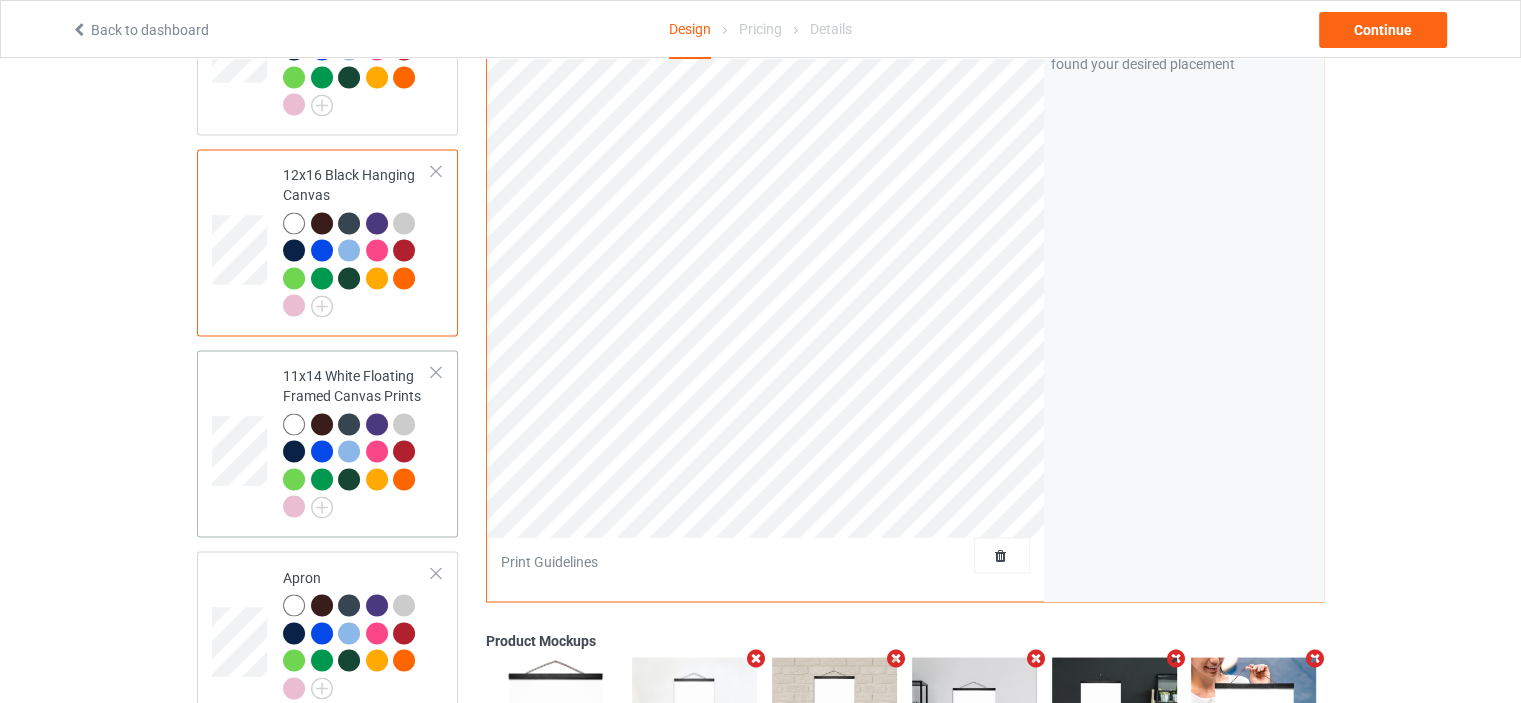 click on "11x14 White Floating Framed Canvas Prints" at bounding box center [357, 441] 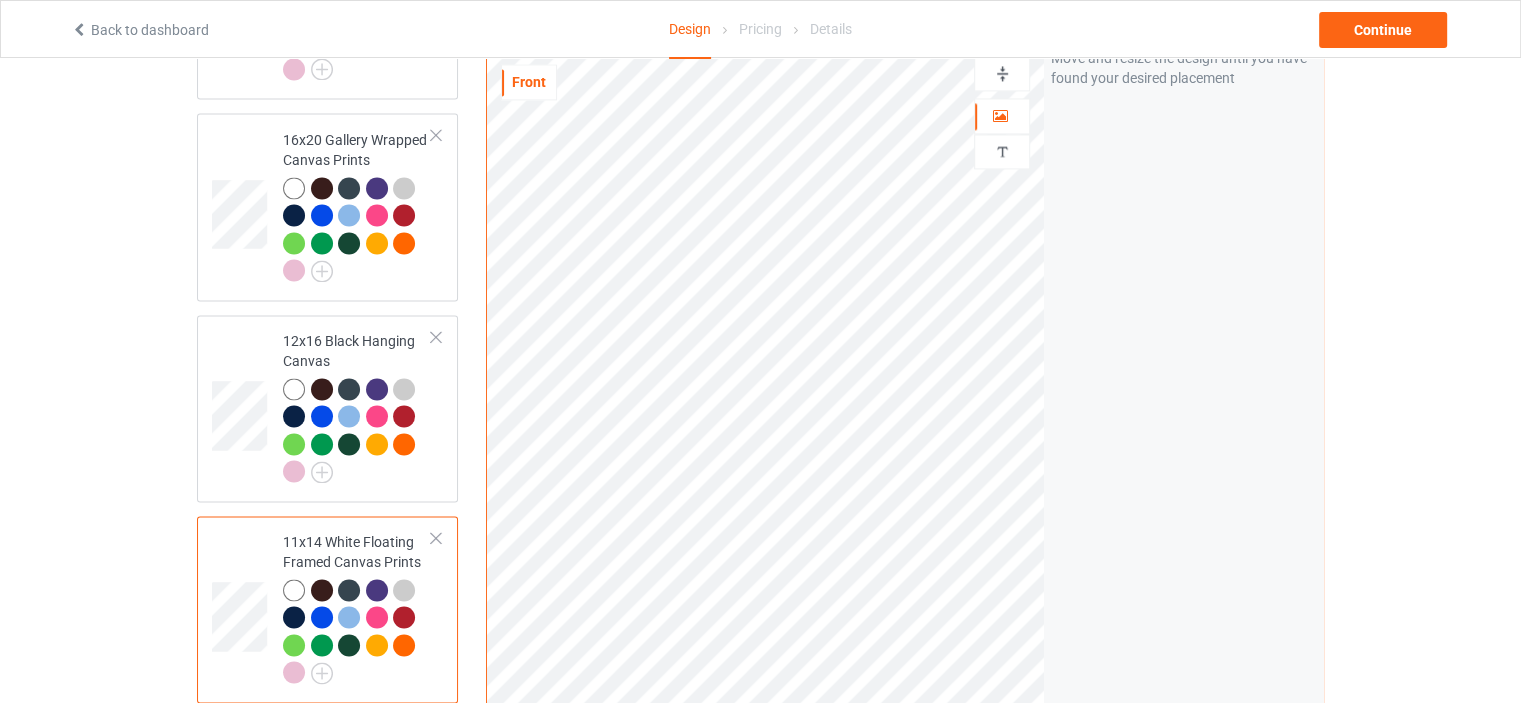 scroll, scrollTop: 3100, scrollLeft: 0, axis: vertical 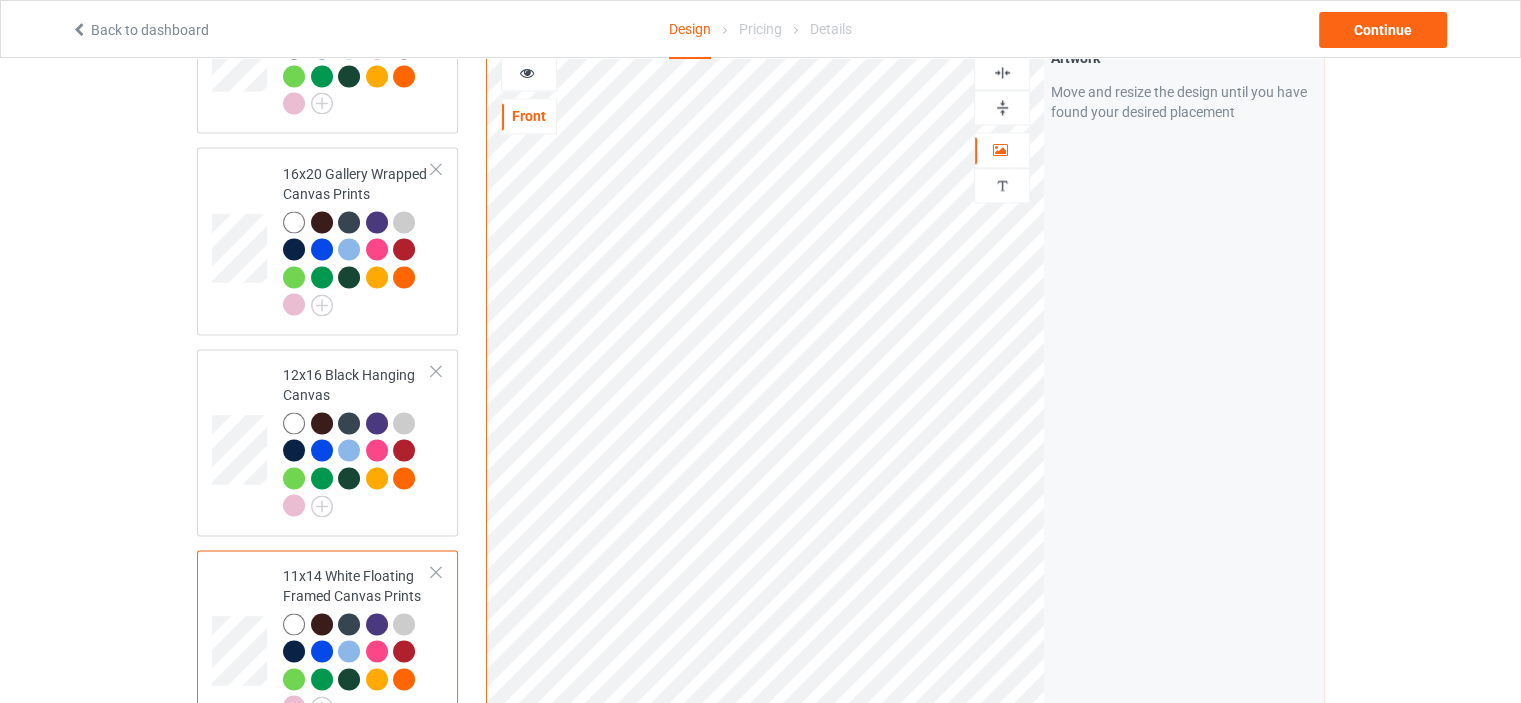 click at bounding box center [1002, 107] 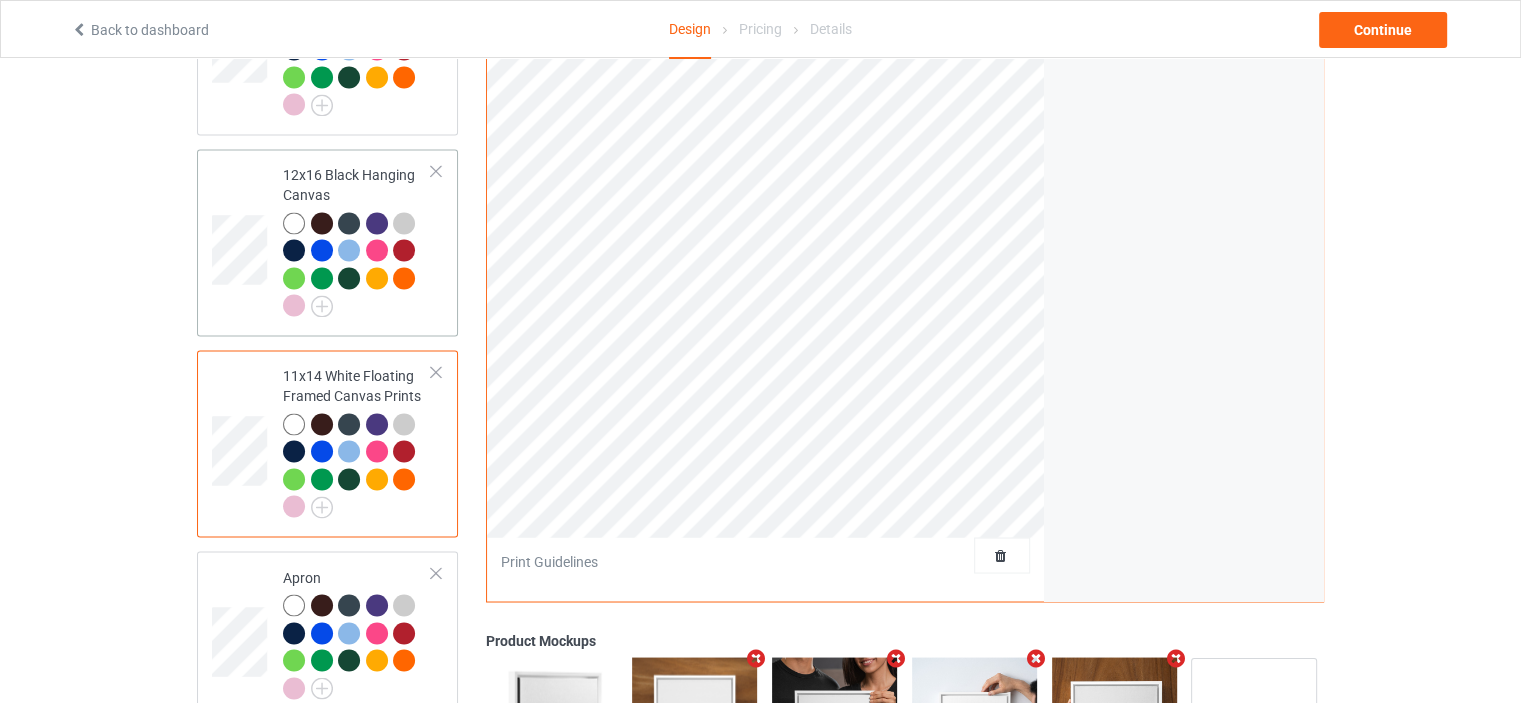 scroll, scrollTop: 3500, scrollLeft: 0, axis: vertical 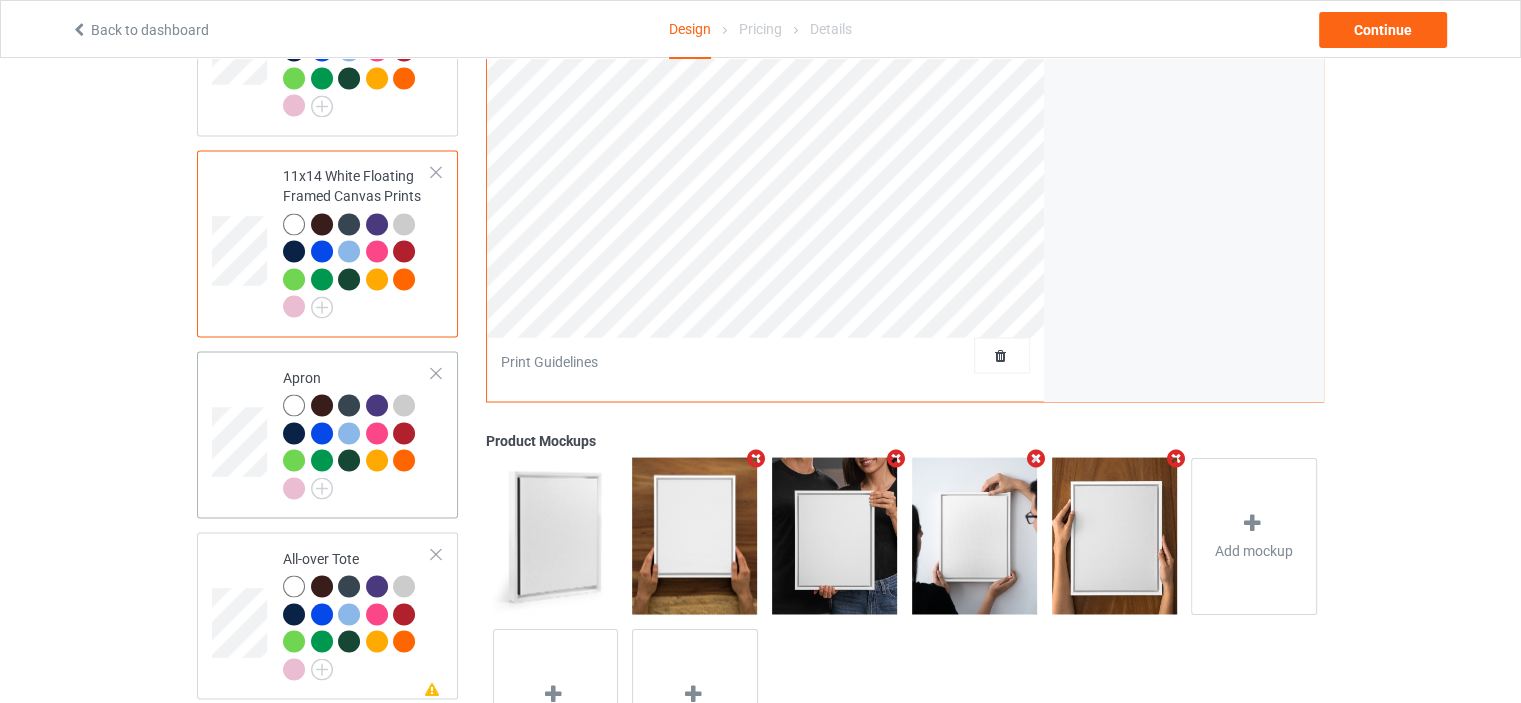 click on "Apron" at bounding box center (357, 434) 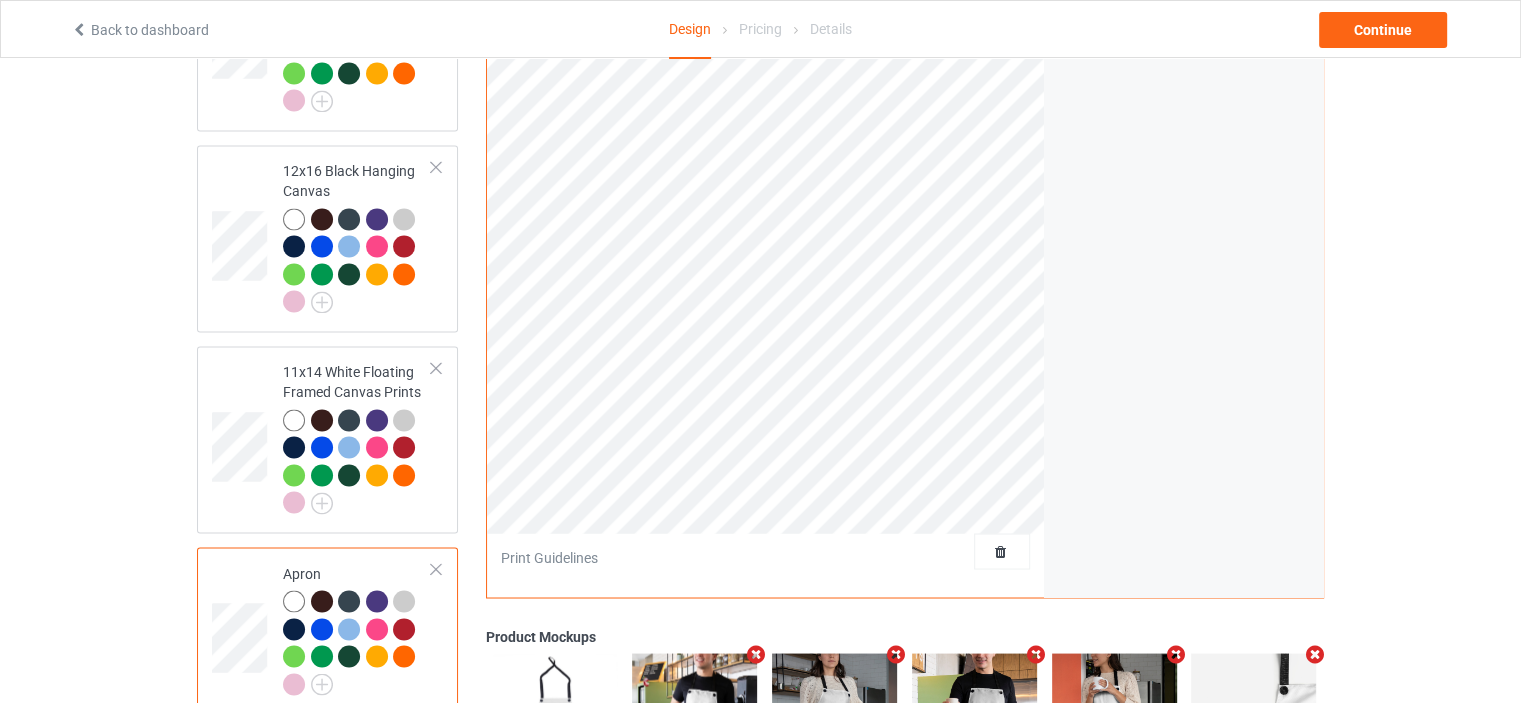 scroll, scrollTop: 3100, scrollLeft: 0, axis: vertical 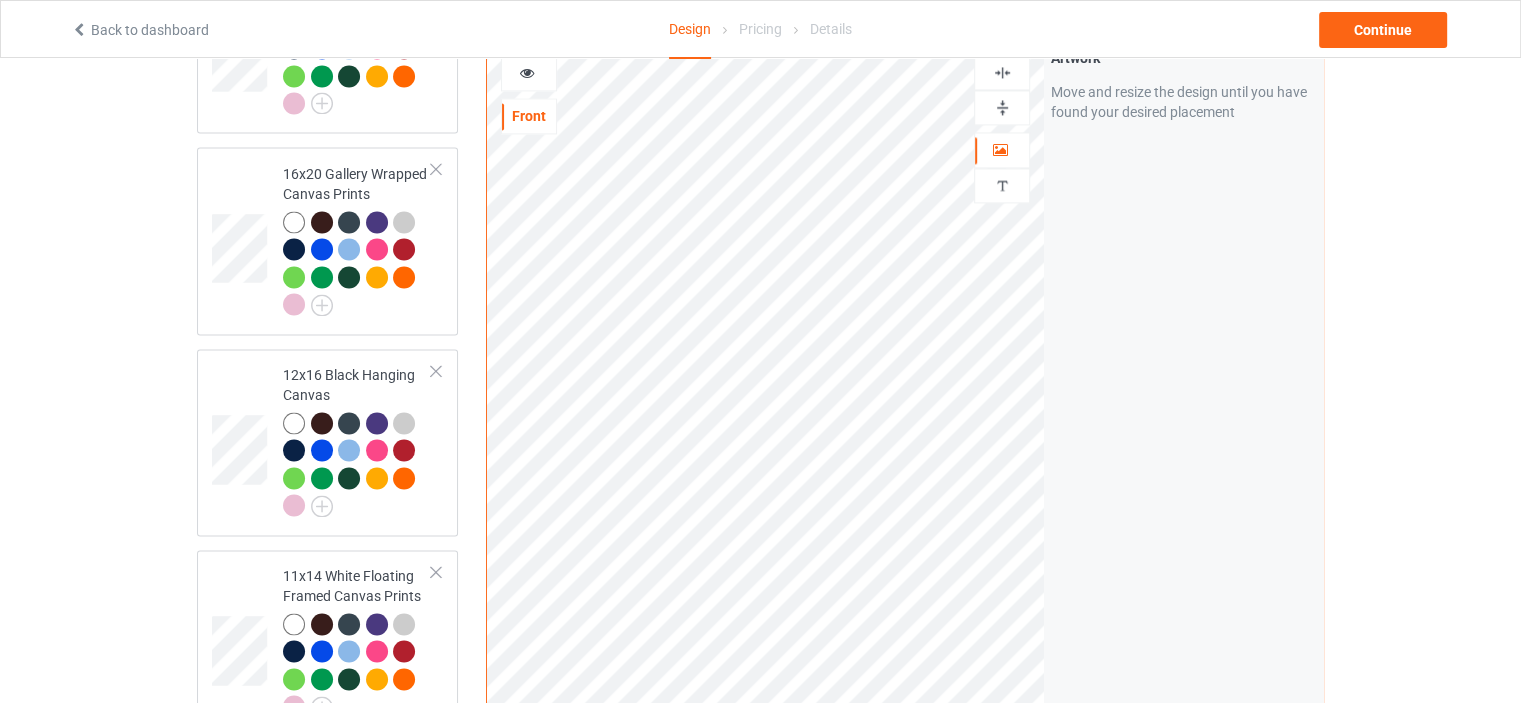 click at bounding box center (1002, 72) 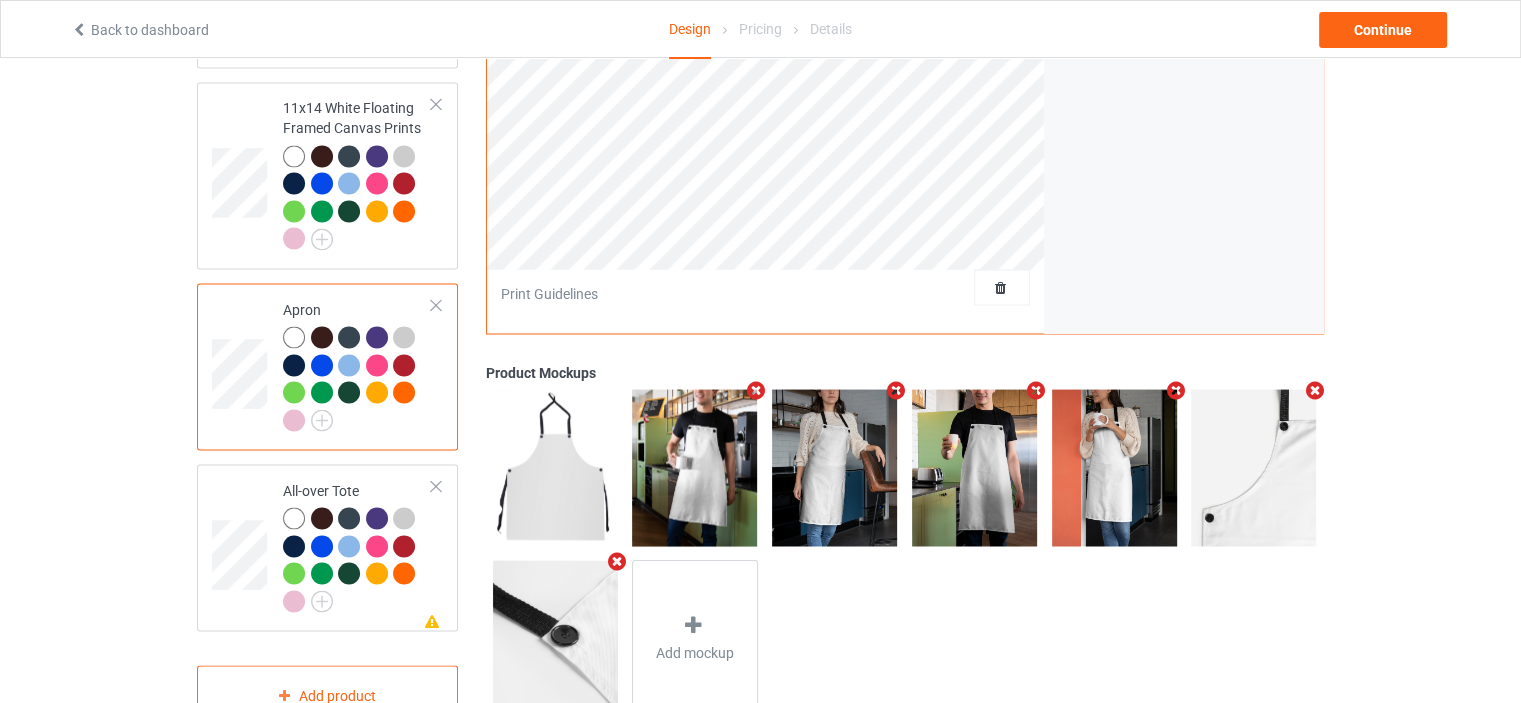 scroll, scrollTop: 3617, scrollLeft: 0, axis: vertical 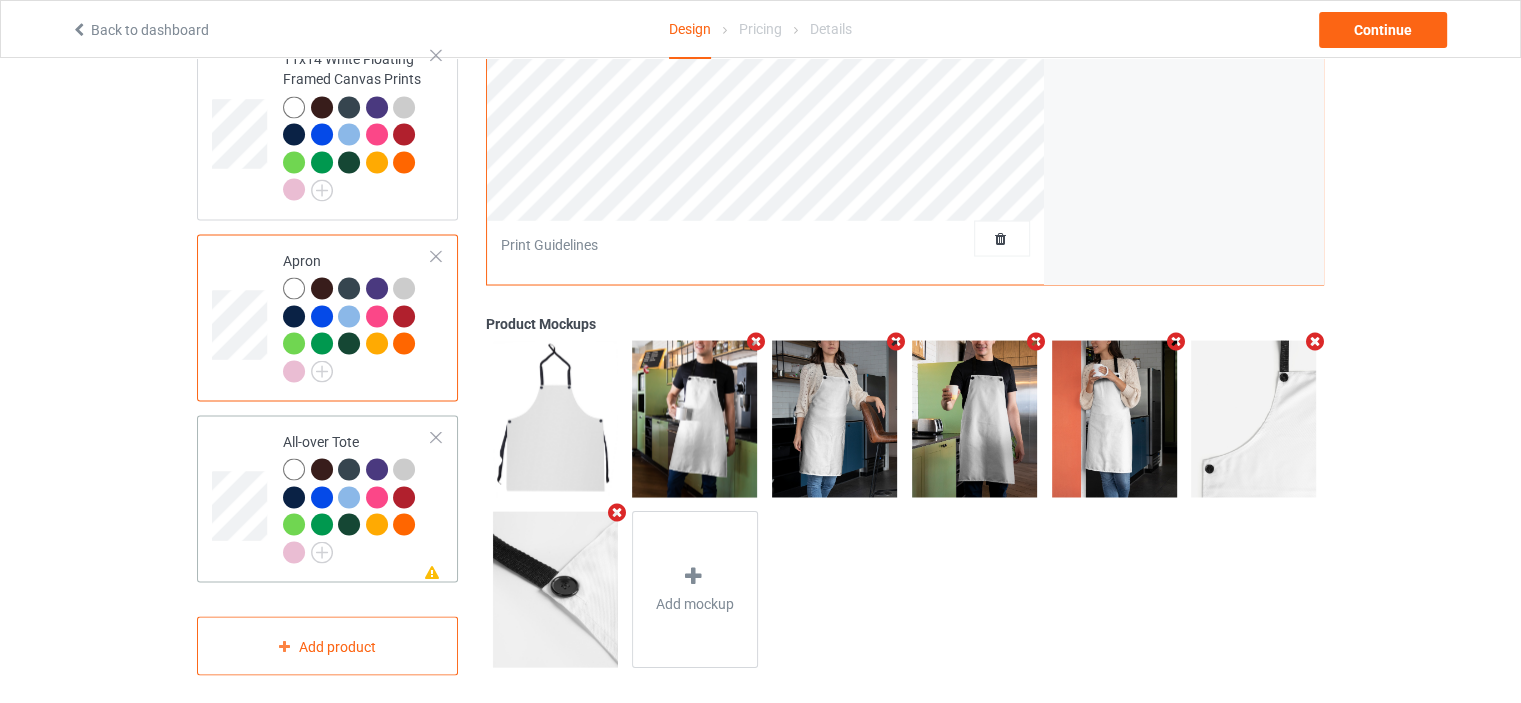 click on "All-over Tote" at bounding box center [357, 496] 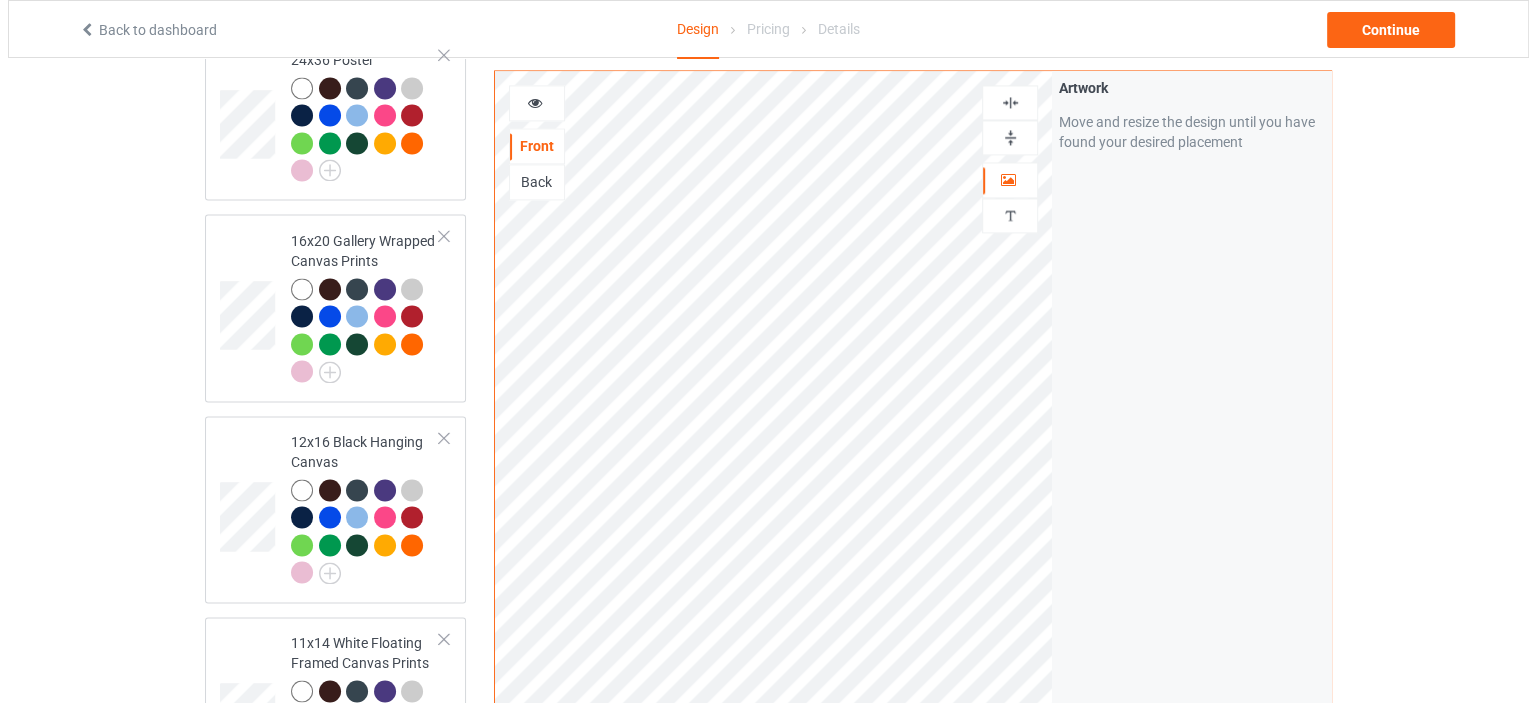 scroll, scrollTop: 3017, scrollLeft: 0, axis: vertical 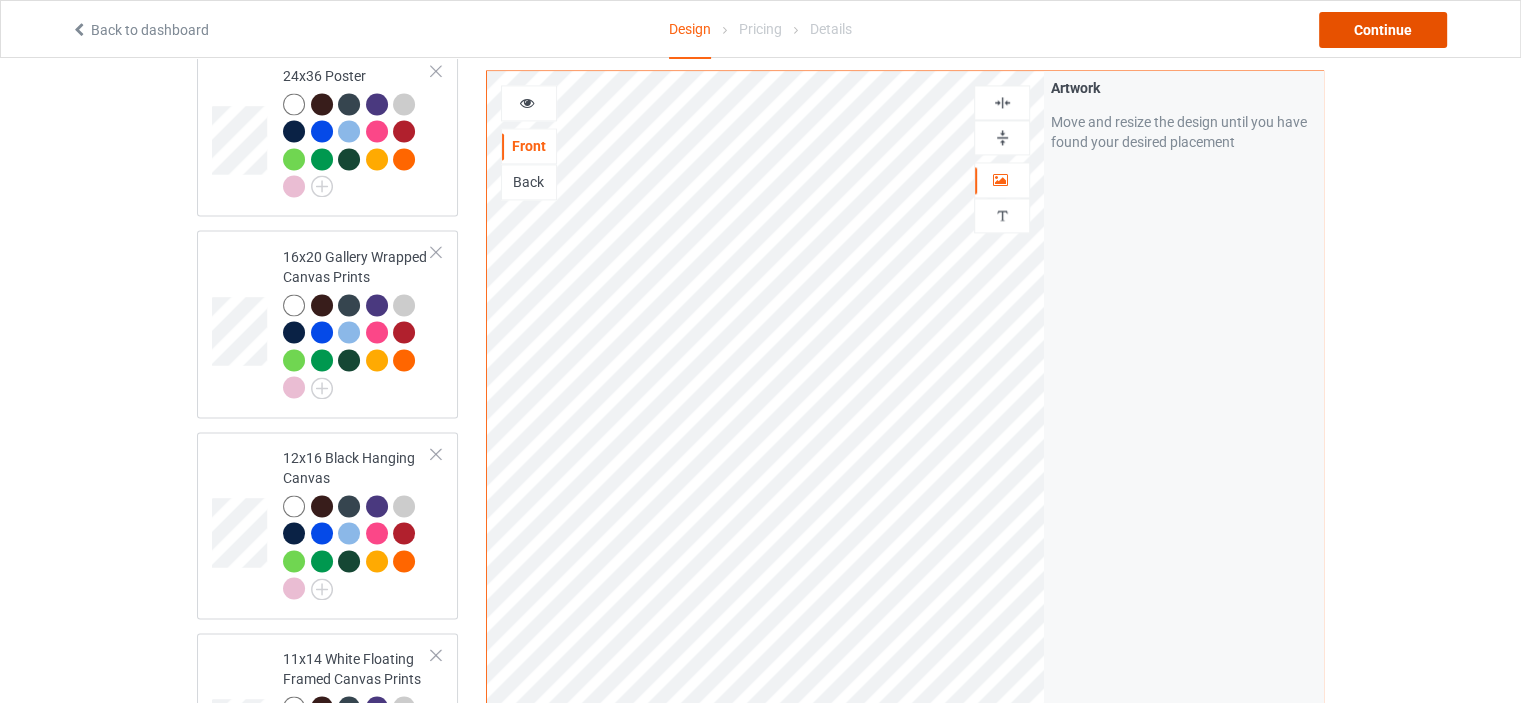 click on "Continue" at bounding box center [1383, 30] 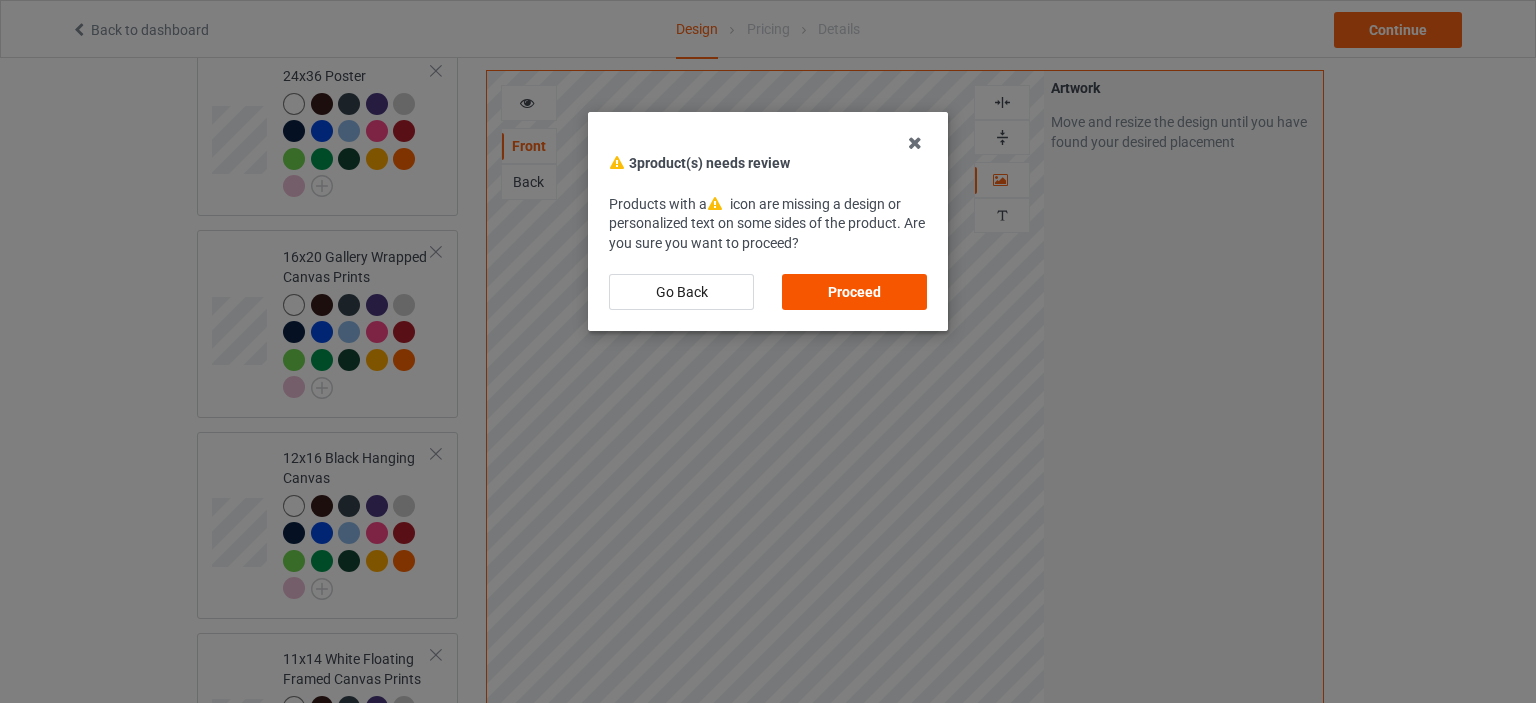 click on "Proceed" at bounding box center [854, 292] 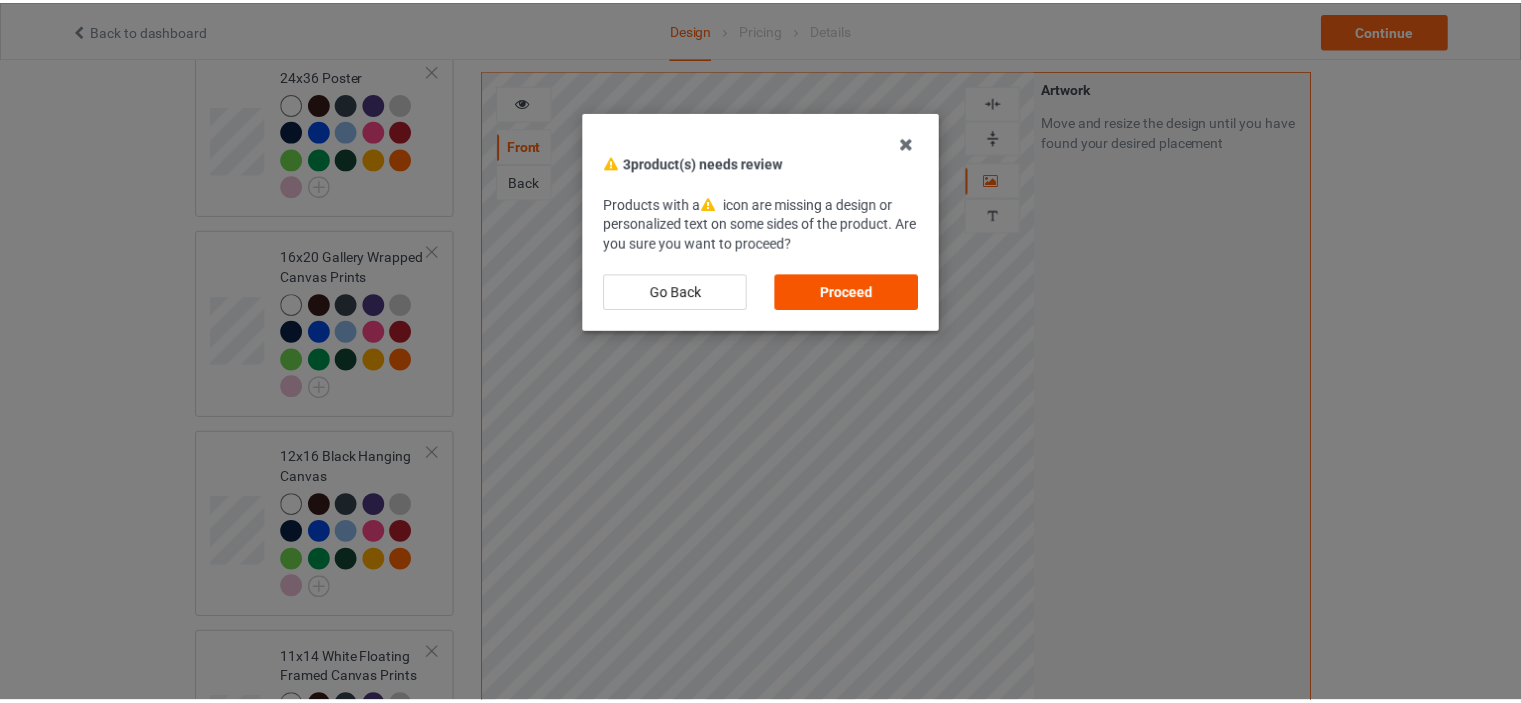 scroll, scrollTop: 0, scrollLeft: 0, axis: both 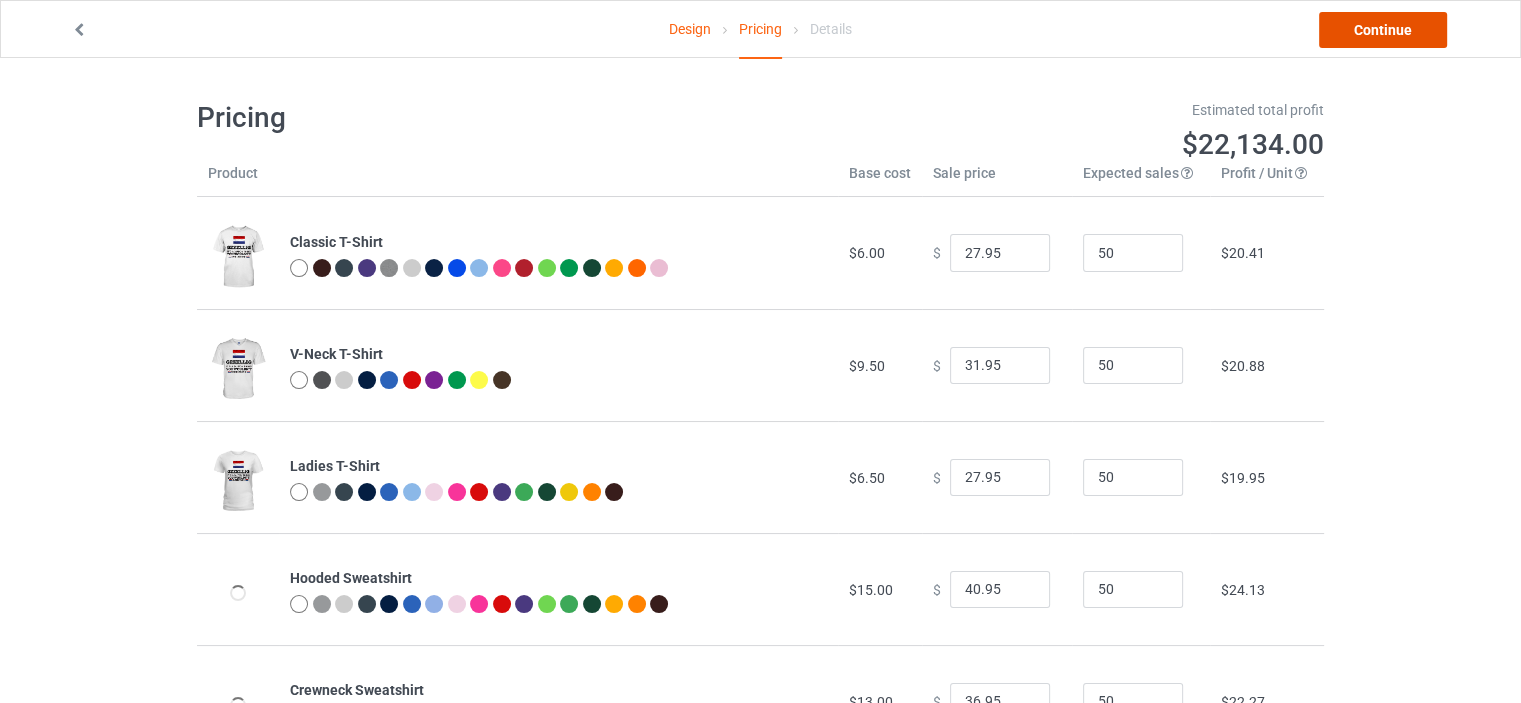 click on "Continue" at bounding box center [1383, 30] 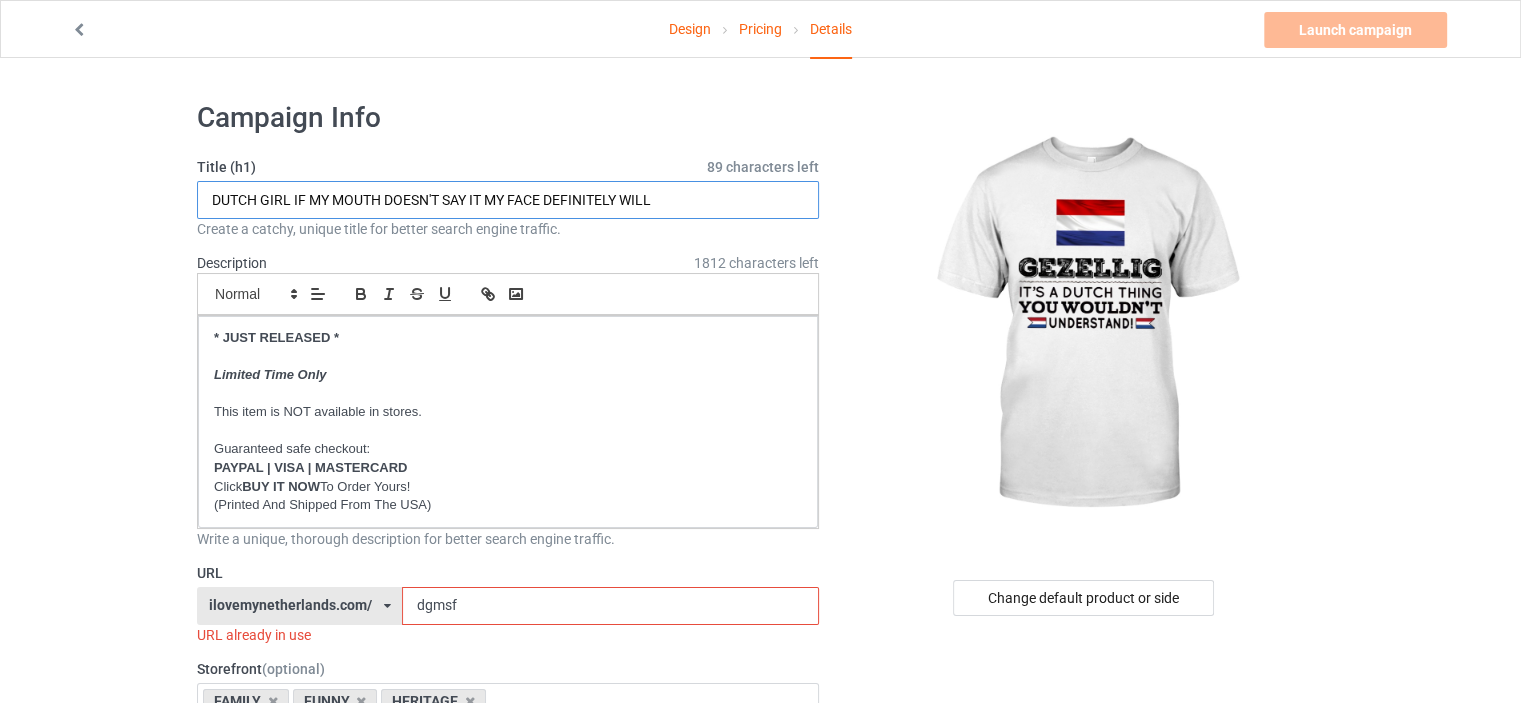 drag, startPoint x: 677, startPoint y: 191, endPoint x: 52, endPoint y: 175, distance: 625.2048 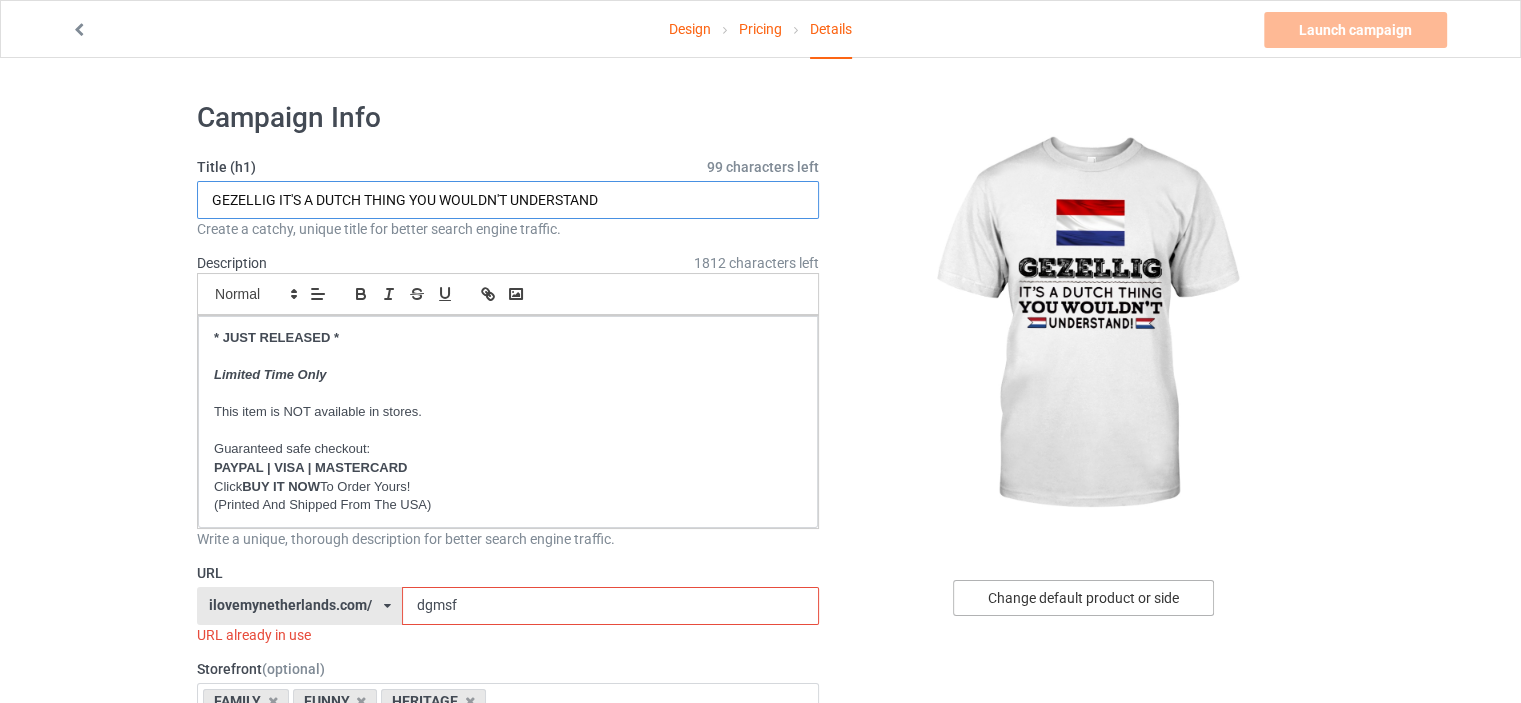 type on "GEZELLIG IT'S A DUTCH THING YOU WOULDN'T UNDERSTAND" 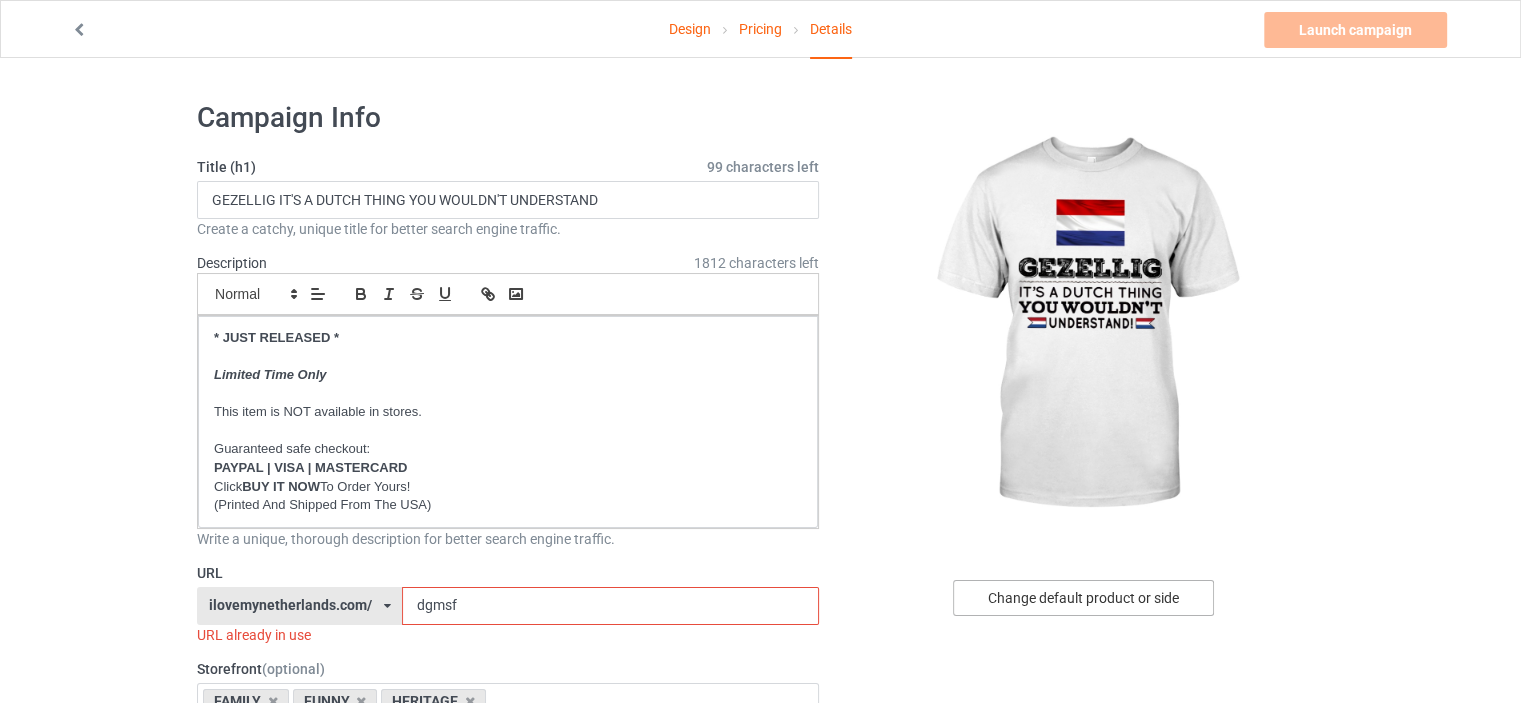 click on "Change default product or side" at bounding box center (1083, 598) 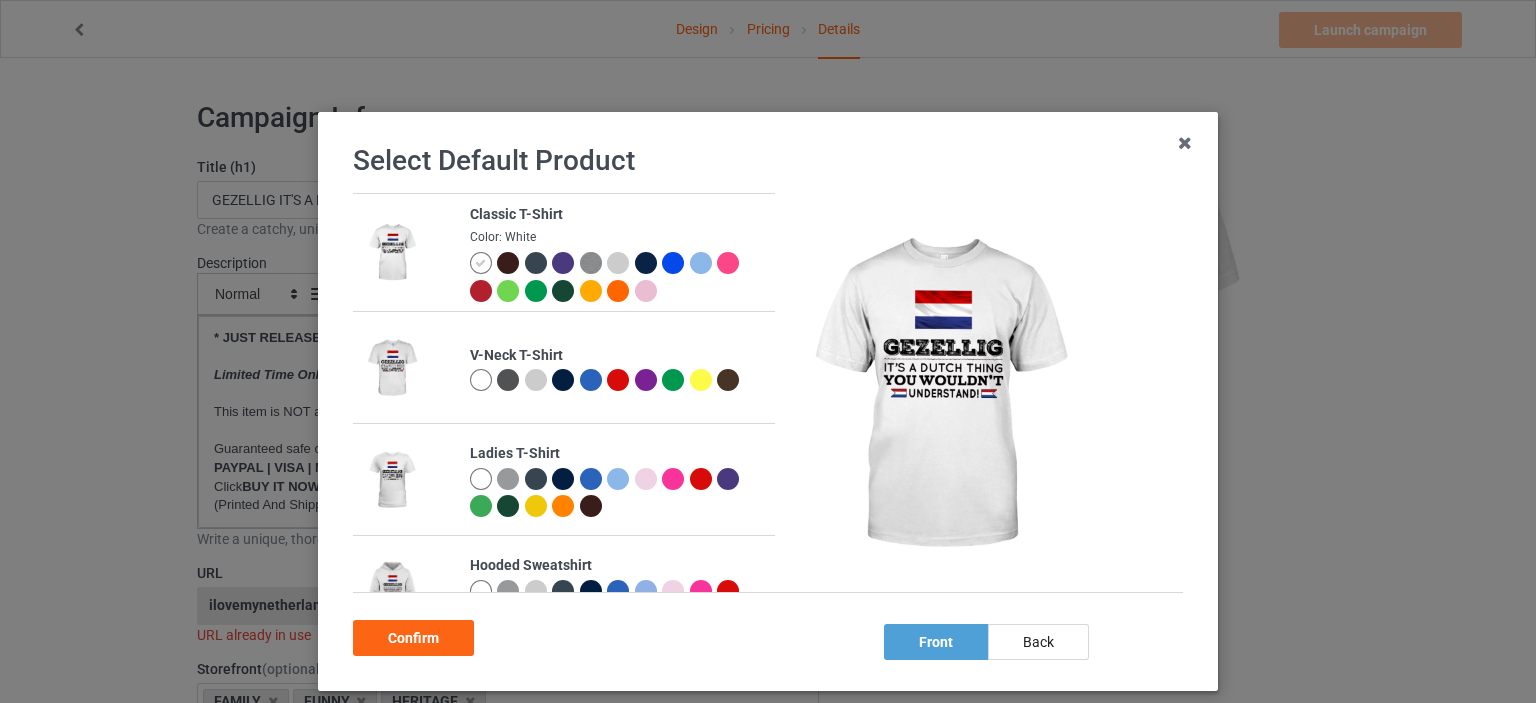 click at bounding box center (618, 291) 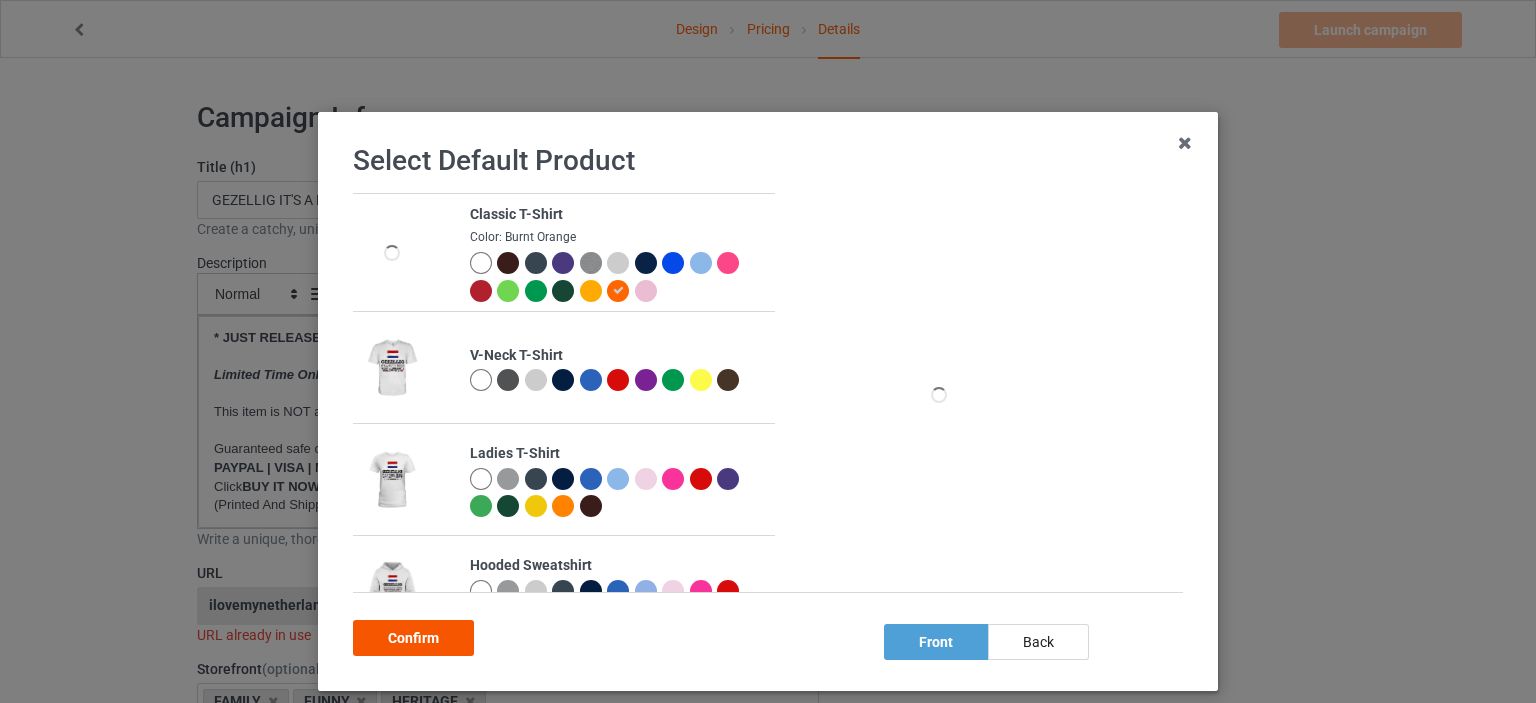 click on "Confirm" at bounding box center (413, 638) 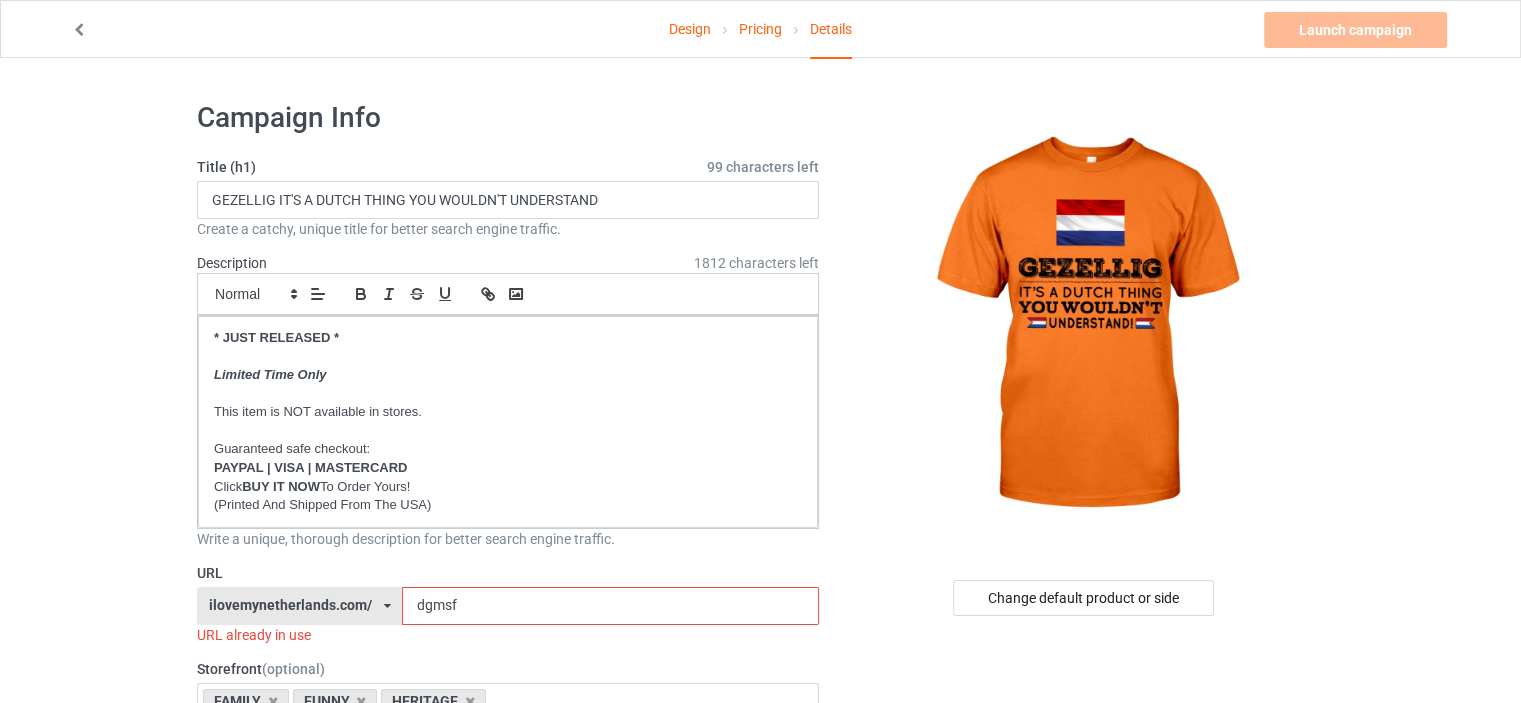 drag, startPoint x: 491, startPoint y: 607, endPoint x: 224, endPoint y: 608, distance: 267.00186 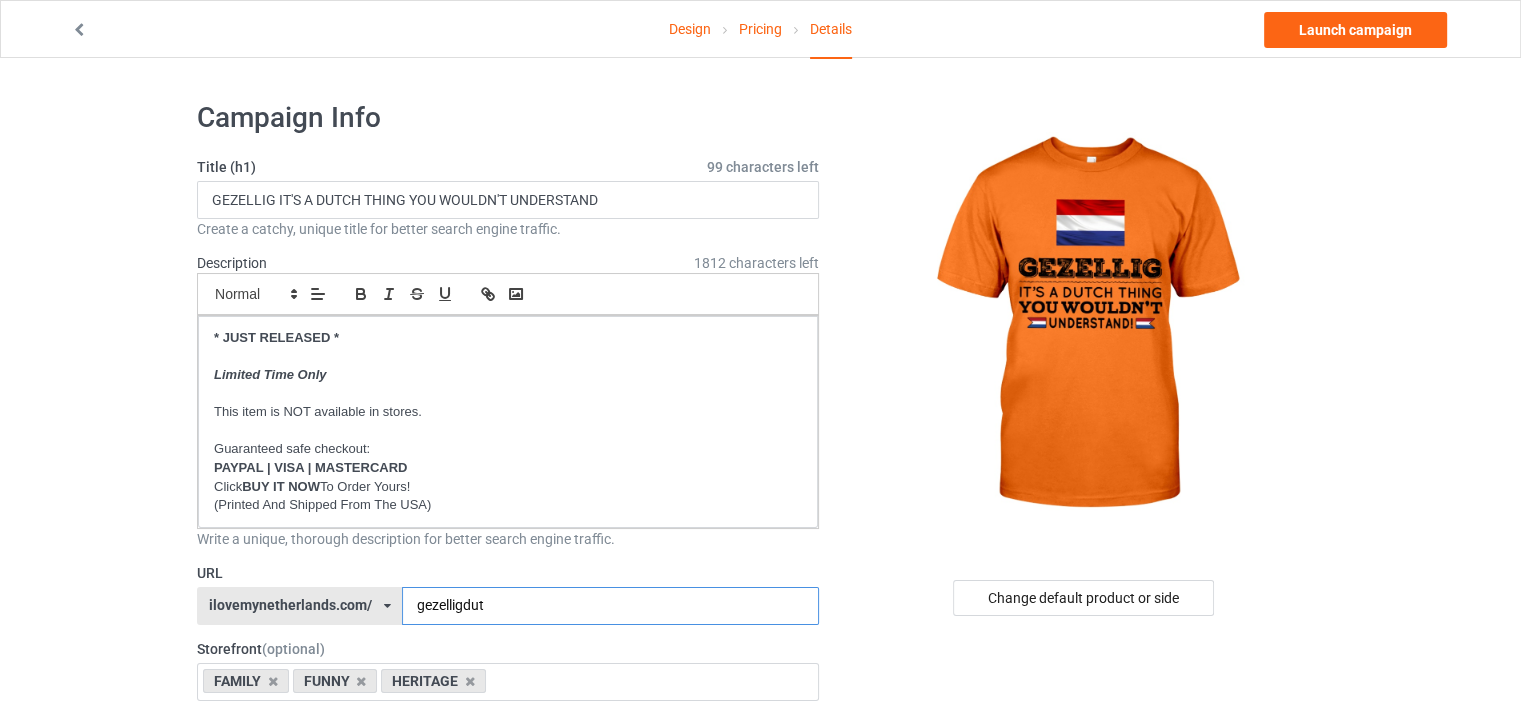 type on "gezelligdut" 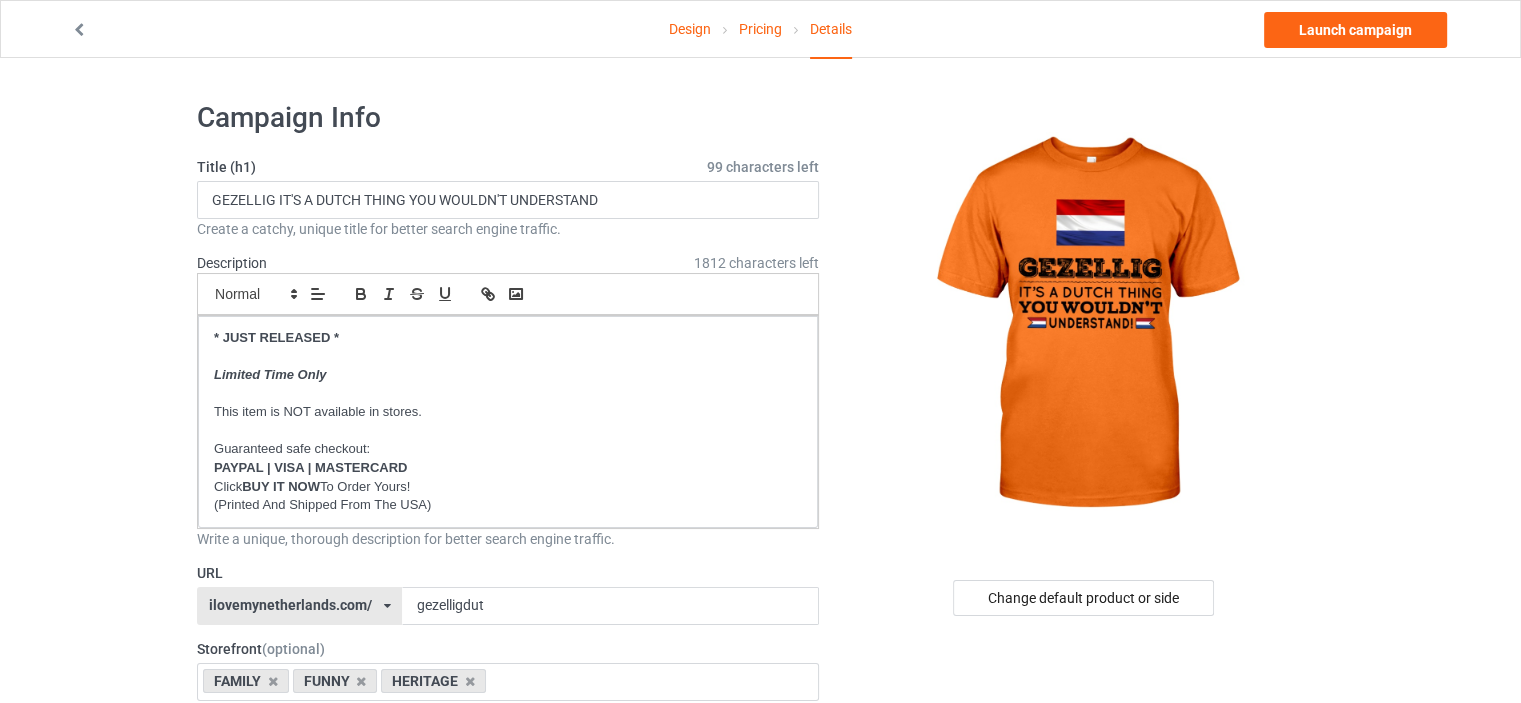 click on "Design Pricing Details Launch campaign Campaign Info Title (h1) 99   characters left GEZELLIG IT'S A DUTCH THING YOU WOULDN'T UNDERSTAND Create a catchy, unique title for better search engine traffic. Description 1812   characters left       Small Normal Large Big Huge                                                                                     * JUST RELEASED * Limited Time Only This item is NOT available in stores. Guaranteed safe checkout: PAYPAL | VISA | MASTERCARD Click  BUY IT NOW  To Order Yours! (Printed And Shipped From The USA) Write a unique, thorough description for better search engine traffic. URL ilovemynetherlands.com/ britishlook.net/ danishlegends.com/ familyworldgifts.com/ finnishlegends.com/ funnyteeworld.com/ ilovemyaustralia.com/ ilovemycanada.net/ ilovemydenmark.com/ ilovemyfinland.com/ ilovemyfrance.com/ ilovemygermany.com/ ilovemygnomes.com/ ilovemyireland.com/ ilovemyitaly.com/ ilovemynetherlands.com/ ilovemynorway.com/ ilovemypoland.com/ ilovemyredhair.net/ teechip.com/ 3" at bounding box center [760, 1158] 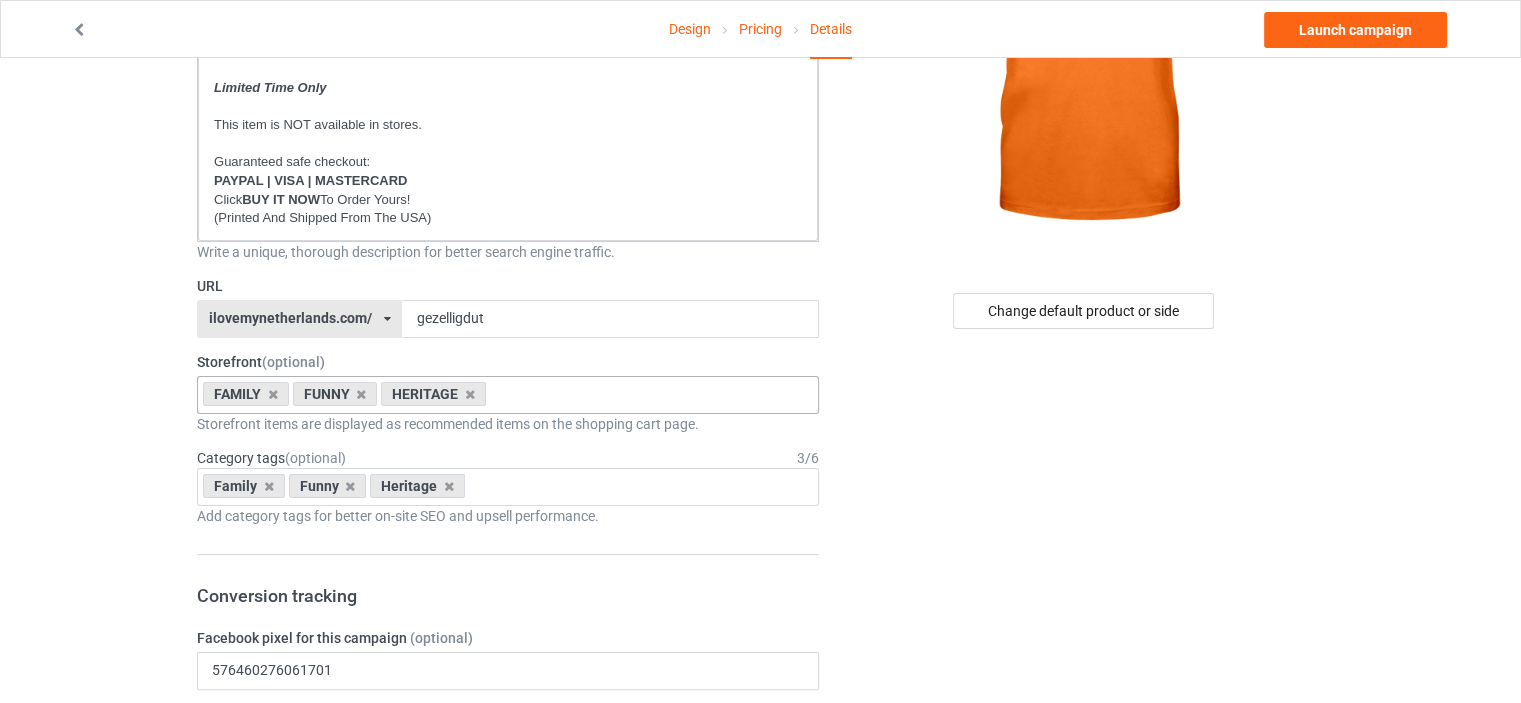 scroll, scrollTop: 300, scrollLeft: 0, axis: vertical 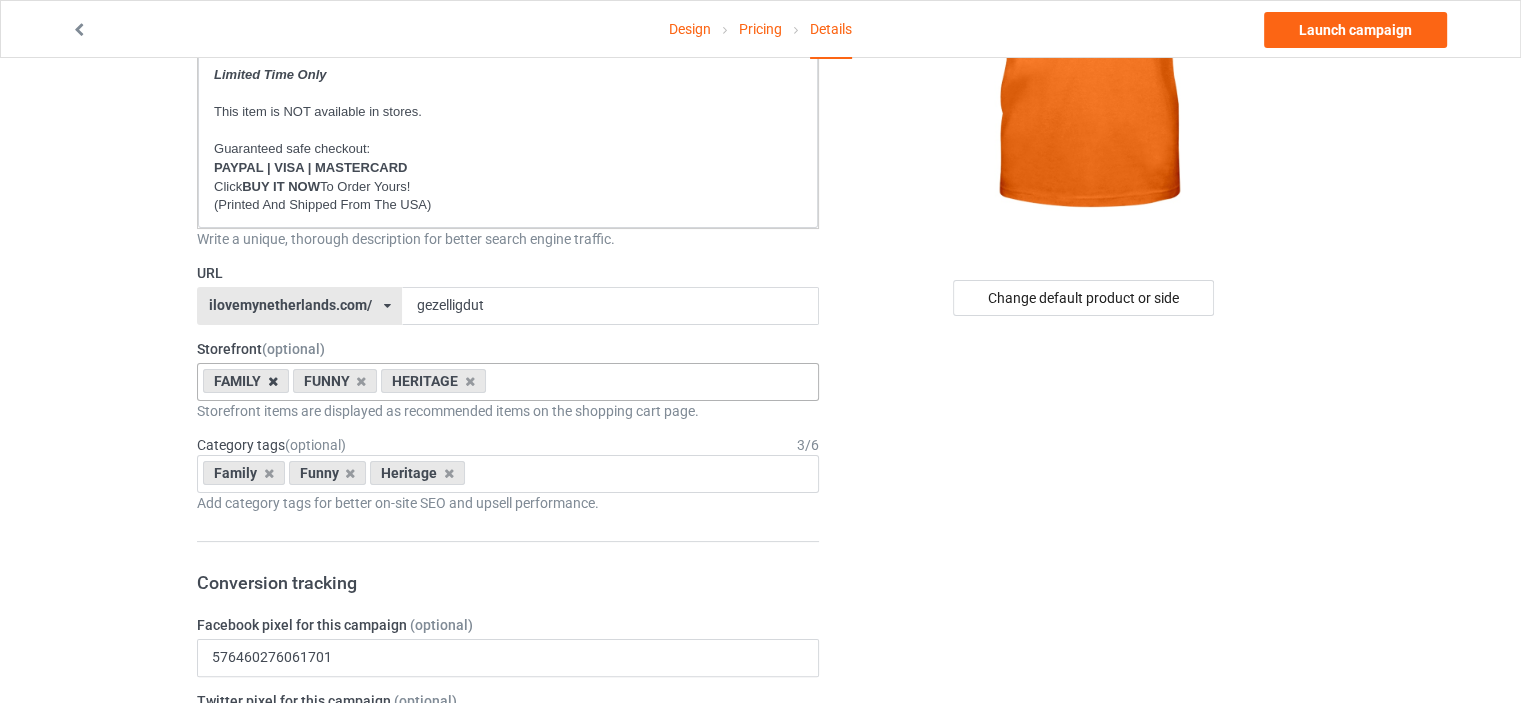 click at bounding box center (273, 381) 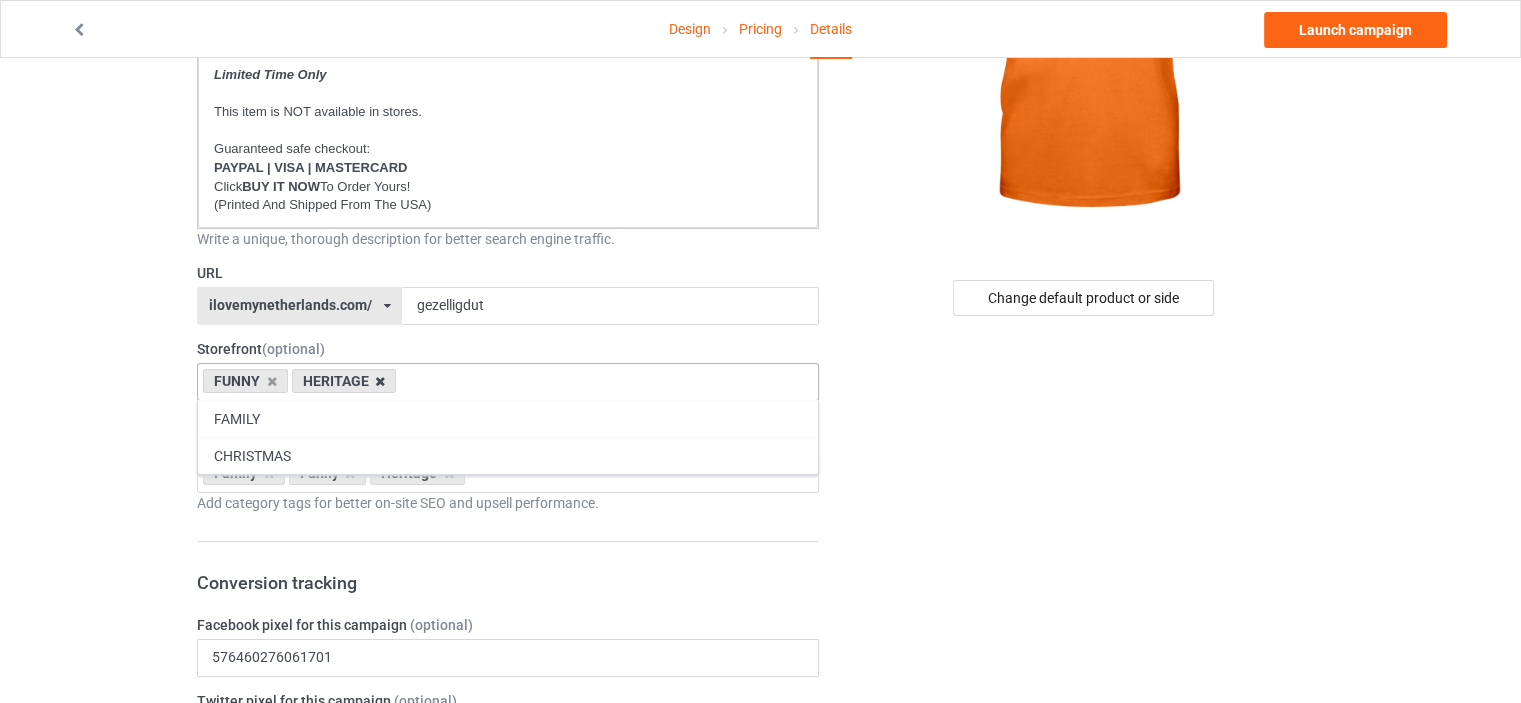 click at bounding box center [380, 381] 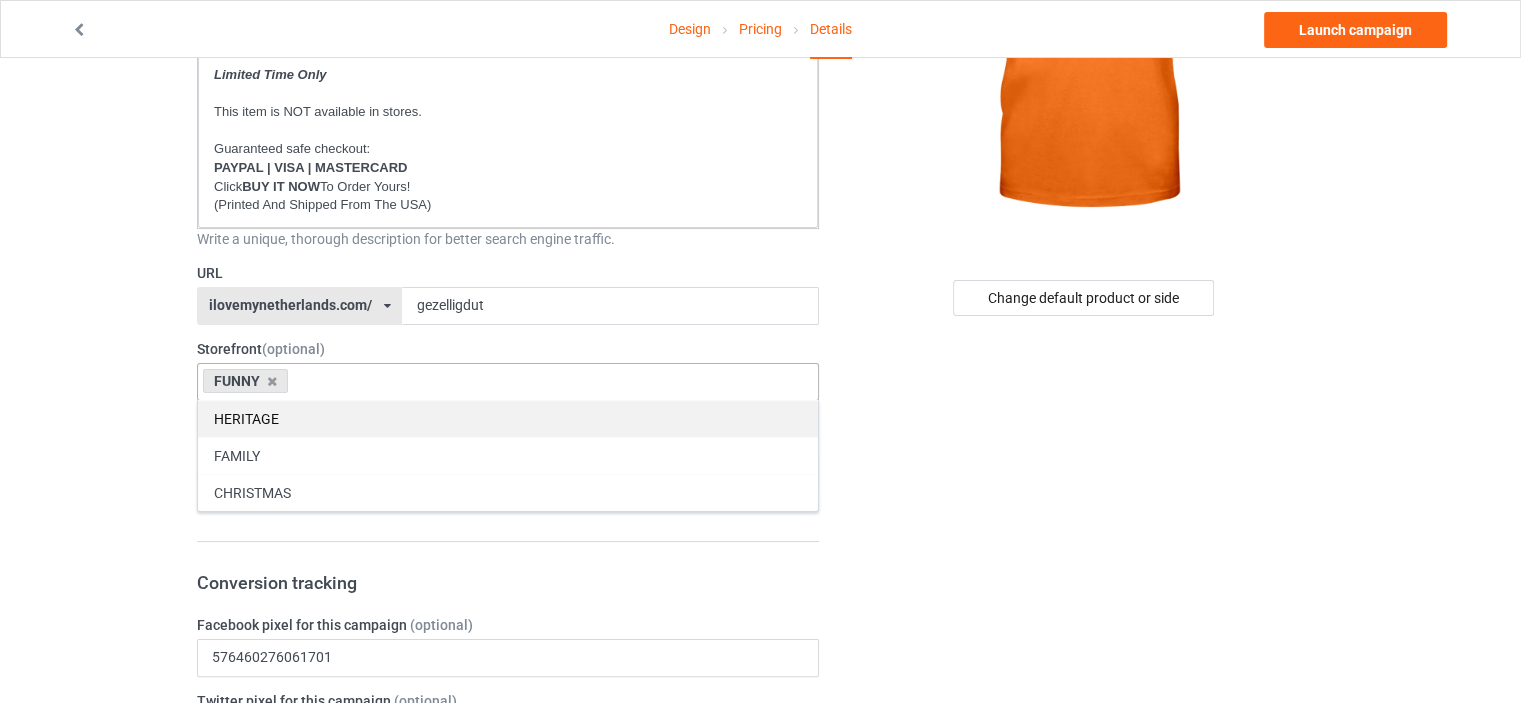 click on "FAMILY" at bounding box center (508, 455) 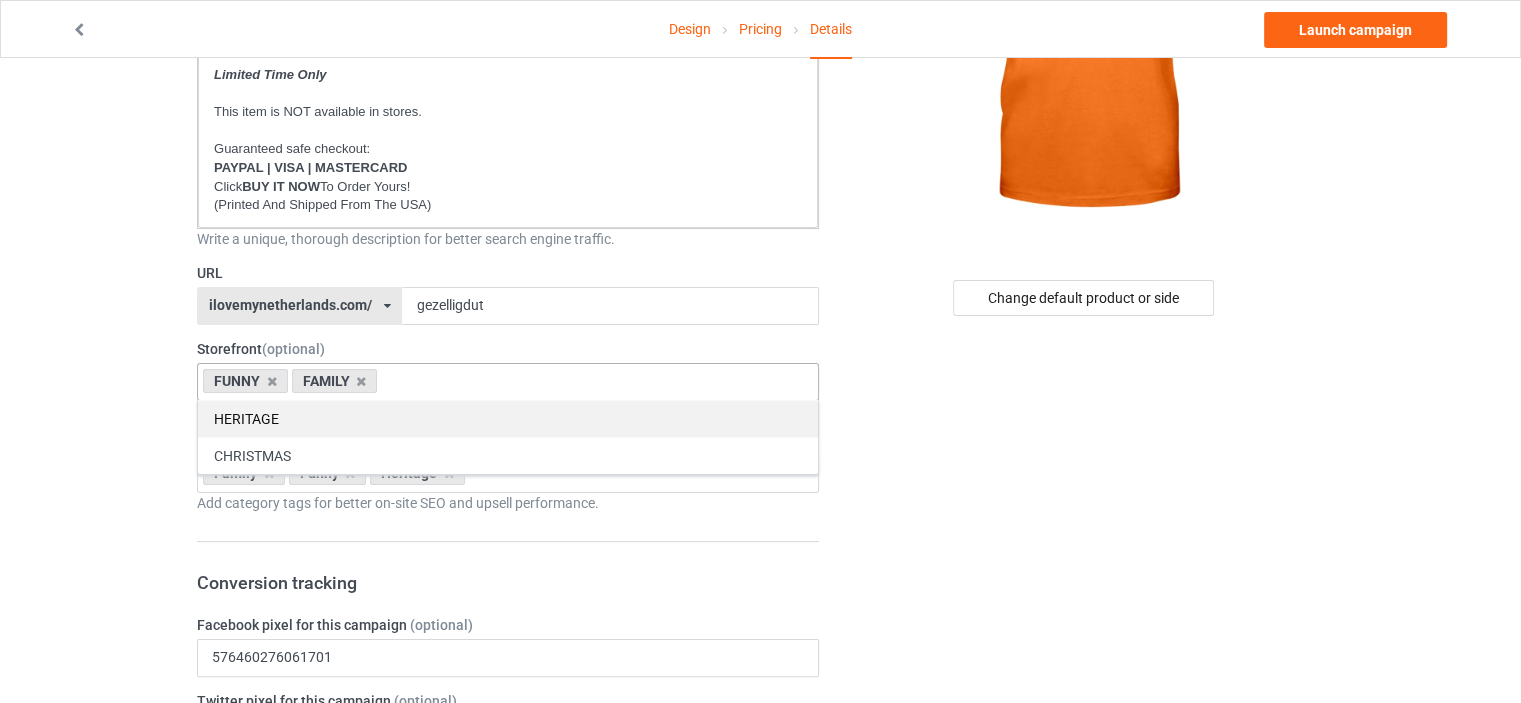 drag, startPoint x: 284, startPoint y: 415, endPoint x: 0, endPoint y: 391, distance: 285.01227 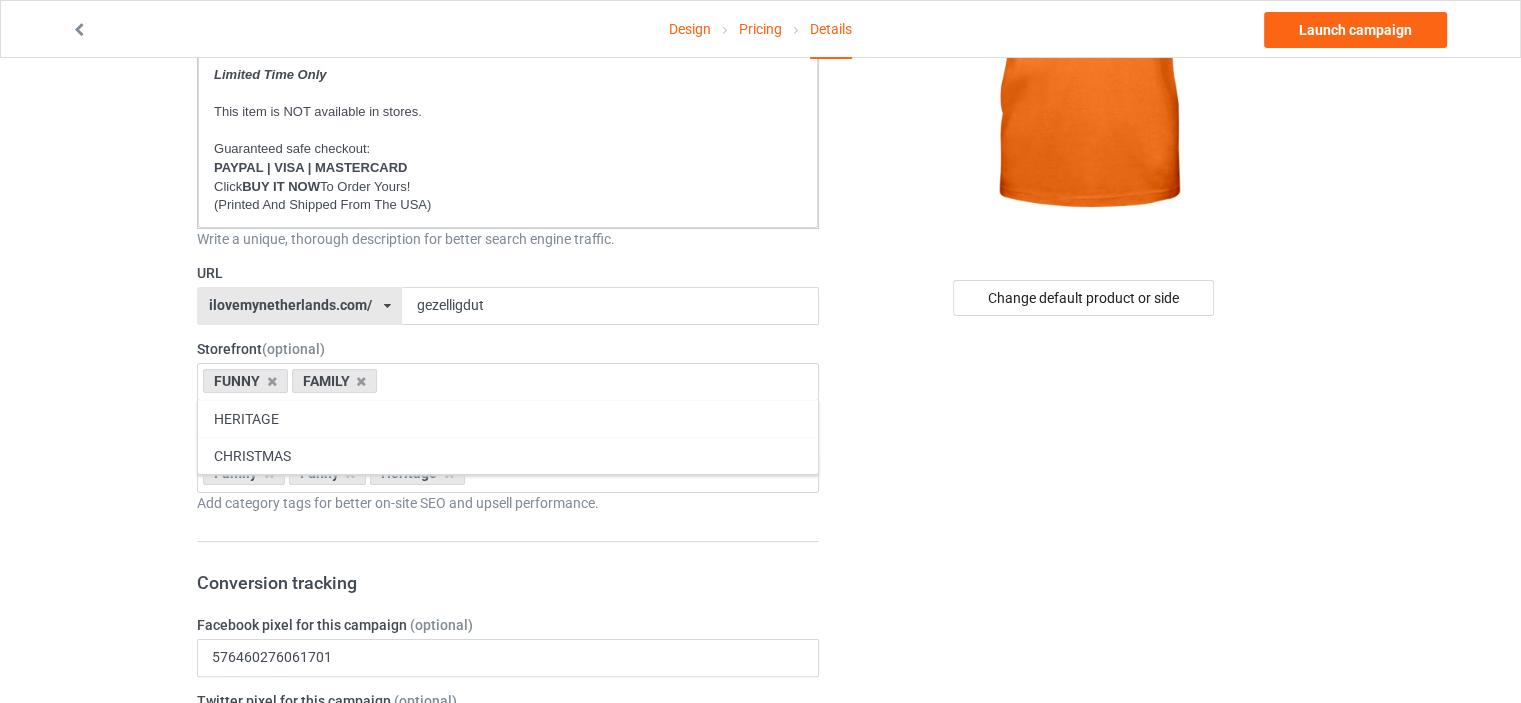 click on "HERITAGE" at bounding box center (508, 418) 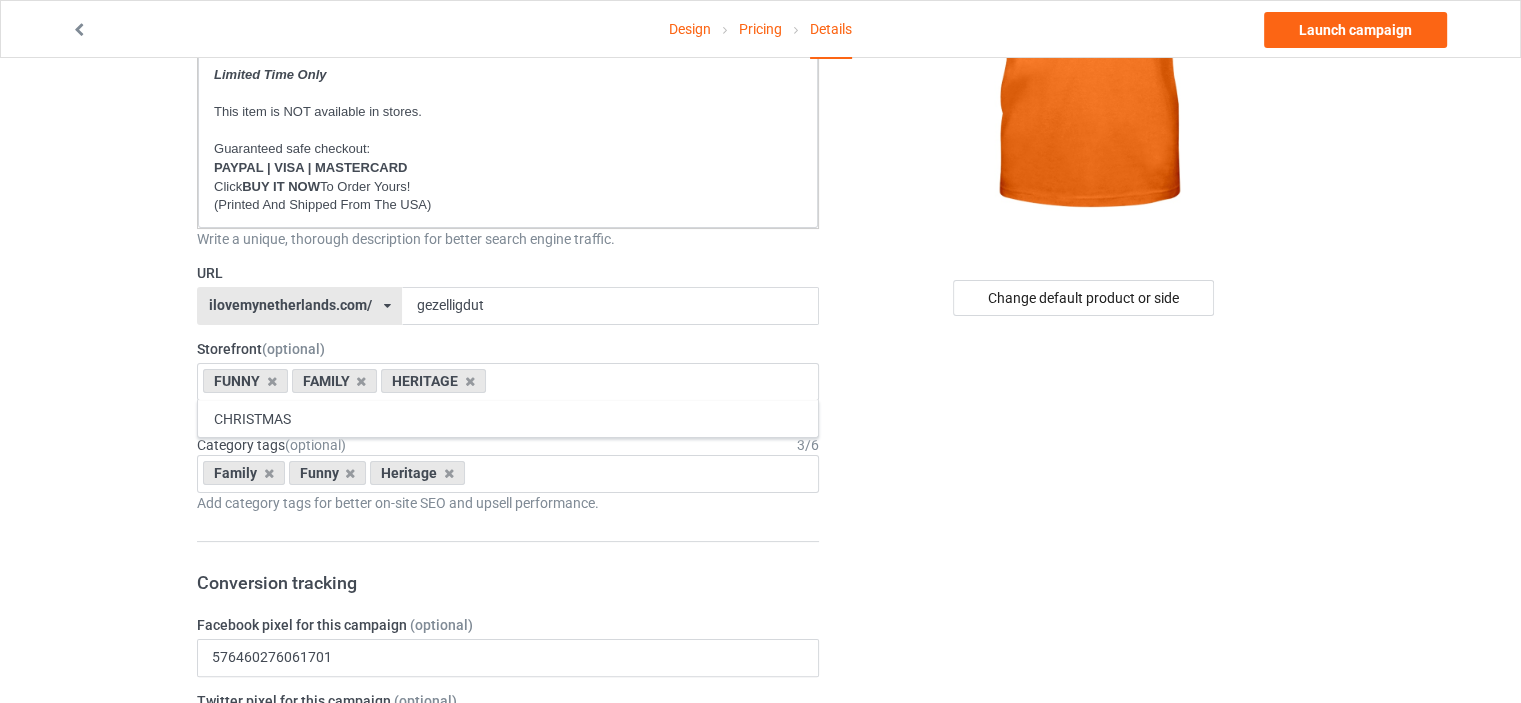 click on "Design Pricing Details Launch campaign Campaign Info Title (h1) 99   characters left GEZELLIG IT'S A DUTCH THING YOU WOULDN'T UNDERSTAND Create a catchy, unique title for better search engine traffic. Description 1812   characters left       Small Normal Large Big Huge                                                                                     * JUST RELEASED * Limited Time Only This item is NOT available in stores. Guaranteed safe checkout: PAYPAL | VISA | MASTERCARD Click  BUY IT NOW  To Order Yours! (Printed And Shipped From The USA) Write a unique, thorough description for better search engine traffic. URL ilovemynetherlands.com/ britishlook.net/ danishlegends.com/ familyworldgifts.com/ finnishlegends.com/ funnyteeworld.com/ ilovemyaustralia.com/ ilovemycanada.net/ ilovemydenmark.com/ ilovemyfinland.com/ ilovemyfrance.com/ ilovemygermany.com/ ilovemygnomes.com/ ilovemyireland.com/ ilovemyitaly.com/ ilovemynetherlands.com/ ilovemynorway.com/ ilovemypoland.com/ ilovemyredhair.net/ teechip.com/ 3" at bounding box center [760, 858] 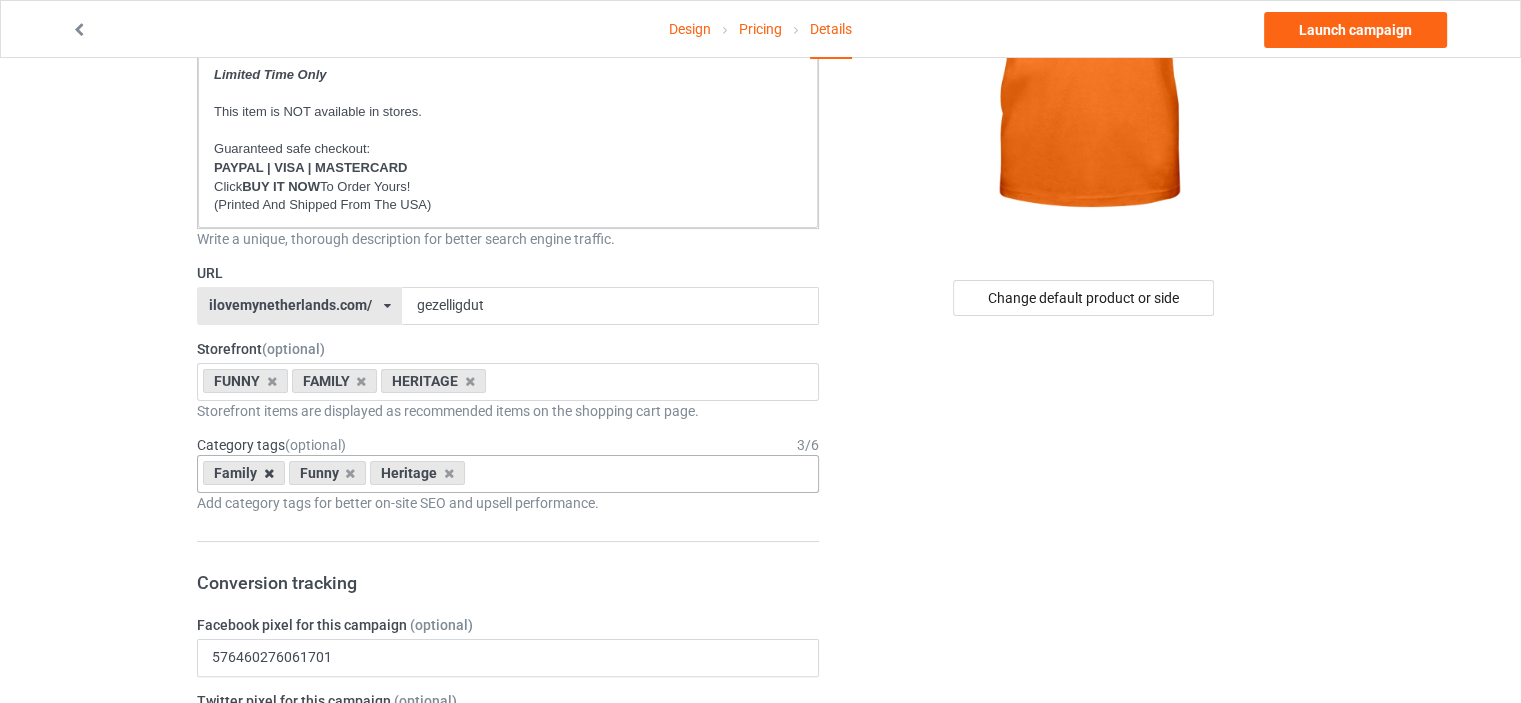 click at bounding box center (269, 473) 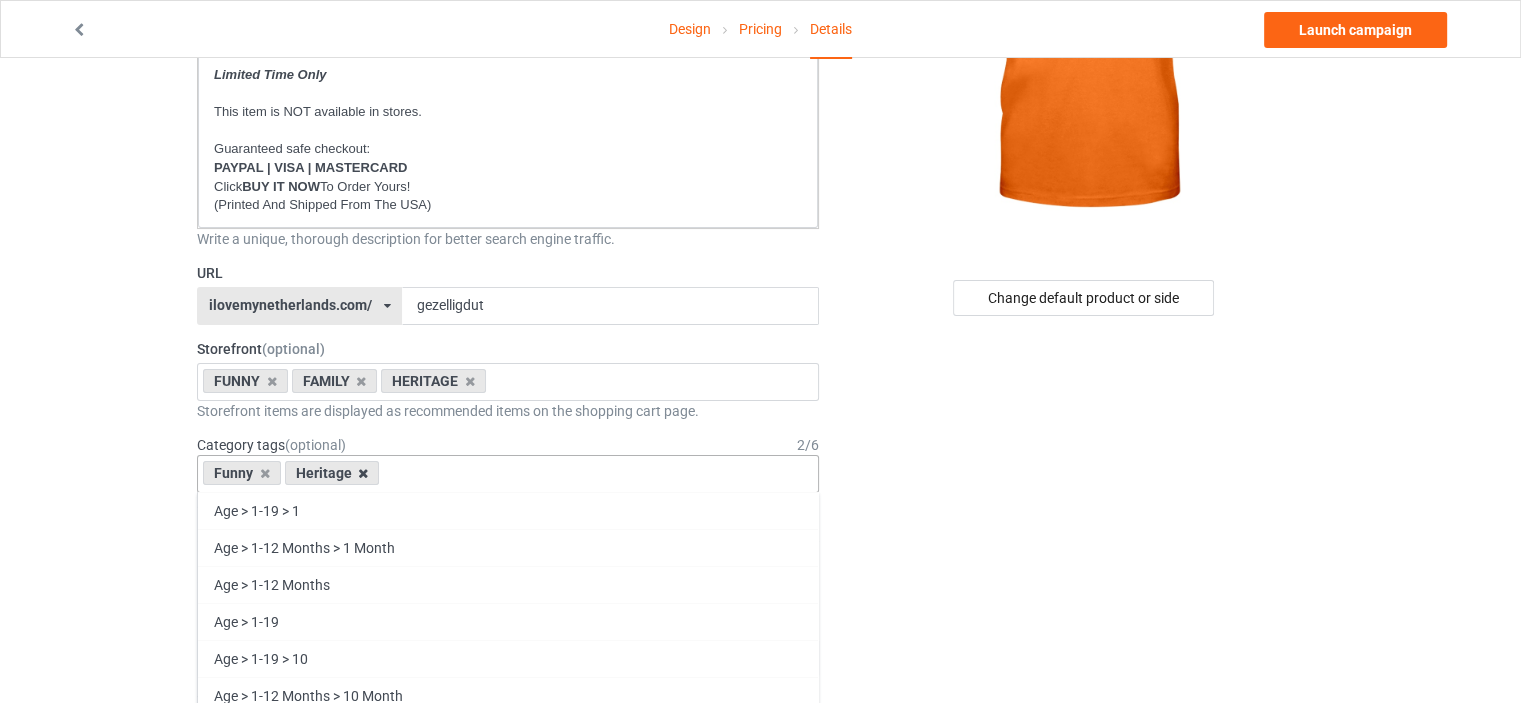 click at bounding box center (363, 473) 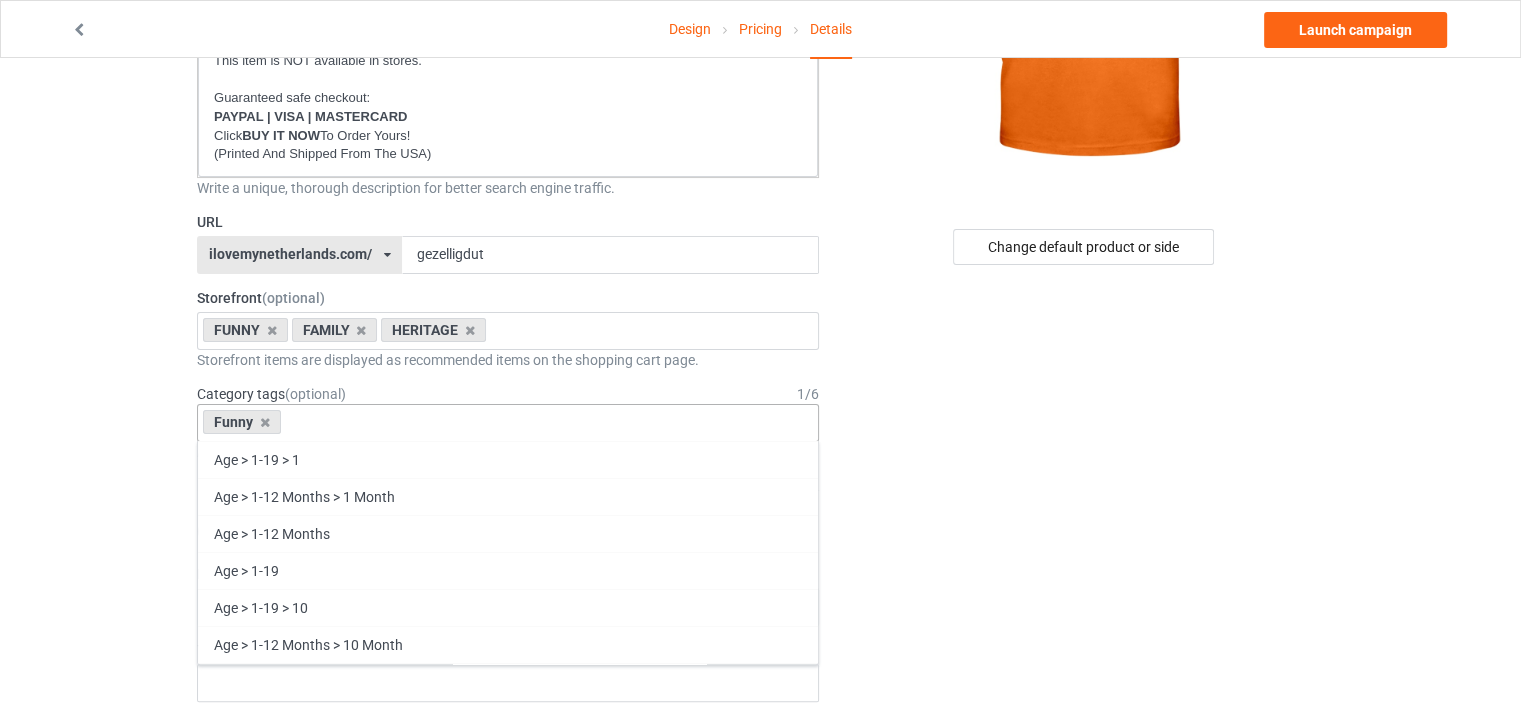 scroll, scrollTop: 400, scrollLeft: 0, axis: vertical 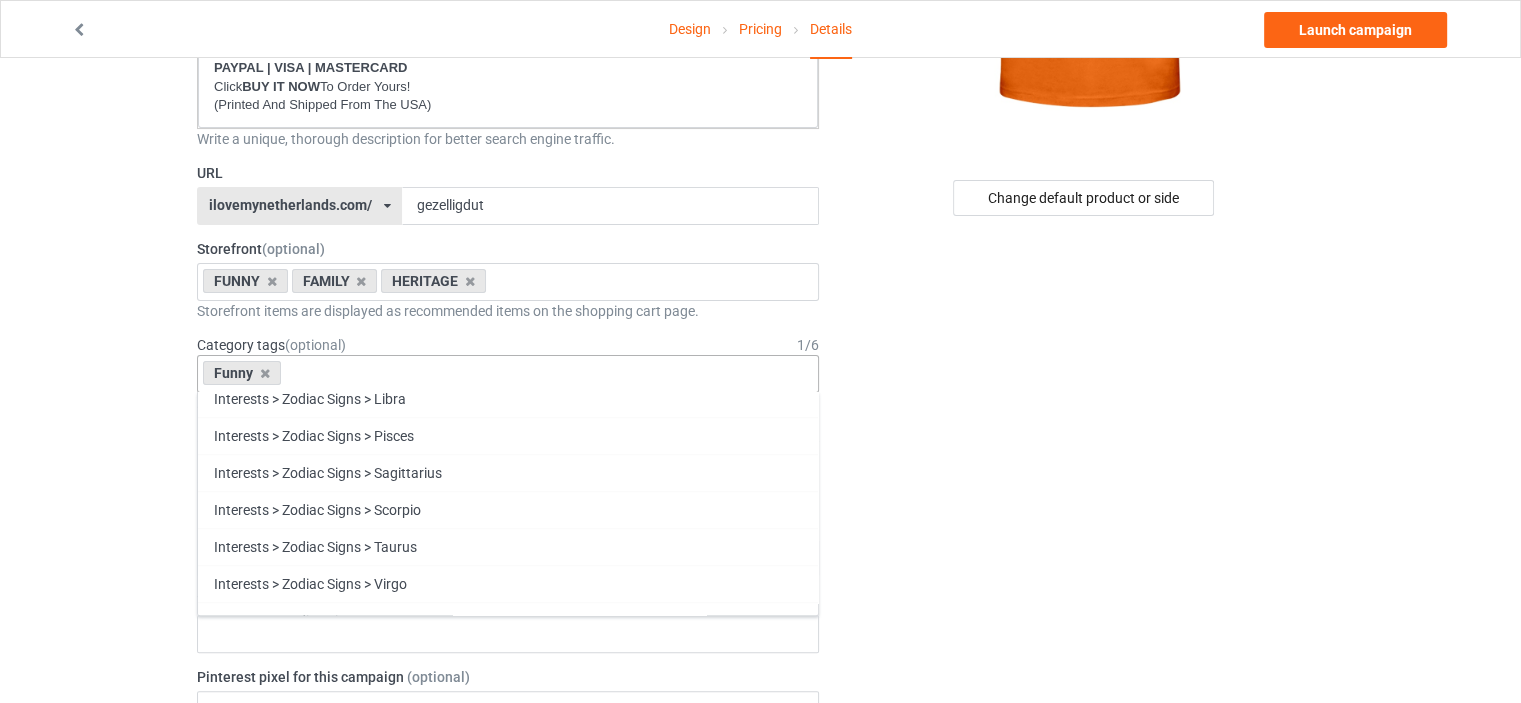 click on "Family" at bounding box center [508, 990] 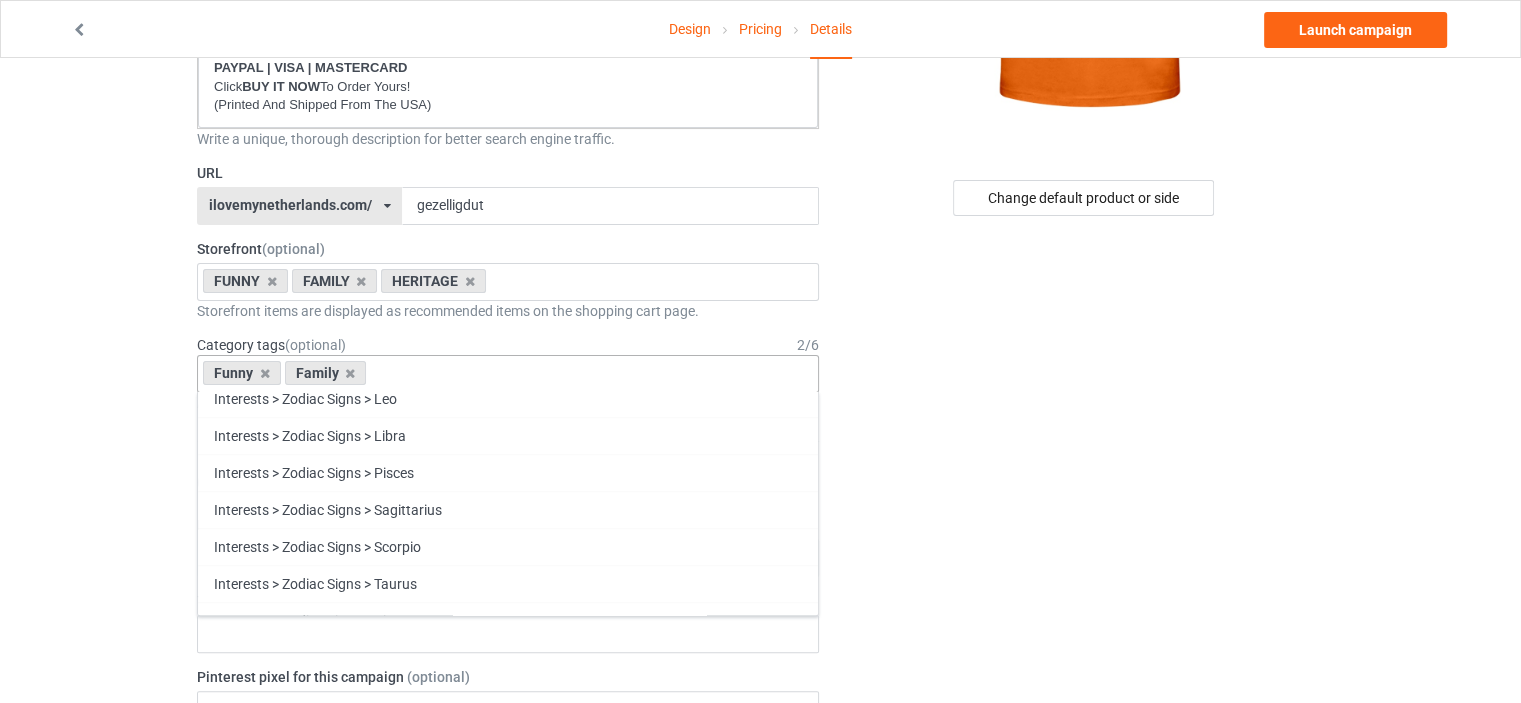 click on "Heritage" at bounding box center (508, 1027) 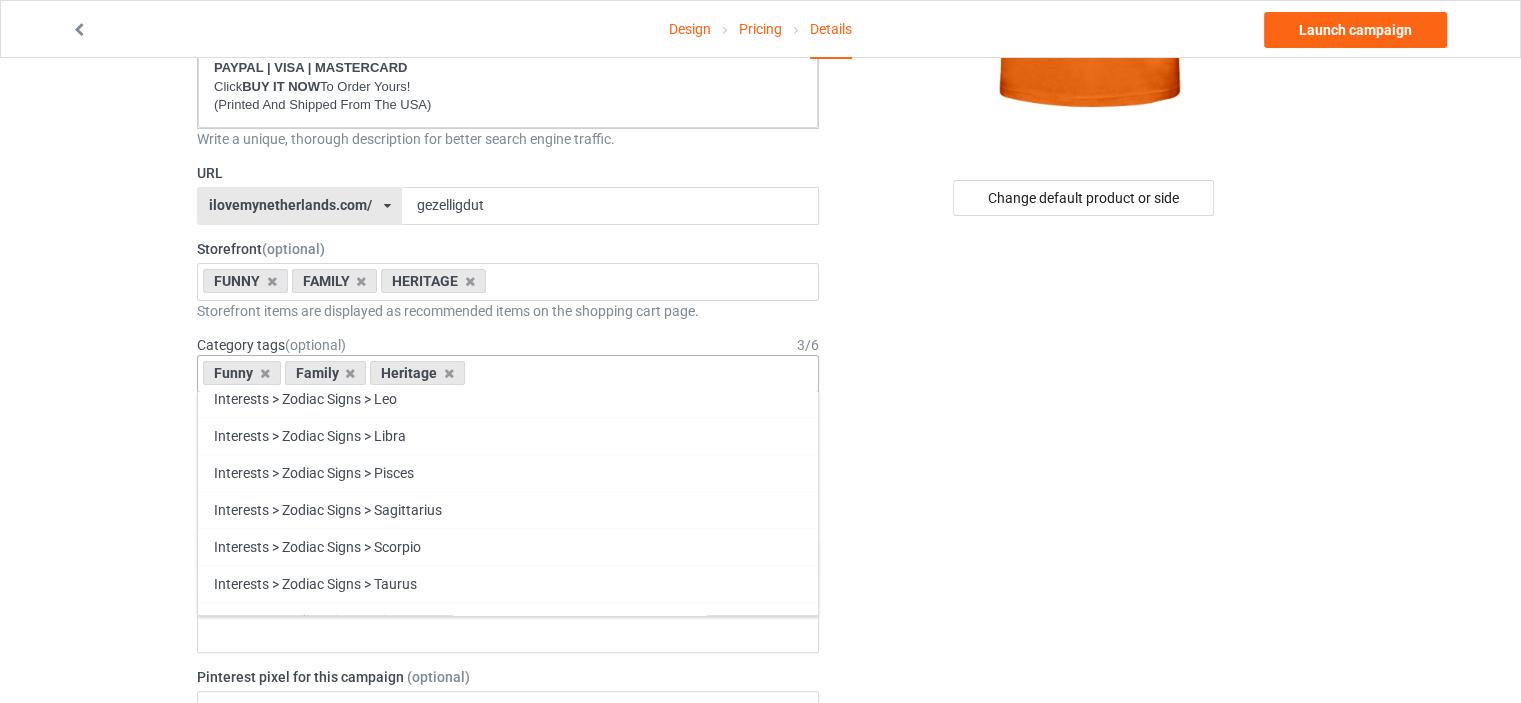 scroll, scrollTop: 85556, scrollLeft: 0, axis: vertical 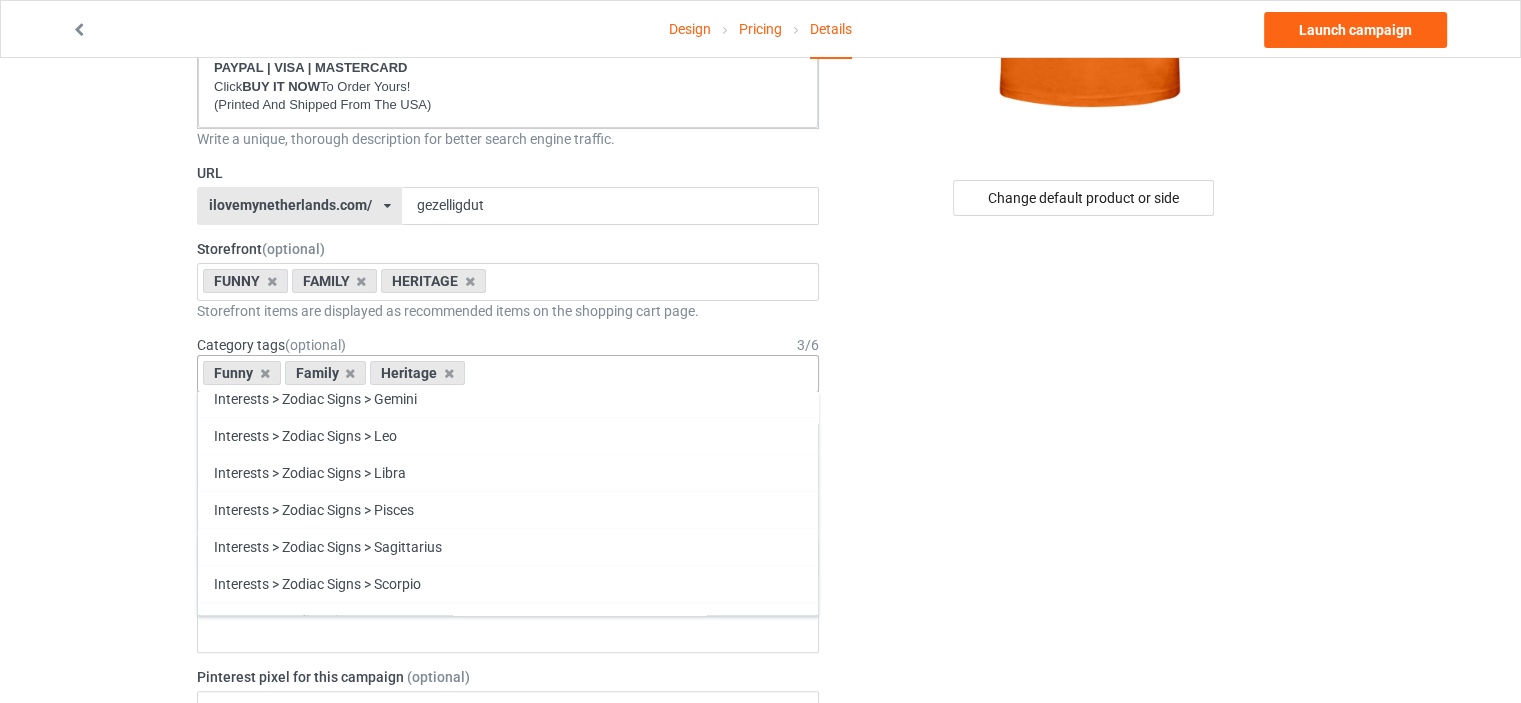 click on "Change default product or side" at bounding box center [1085, 758] 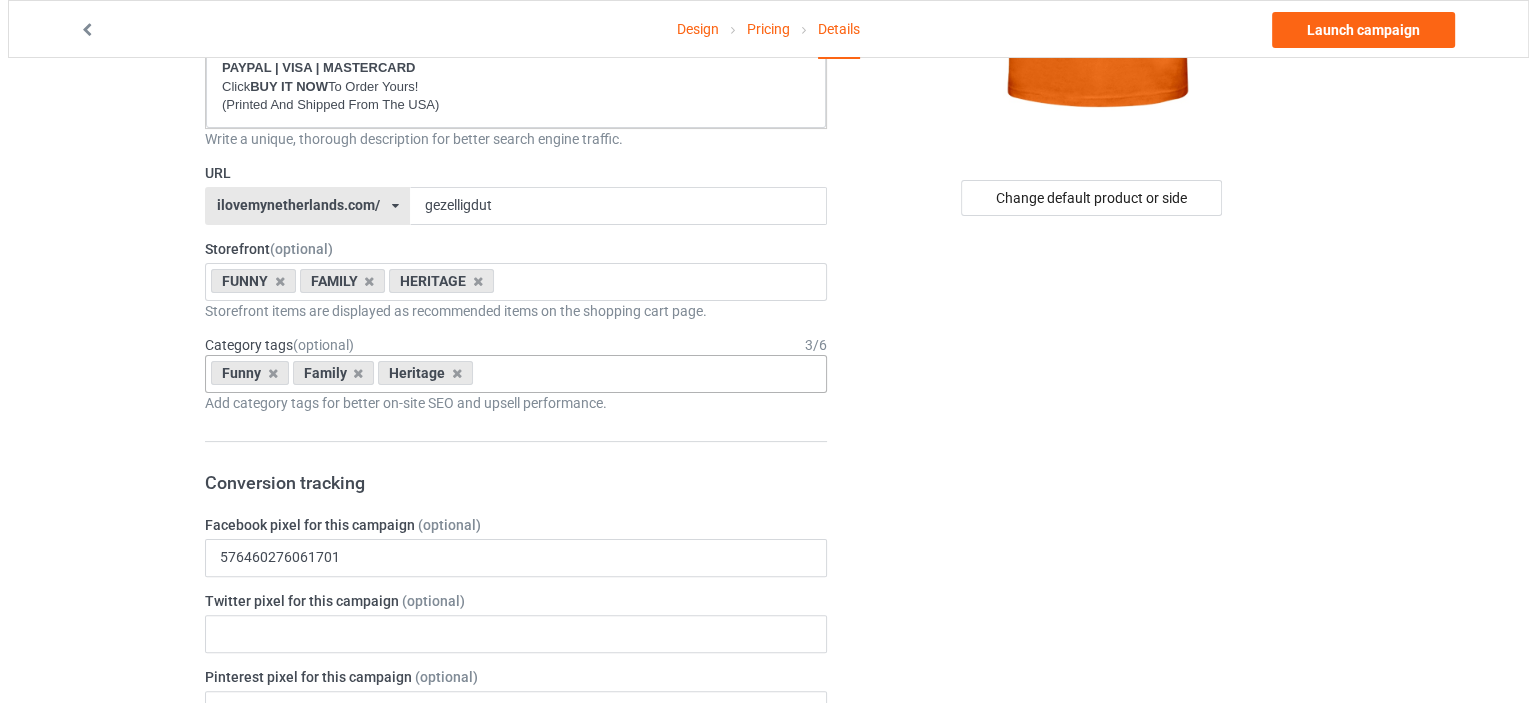 scroll, scrollTop: 0, scrollLeft: 0, axis: both 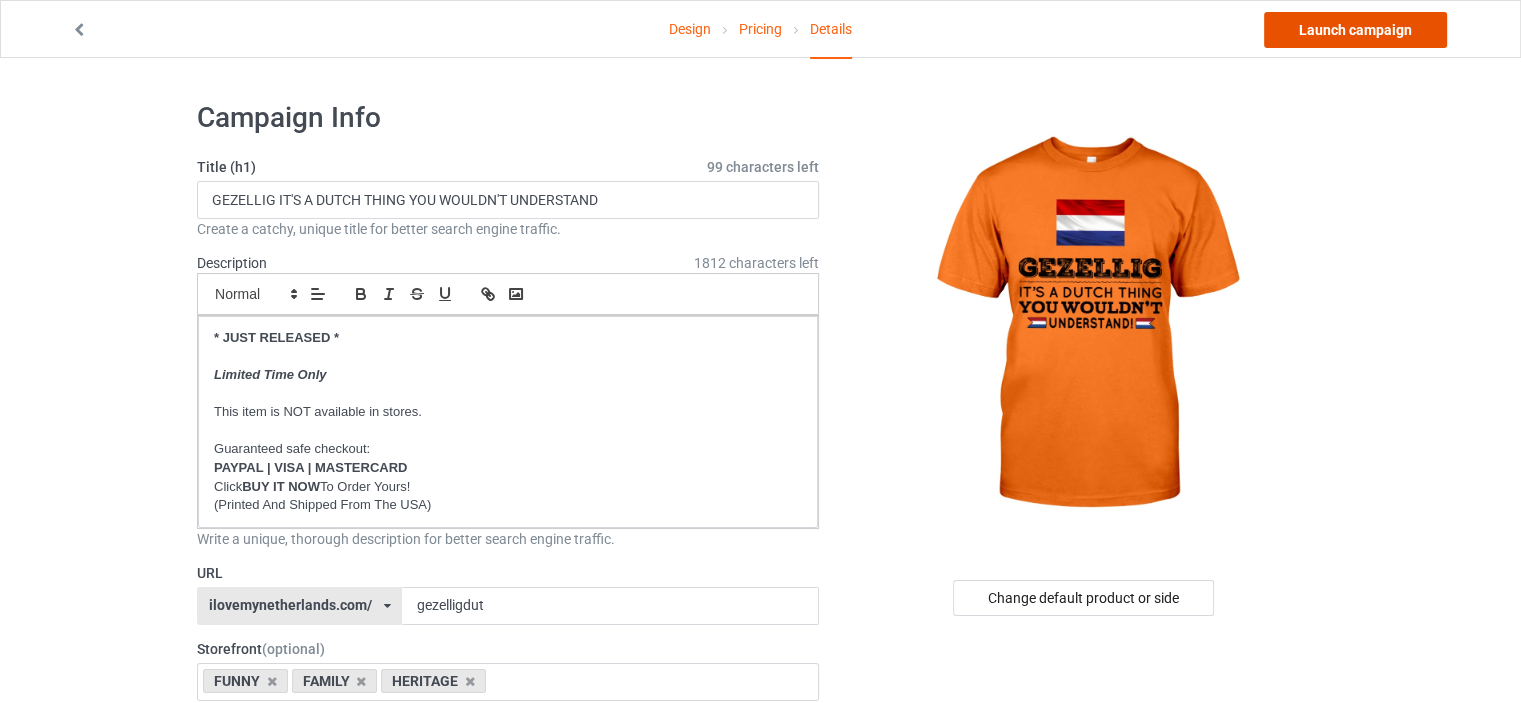 click on "Launch campaign" at bounding box center [1355, 30] 